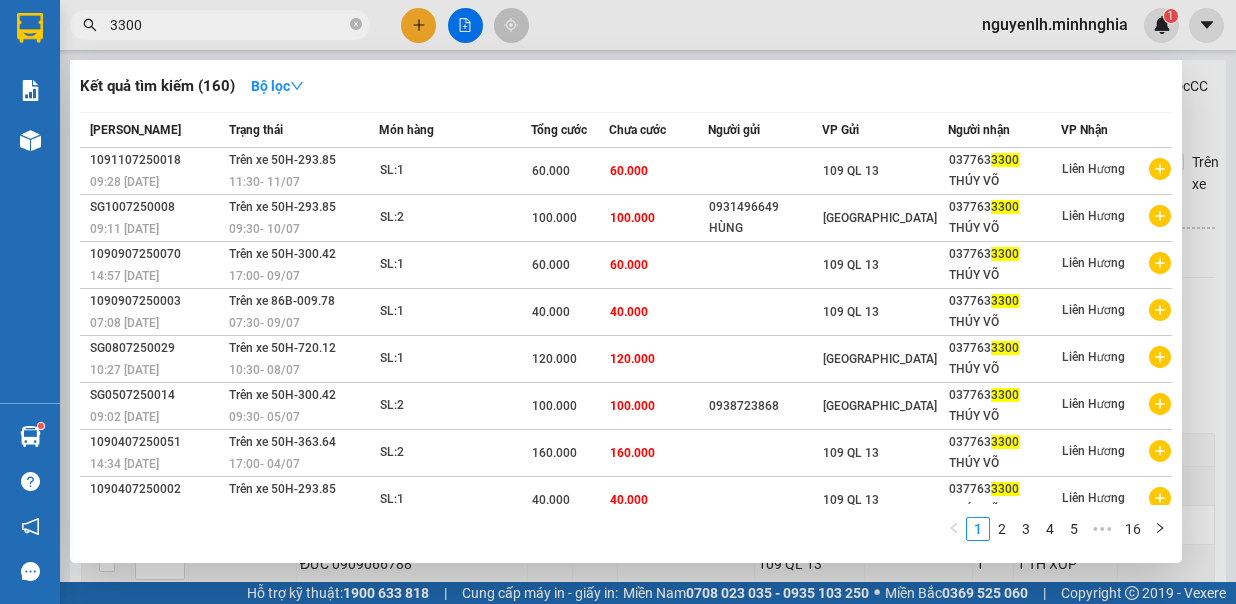 scroll, scrollTop: 0, scrollLeft: 0, axis: both 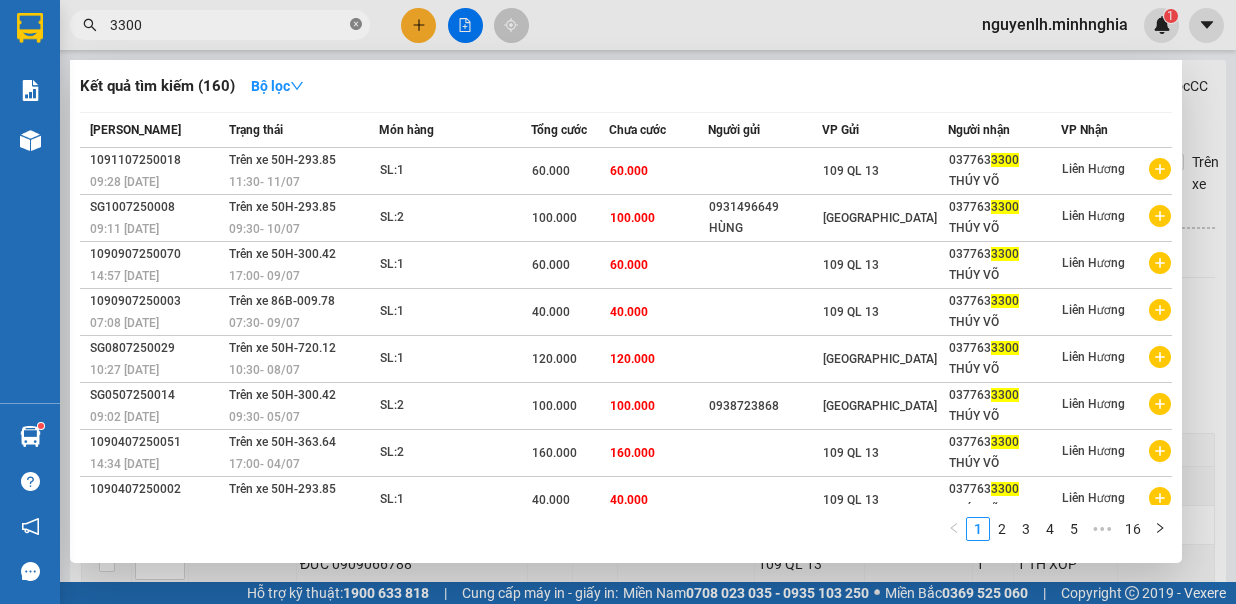 click 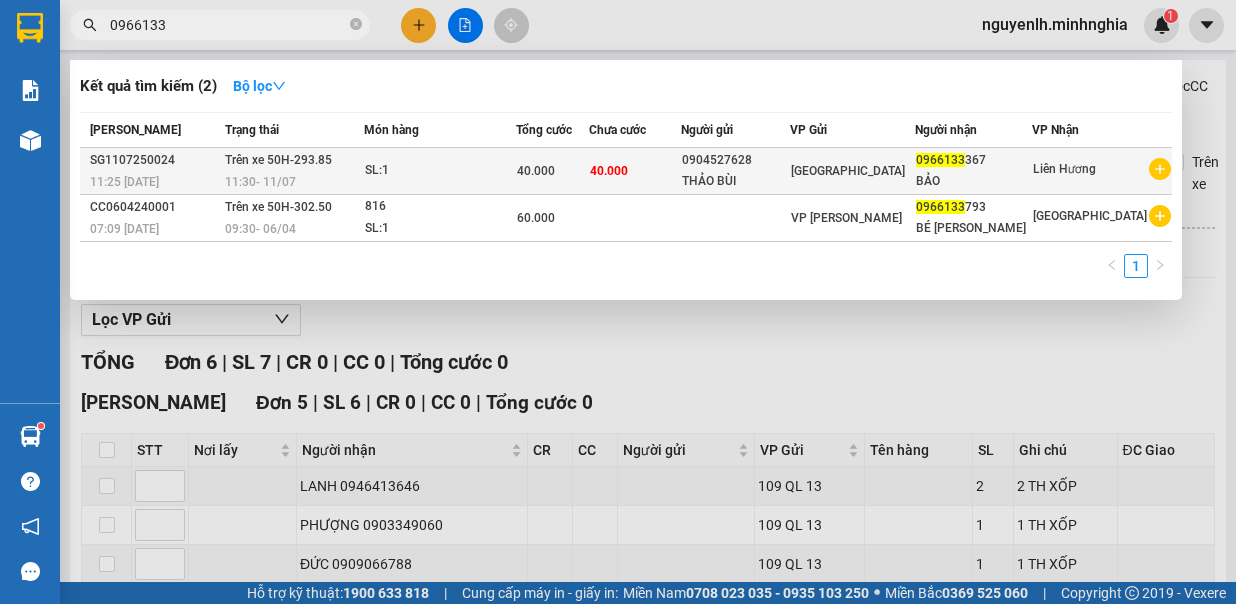 type on "0966133" 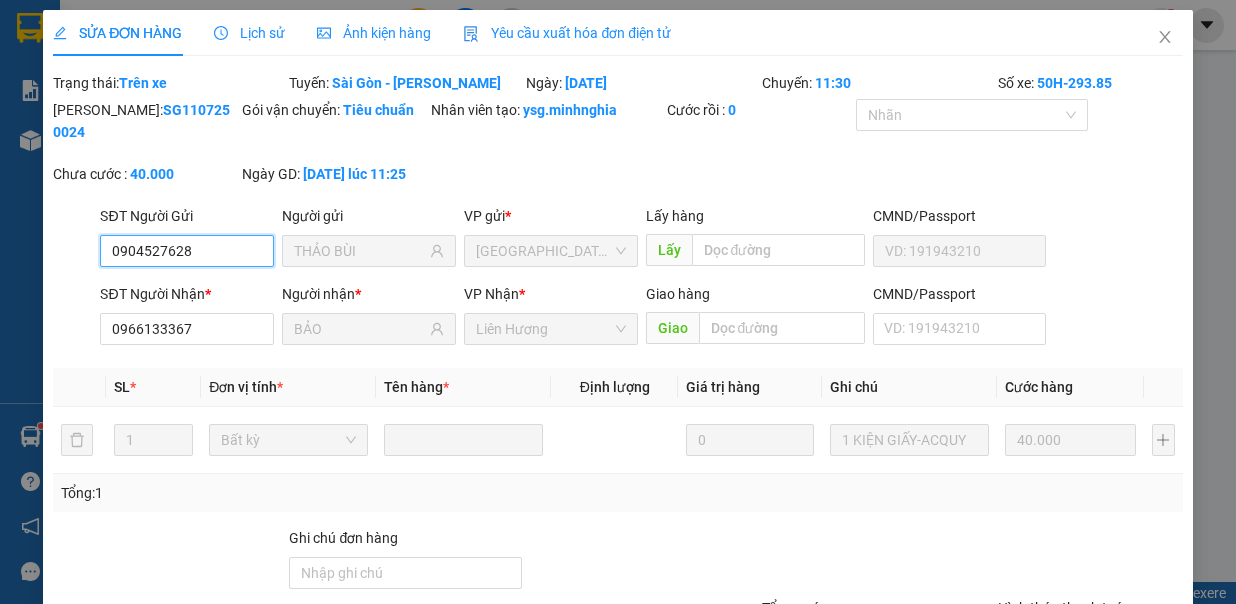 type on "0904527628" 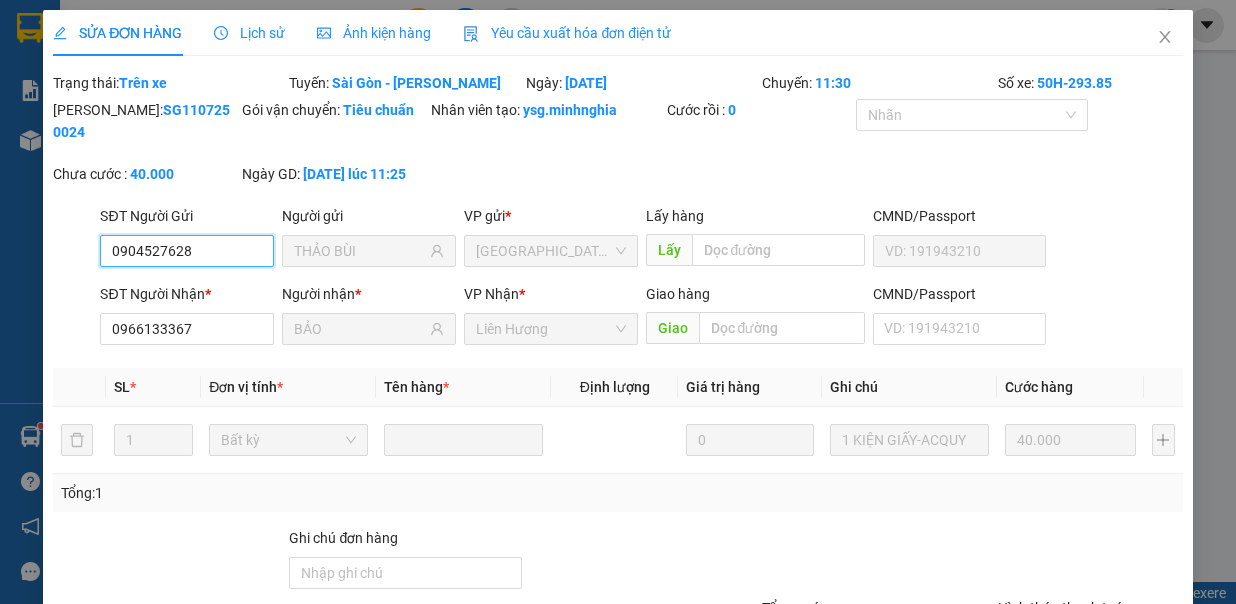 type on "THẢO BÙI" 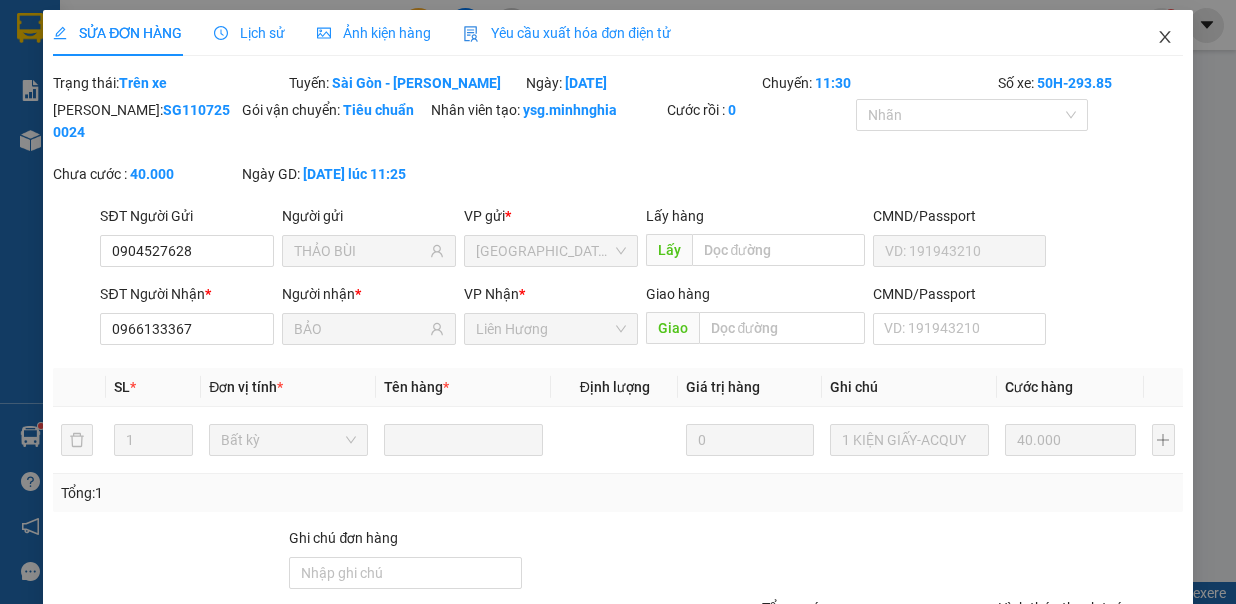 click 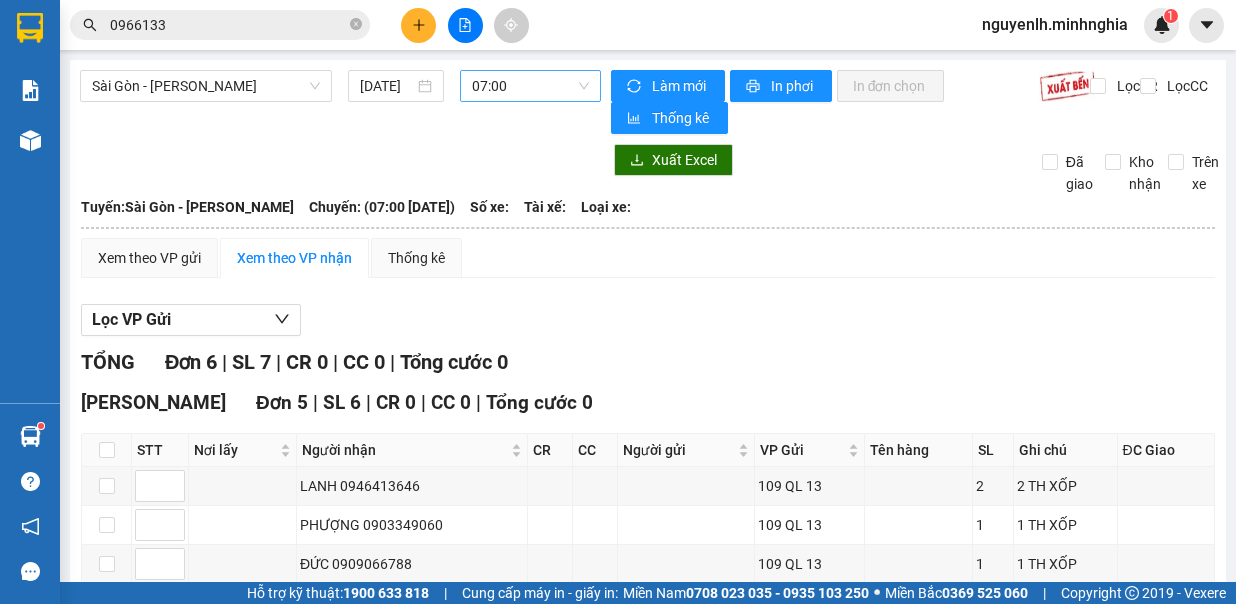 click on "07:00" at bounding box center [530, 86] 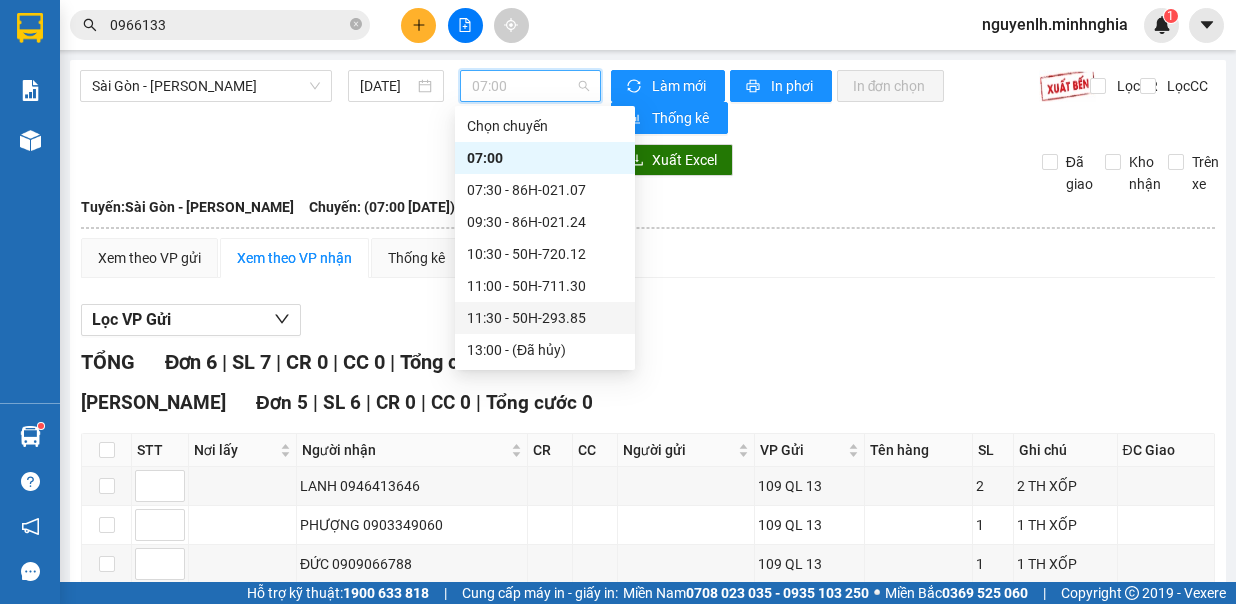 click on "11:30     - 50H-293.85" at bounding box center [545, 318] 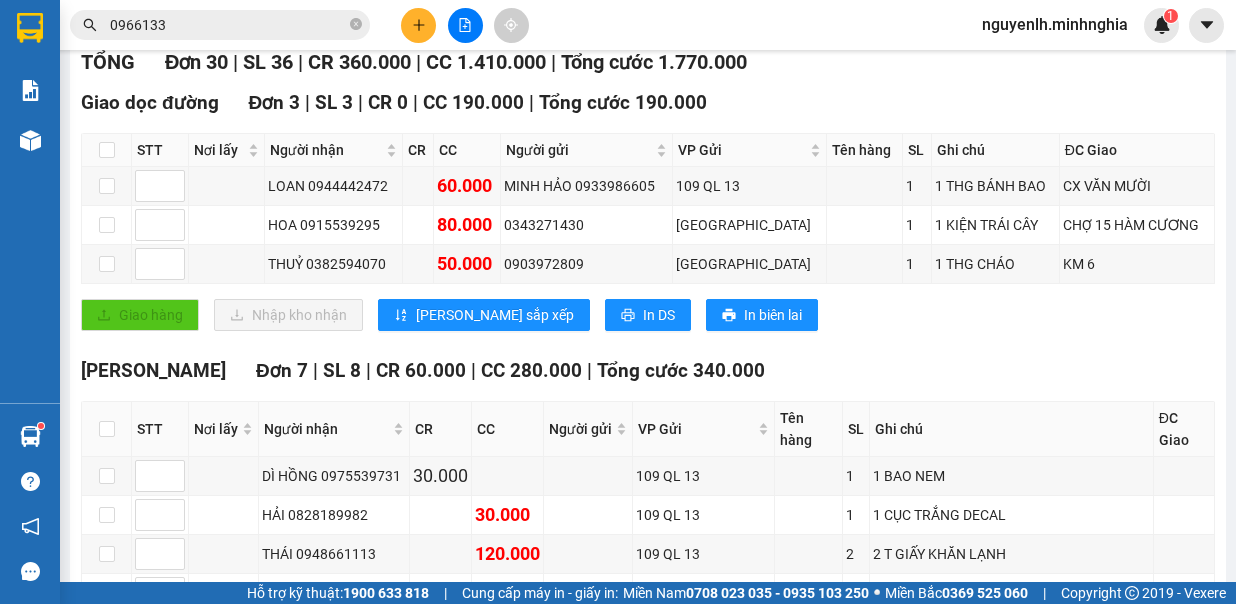 scroll, scrollTop: 0, scrollLeft: 0, axis: both 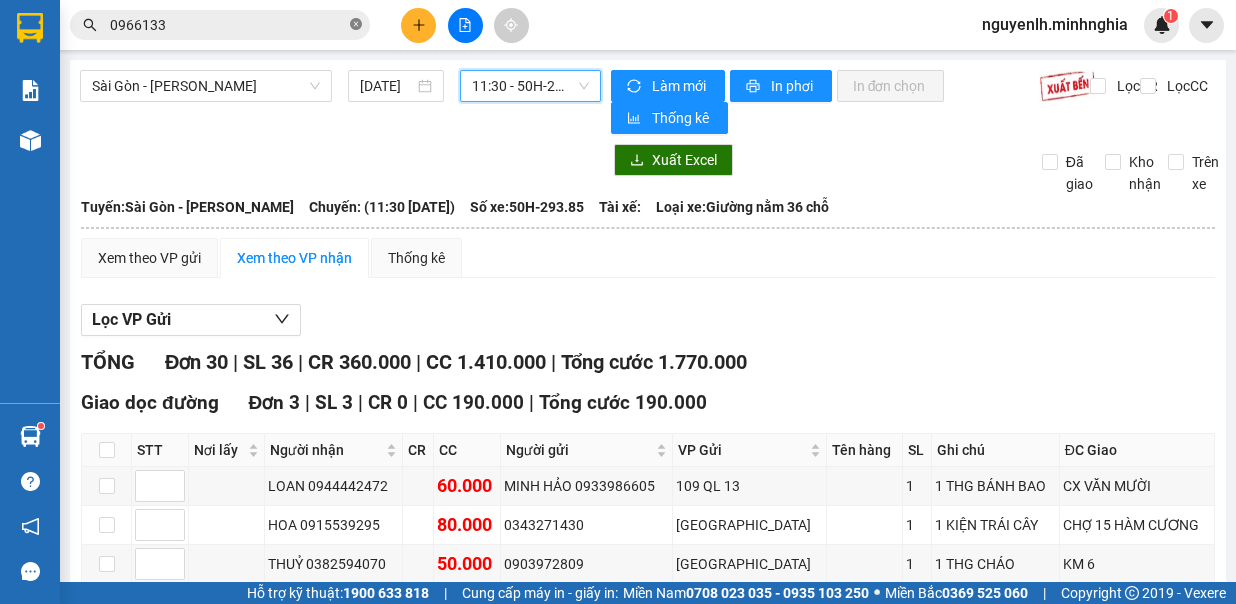click 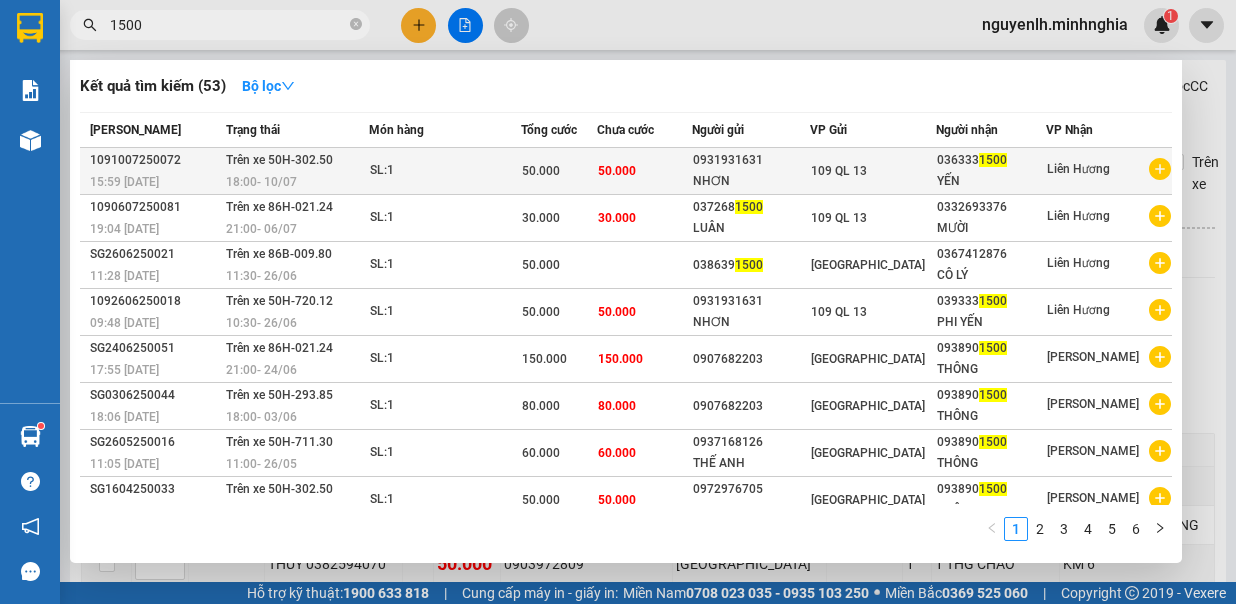 type on "1500" 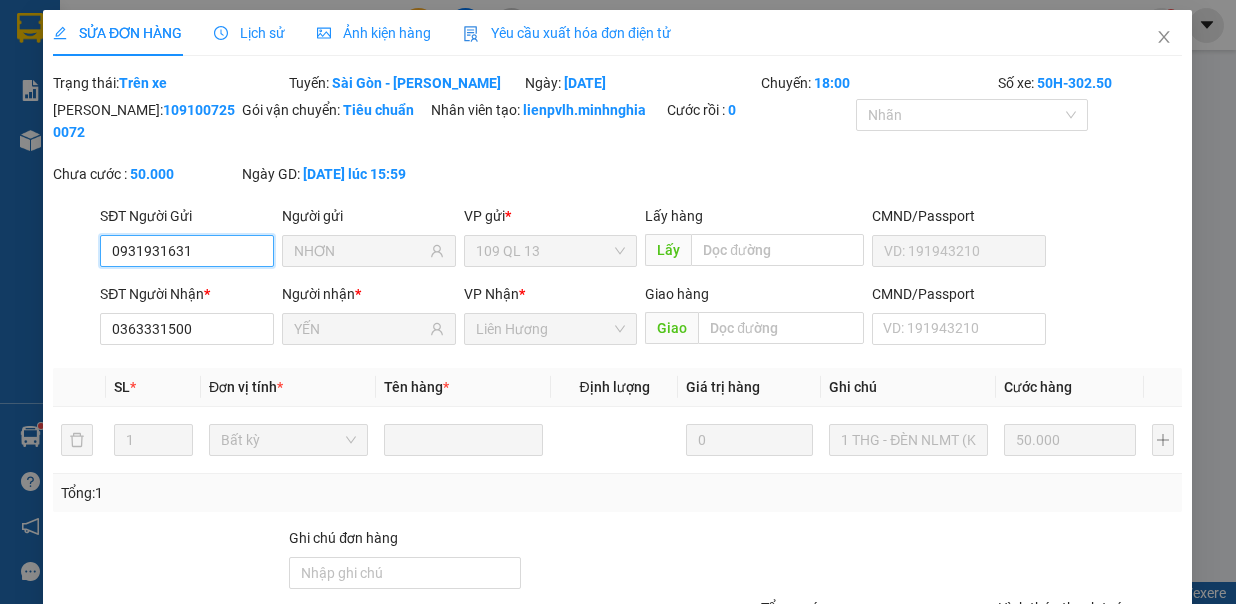 type on "0931931631" 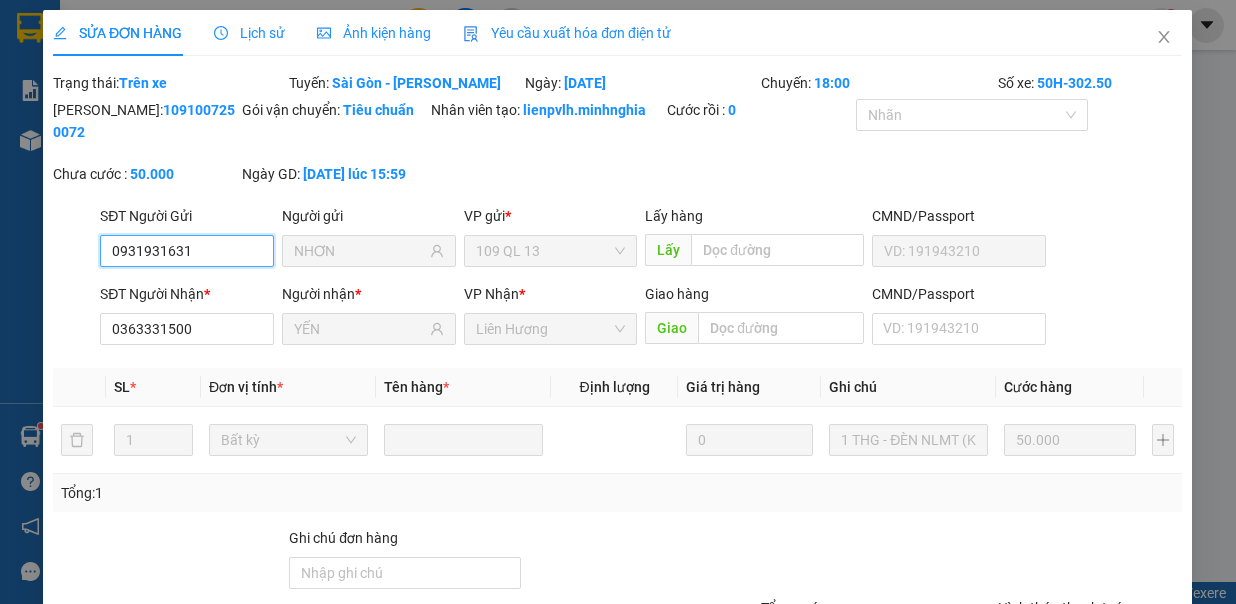type on "NHƠN" 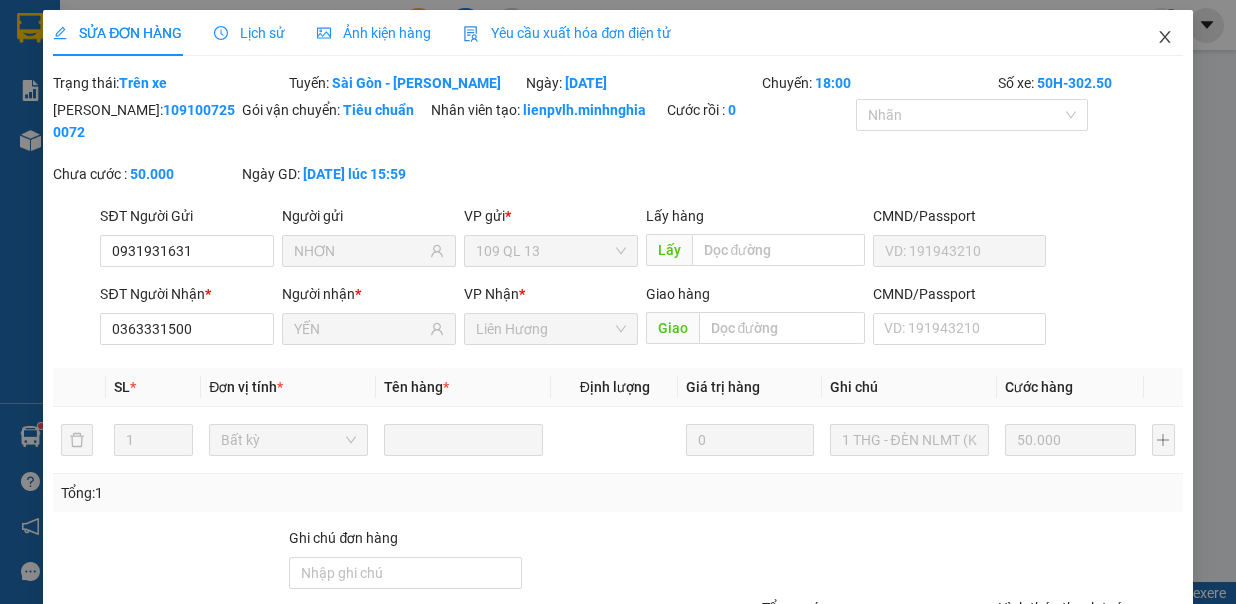 click at bounding box center [1165, 37] 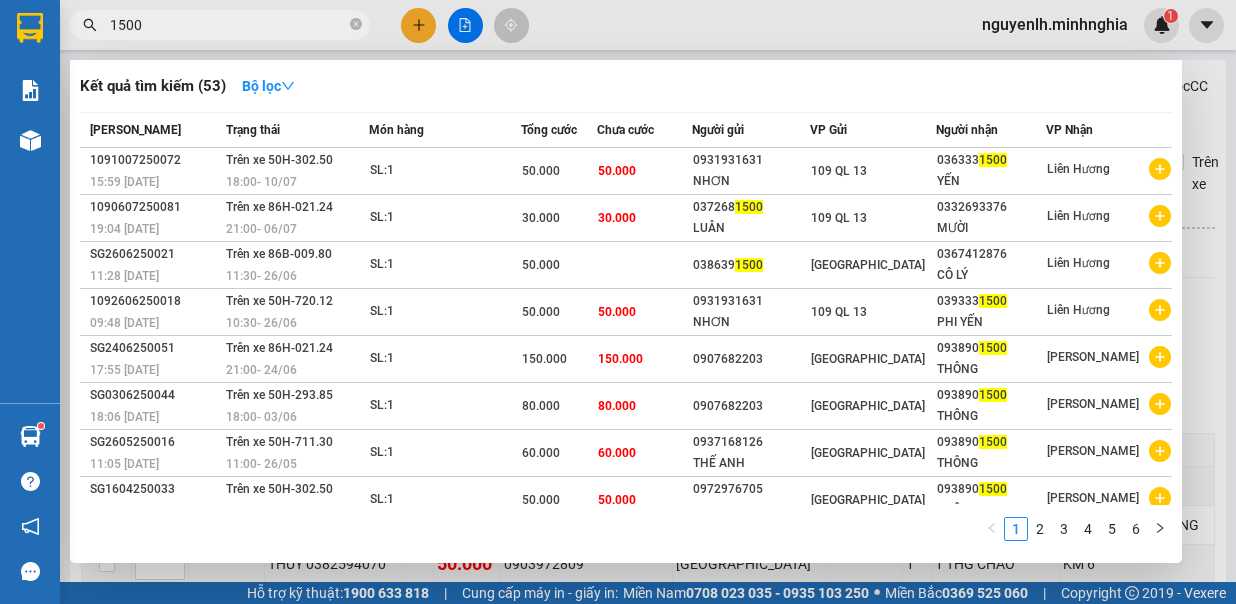 click on "1500" at bounding box center (228, 25) 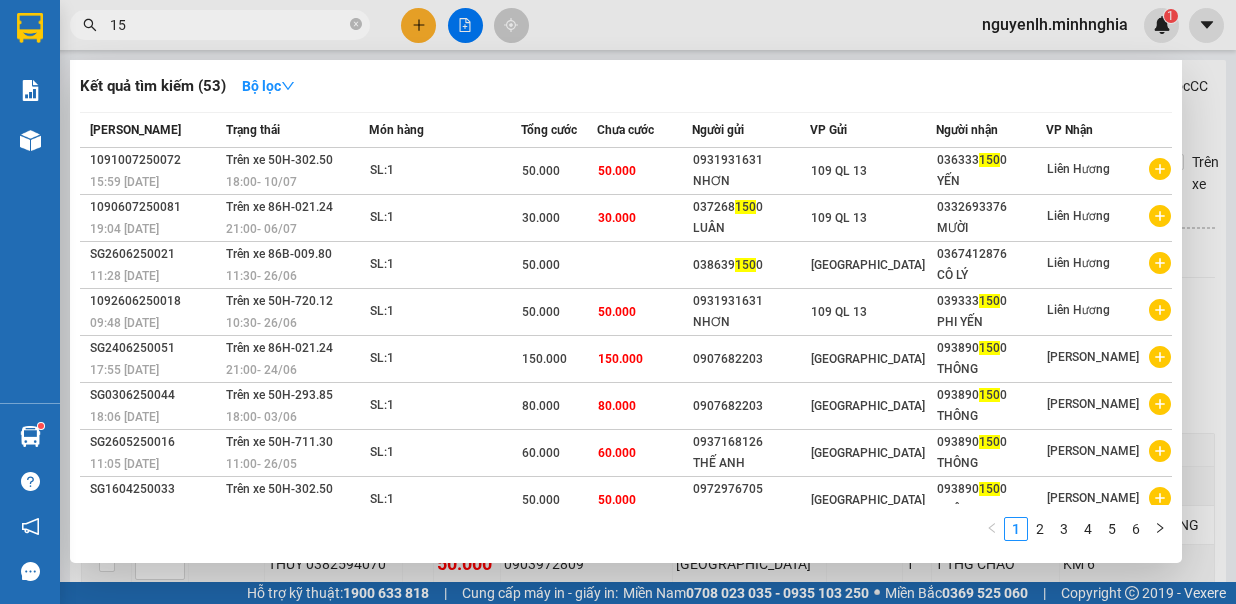 type on "1" 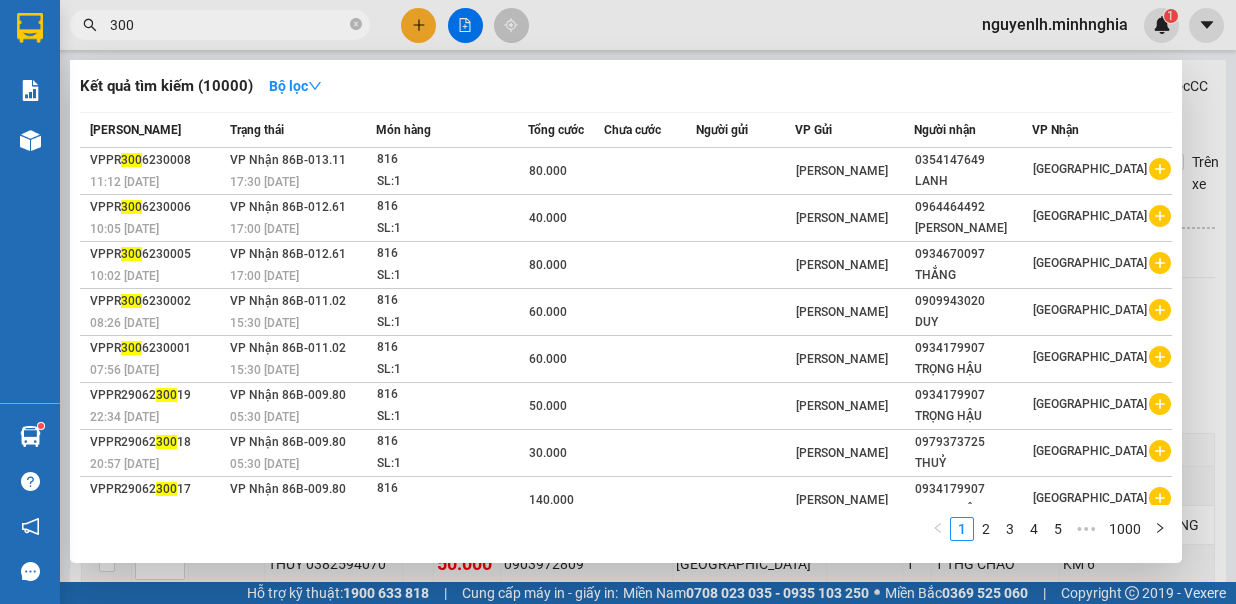 click on "300" at bounding box center (228, 25) 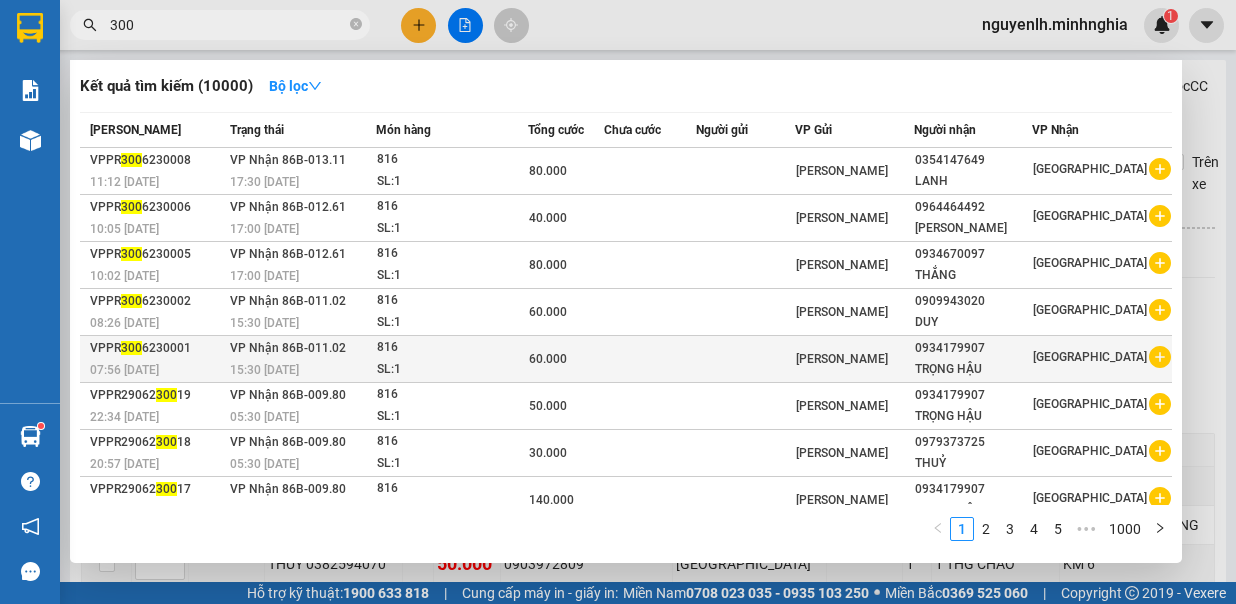 scroll, scrollTop: 99, scrollLeft: 0, axis: vertical 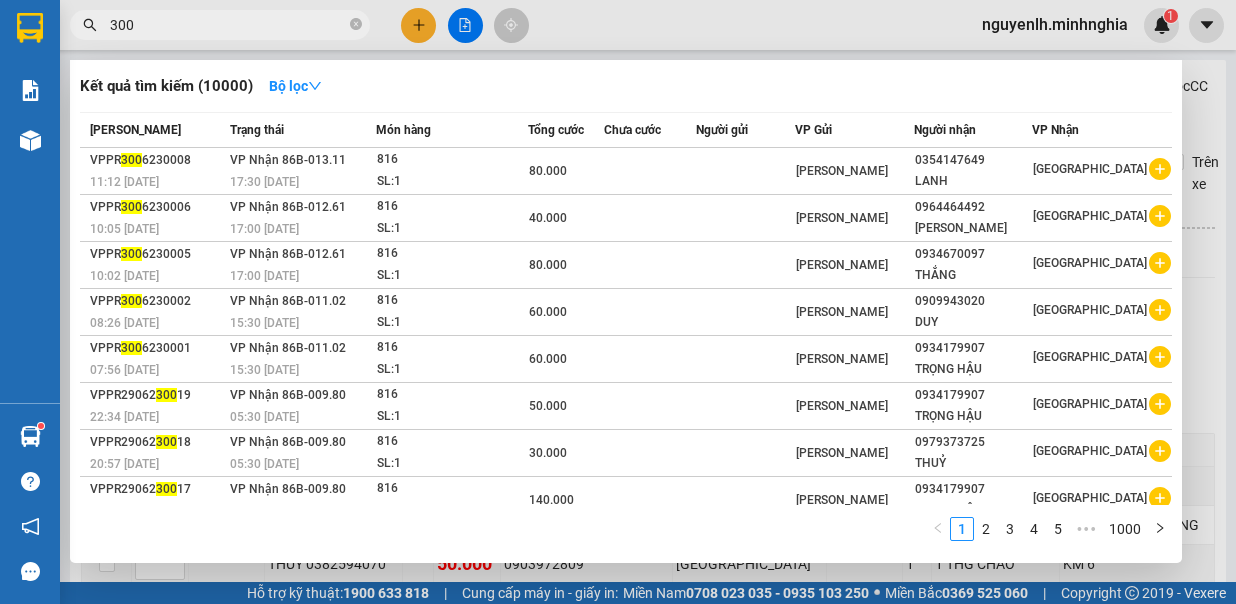 click on "300" at bounding box center (228, 25) 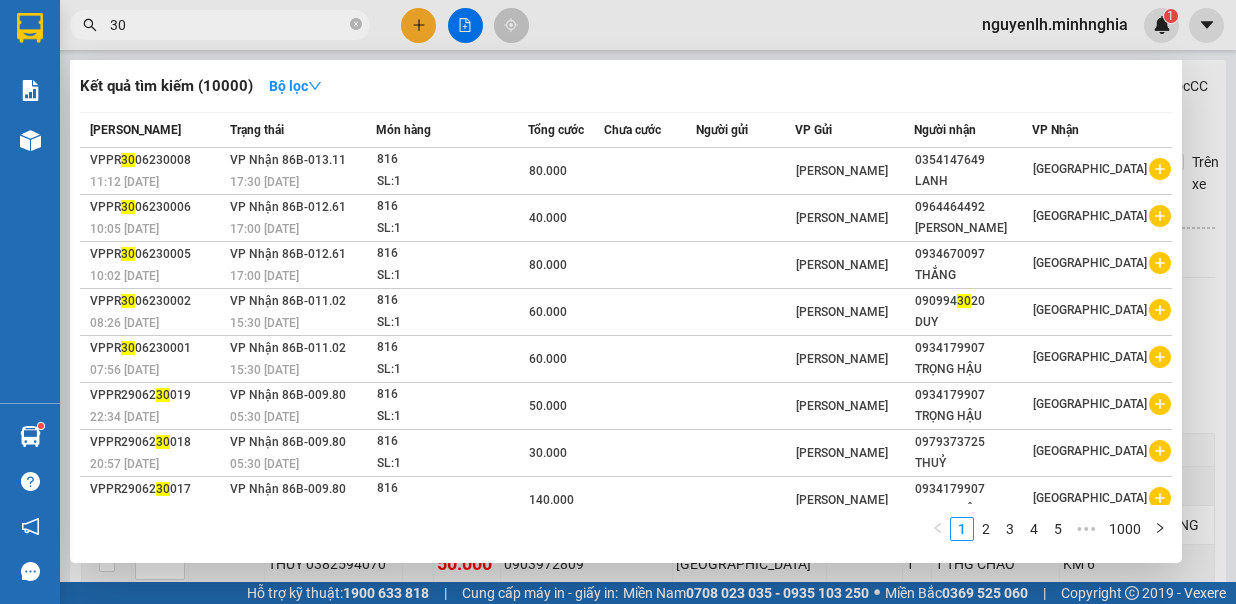type on "3" 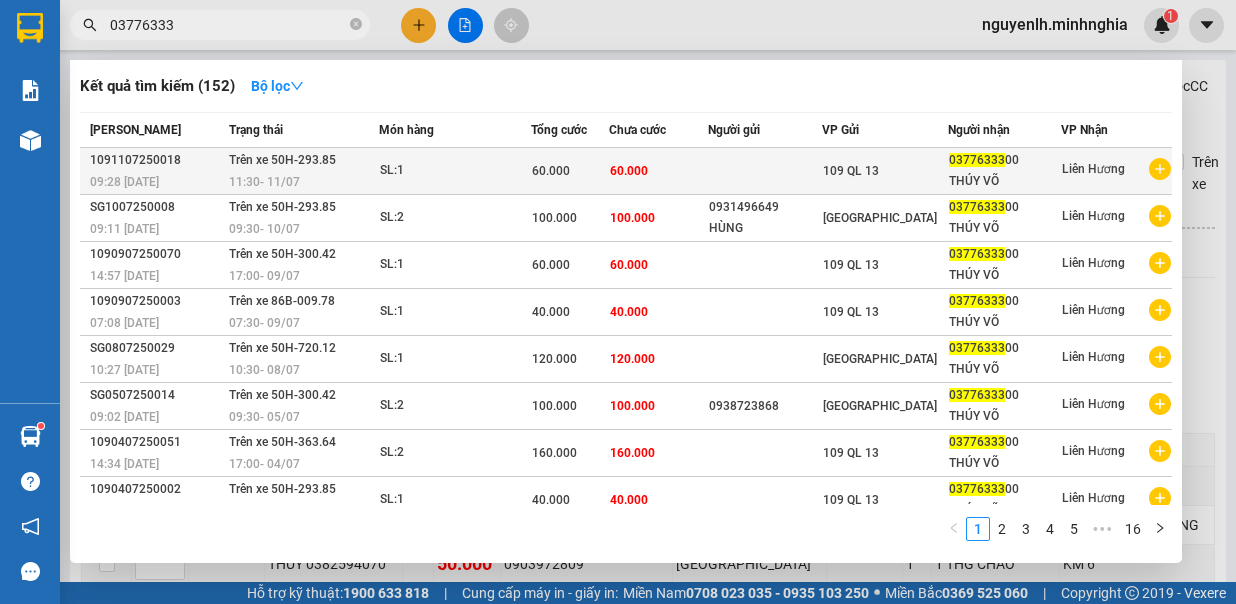 type on "03776333" 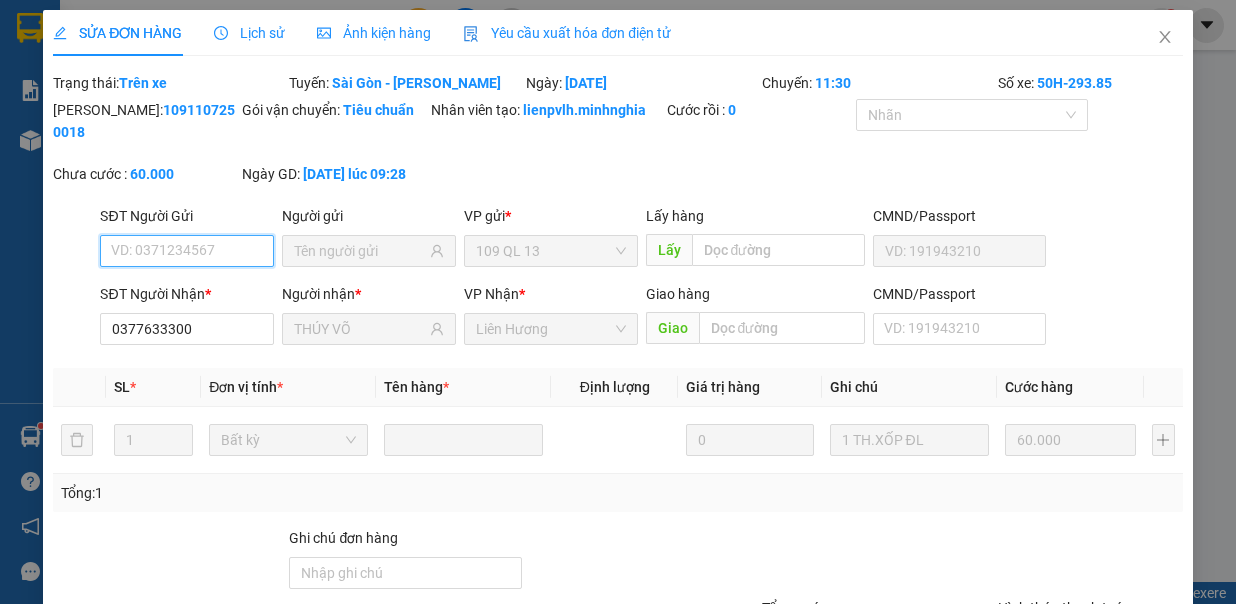 type on "0377633300" 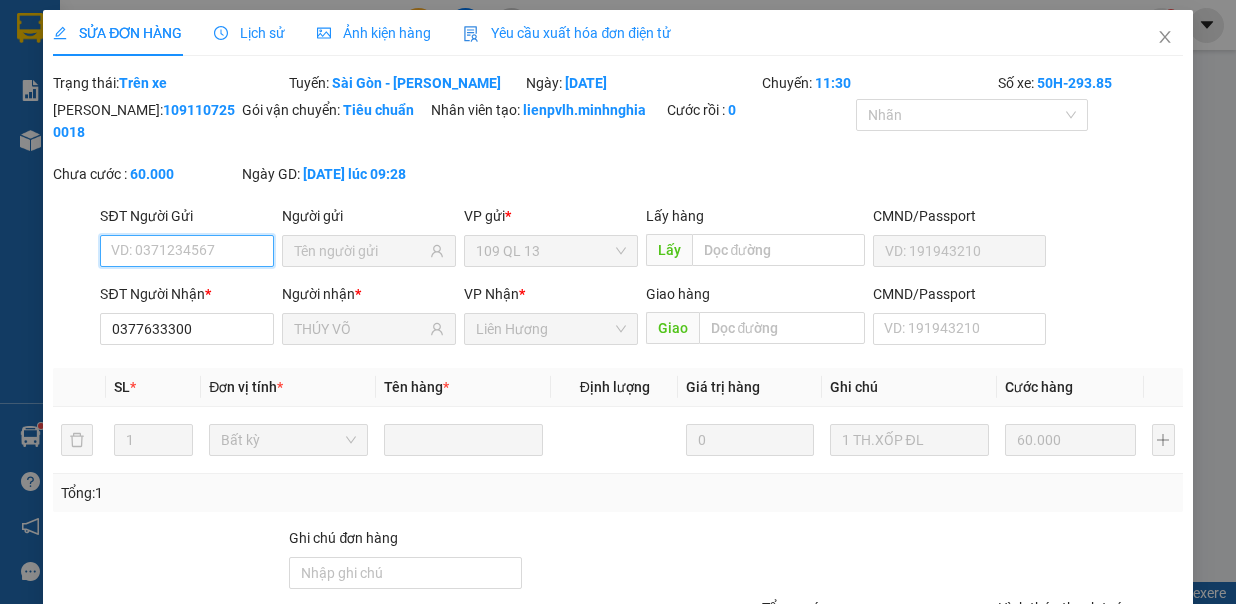 type on "THÚY VÕ" 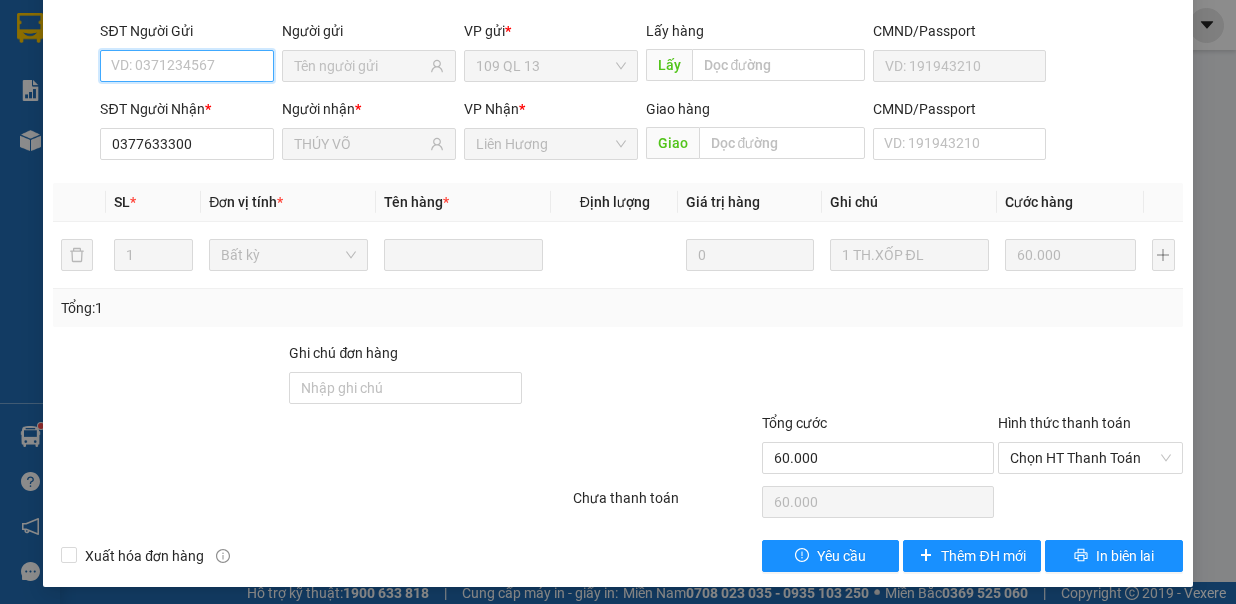 scroll, scrollTop: 0, scrollLeft: 0, axis: both 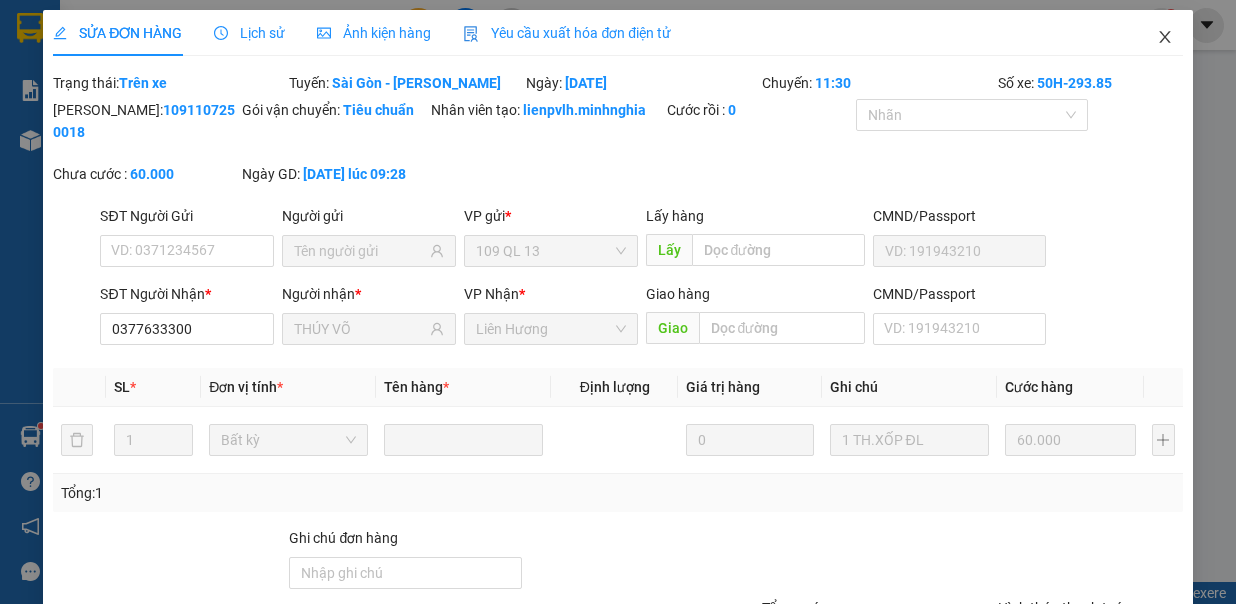 click at bounding box center [1165, 38] 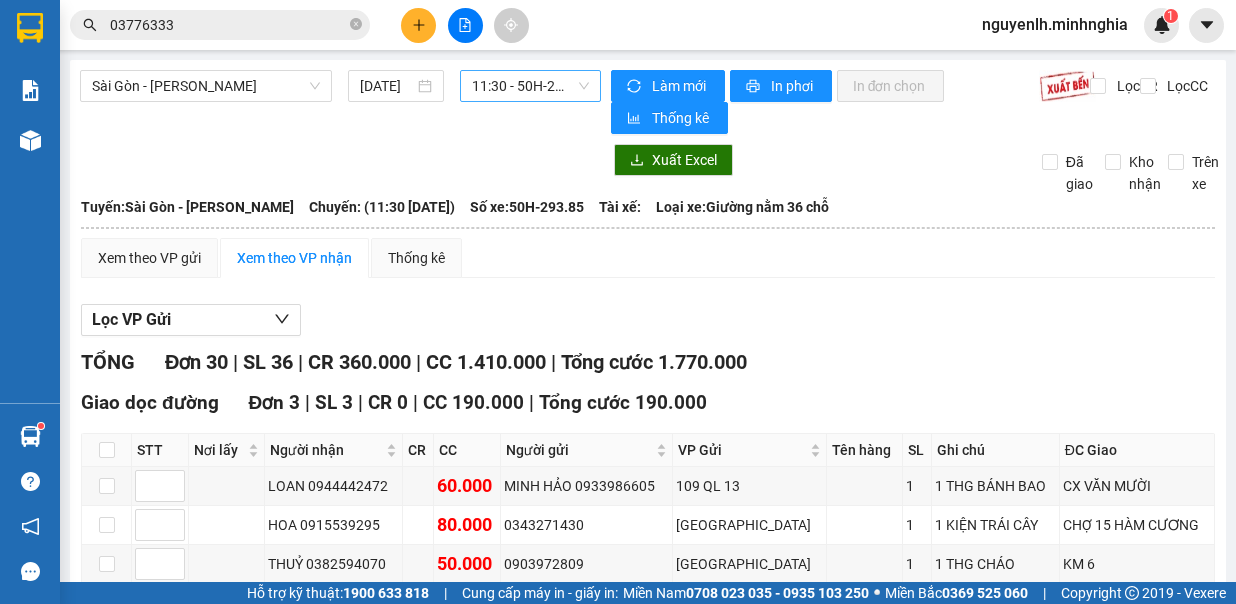 click on "11:30     - 50H-293.85" at bounding box center [530, 86] 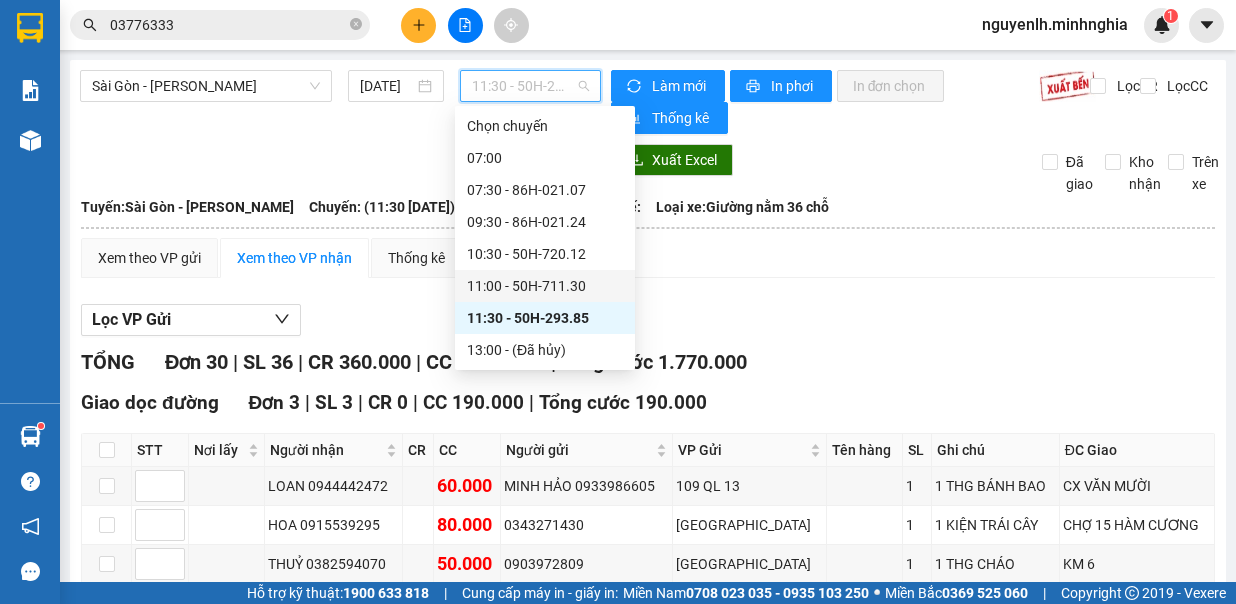 click on "11:00     - 50H-711.30" at bounding box center [545, 286] 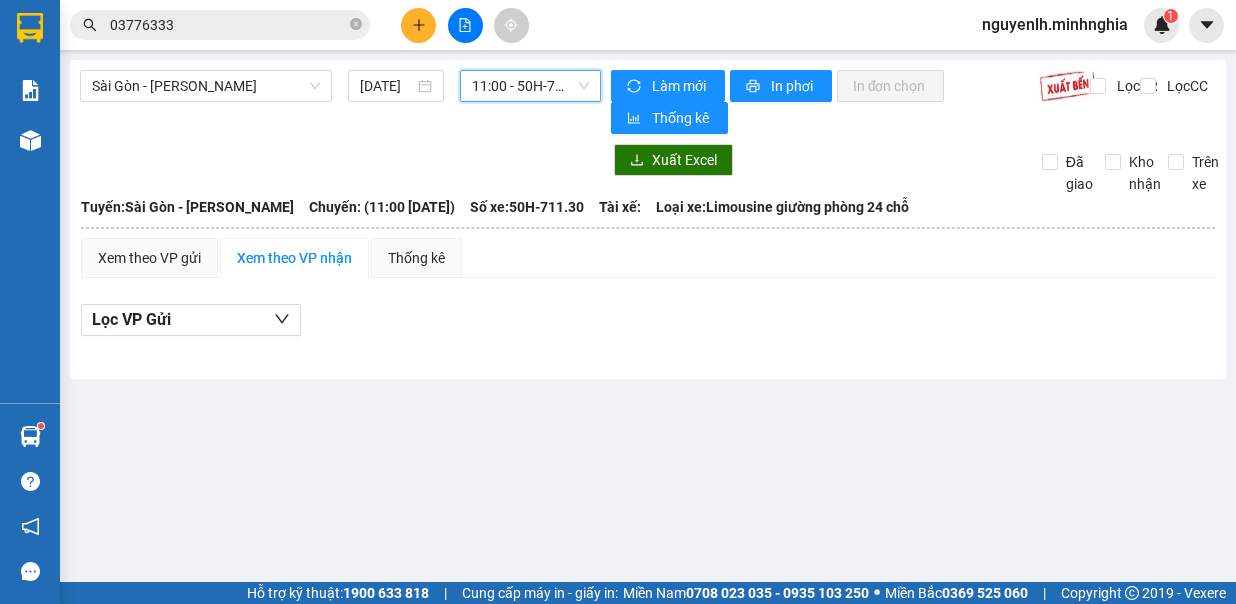 click on "03776333" at bounding box center [220, 25] 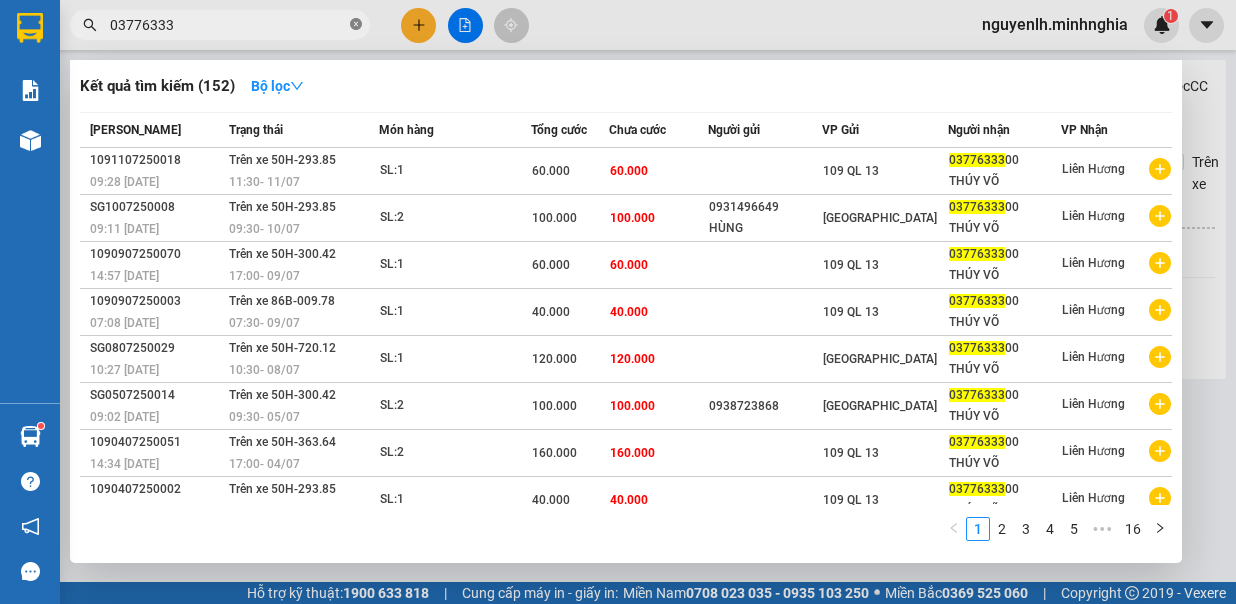 click 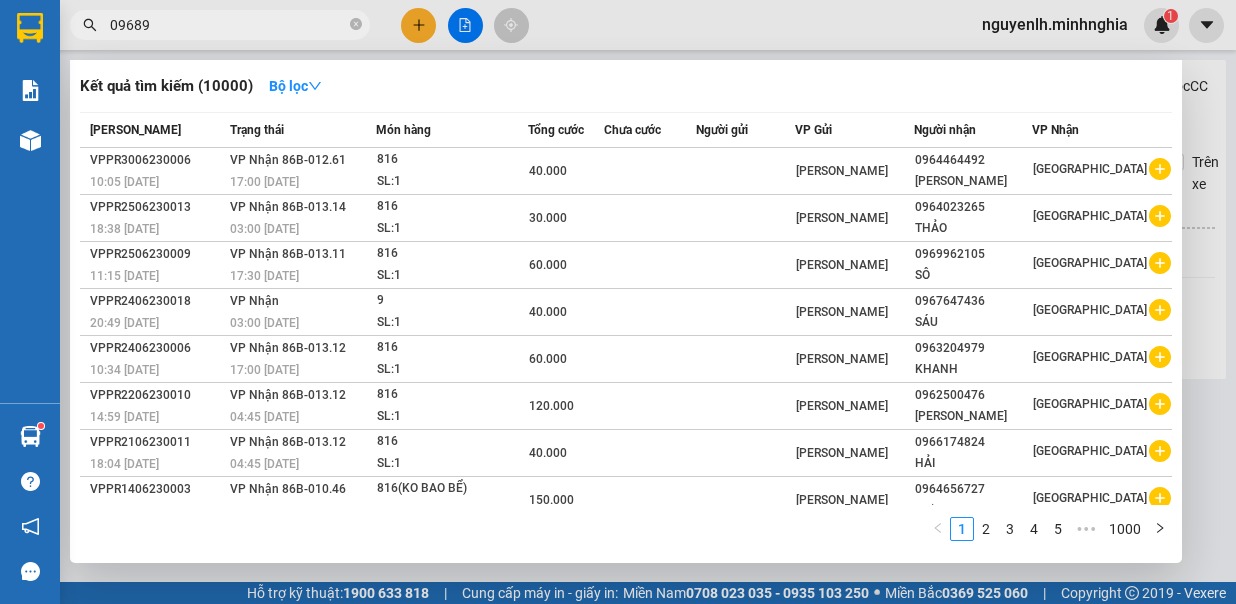 type on "096896" 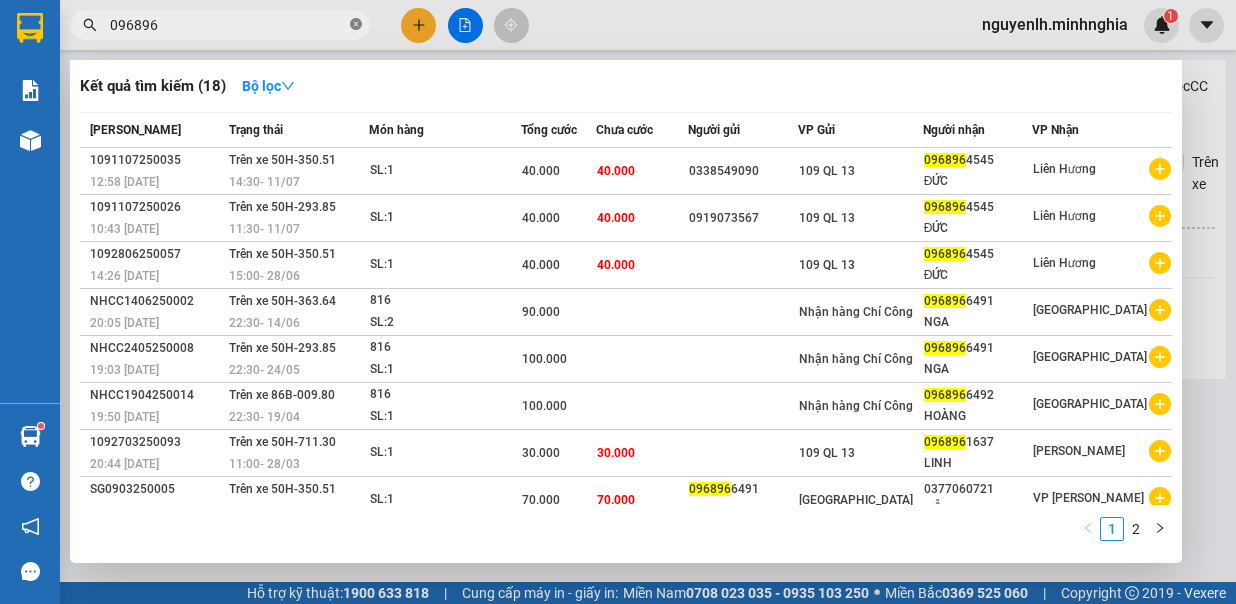 click 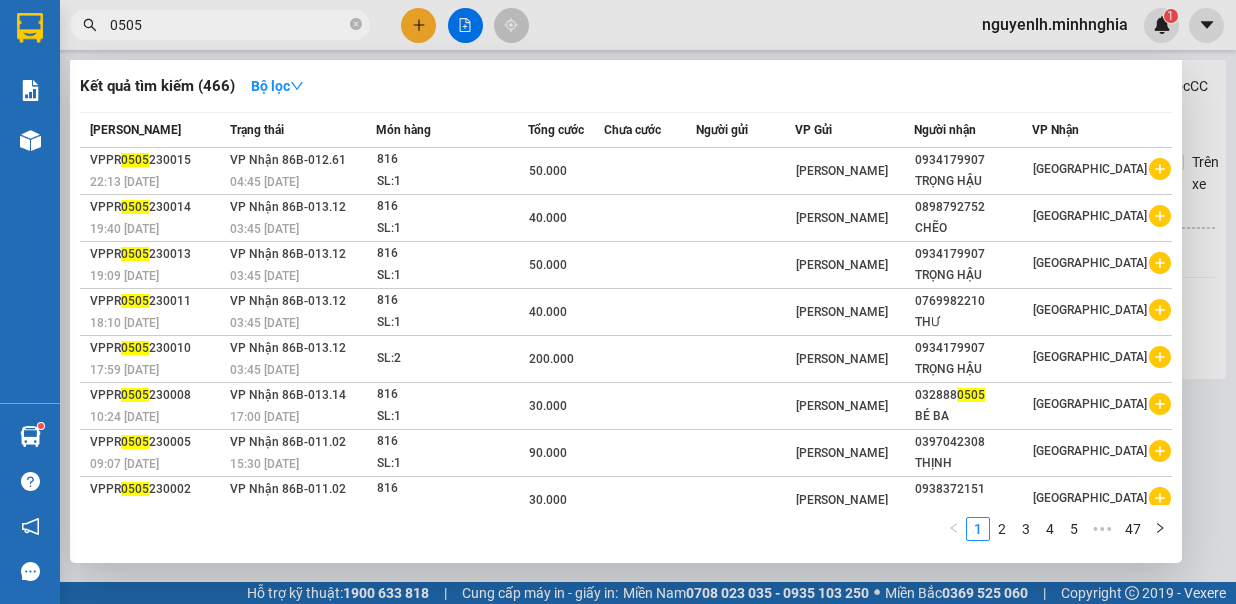 click on "0505" at bounding box center [220, 25] 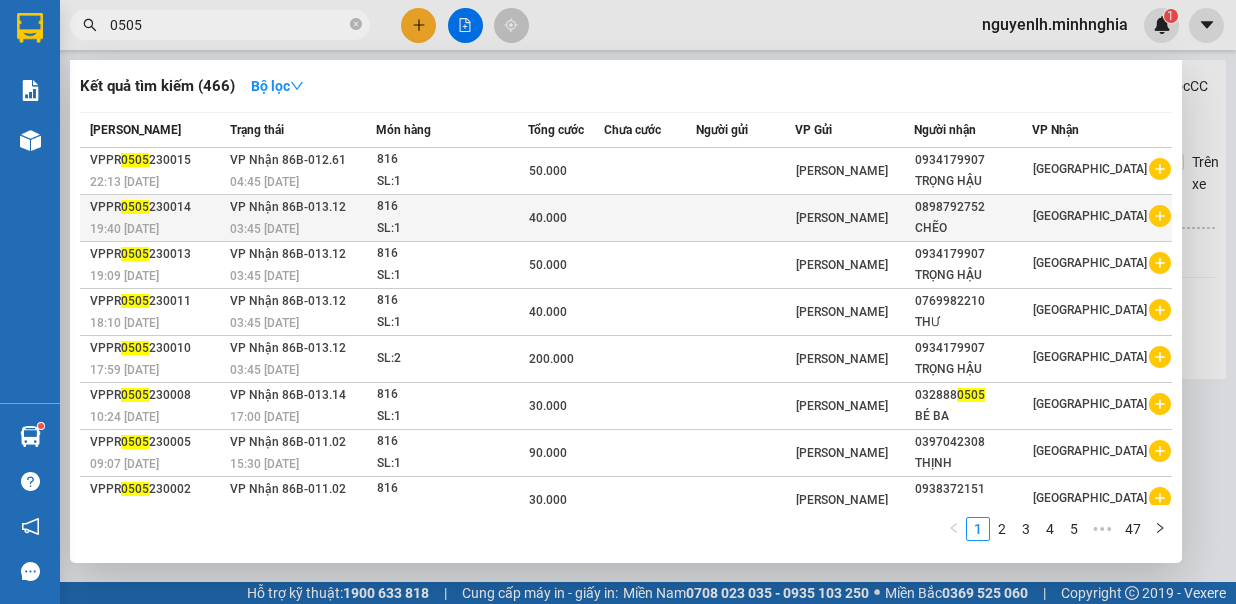 drag, startPoint x: 109, startPoint y: 28, endPoint x: 174, endPoint y: 216, distance: 198.91959 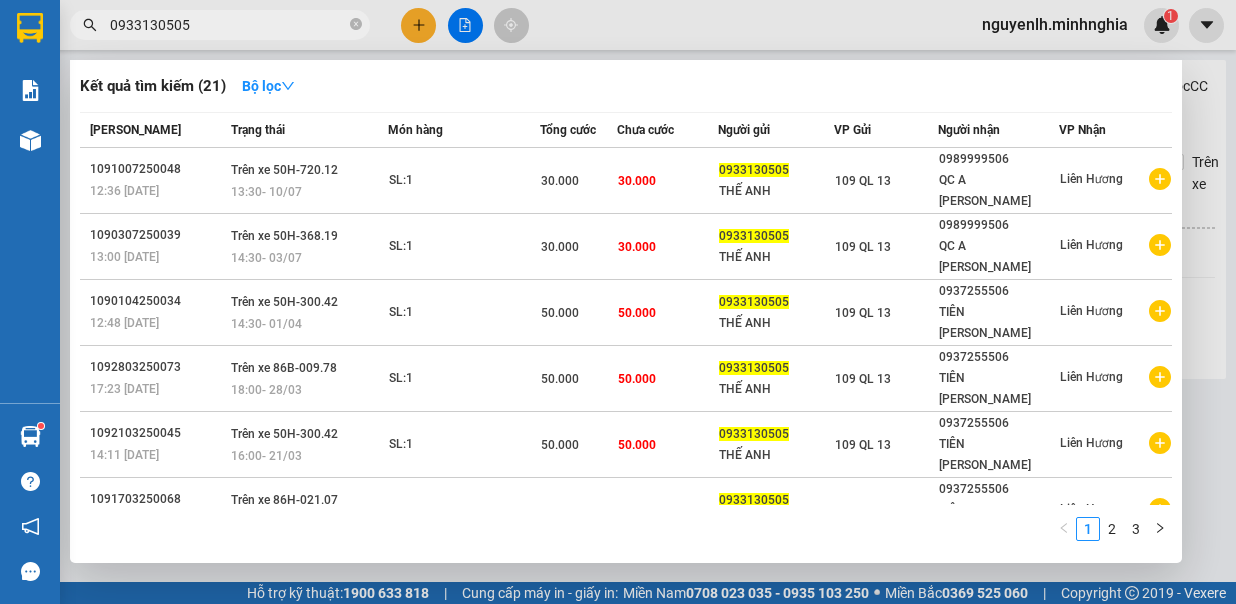 type on "0933130505" 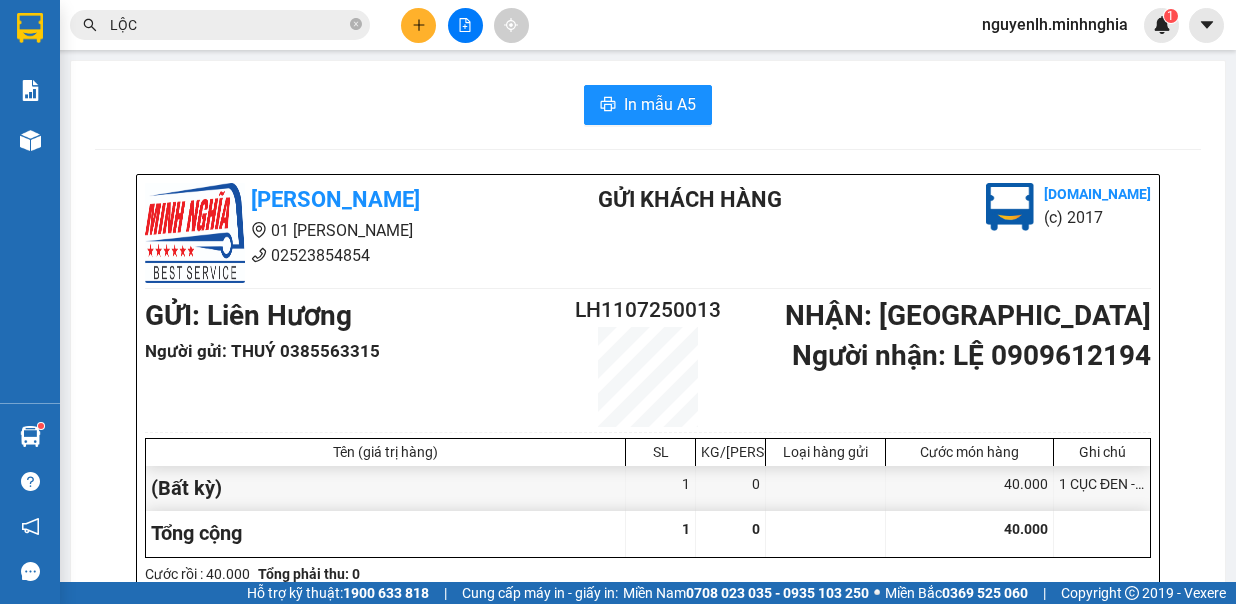 scroll, scrollTop: 0, scrollLeft: 0, axis: both 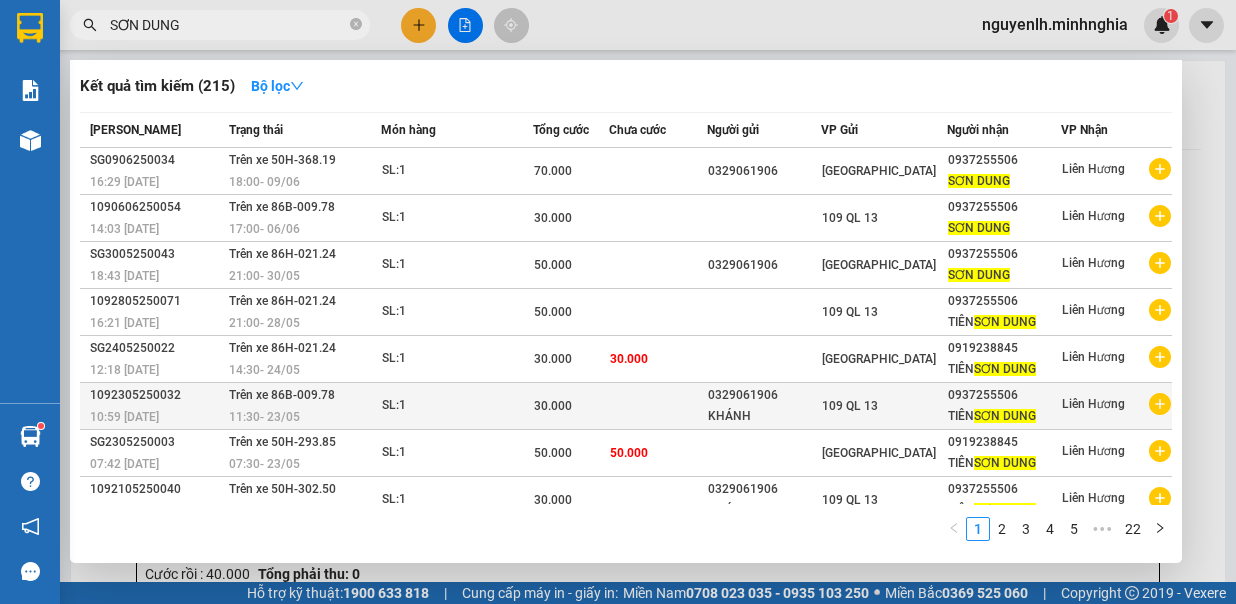 type on "SƠN DUNG" 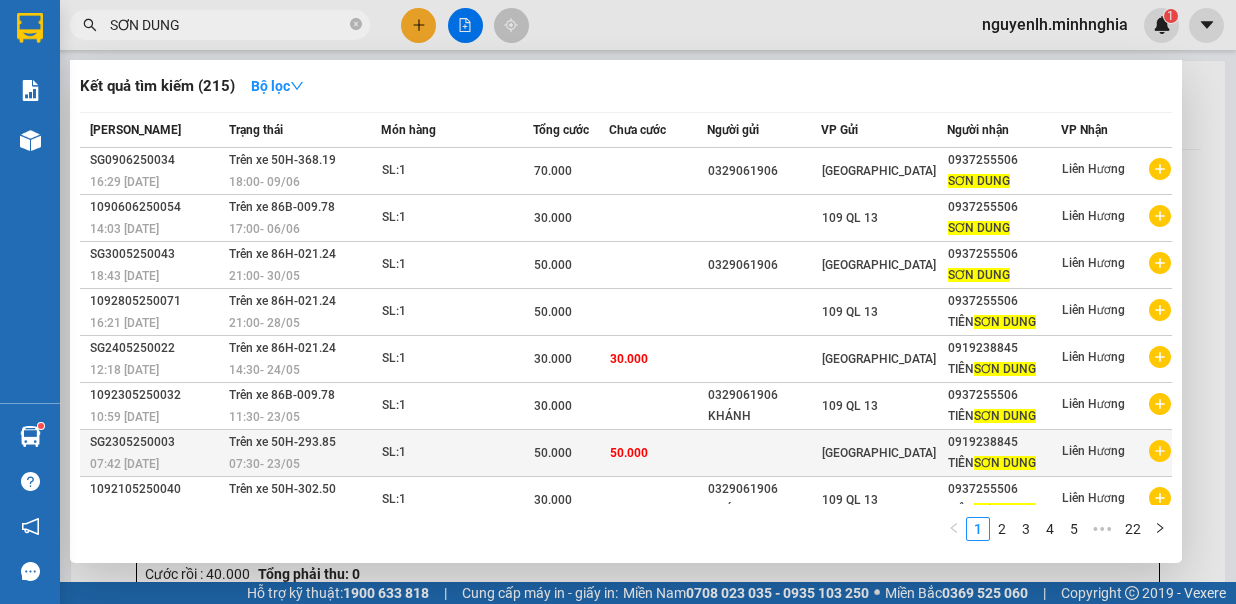 scroll, scrollTop: 99, scrollLeft: 0, axis: vertical 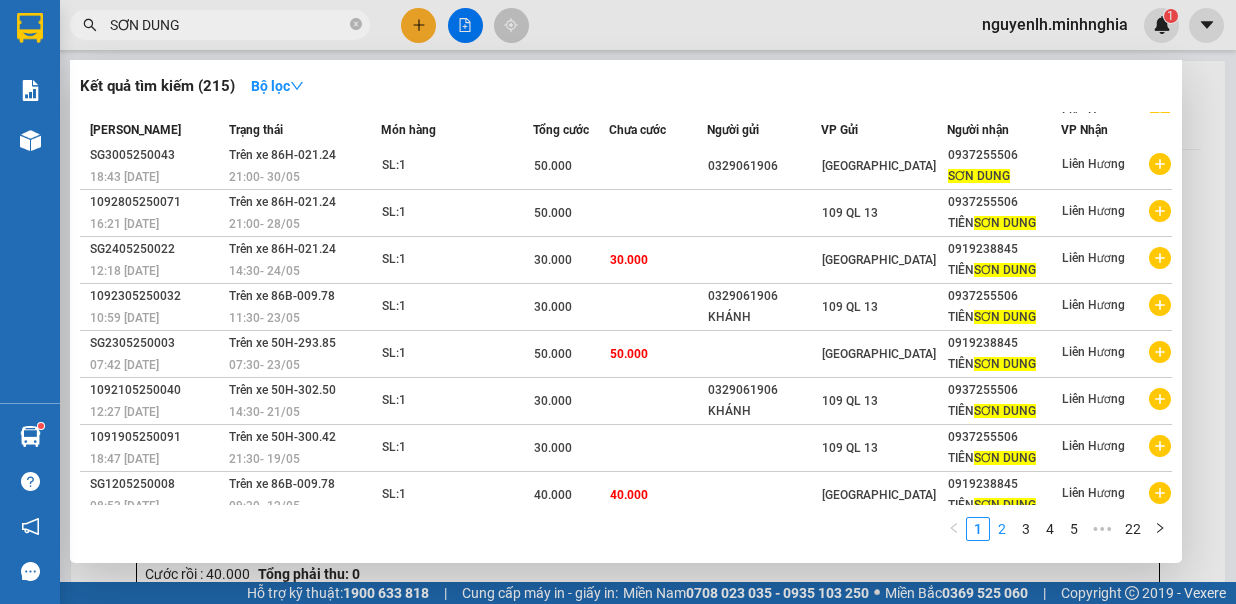 click on "2" at bounding box center [1002, 529] 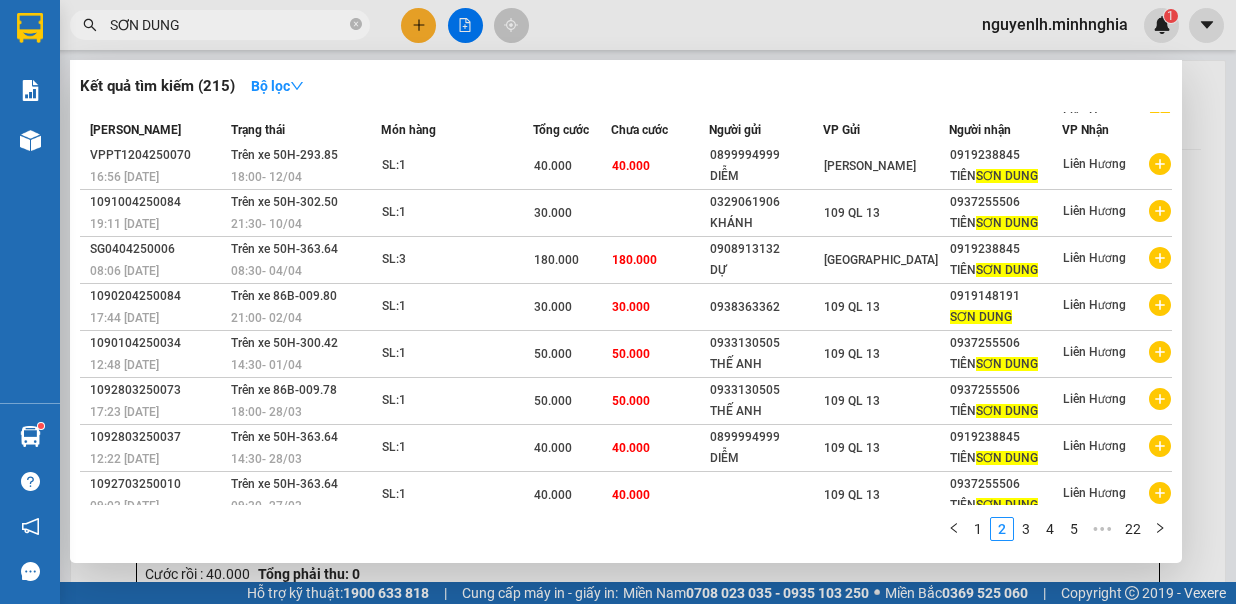 click on "3" at bounding box center (1026, 529) 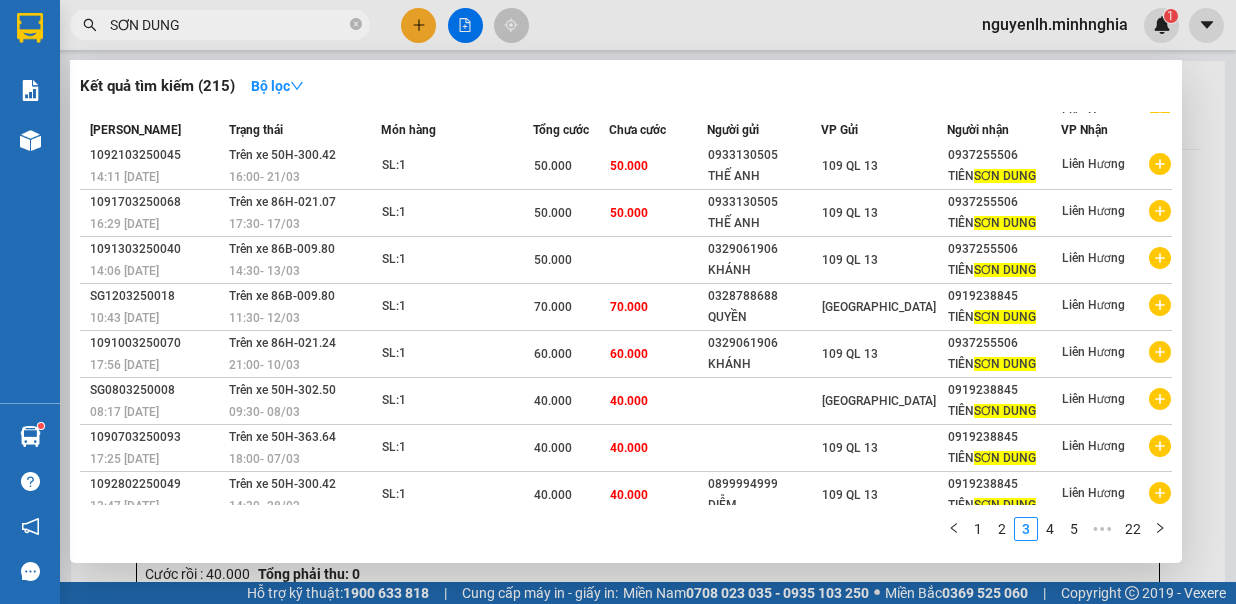 click on "4" at bounding box center (1050, 529) 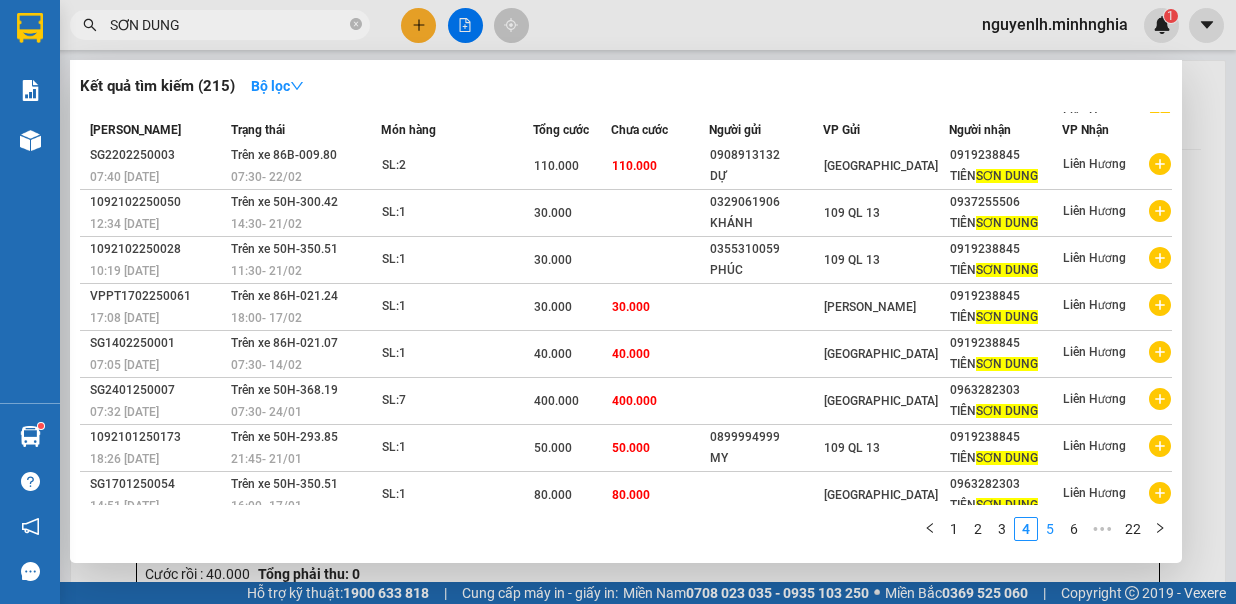 click on "5" at bounding box center [1050, 529] 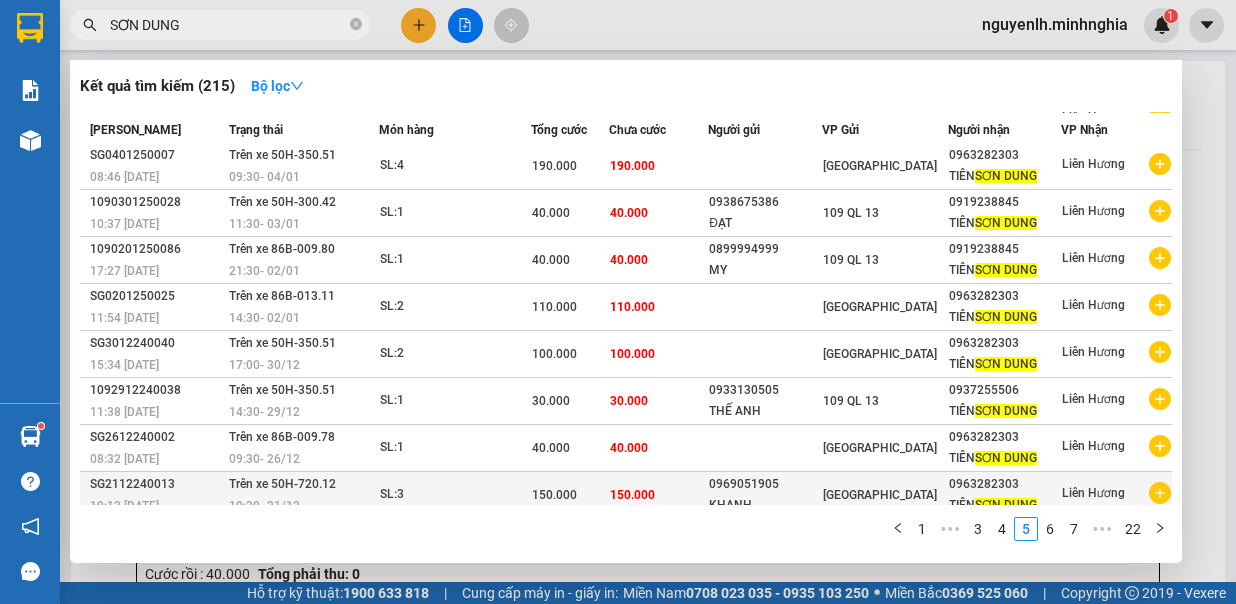 click on "KHANH" at bounding box center [765, 505] 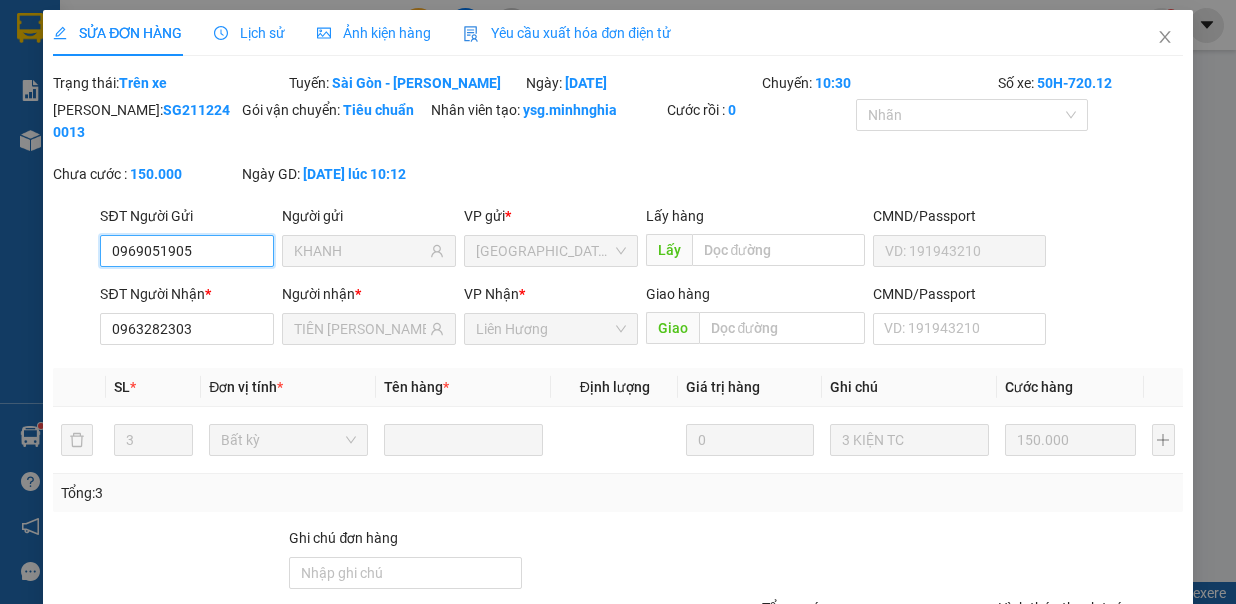 type on "0969051905" 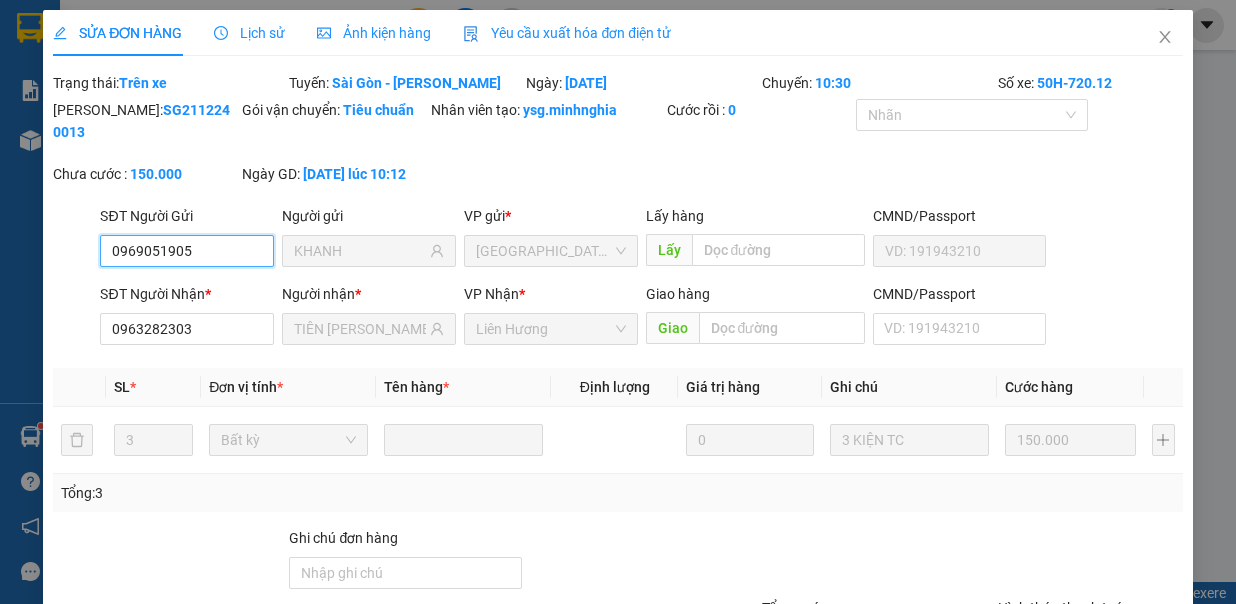 type on "KHANH" 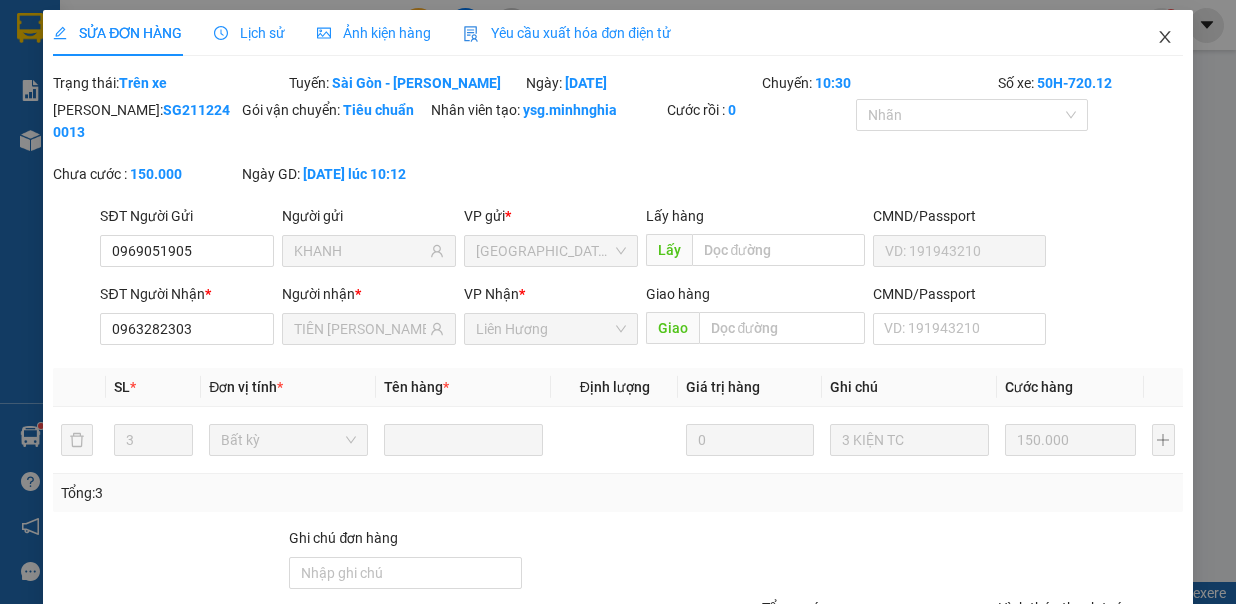 click 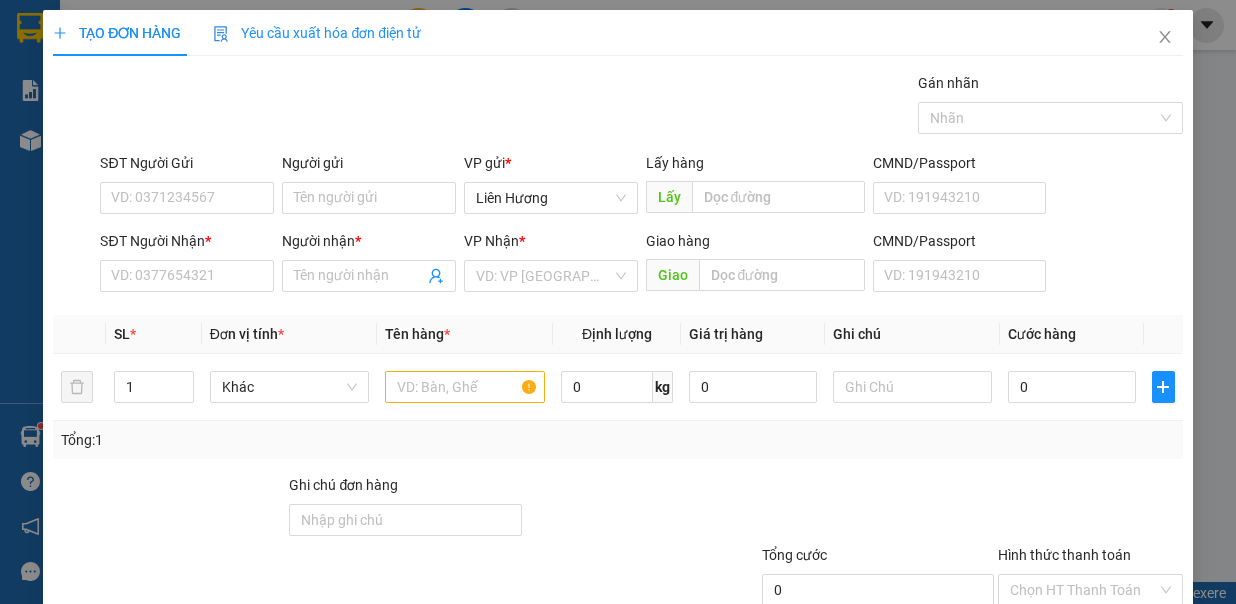 scroll, scrollTop: 0, scrollLeft: 0, axis: both 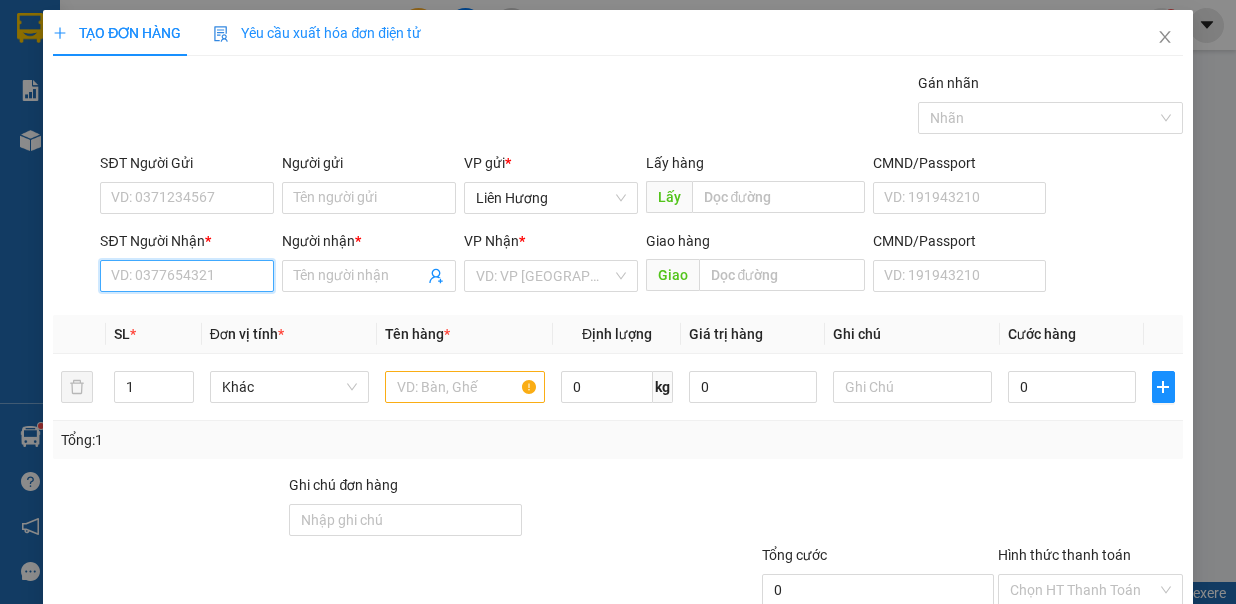 click on "SĐT Người Nhận  *" at bounding box center [187, 276] 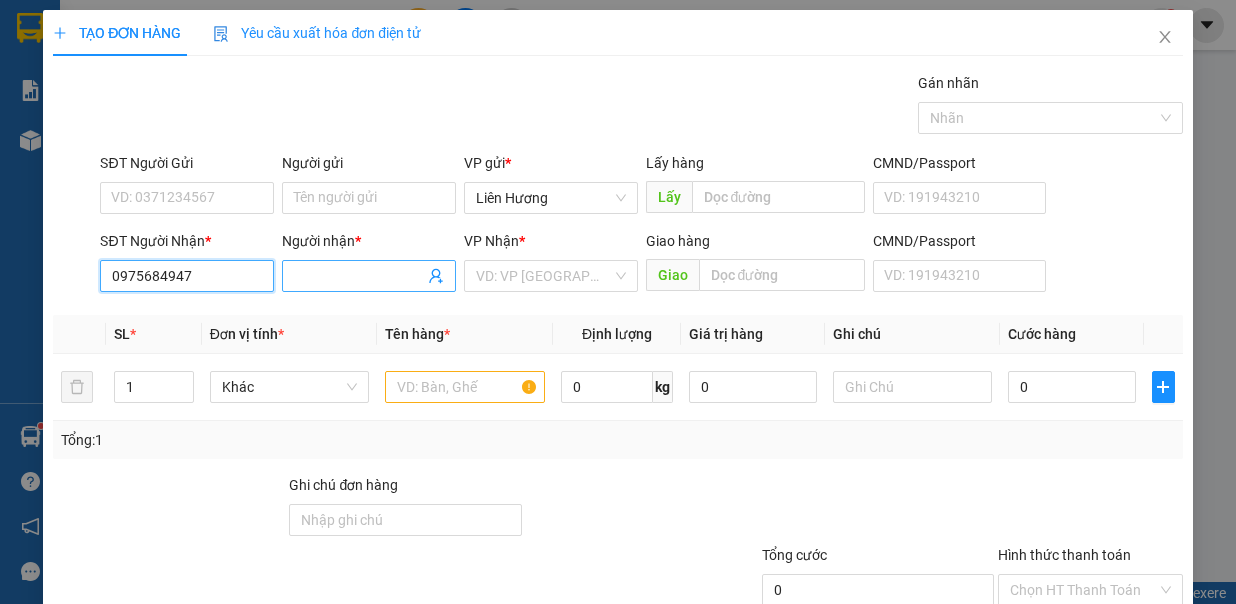 type on "0975684947" 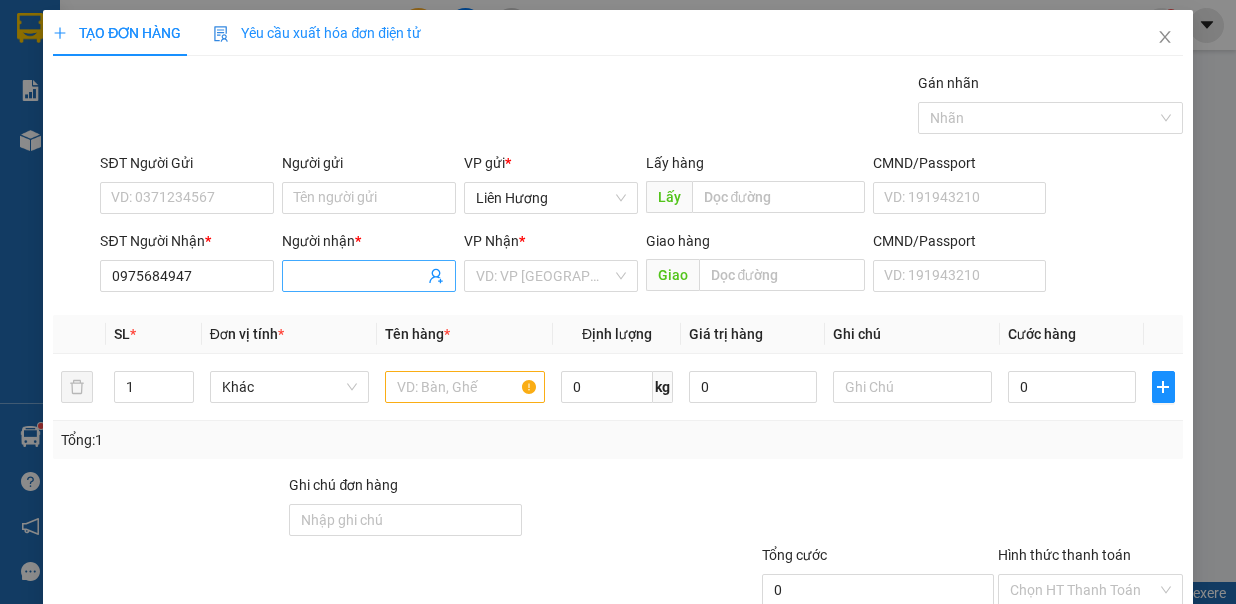 click on "Người nhận  *" at bounding box center [359, 276] 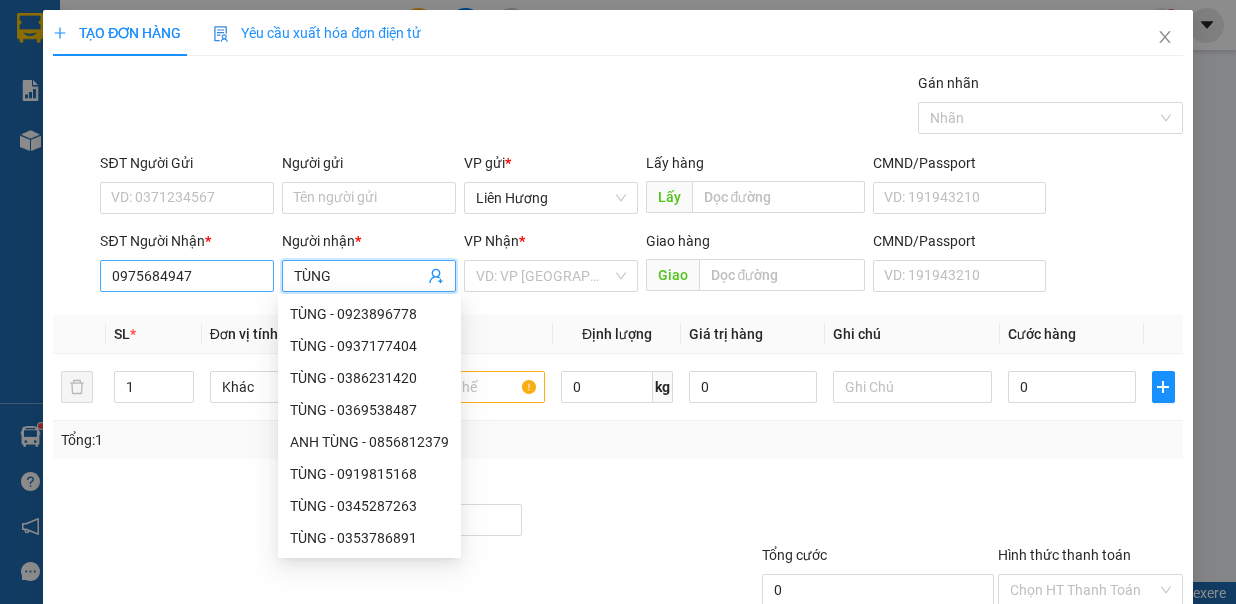 type on "TÙNG" 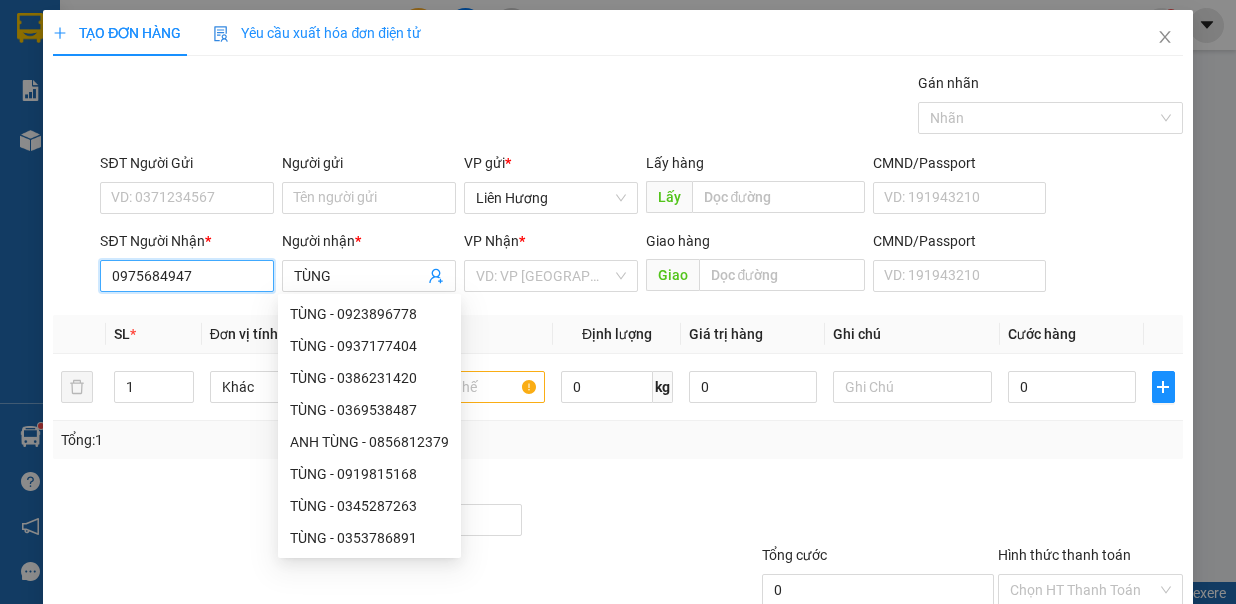 click on "0975684947" at bounding box center [187, 276] 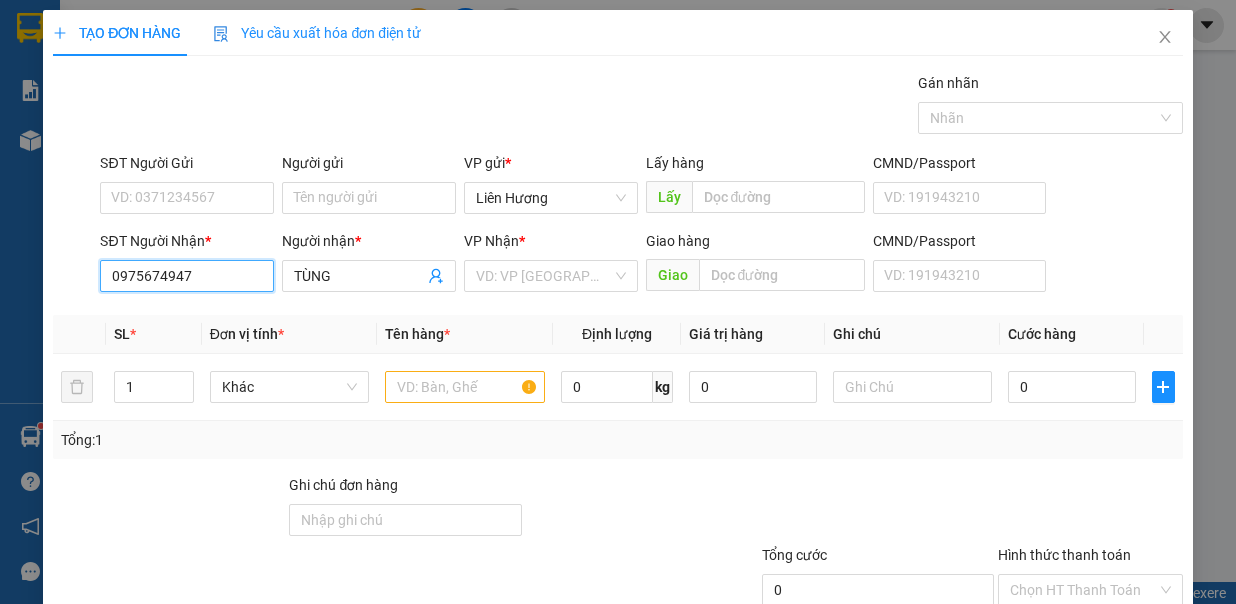 click on "0975674947" at bounding box center [187, 276] 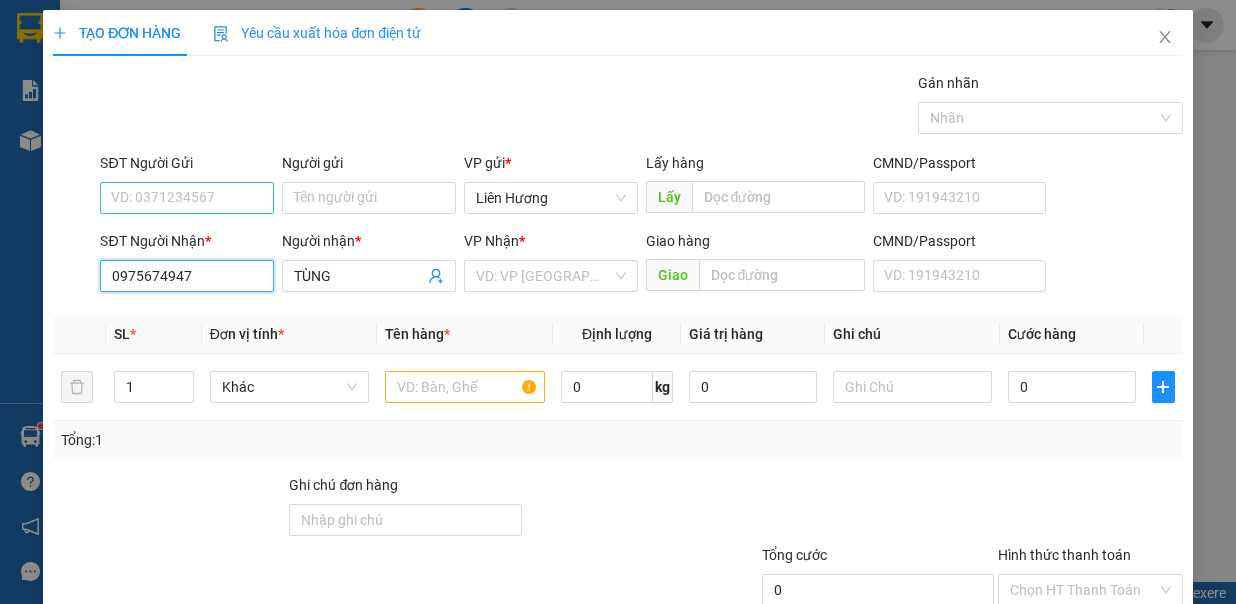 type on "0975674947" 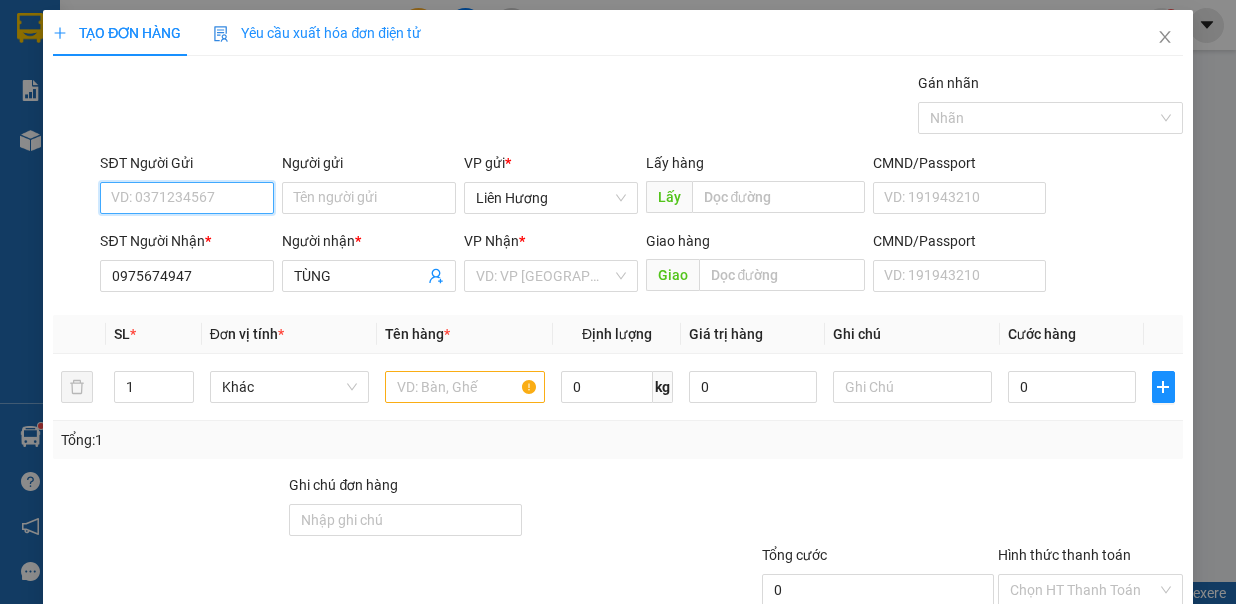 click on "SĐT Người Gửi" at bounding box center [187, 198] 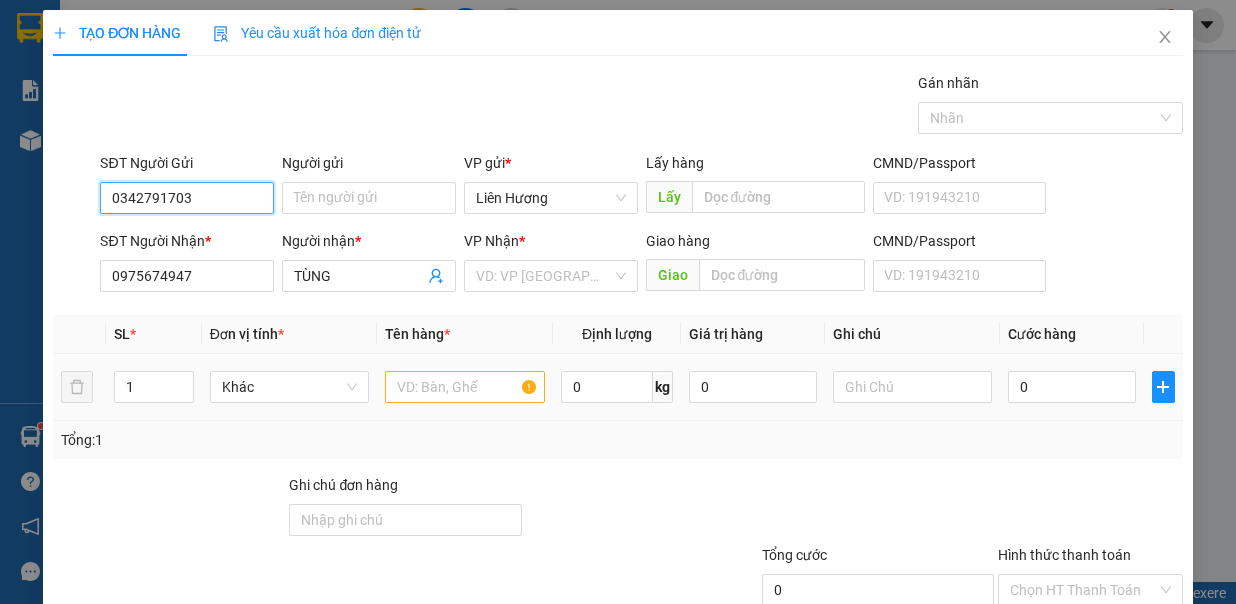 type on "0342791703" 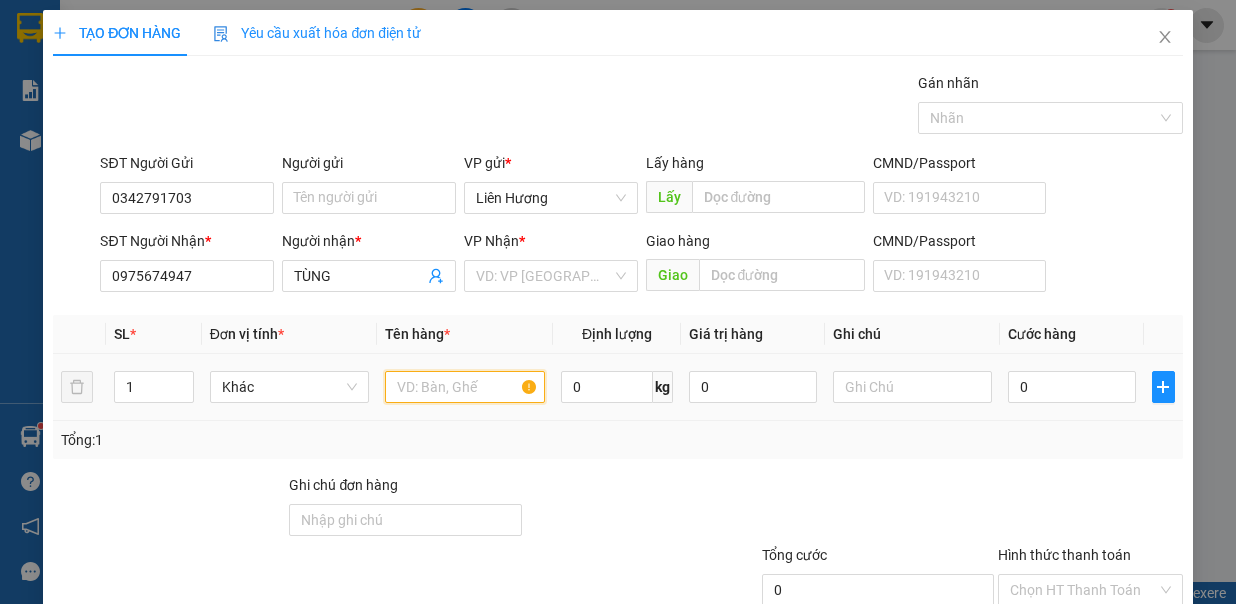 click at bounding box center (465, 387) 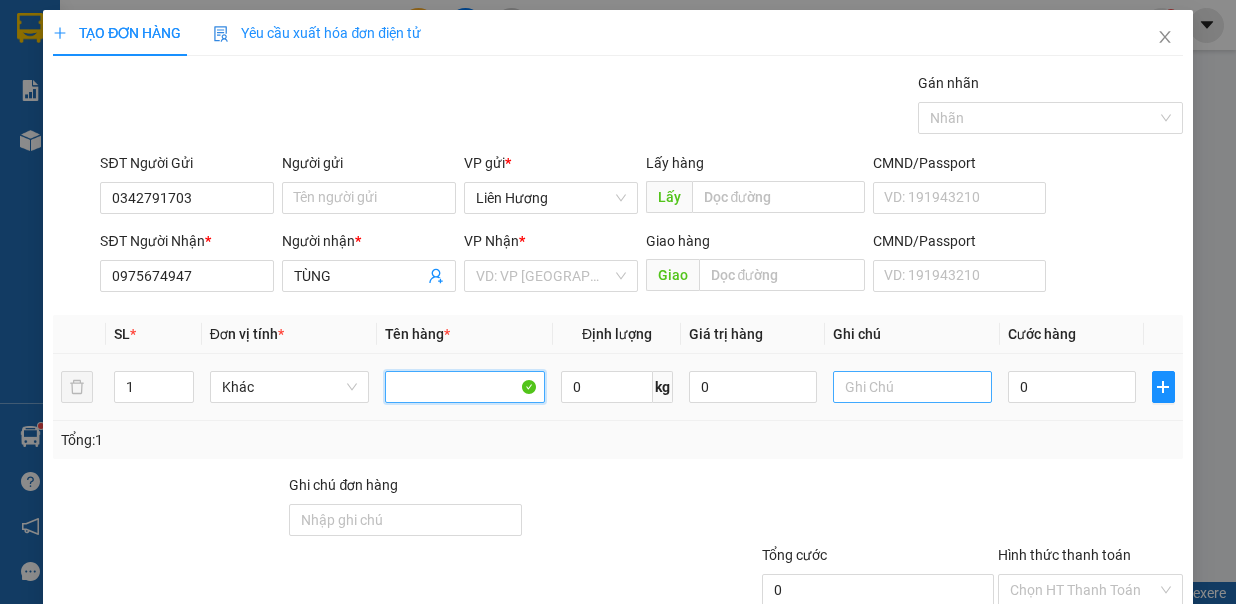 type 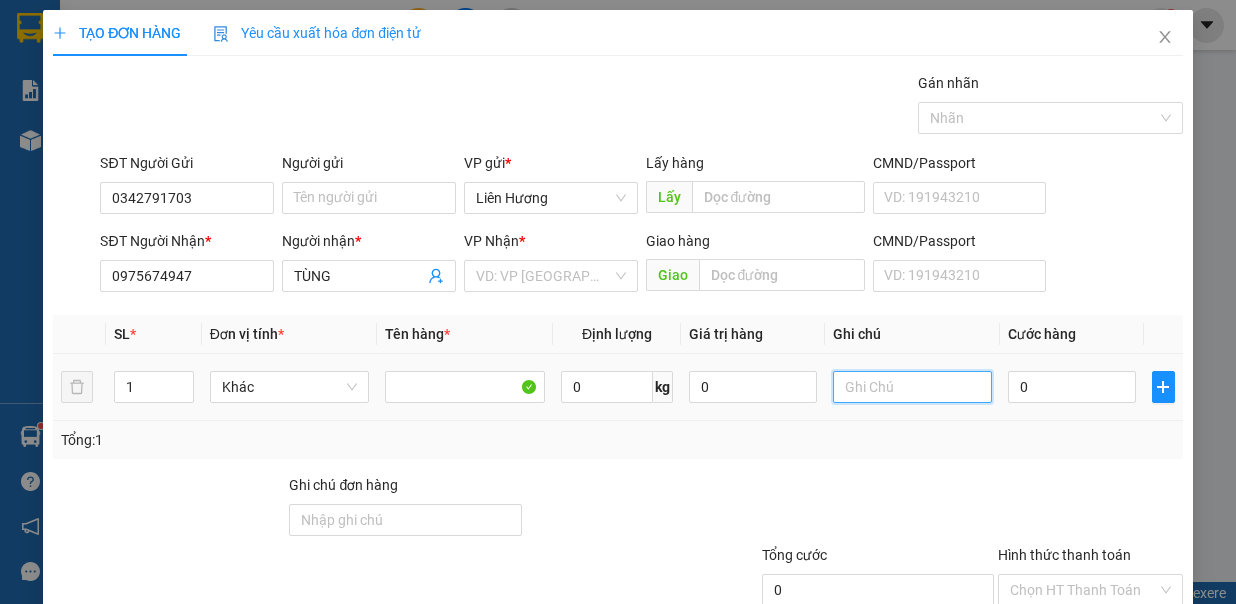 click at bounding box center (913, 387) 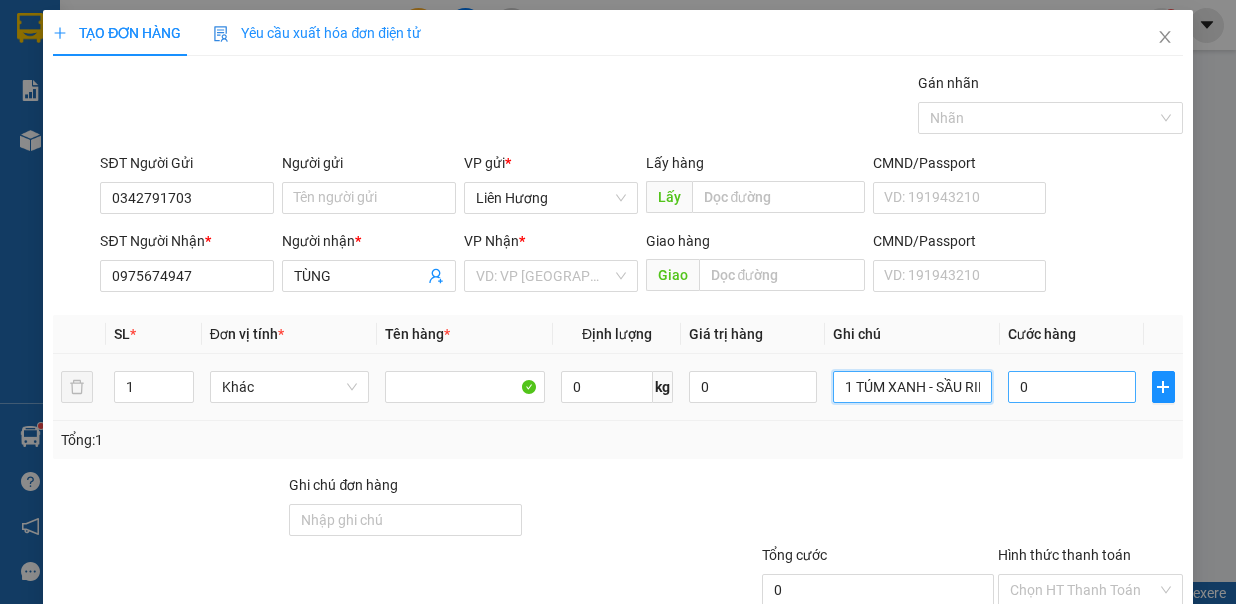 type on "1 TÚM XANH - SẦU RIÊNG" 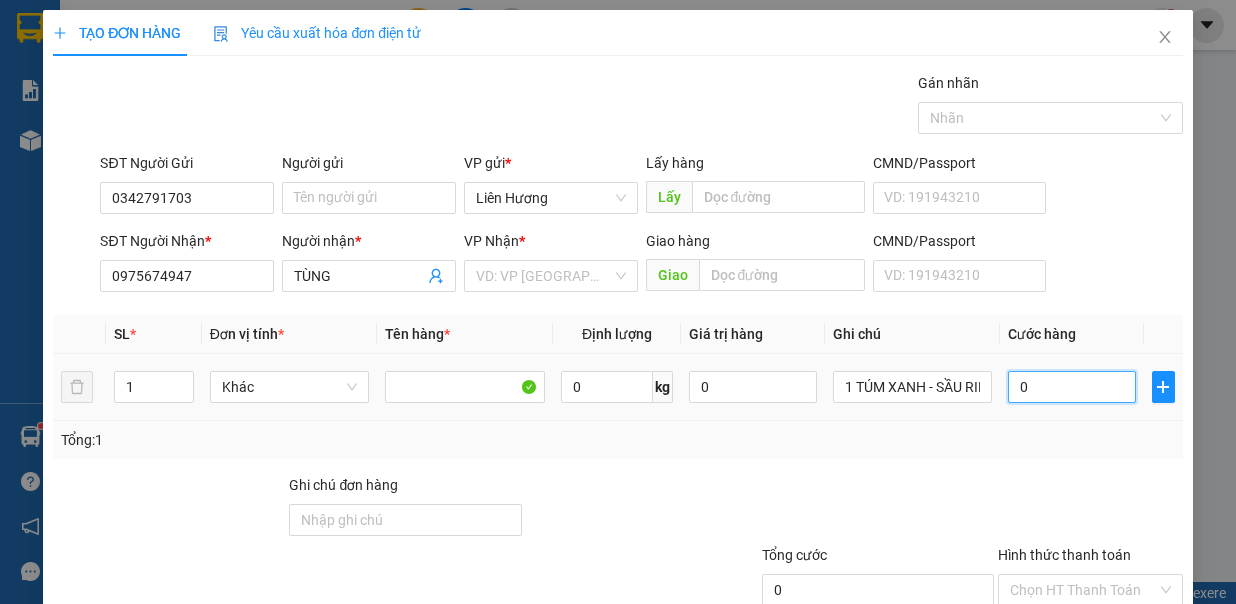 click on "0" at bounding box center [1072, 387] 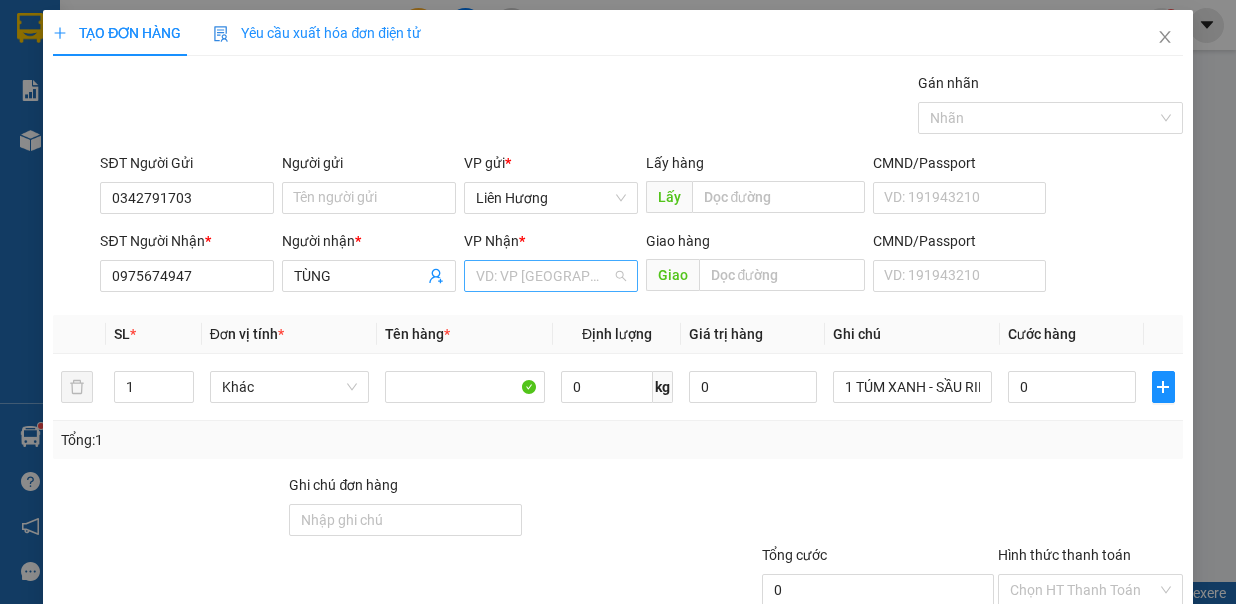 click at bounding box center [544, 276] 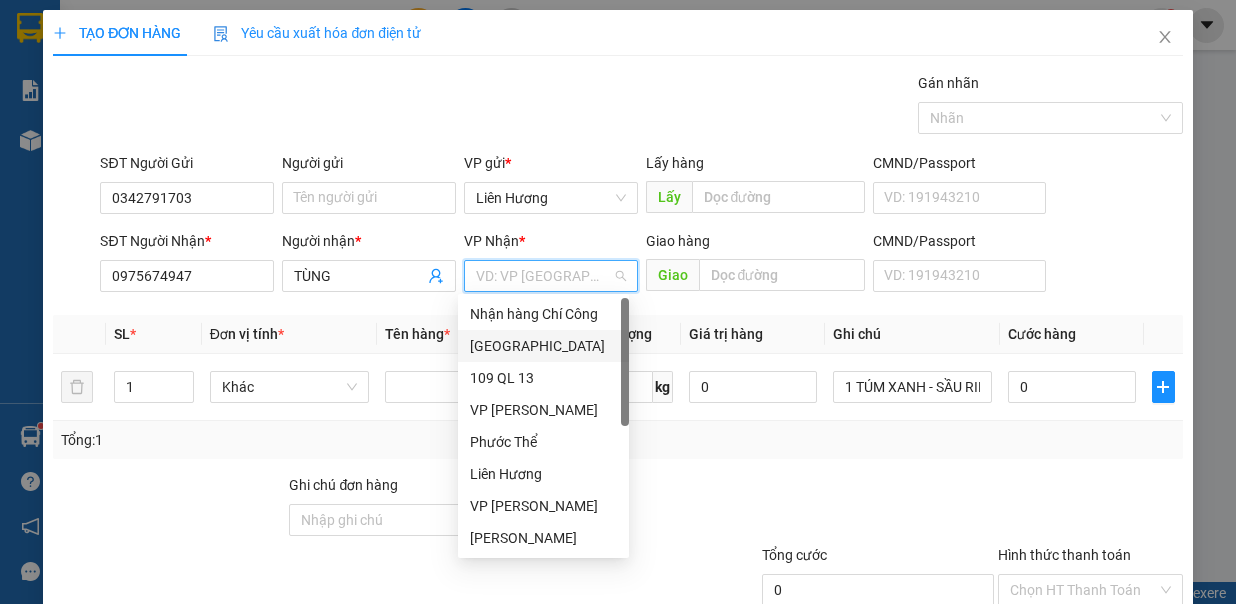 click on "[GEOGRAPHIC_DATA]" at bounding box center [543, 346] 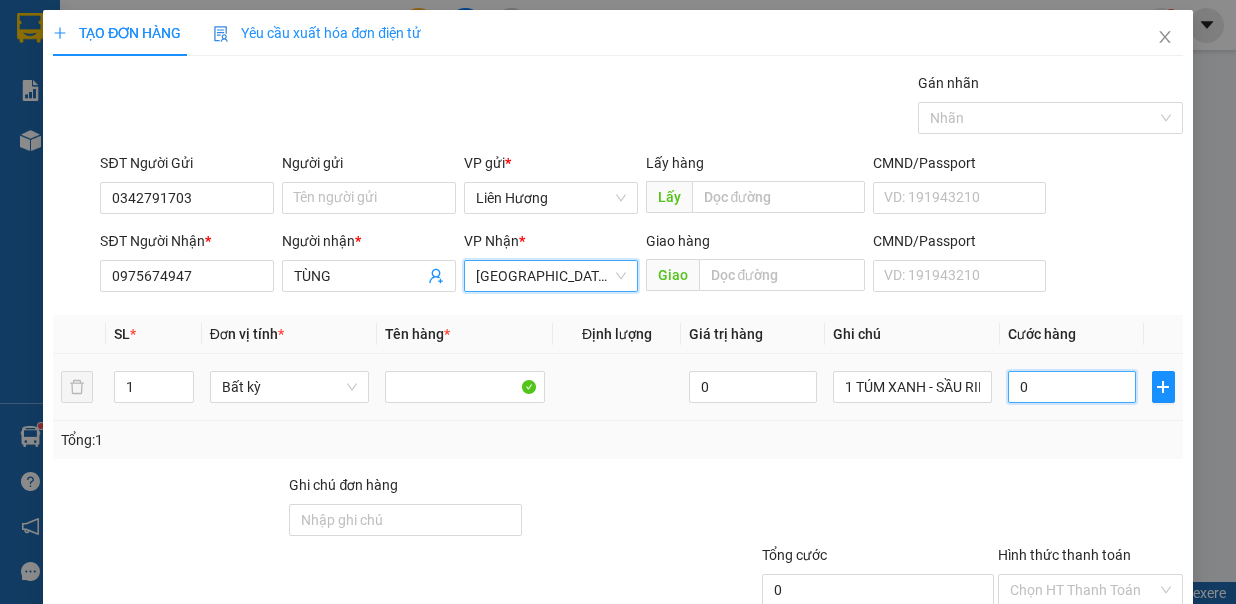 click on "0" at bounding box center [1072, 387] 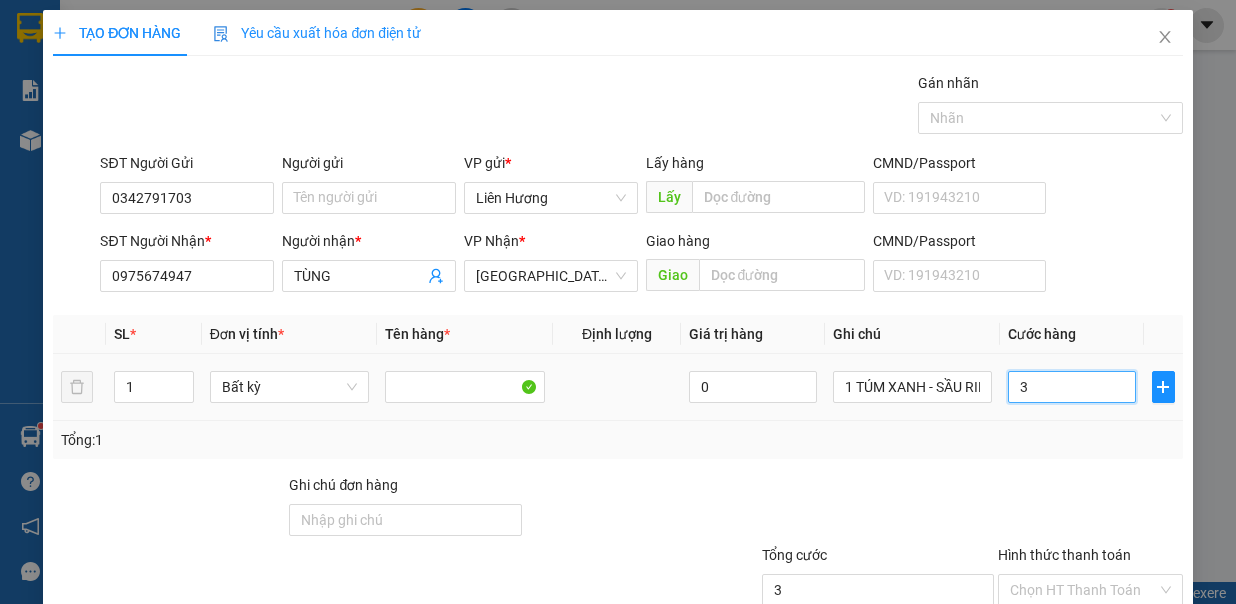 type on "3" 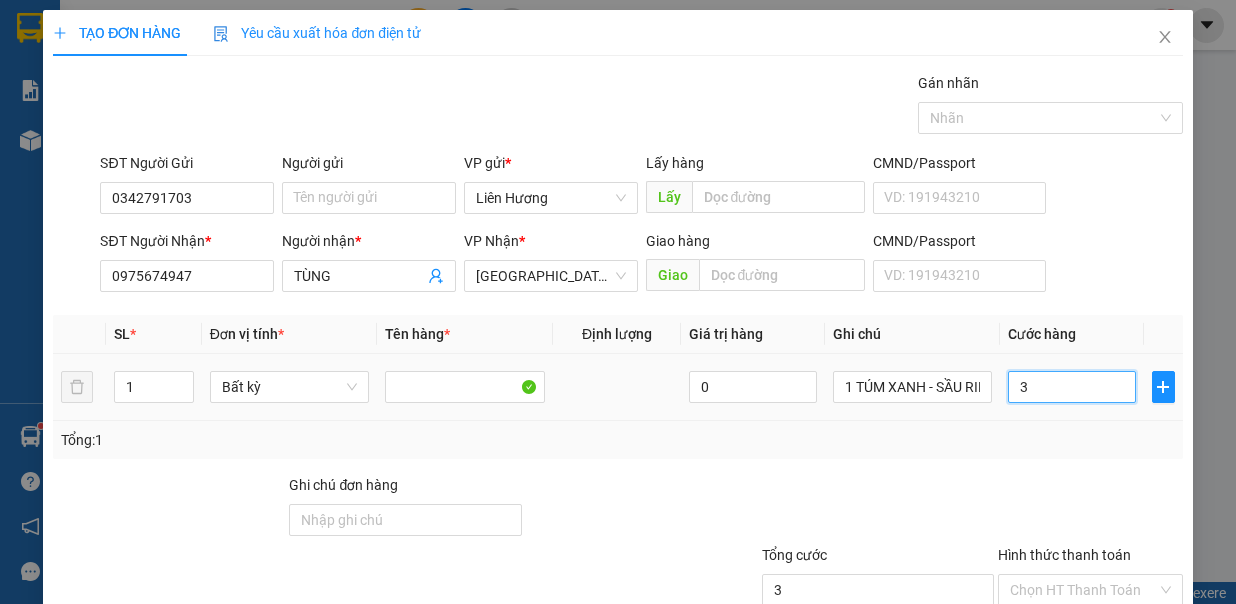 type on "3" 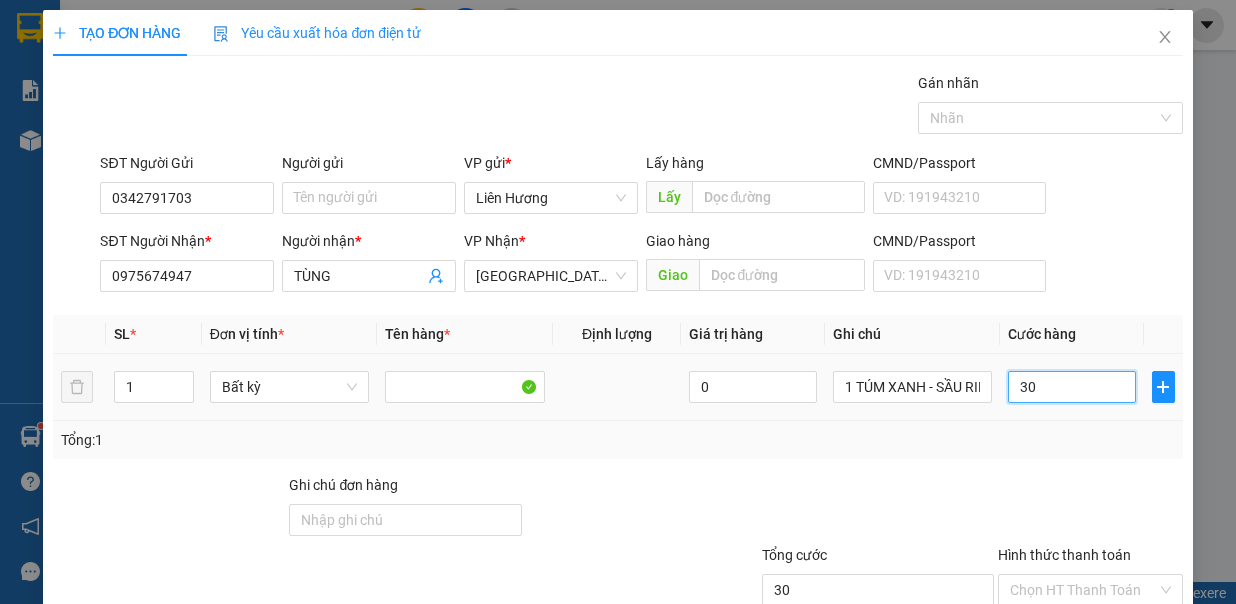 type on "30.000" 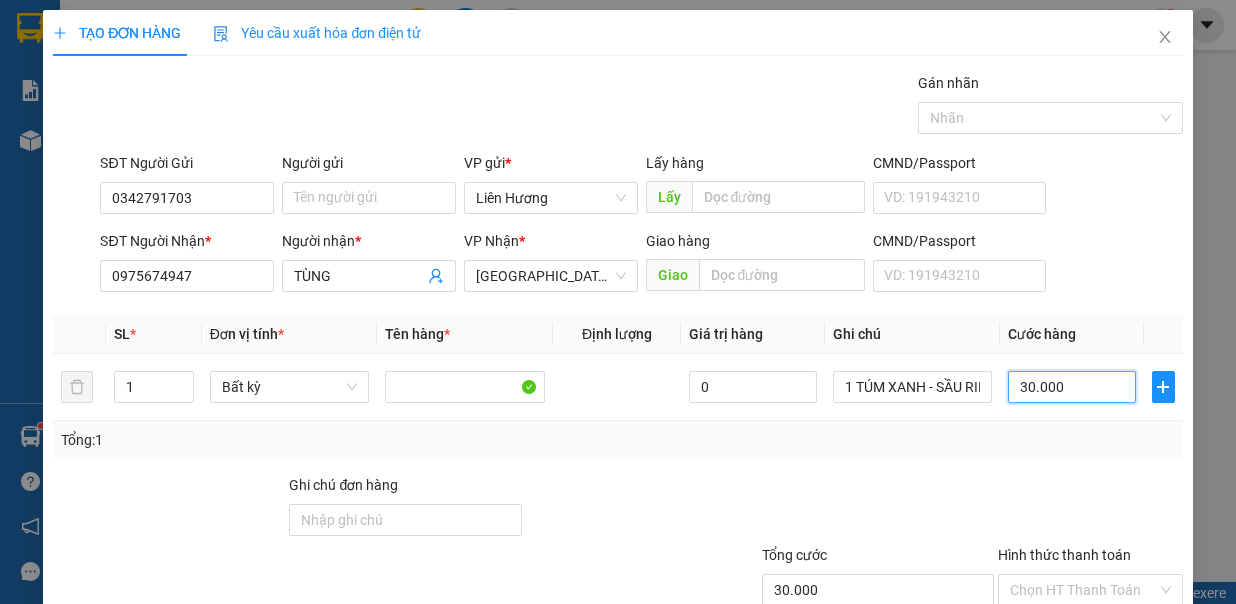 scroll, scrollTop: 133, scrollLeft: 0, axis: vertical 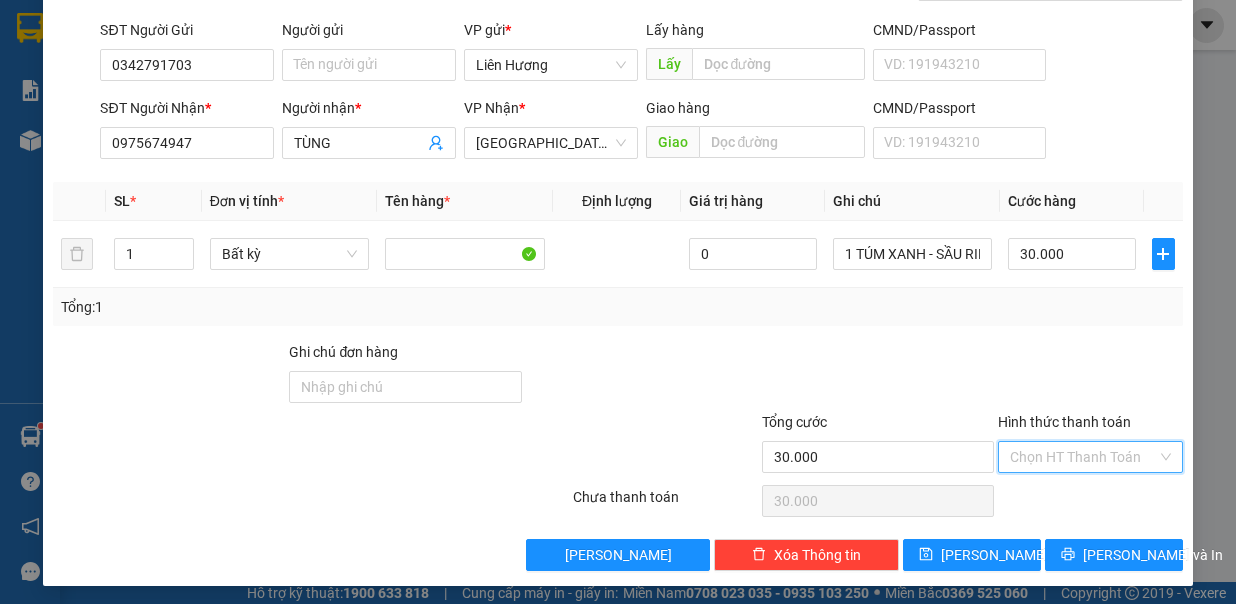click on "Hình thức thanh toán" at bounding box center (1083, 457) 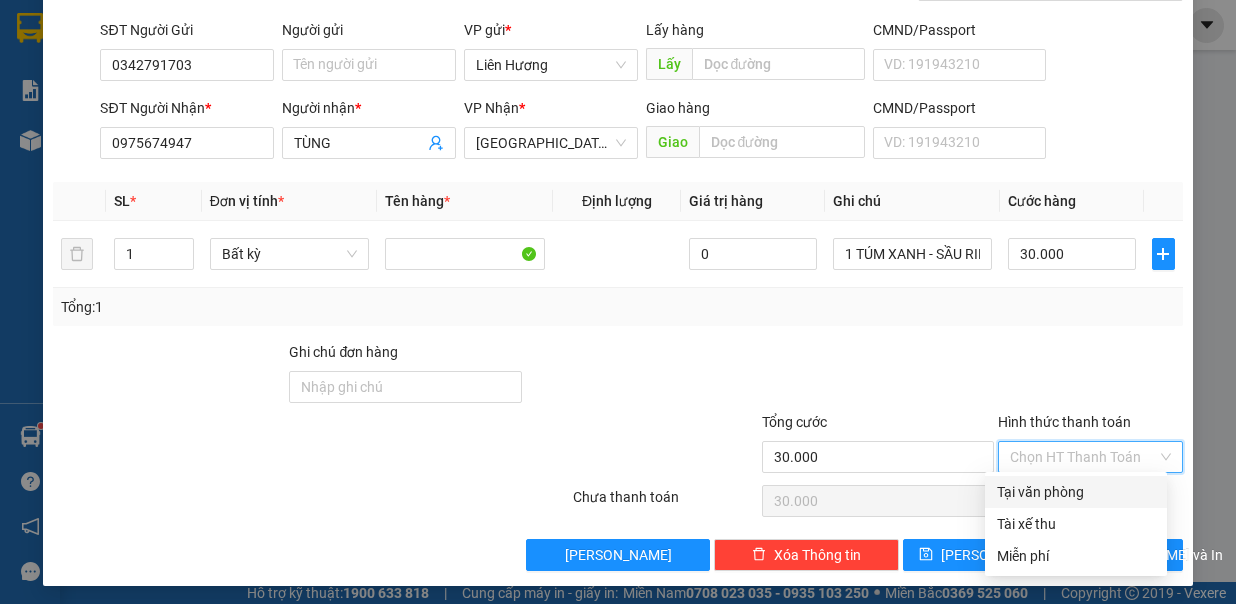 click on "Tại văn phòng" at bounding box center [1076, 492] 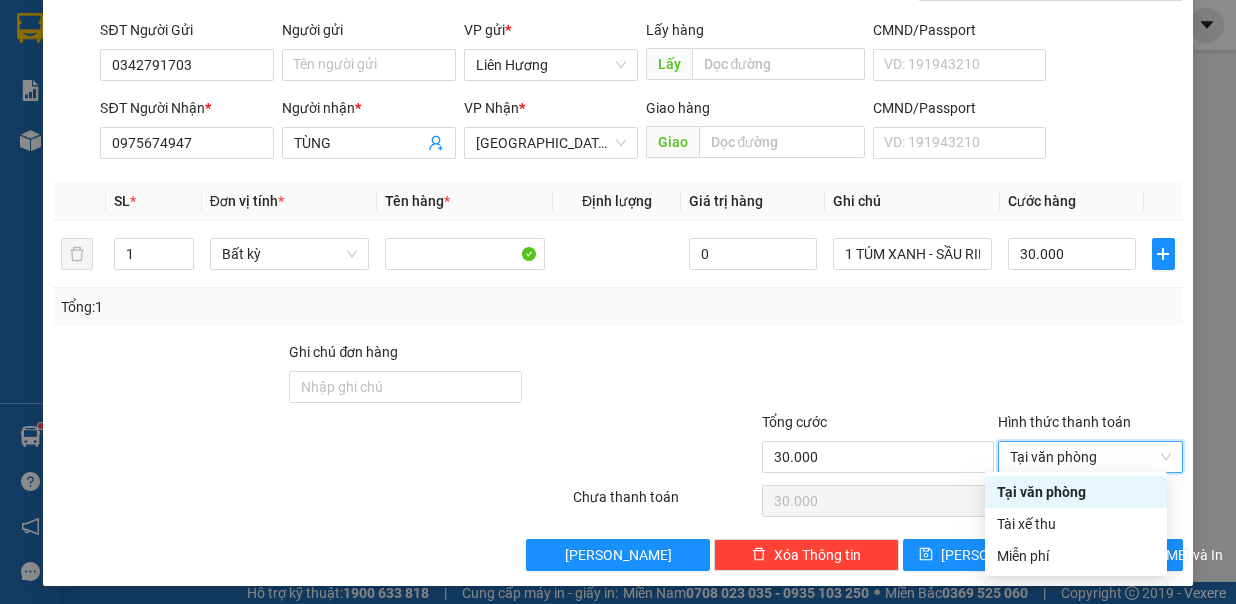 type on "0" 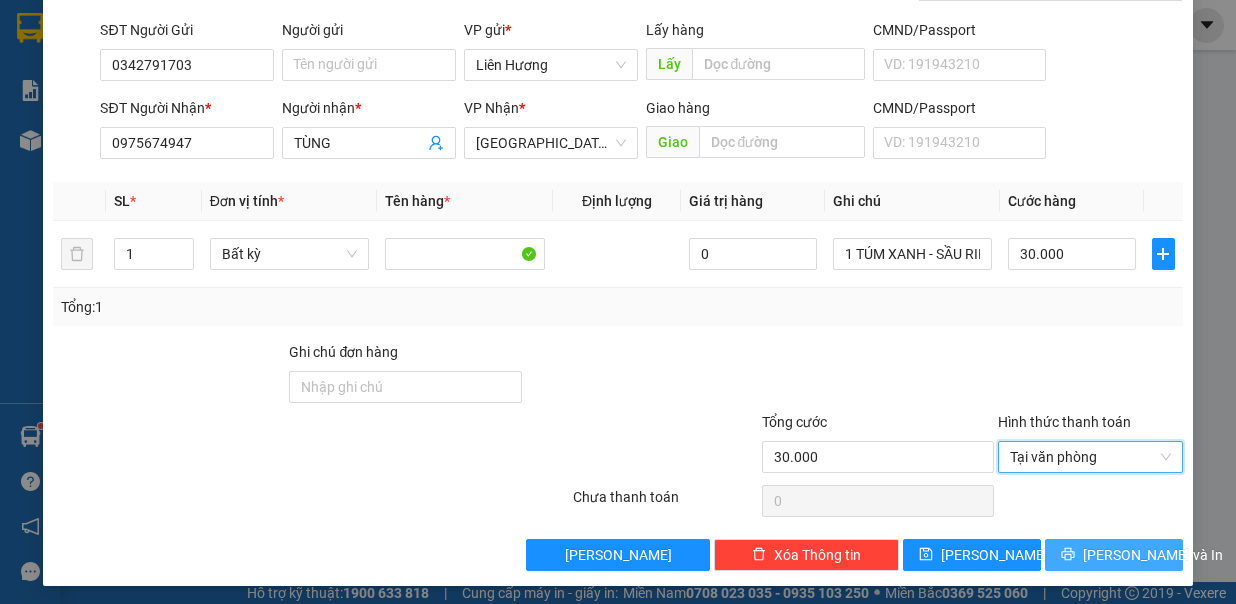 click on "[PERSON_NAME] và In" at bounding box center (1153, 555) 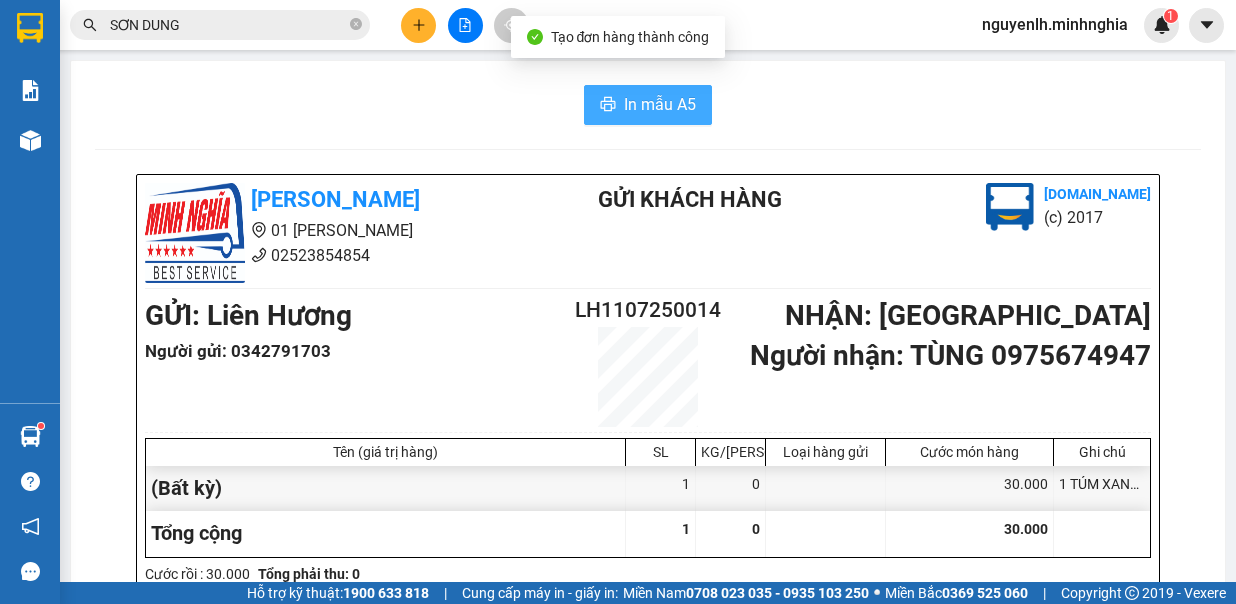 click on "In mẫu A5" at bounding box center (660, 104) 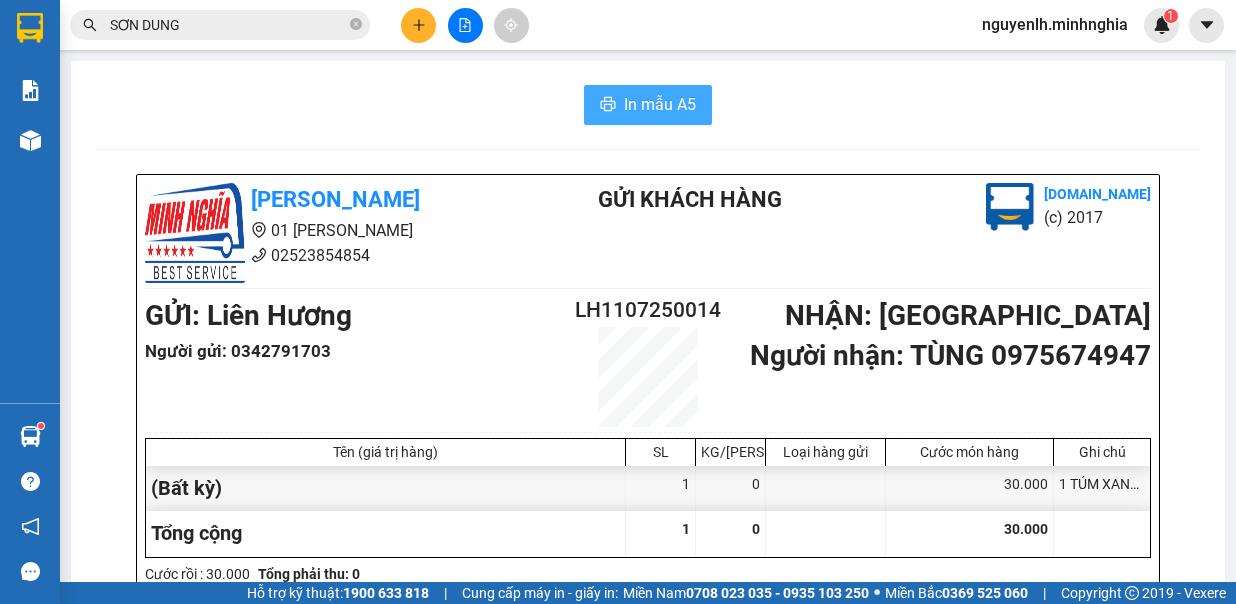 scroll, scrollTop: 0, scrollLeft: 0, axis: both 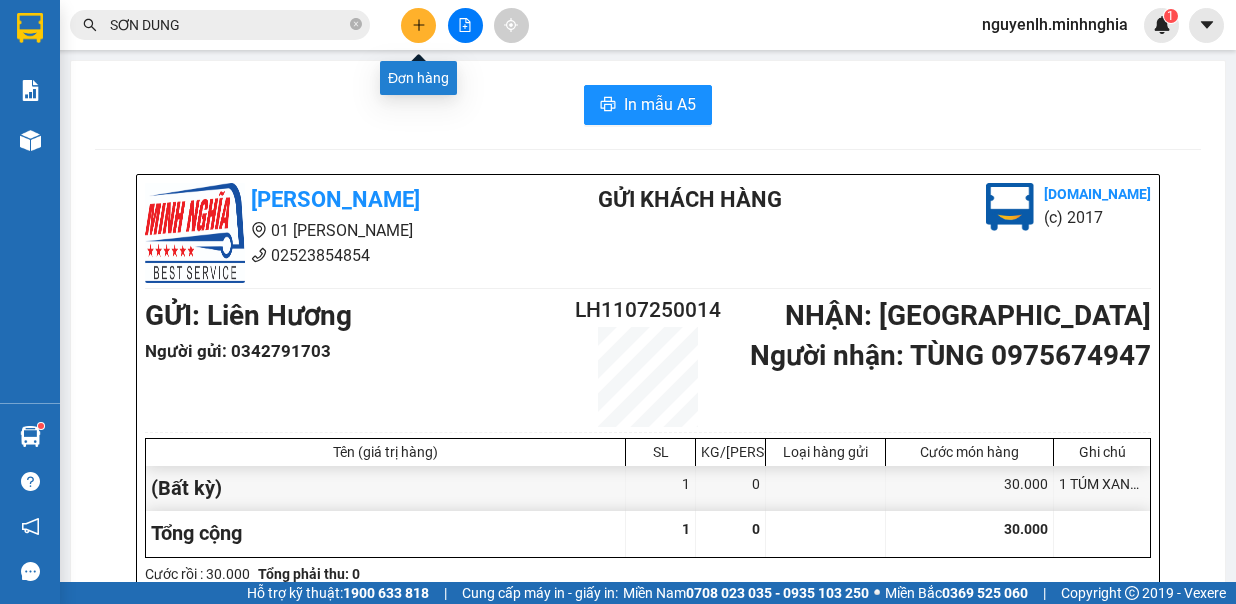 click at bounding box center [465, 25] 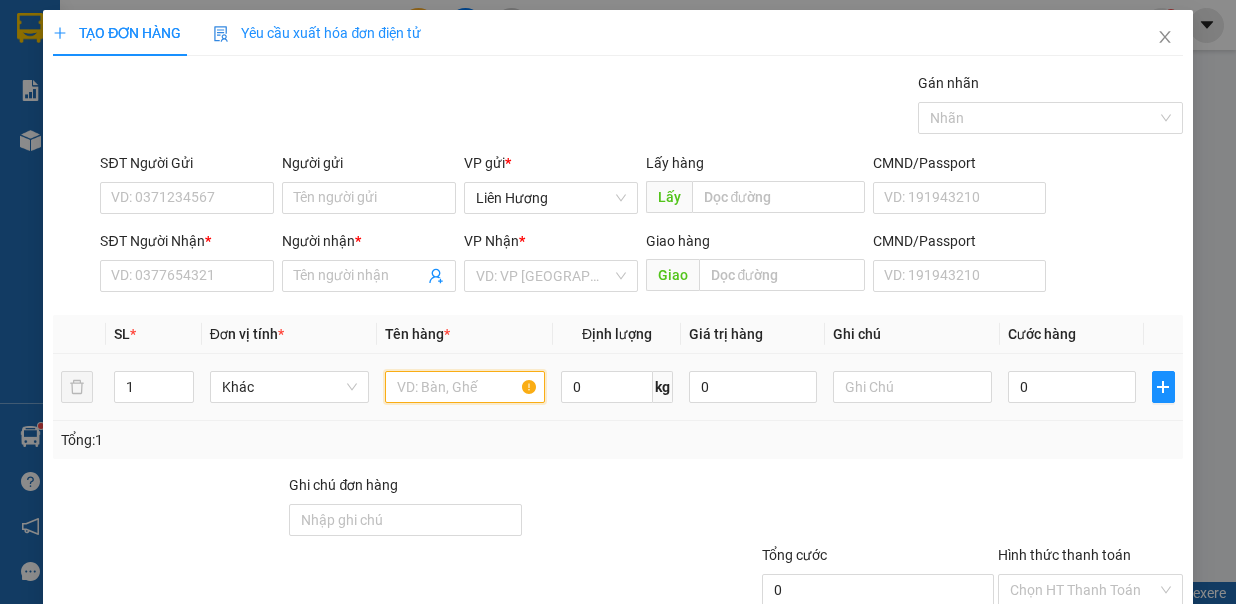 click at bounding box center [465, 387] 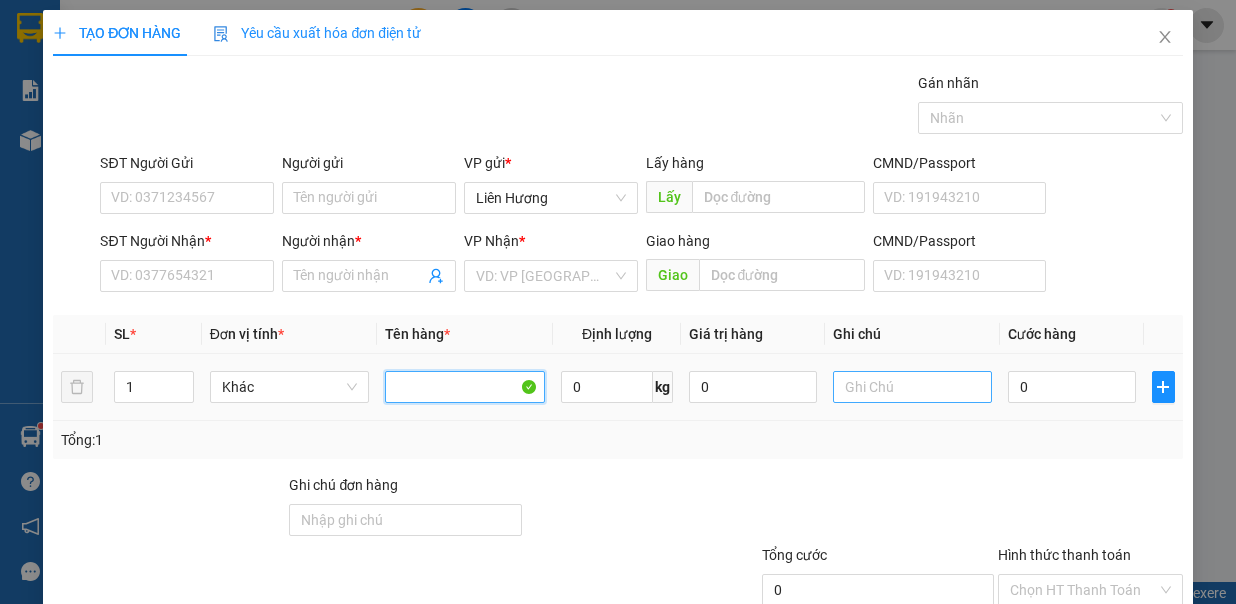 type 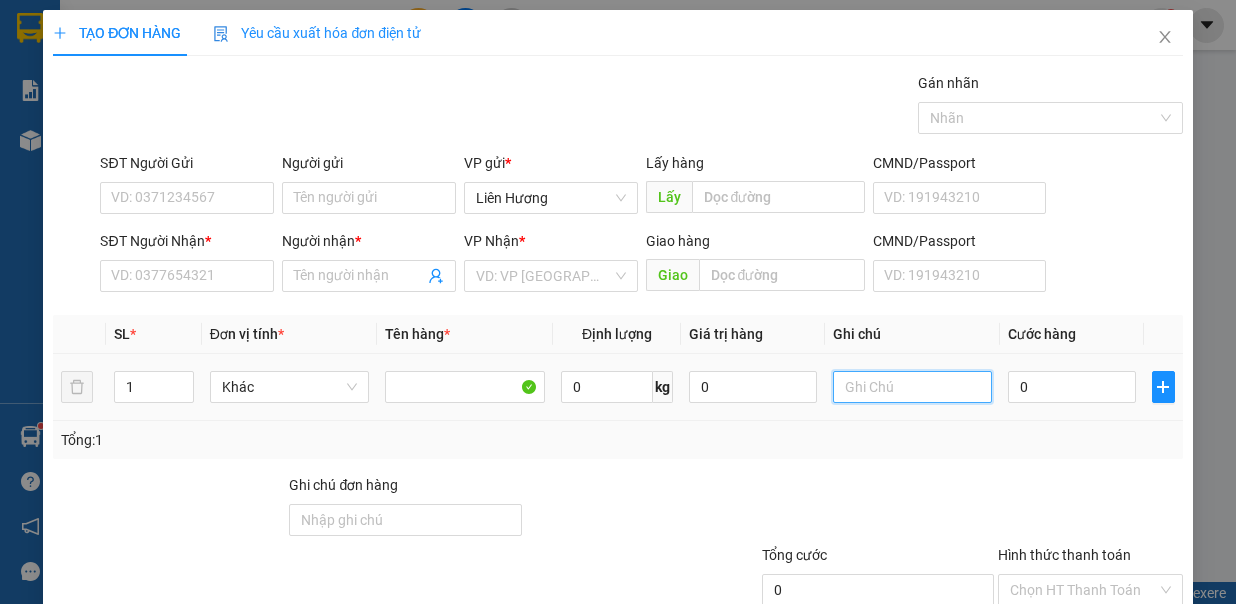 click at bounding box center (913, 387) 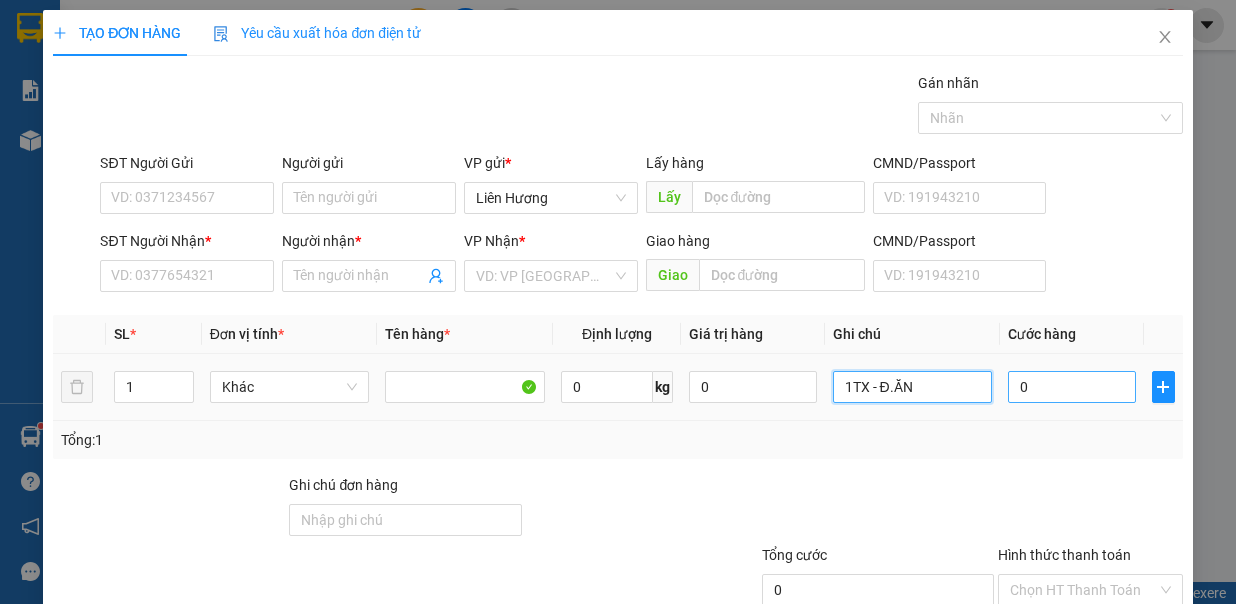 type on "1TX - Đ.ĂN" 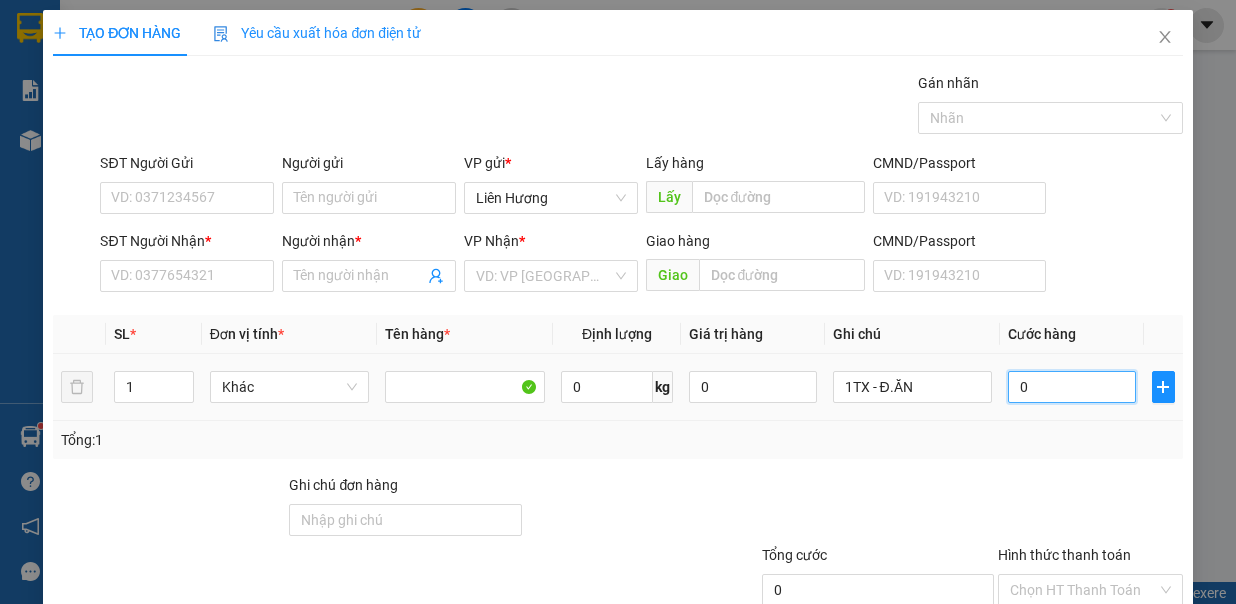 click on "0" at bounding box center [1072, 387] 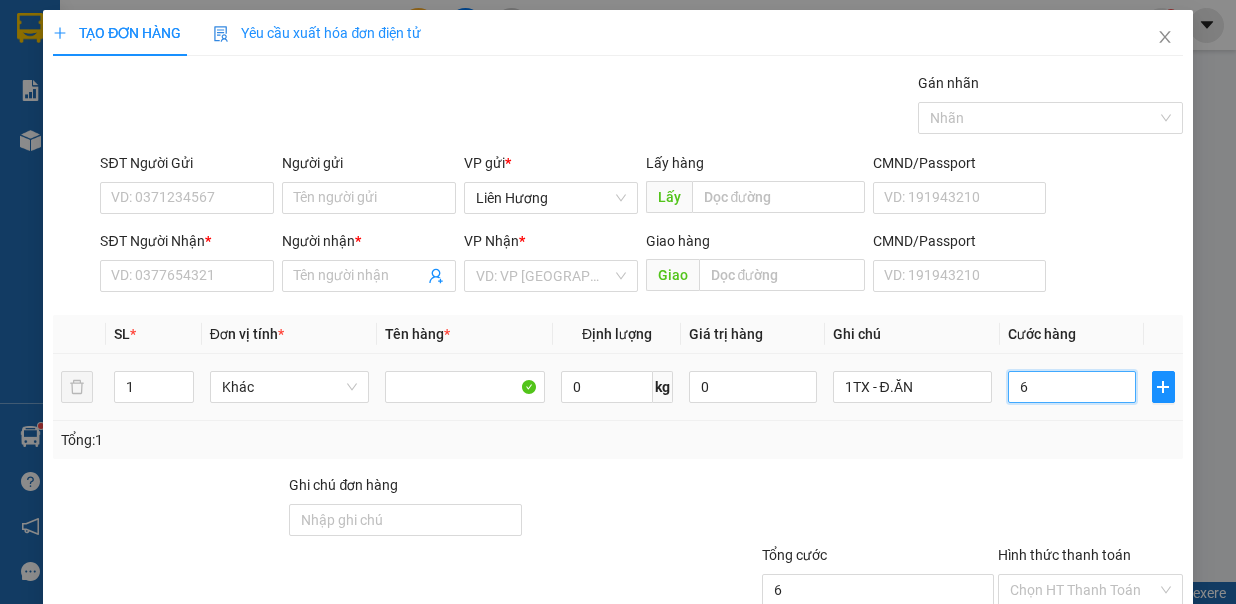 type on "60" 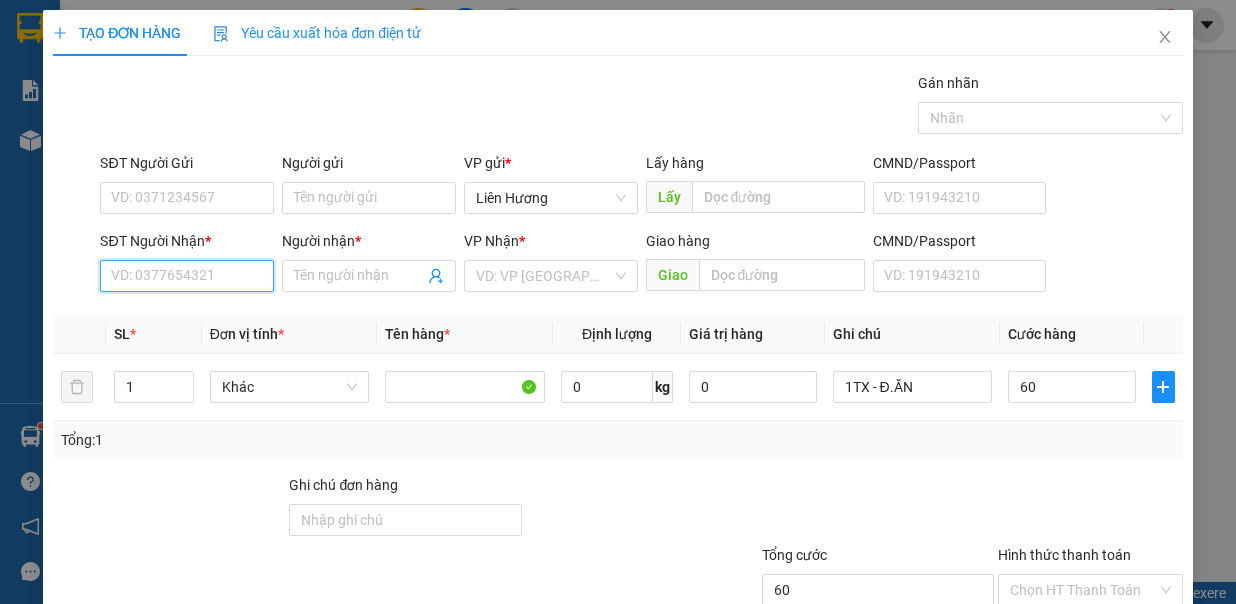 type on "60.000" 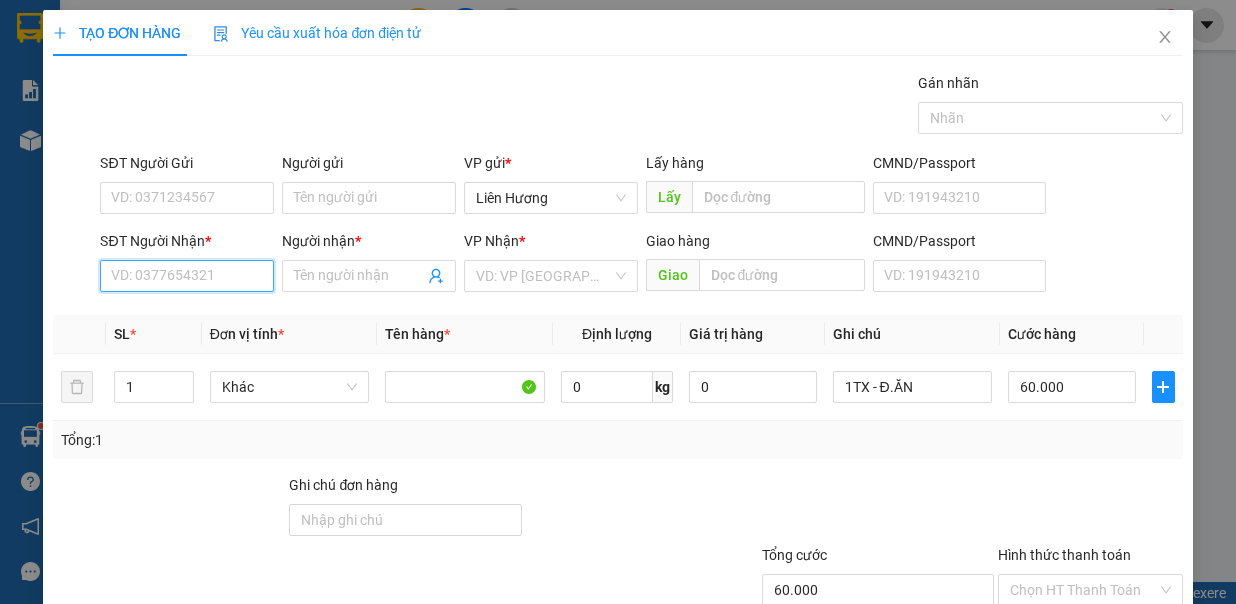 click on "SĐT Người Nhận  *" at bounding box center [187, 276] 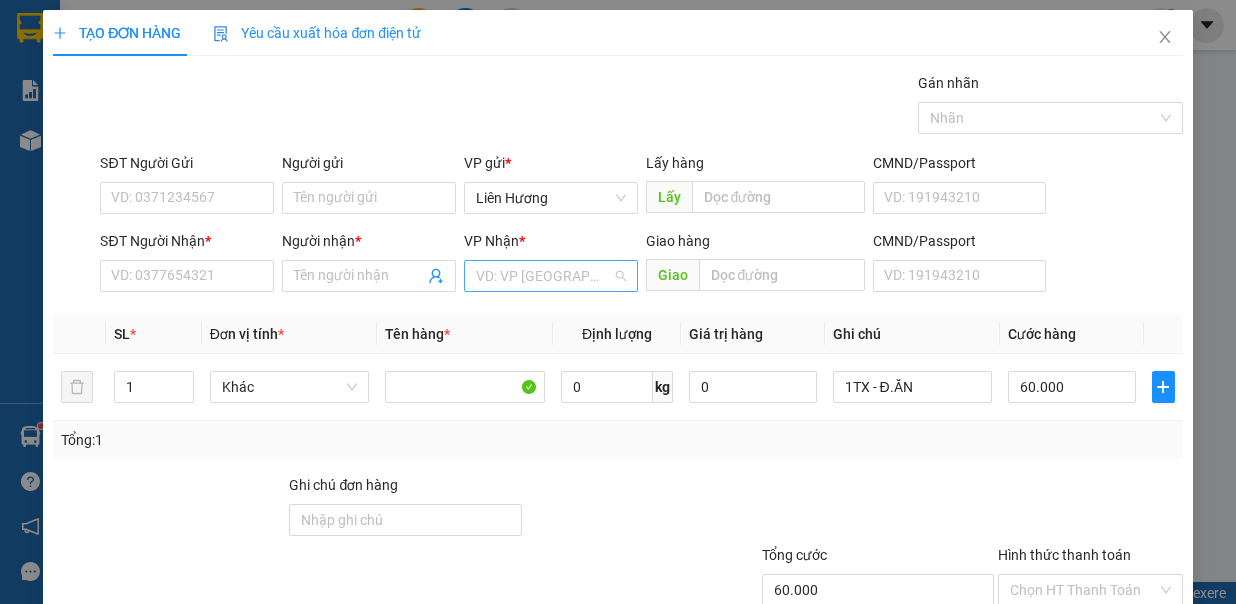 drag, startPoint x: 511, startPoint y: 272, endPoint x: 492, endPoint y: 283, distance: 21.954498 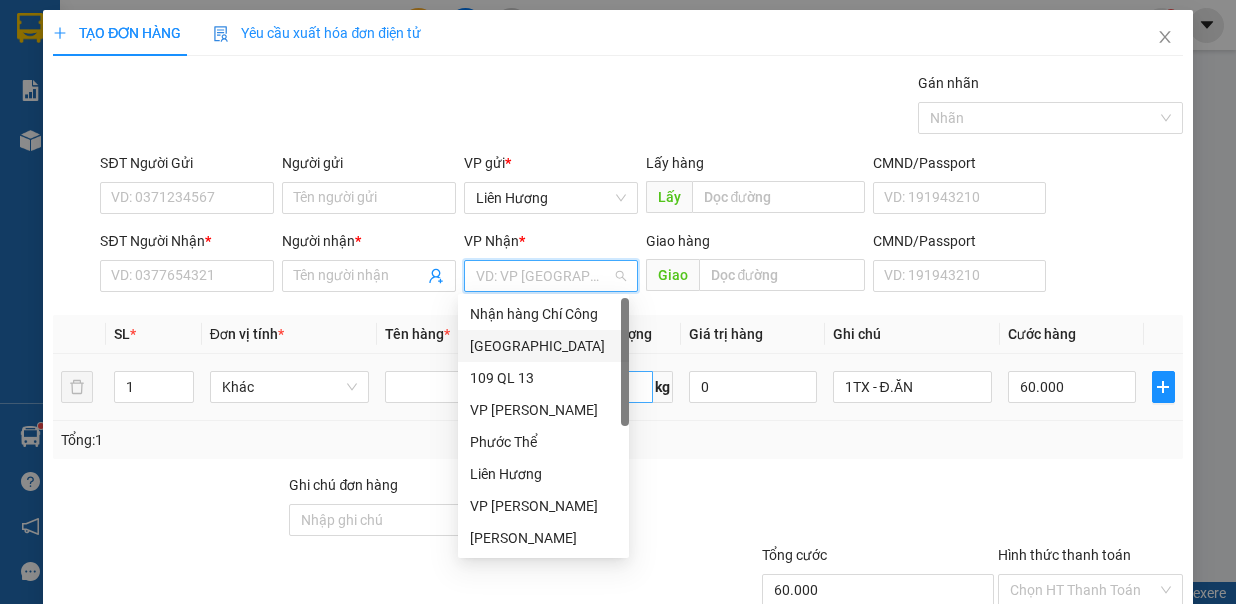 drag, startPoint x: 507, startPoint y: 344, endPoint x: 603, endPoint y: 385, distance: 104.388695 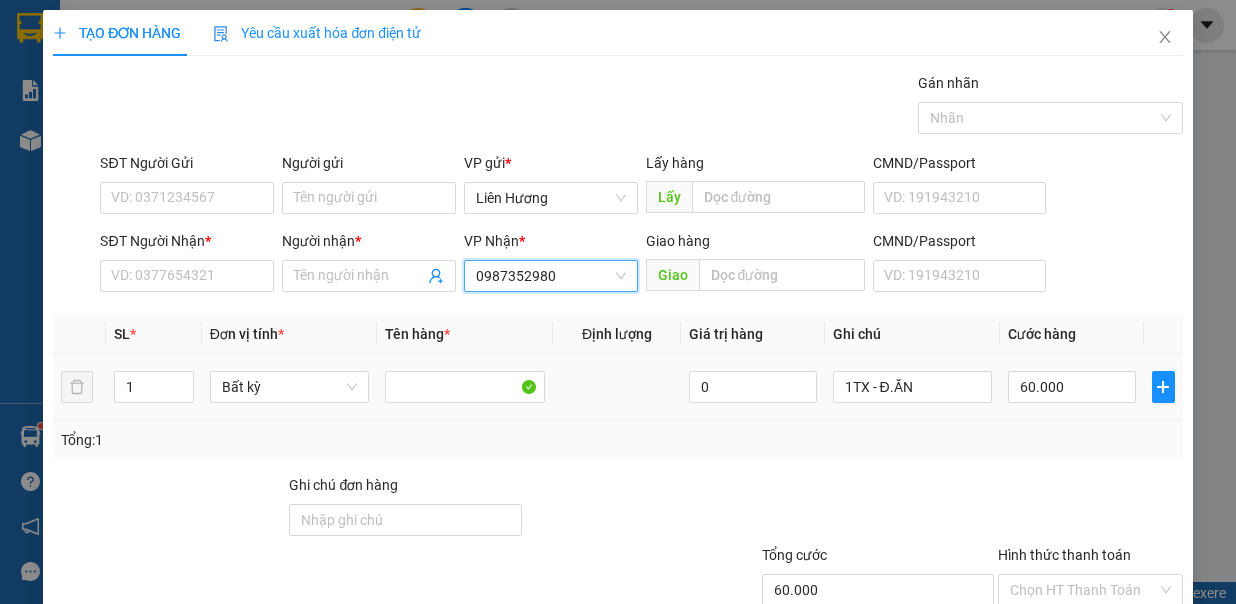 type on "0987352980" 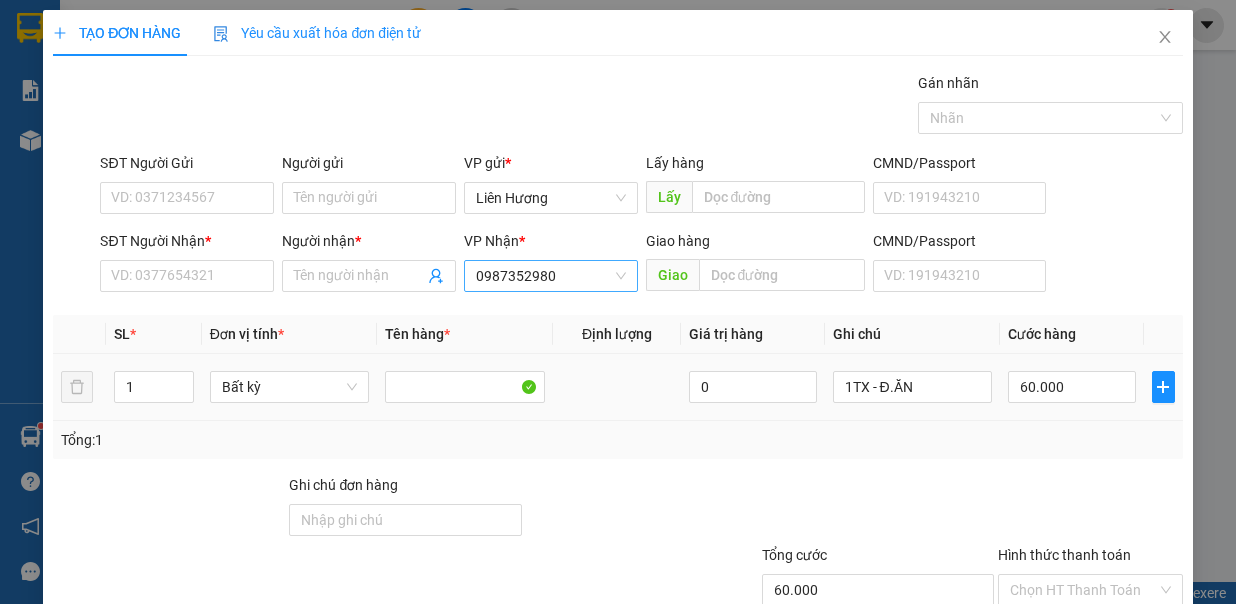 drag, startPoint x: 539, startPoint y: 256, endPoint x: 553, endPoint y: 261, distance: 14.866069 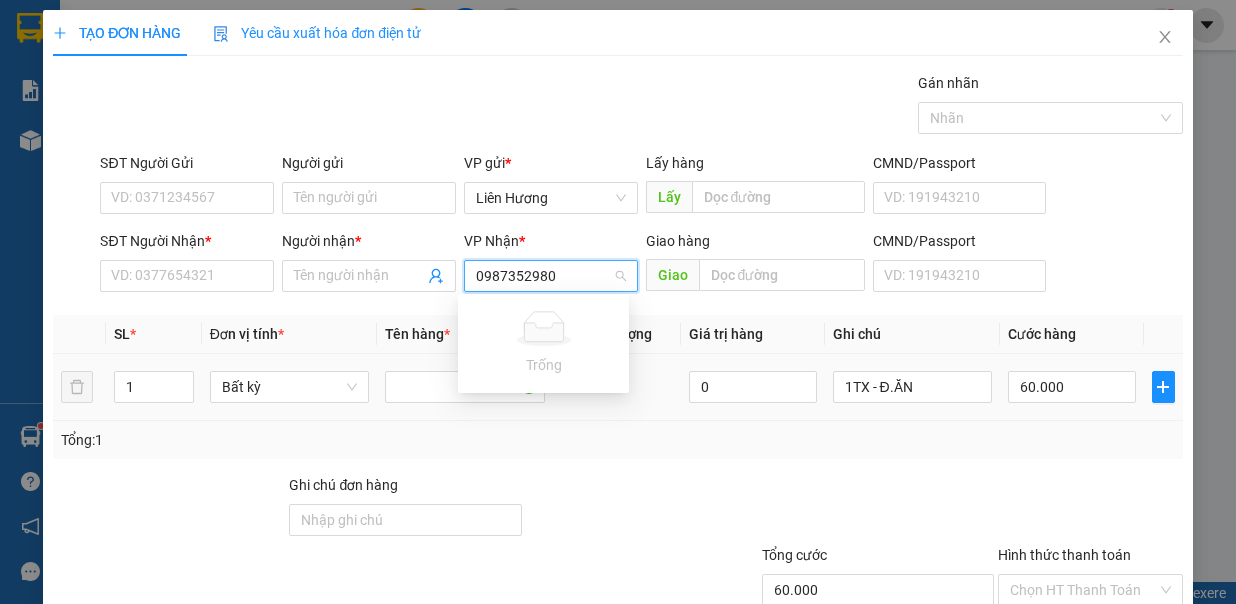 drag, startPoint x: 562, startPoint y: 268, endPoint x: 505, endPoint y: 279, distance: 58.0517 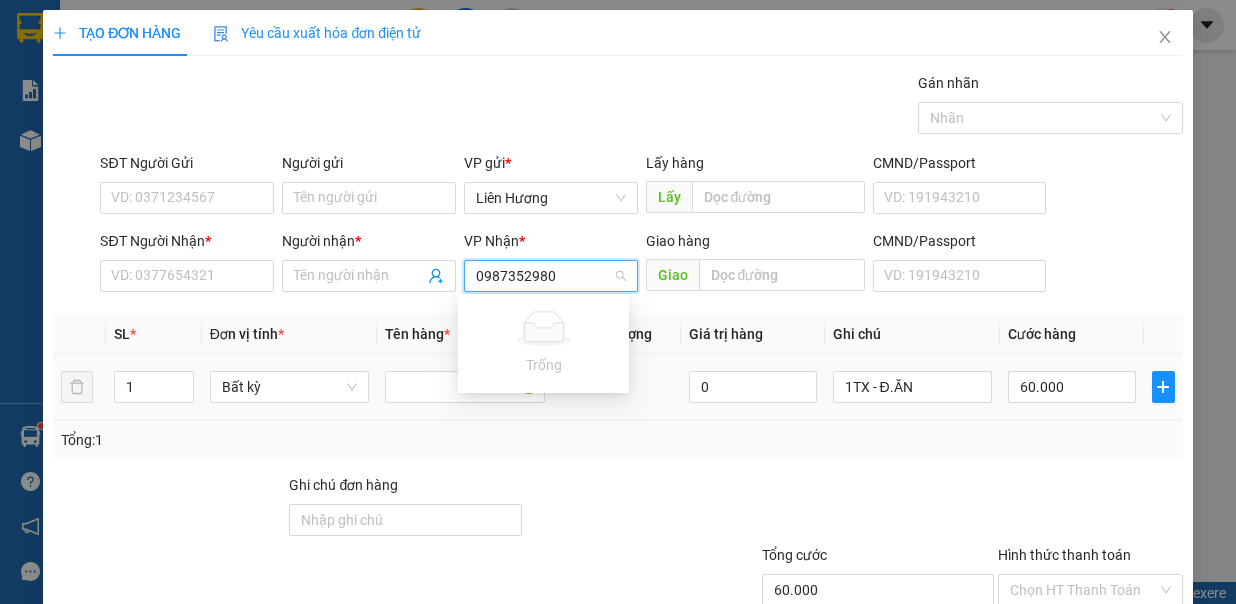 click on "0987352980" at bounding box center (551, 276) 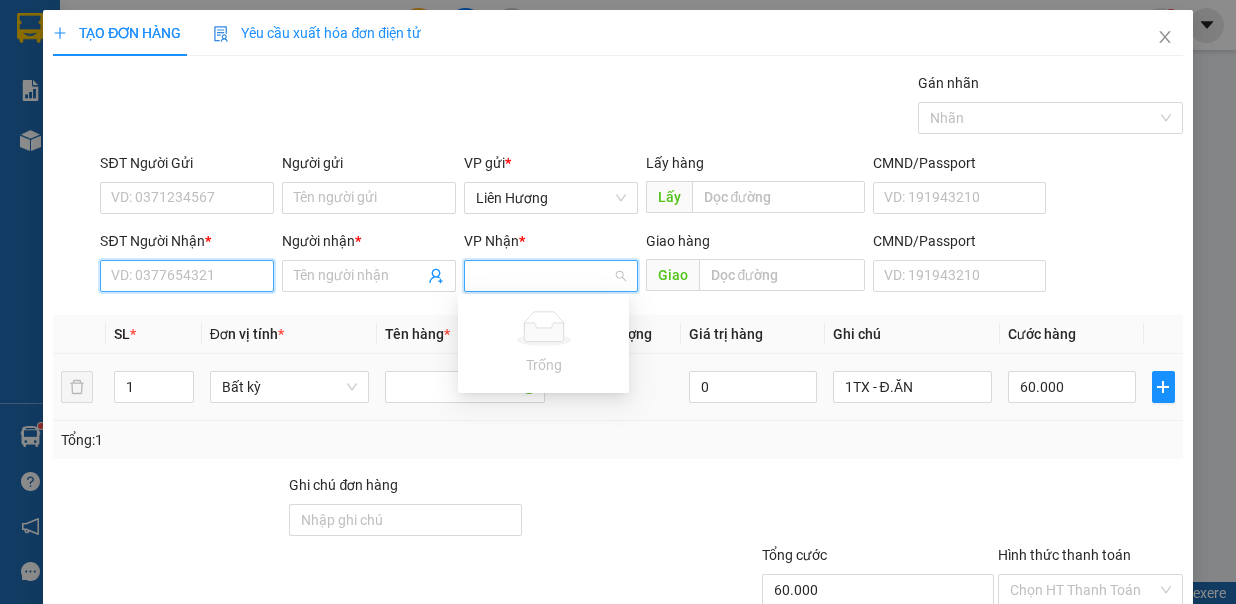 type on "0987352980" 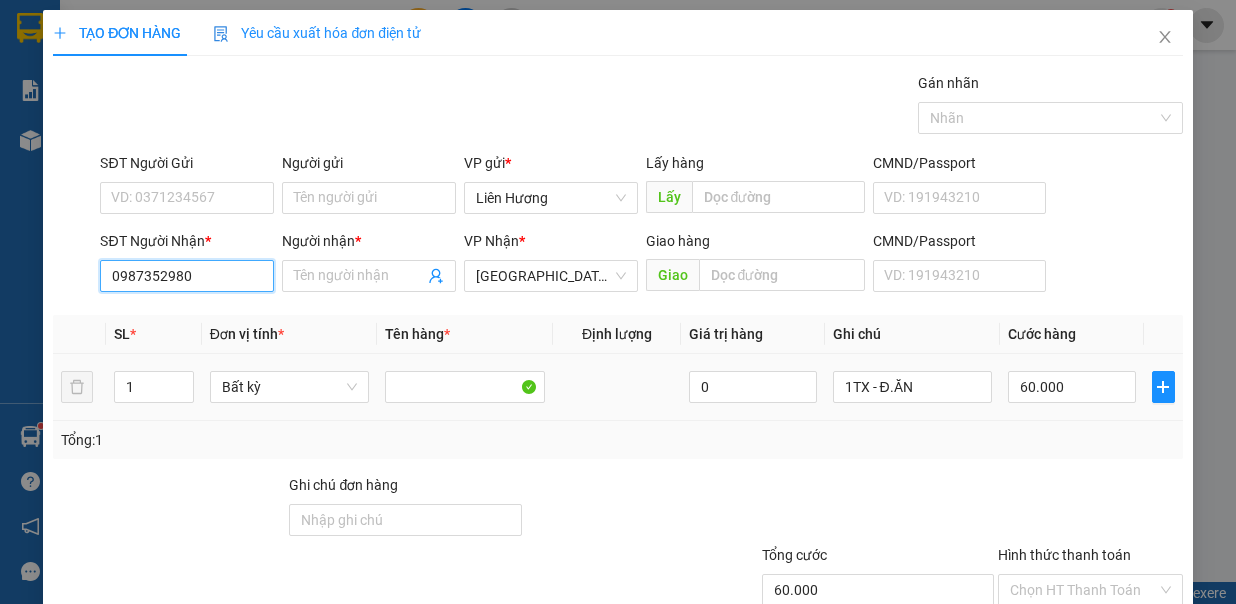 click on "0987352980" at bounding box center (187, 276) 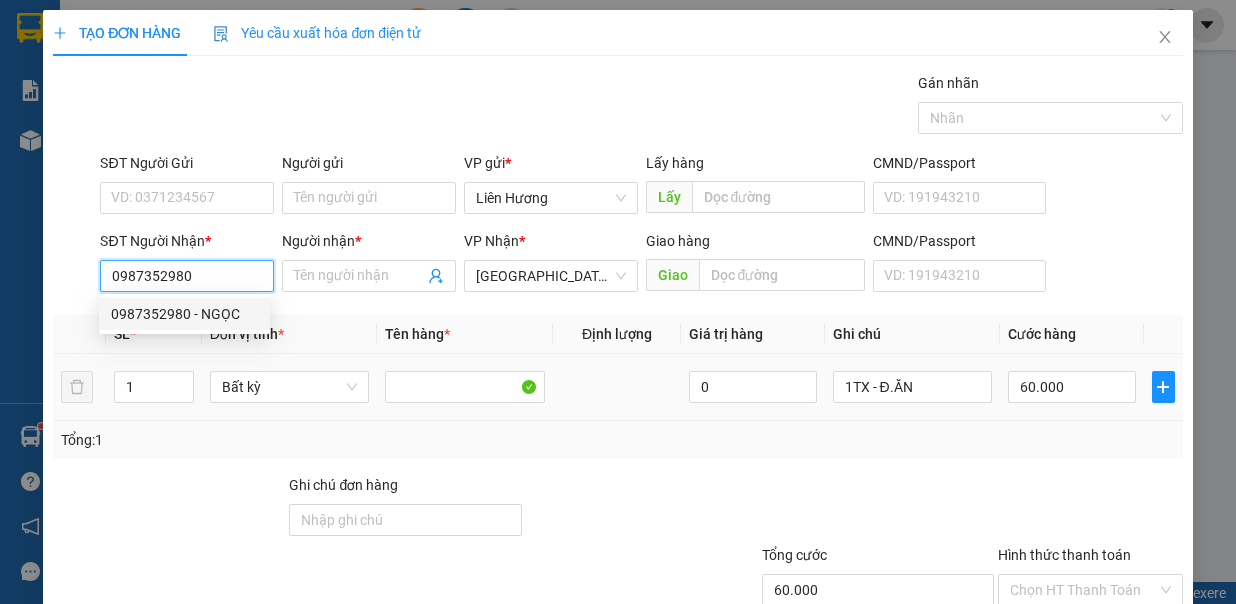 click on "0987352980 - NGỌC" at bounding box center (184, 314) 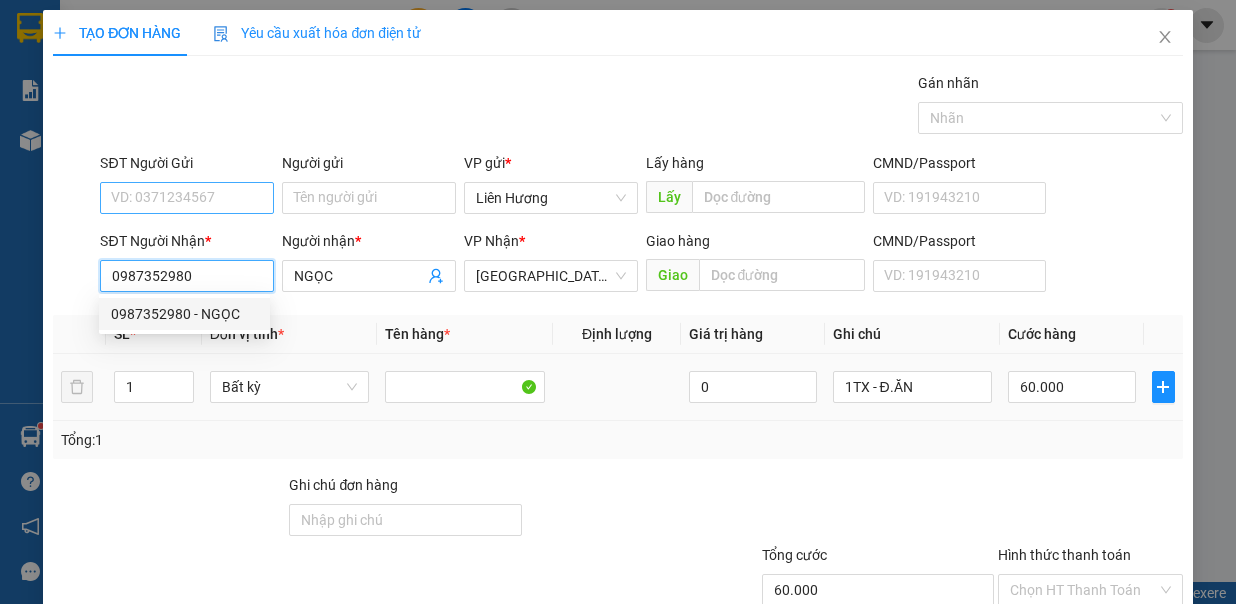 type on "0987352980" 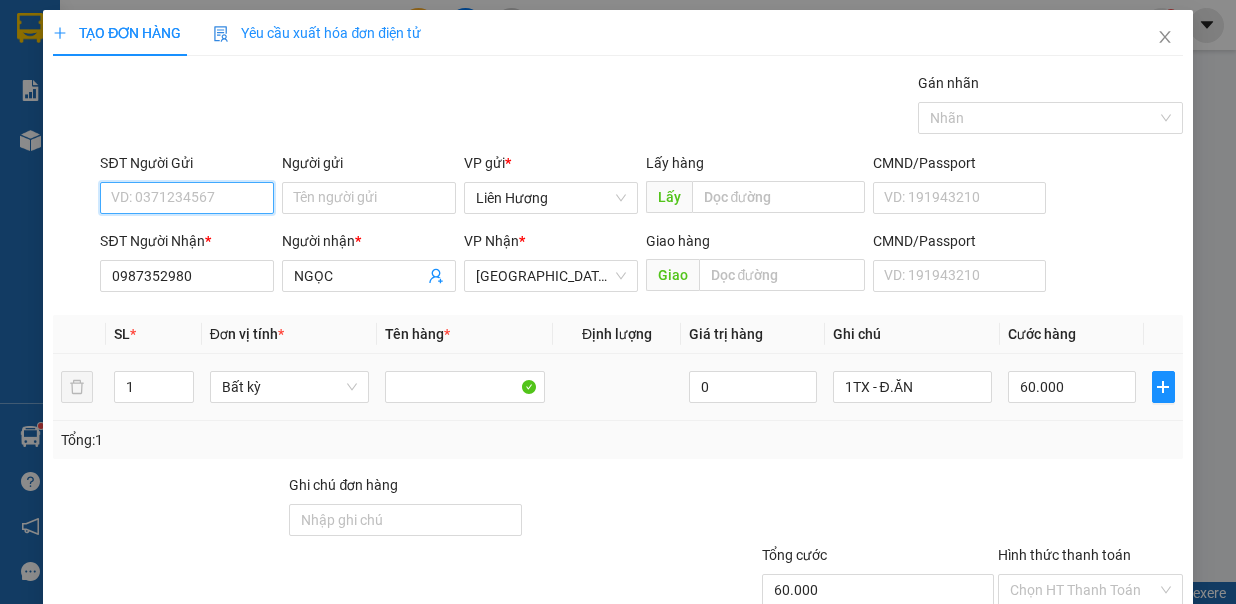 click on "SĐT Người Gửi" at bounding box center (187, 198) 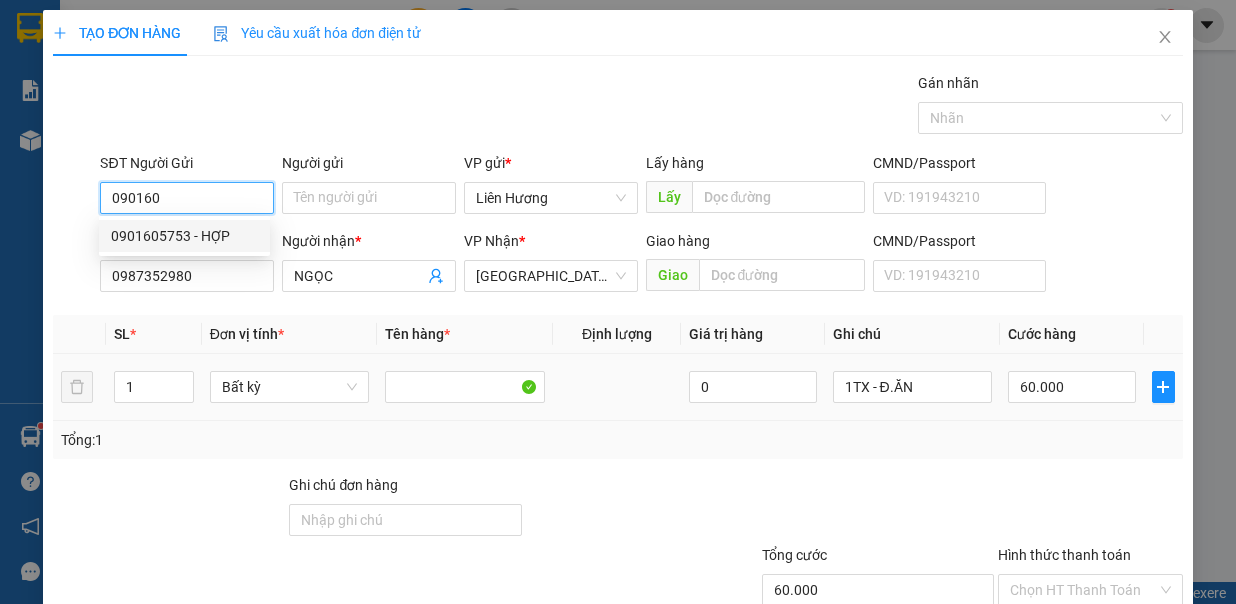 drag, startPoint x: 193, startPoint y: 239, endPoint x: 442, endPoint y: 252, distance: 249.33913 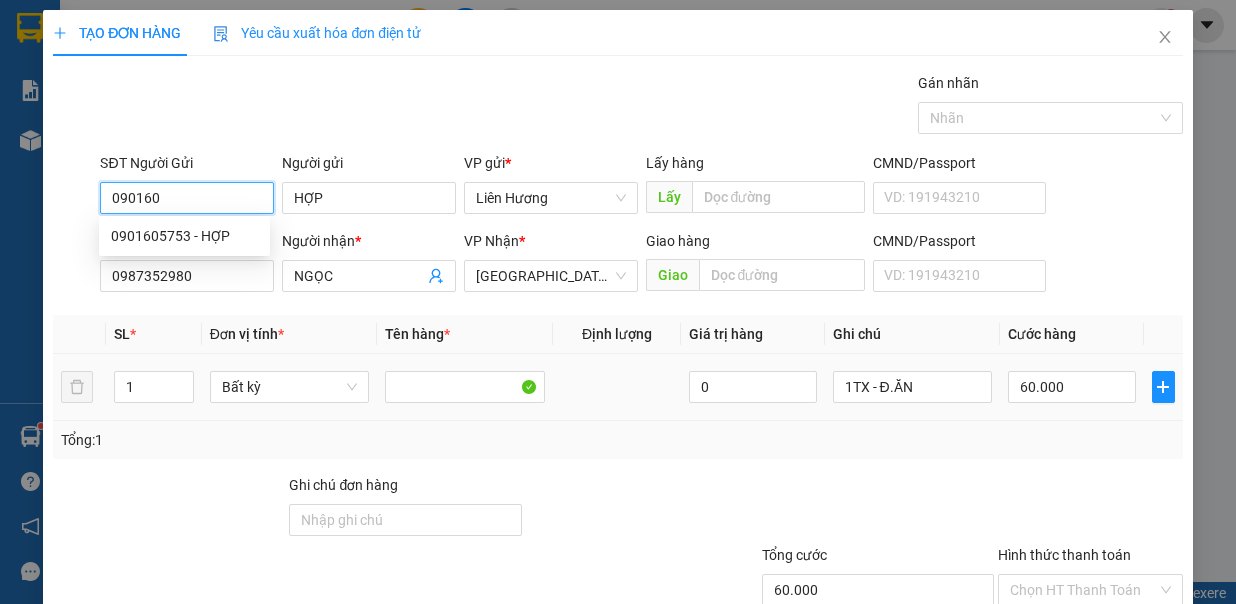 type on "0901605753" 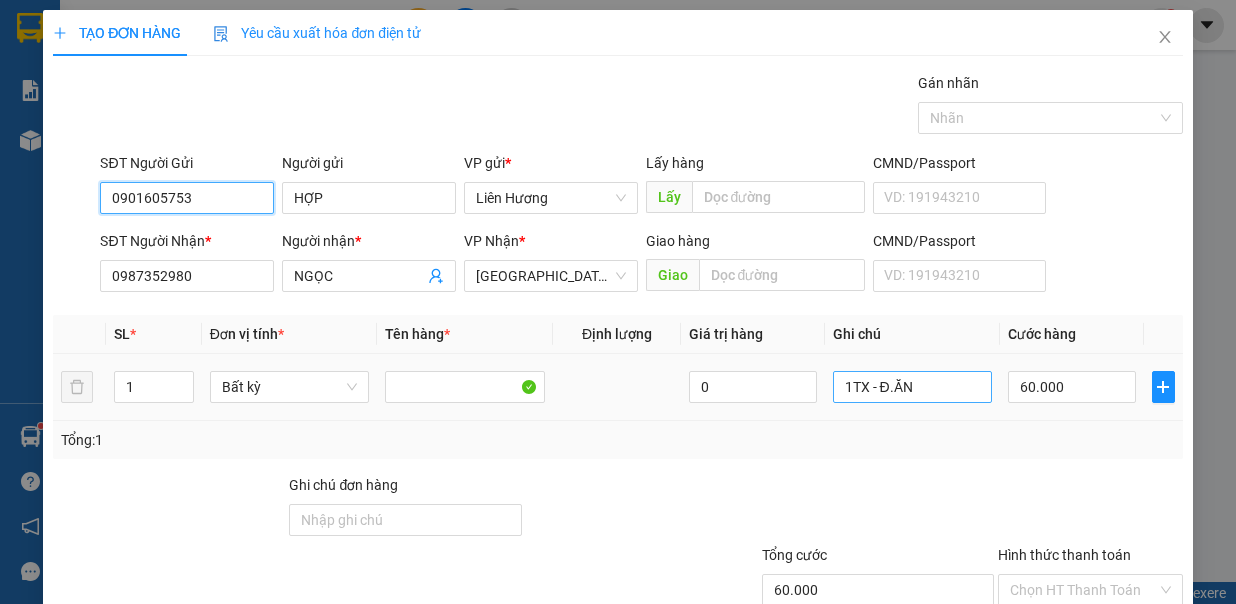 type on "0901605753" 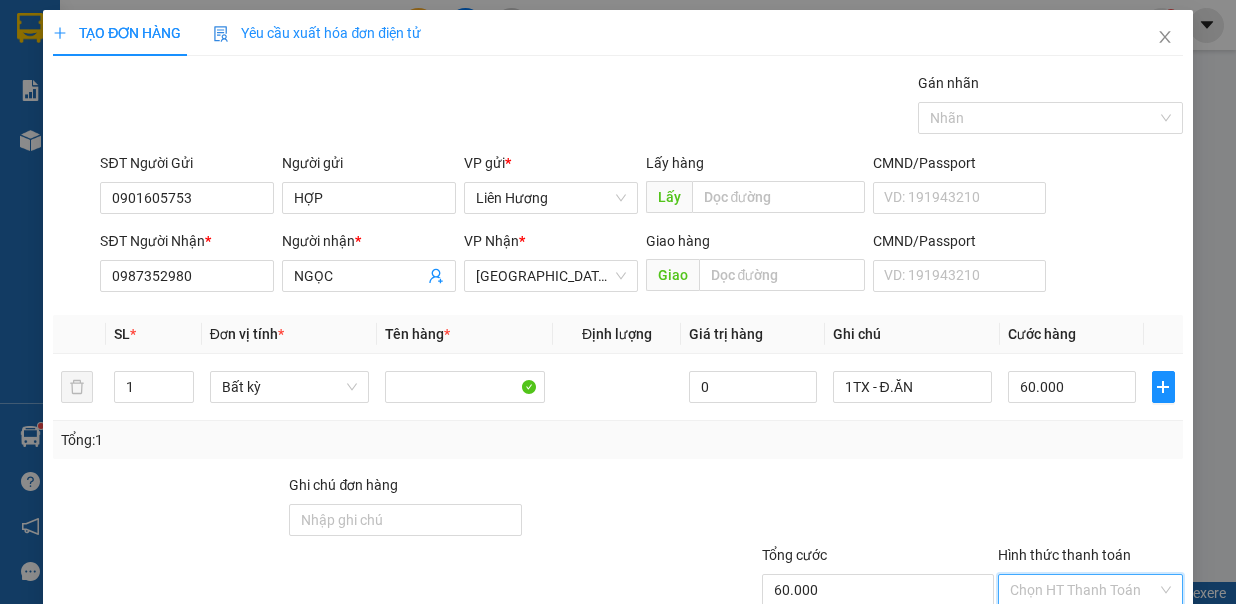 click on "Hình thức thanh toán" at bounding box center (1083, 590) 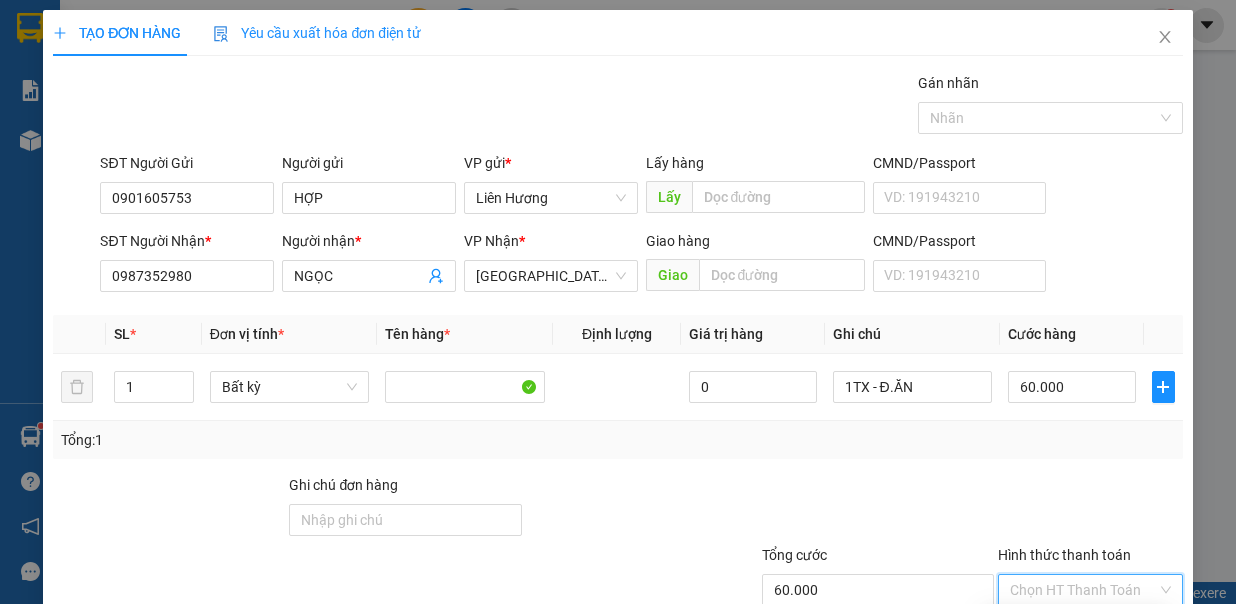 drag, startPoint x: 1100, startPoint y: 487, endPoint x: 1035, endPoint y: 483, distance: 65.12296 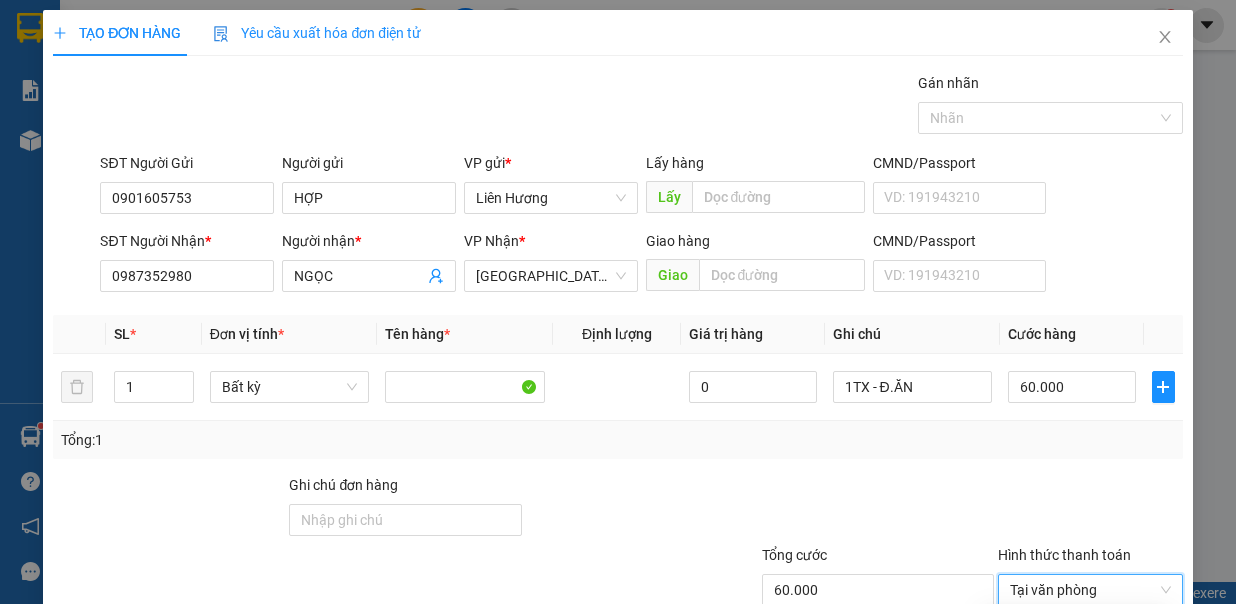 type on "0" 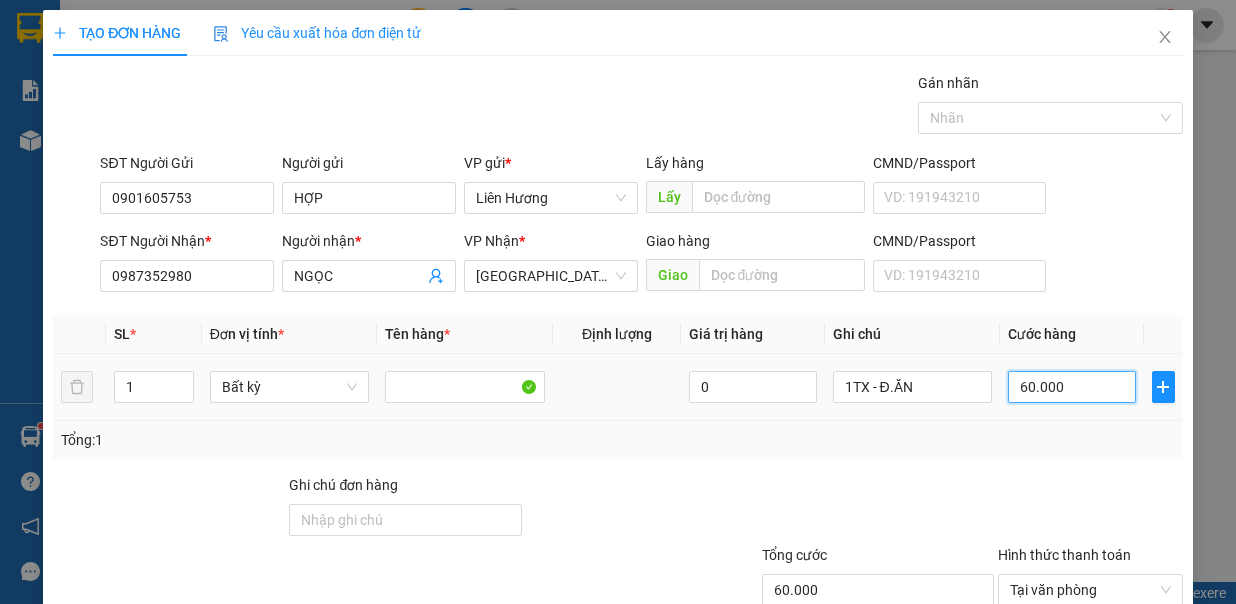 click on "60.000" at bounding box center (1072, 387) 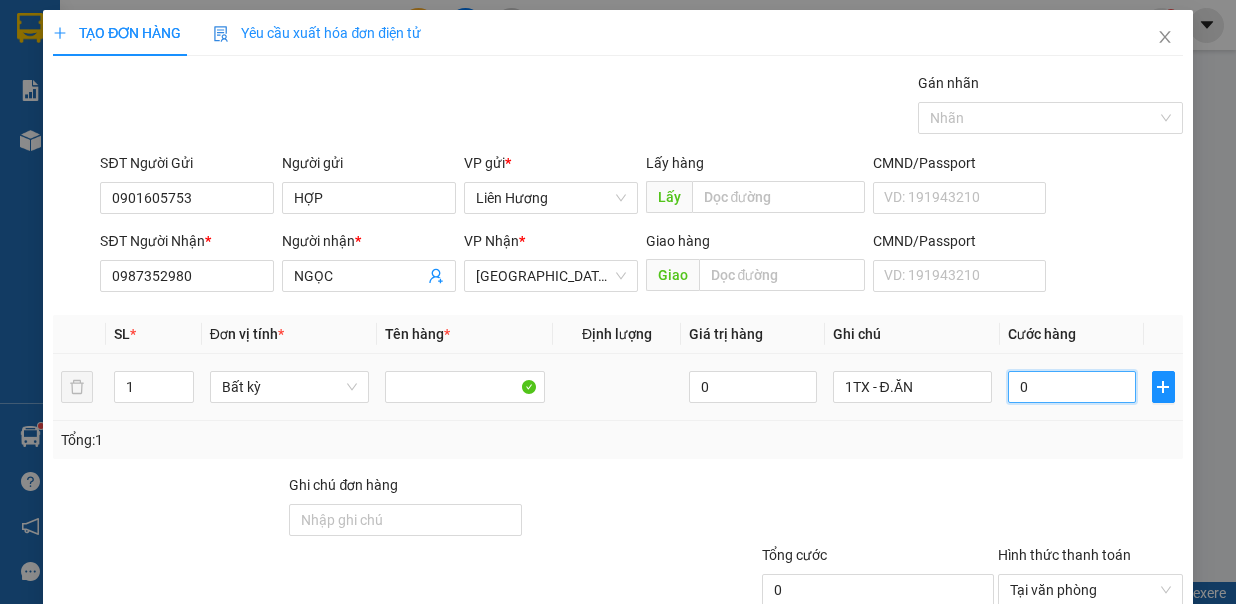 type on "05" 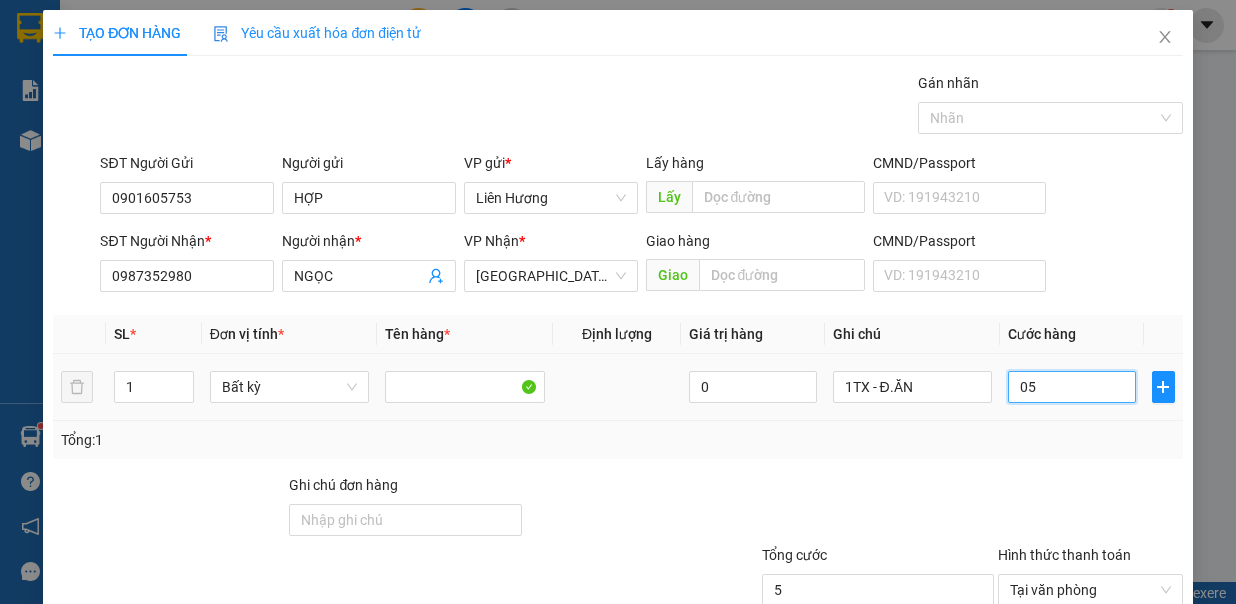 type on "050" 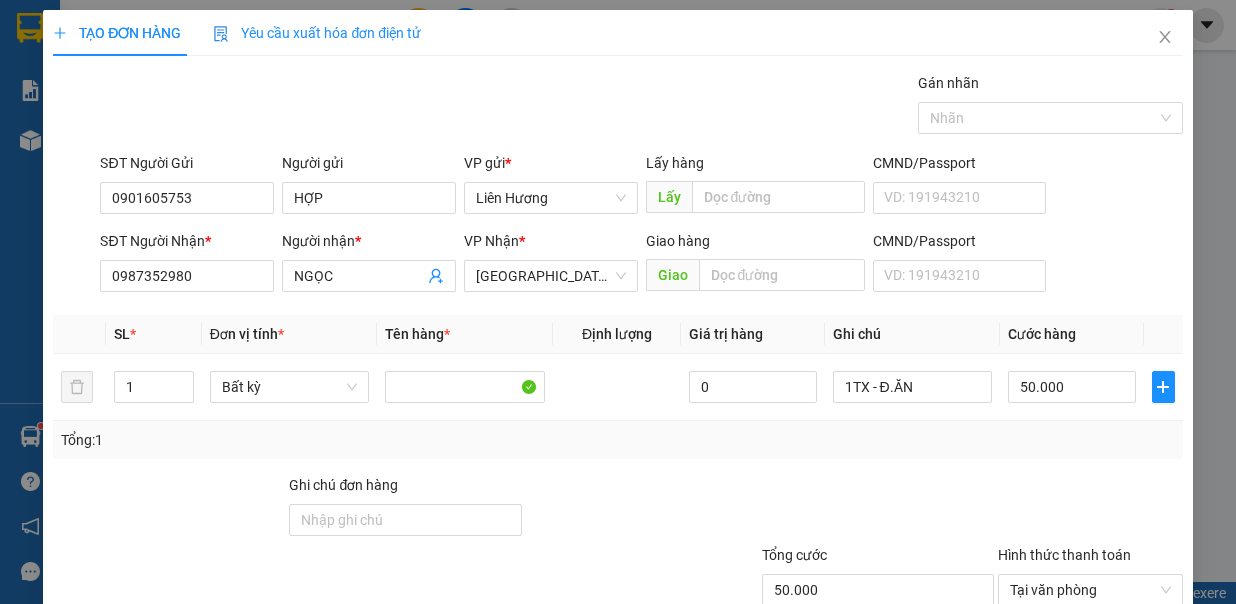 click on "[PERSON_NAME] và In" at bounding box center (1153, 688) 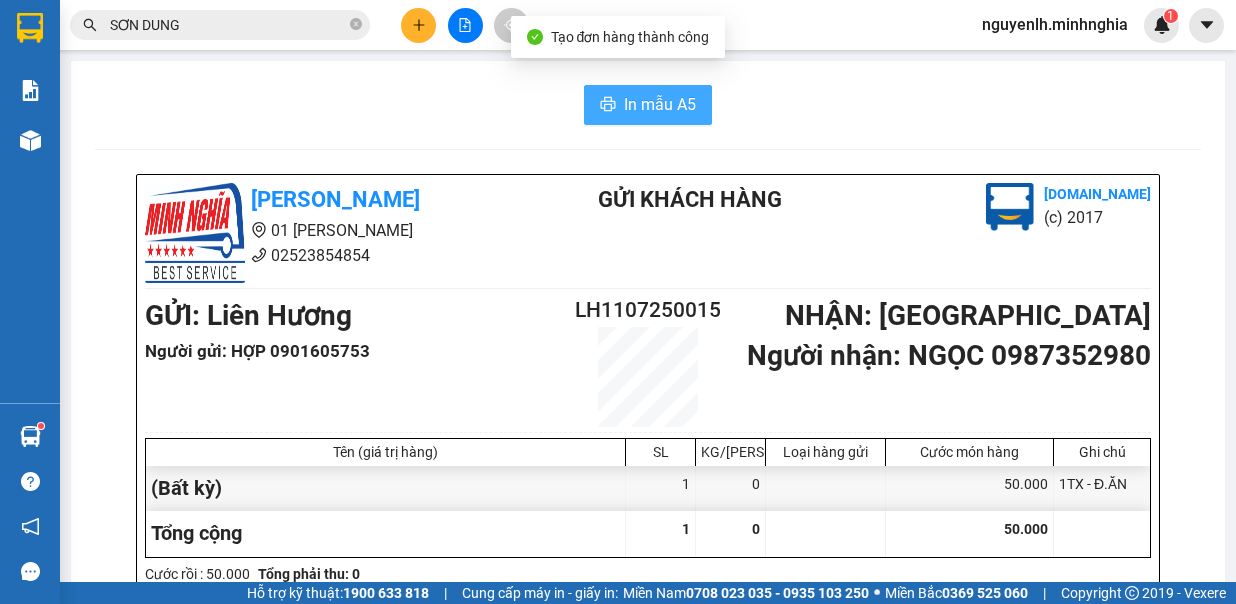 drag, startPoint x: 636, startPoint y: 88, endPoint x: 612, endPoint y: 83, distance: 24.5153 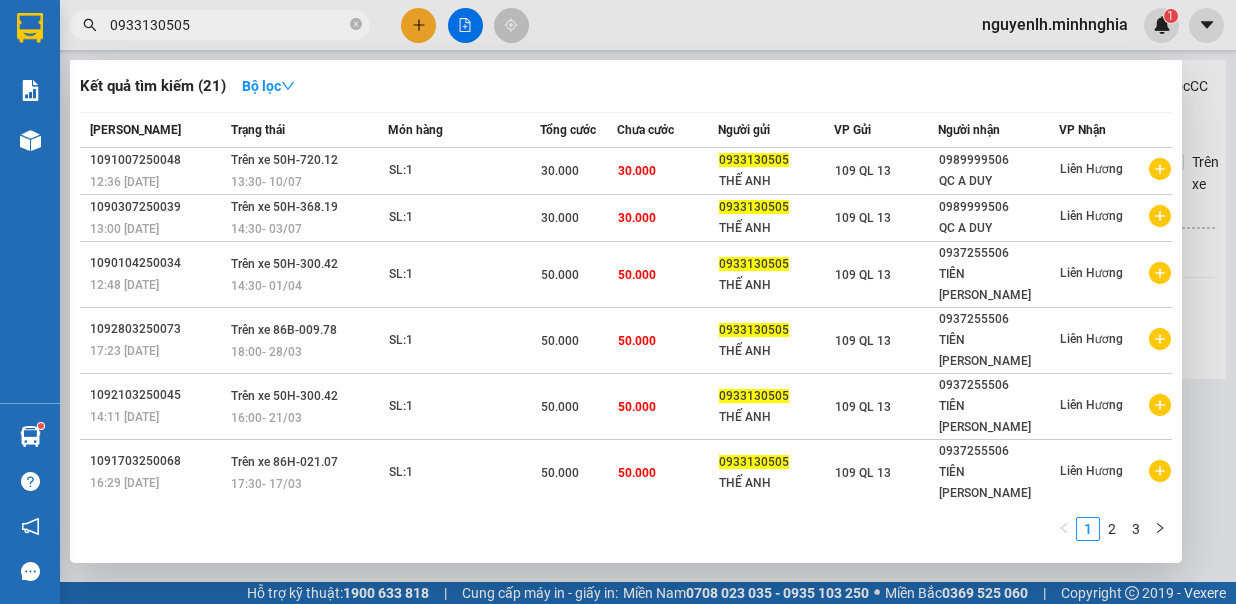 scroll, scrollTop: 0, scrollLeft: 0, axis: both 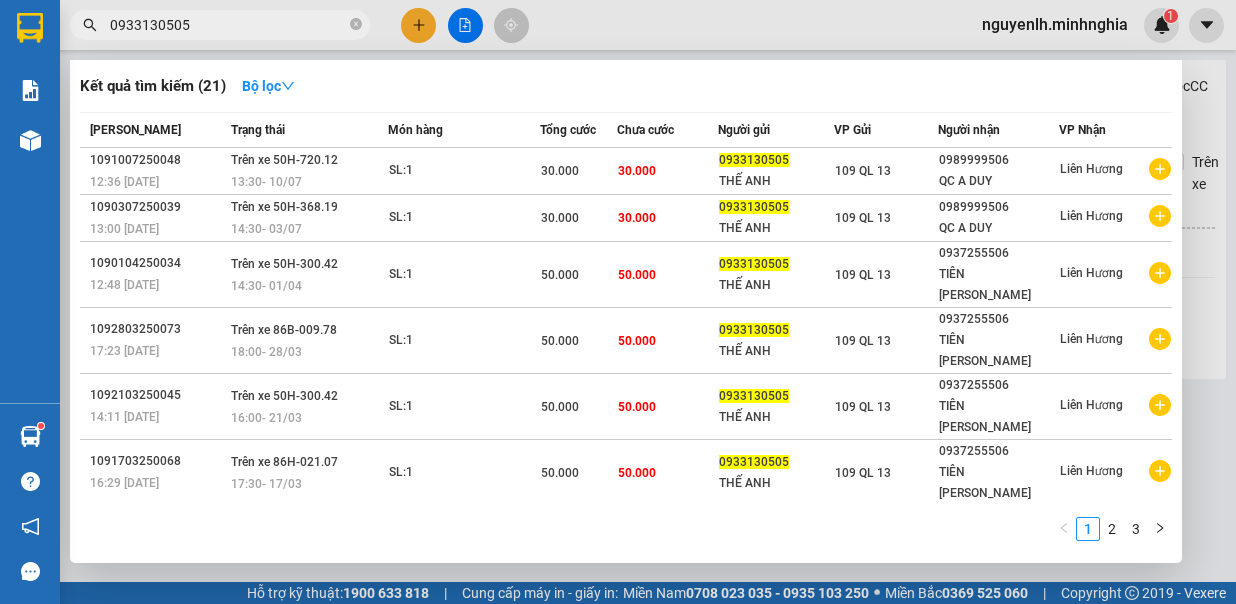 click at bounding box center (618, 302) 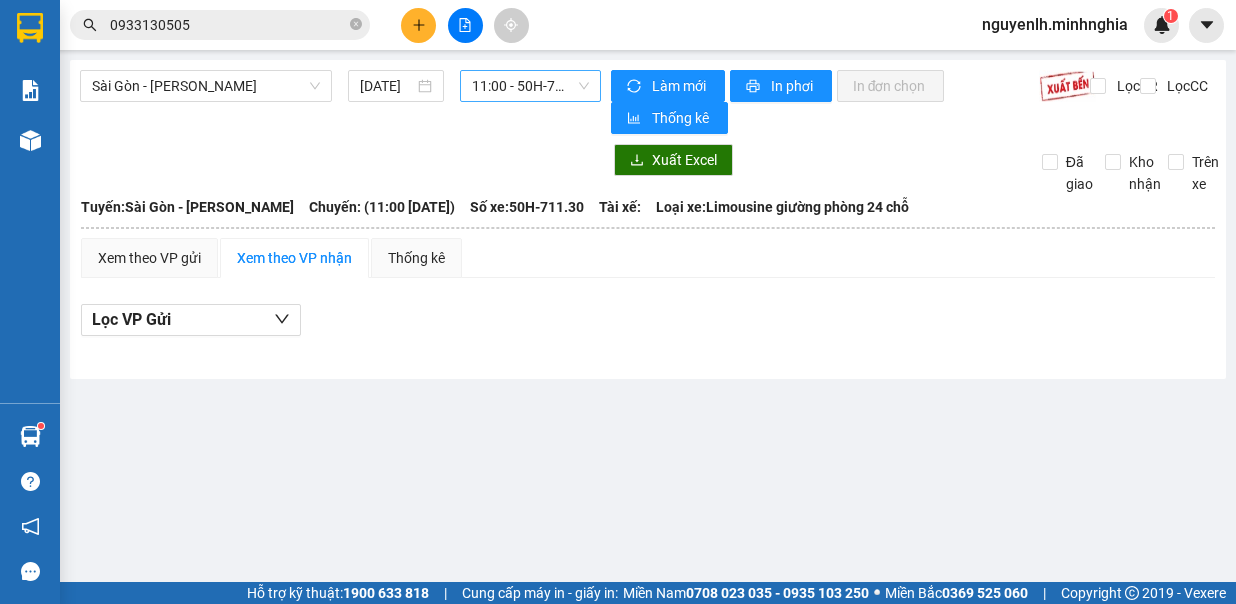 click on "11:00     - 50H-711.30" at bounding box center (530, 86) 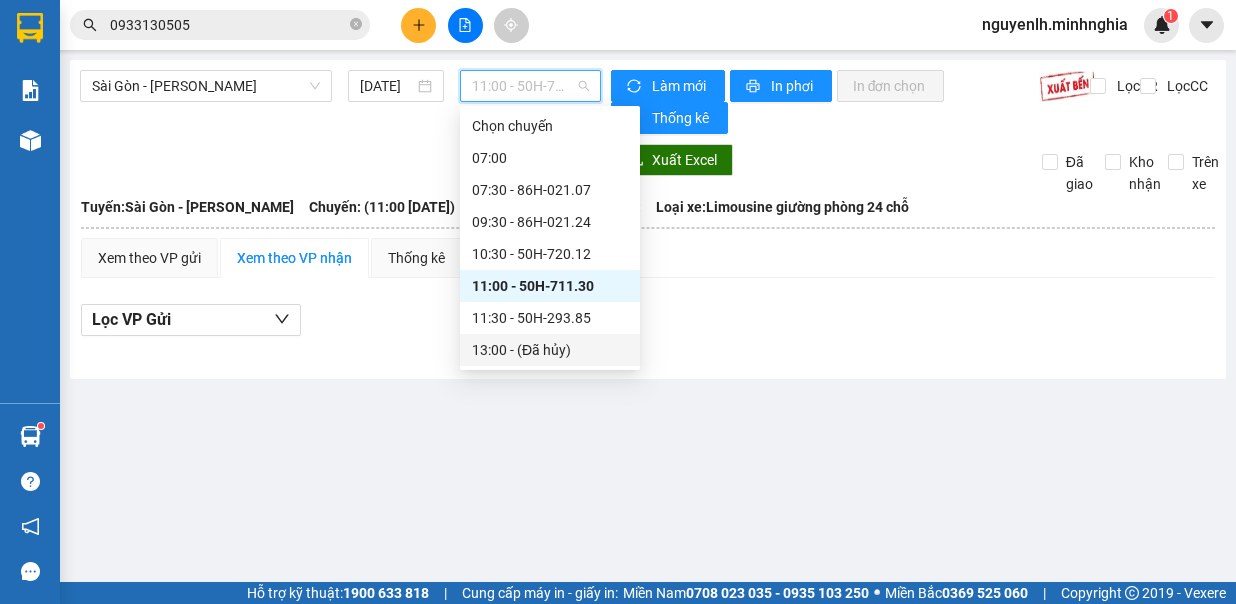 scroll, scrollTop: 100, scrollLeft: 0, axis: vertical 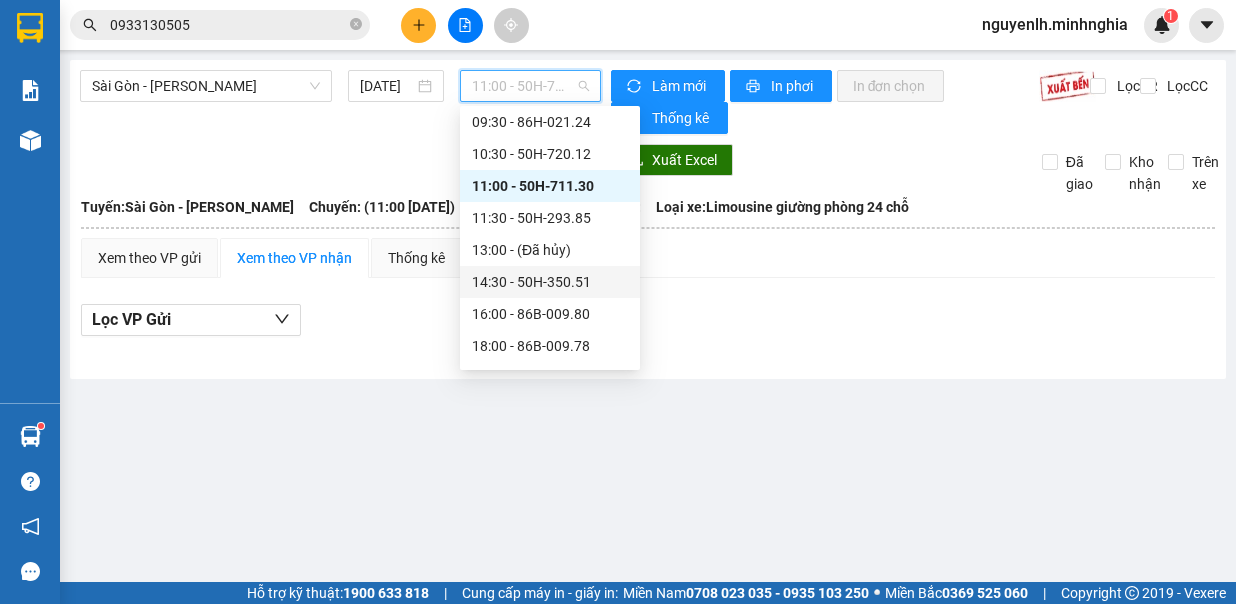 click on "14:30     - 50H-350.51" at bounding box center (550, 282) 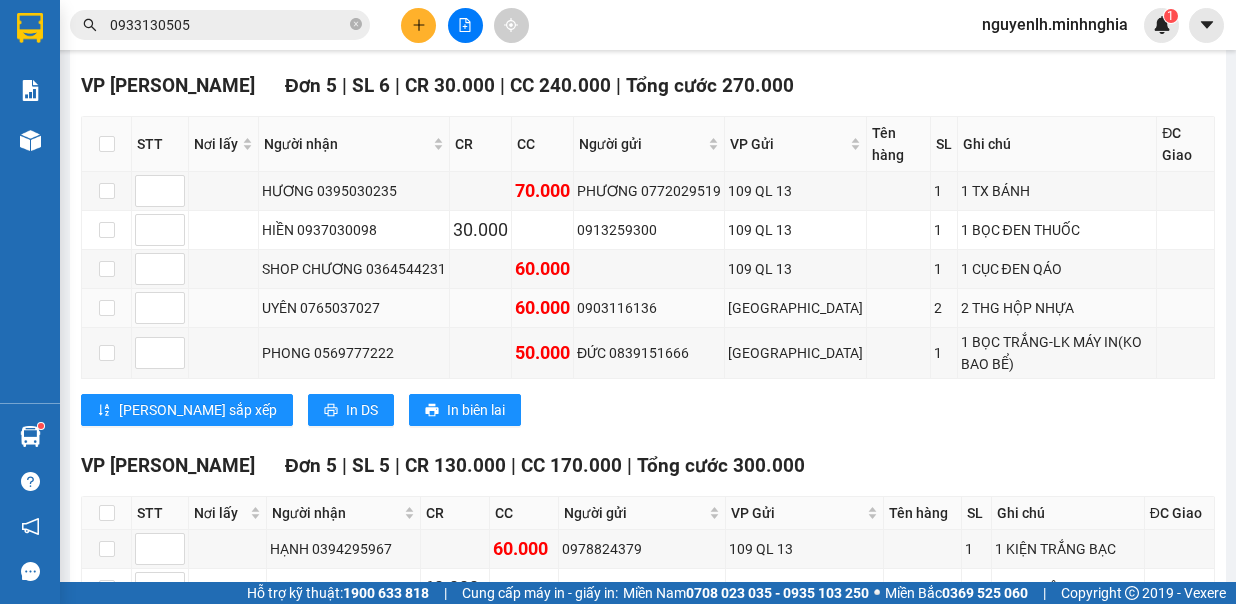 scroll, scrollTop: 0, scrollLeft: 0, axis: both 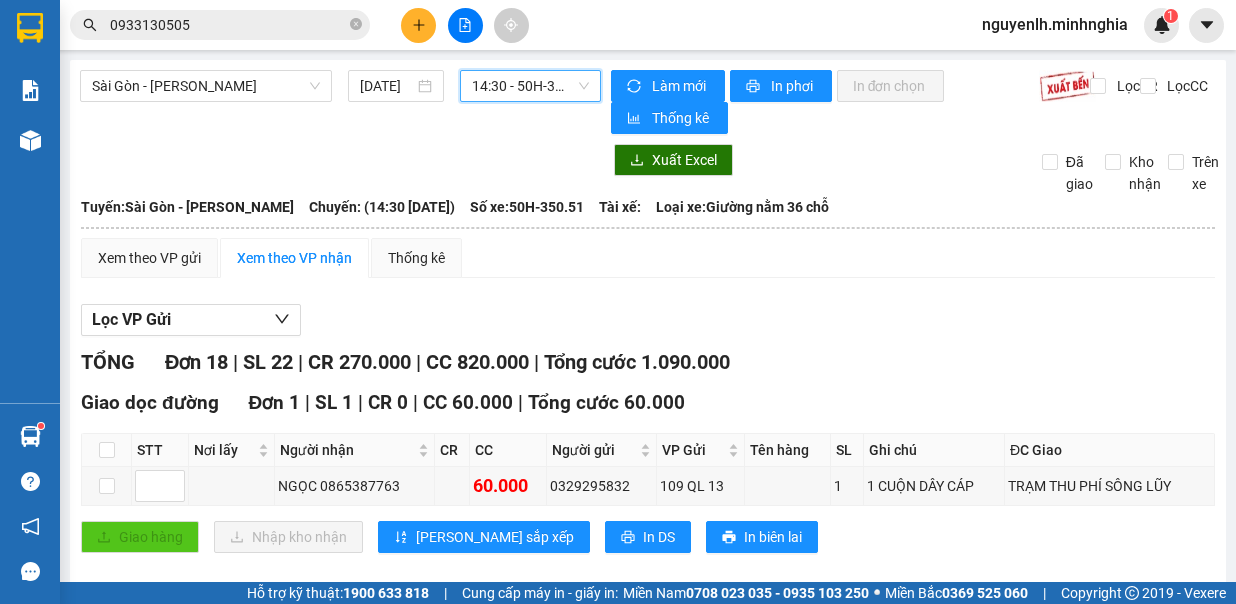 click on "14:30     - 50H-350.51" at bounding box center [530, 86] 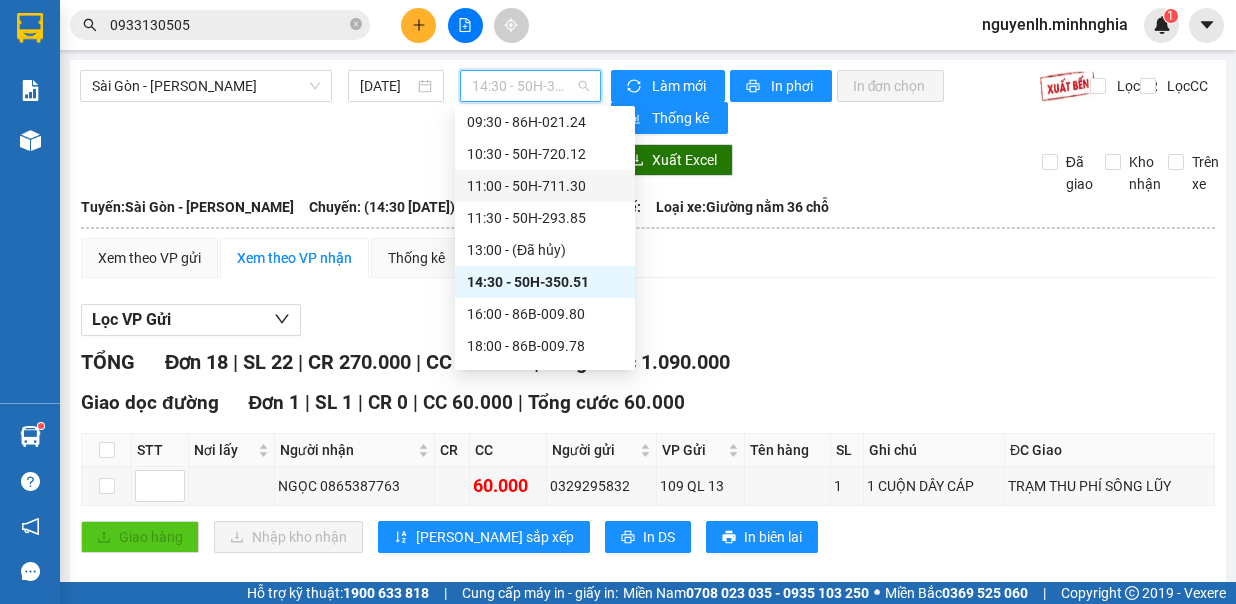 scroll, scrollTop: 0, scrollLeft: 0, axis: both 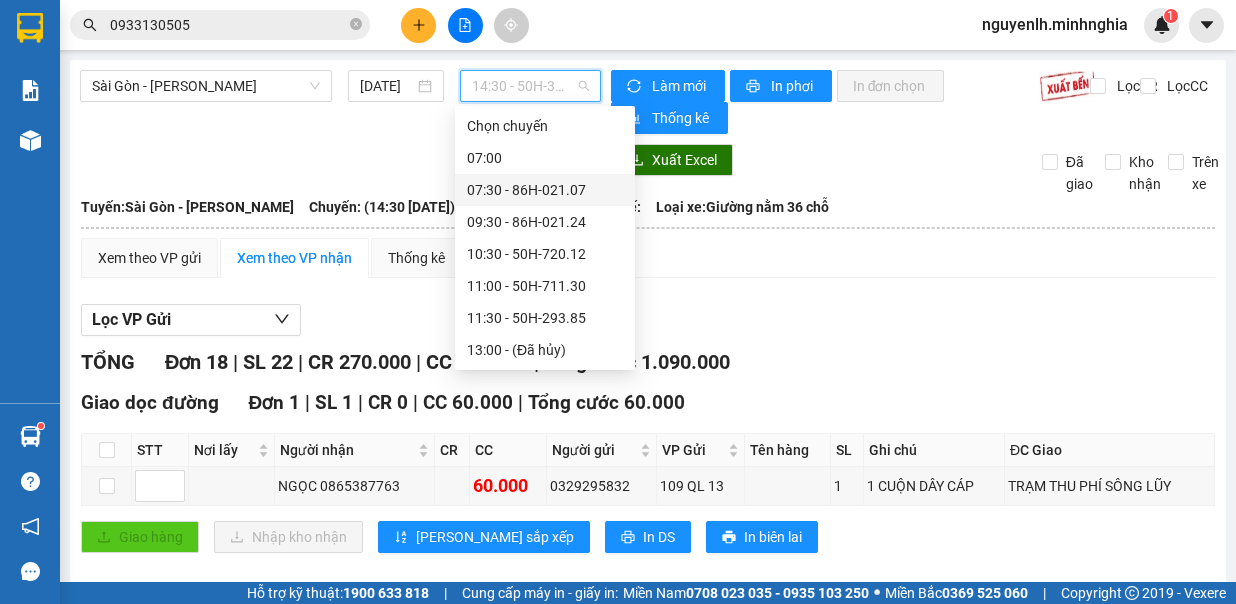 click on "07:30     - 86H-021.07" at bounding box center [545, 190] 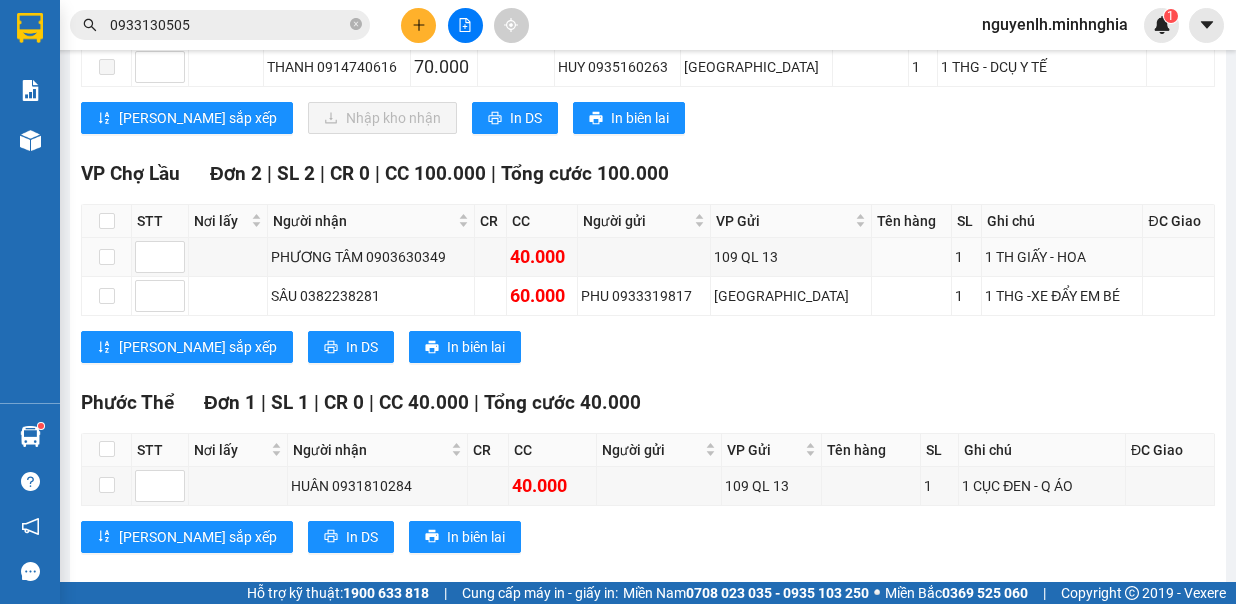 scroll, scrollTop: 594, scrollLeft: 0, axis: vertical 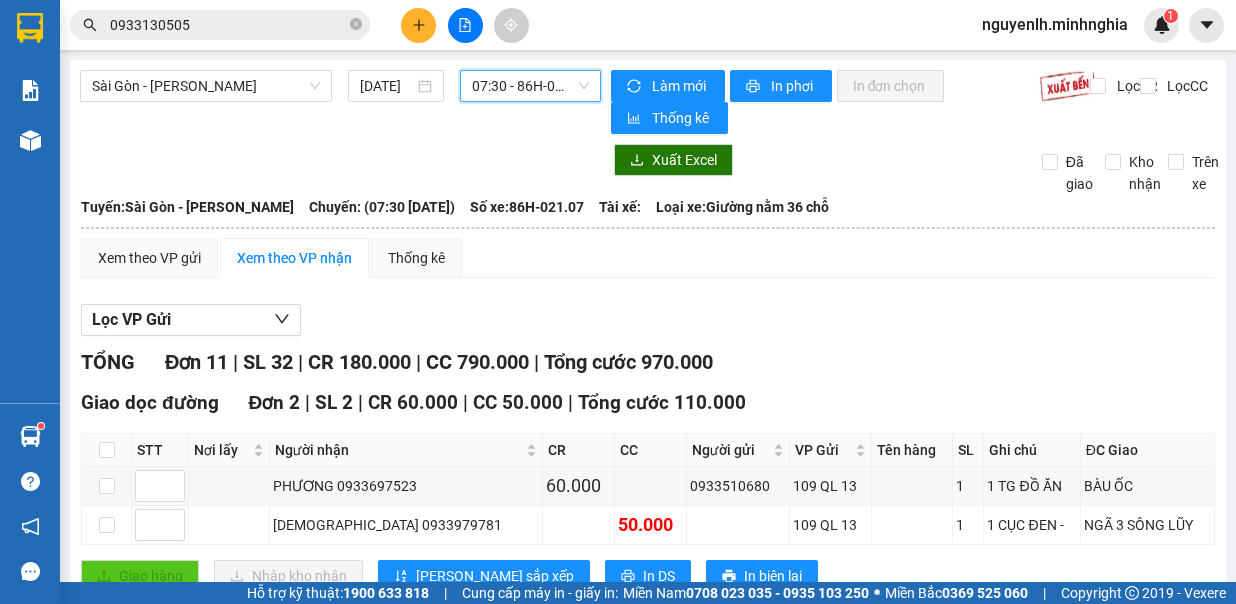 click on "Sài Gòn - Phan Rí 11/07/2025 07:30 07:30     - 86H-021.07  Làm mới In phơi In đơn chọn Thống kê Lọc  CR Lọc  CC Xuất Excel Đã giao Kho nhận Trên xe Minh Nghĩa   02523854854   01 Đinh Tiên Hoàng PHƠI HÀNG 20:13 - 11/07/2025 Tuyến:  Sài Gòn - Phan Rí Chuyến:   (07:30 - 11/07/2025) Số xe:  86H-021.07 Tài xế:  Loại xe:  Giường nằm 36 chỗ Tuyến:  Sài Gòn - Phan Rí Chuyến:   (07:30 - 11/07/2025) Số xe:  86H-021.07 Tài xế:  Loại xe:  Giường nằm 36 chỗ Xem theo VP gửi Xem theo VP nhận Thống kê Lọc VP Gửi TỔNG Đơn   11 | SL   32 | CR   180.000 | CC   790.000 | Tổng cước   970.000 Giao dọc đường Đơn   2 | SL   2 | CR   60.000 | CC   50.000 | Tổng cước   110.000 STT Nơi lấy Người nhận CR CC Người gửi VP Gửi Tên hàng SL Ghi chú ĐC Giao Ký nhận                           PHƯƠNG 0933697523 60.000  0933510680 109 QL 13   1 1 TG ĐỒ ĂN BÀU ỐC PHÚC 0933979781 50.000   109 QL 13" at bounding box center (618, 291) 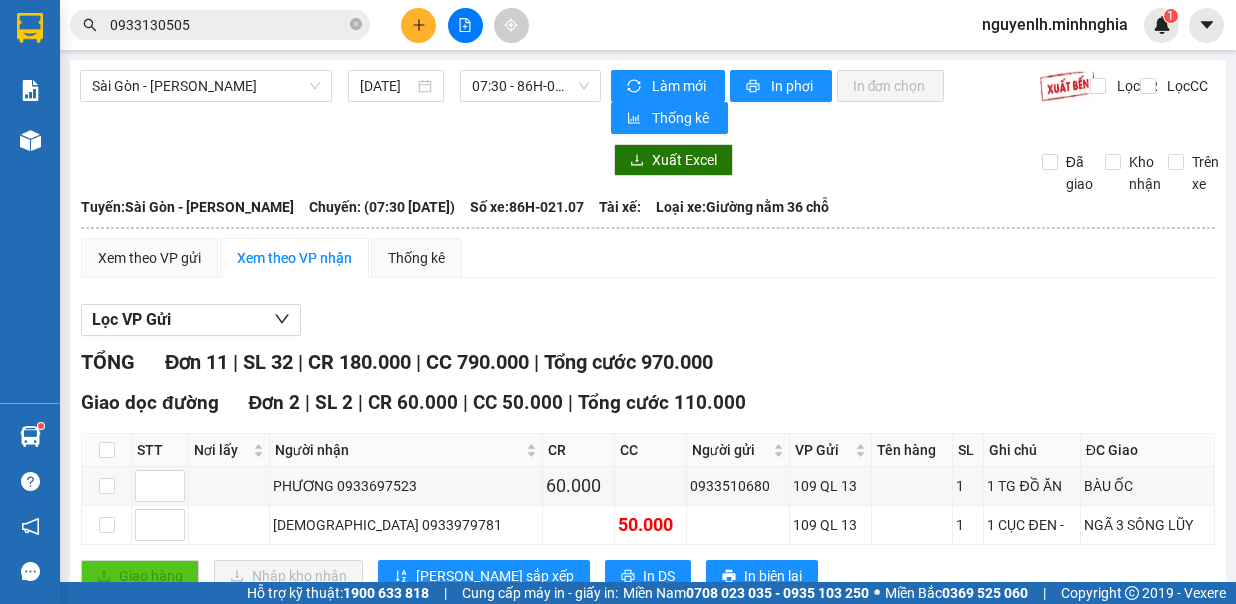 click on "Sài Gòn - Phan Rí 11/07/2025 07:30     - 86H-021.07" at bounding box center (340, 102) 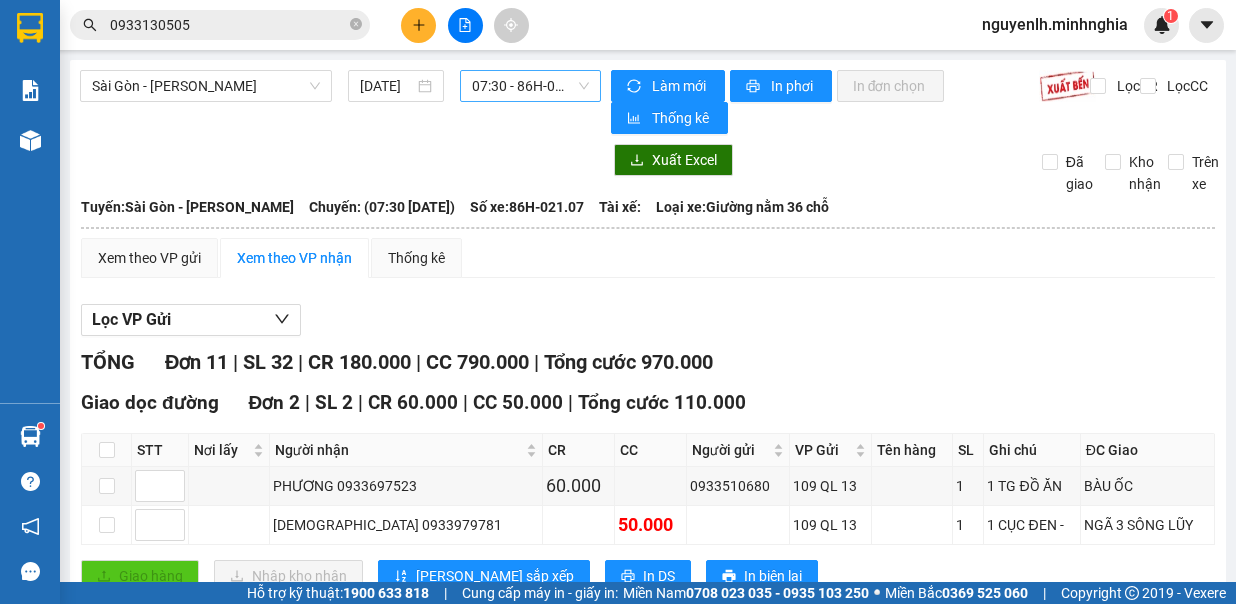 click on "07:30     - 86H-021.07" at bounding box center [530, 86] 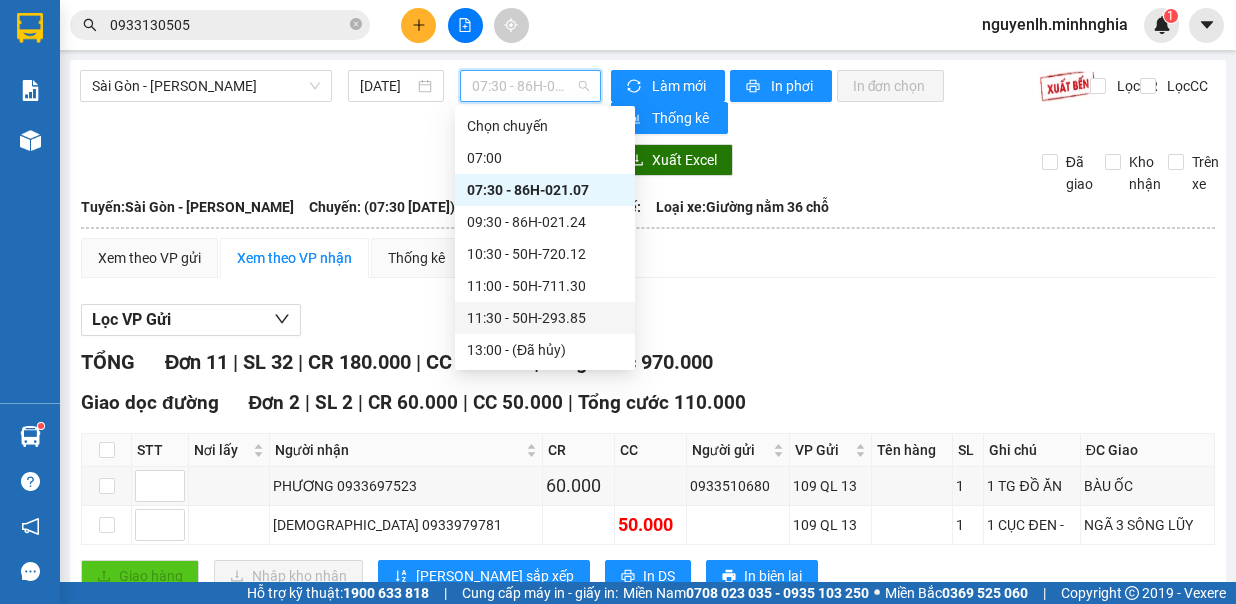 scroll, scrollTop: 200, scrollLeft: 0, axis: vertical 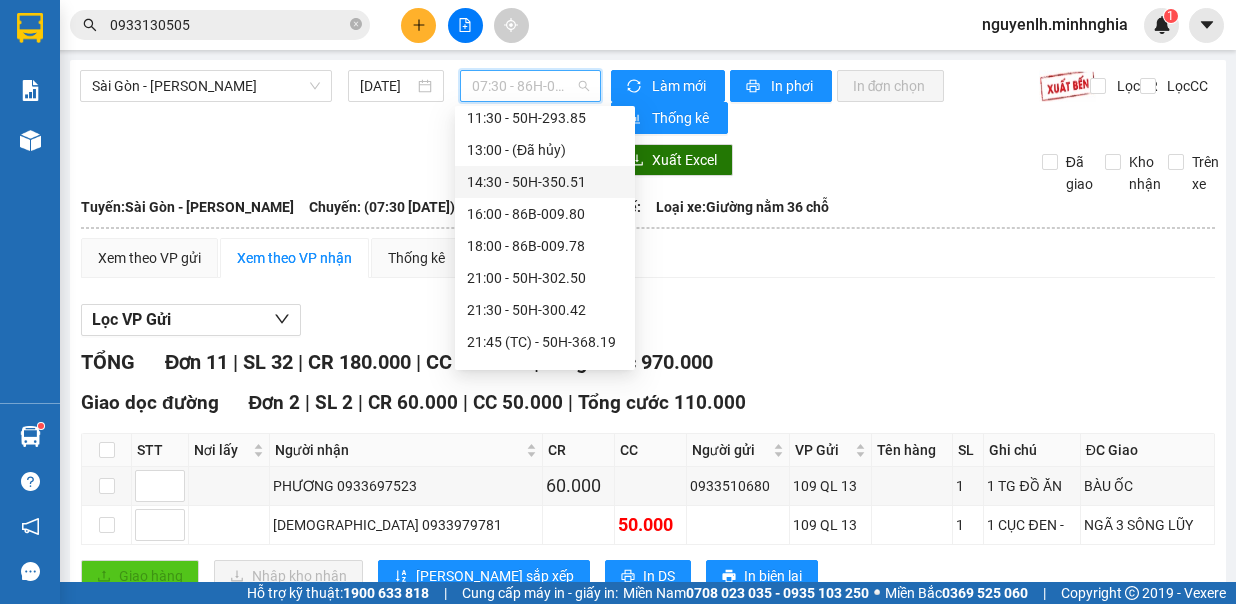 click on "14:30     - 50H-350.51" at bounding box center [545, 182] 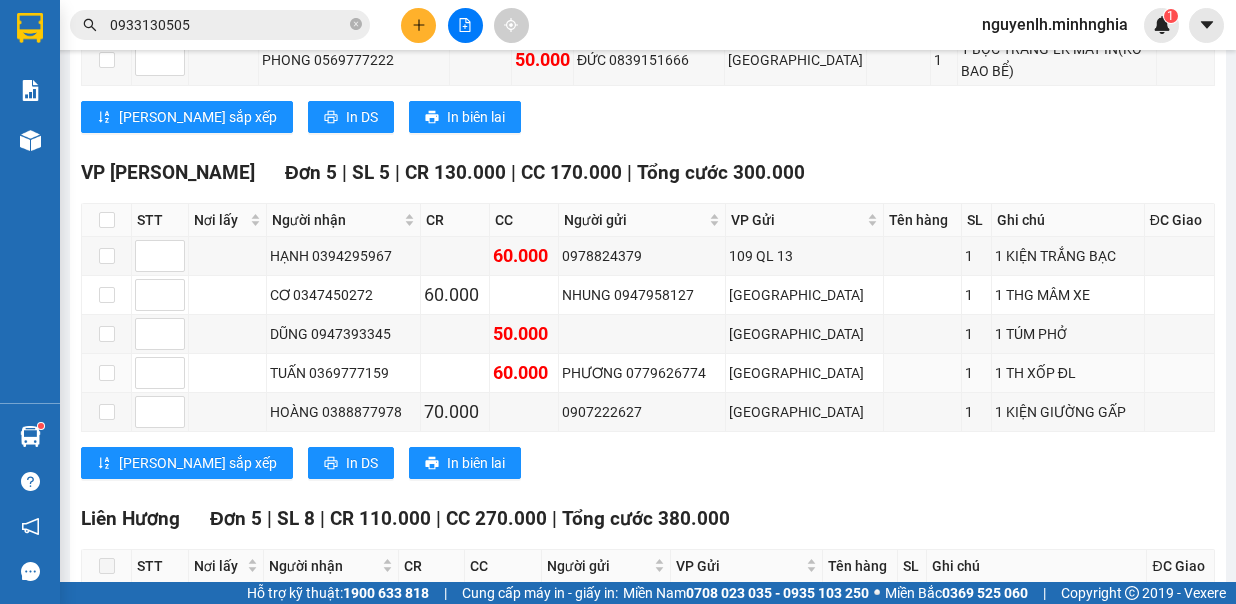 scroll, scrollTop: 1200, scrollLeft: 0, axis: vertical 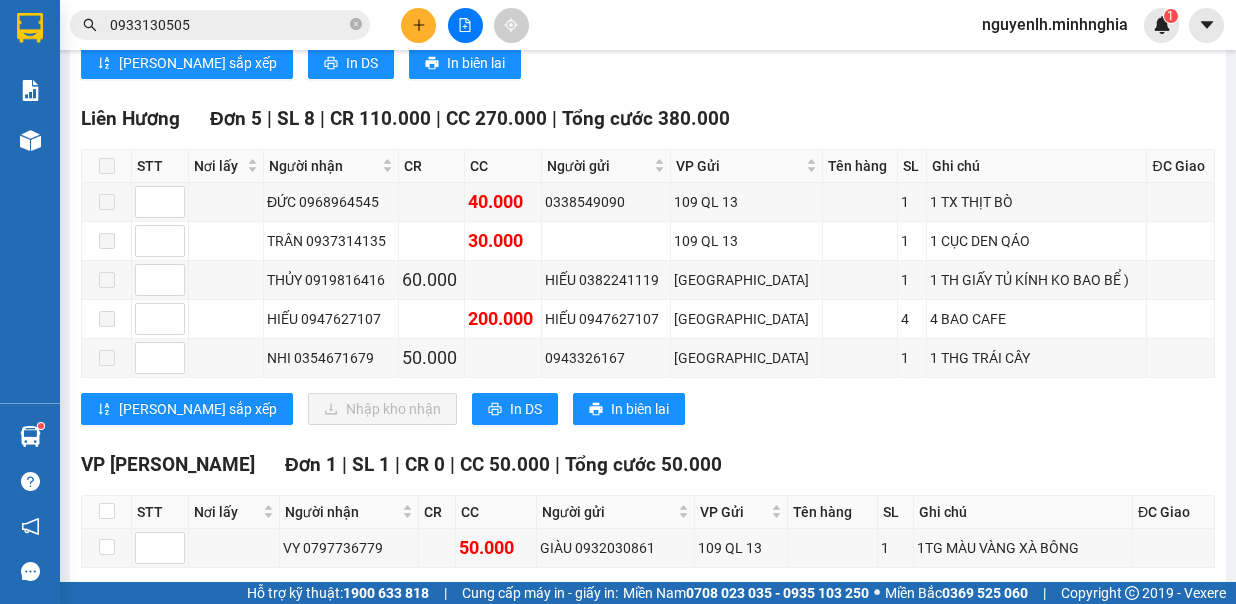 drag, startPoint x: 1011, startPoint y: 565, endPoint x: 772, endPoint y: 350, distance: 321.47473 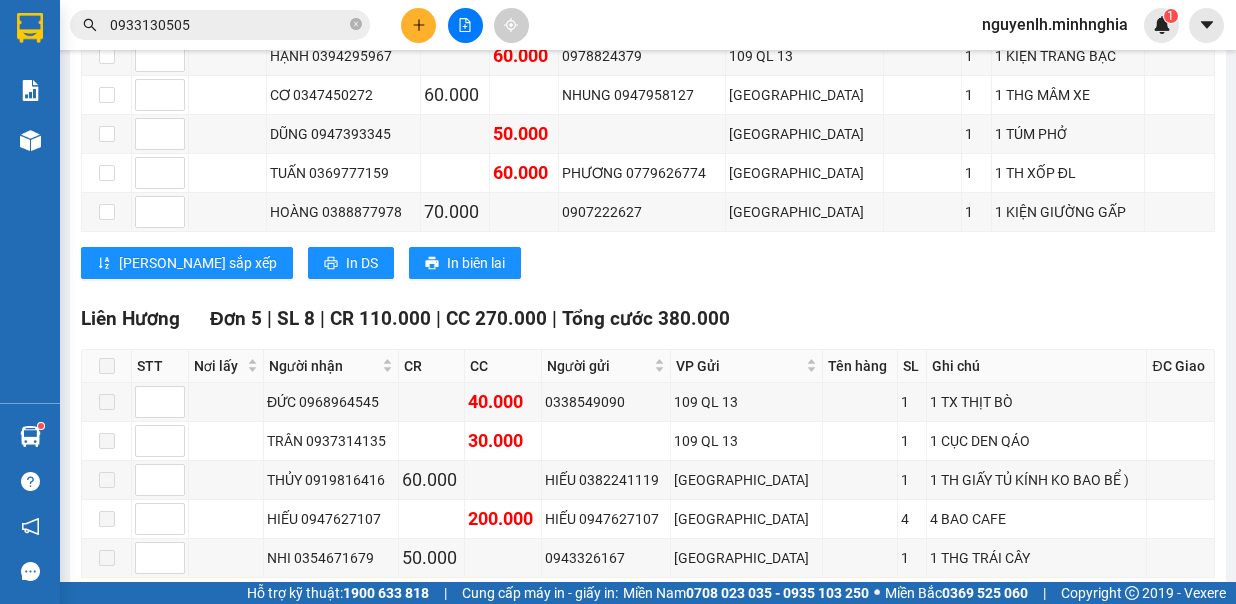 scroll, scrollTop: 1200, scrollLeft: 0, axis: vertical 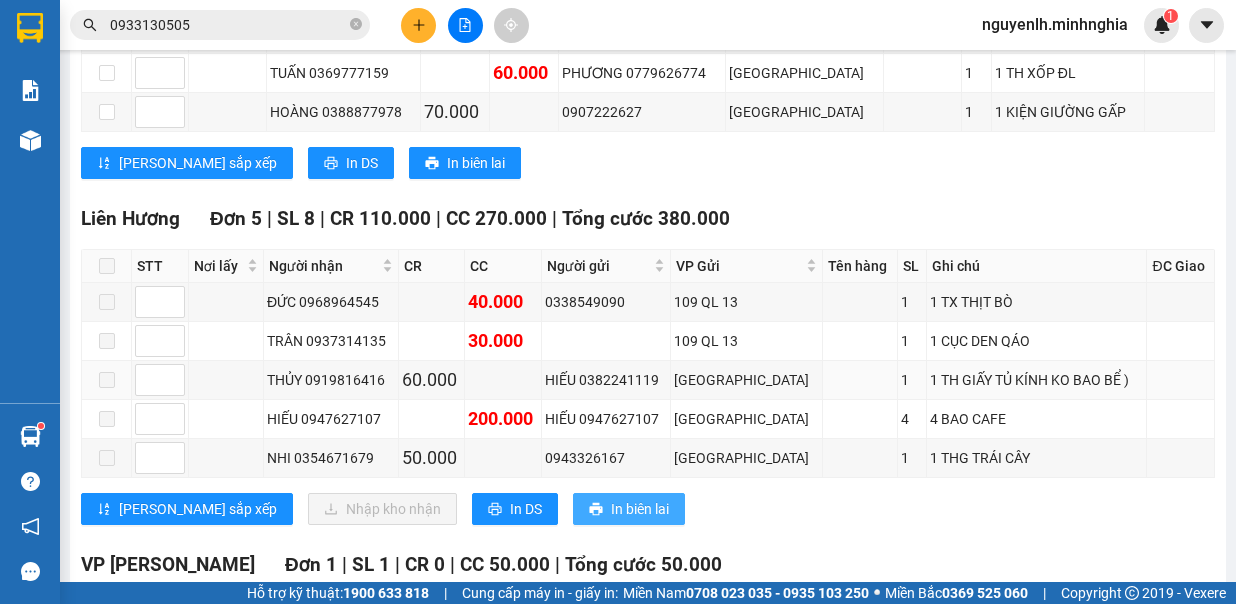 click on "In biên lai" at bounding box center (640, 509) 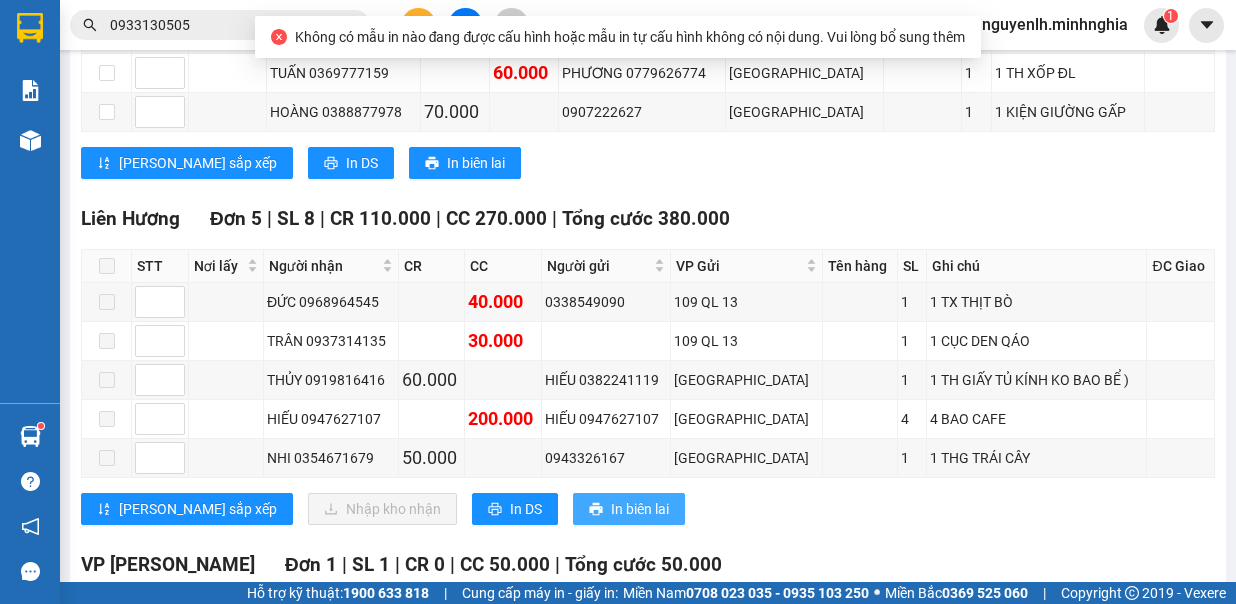 scroll, scrollTop: 1200, scrollLeft: 0, axis: vertical 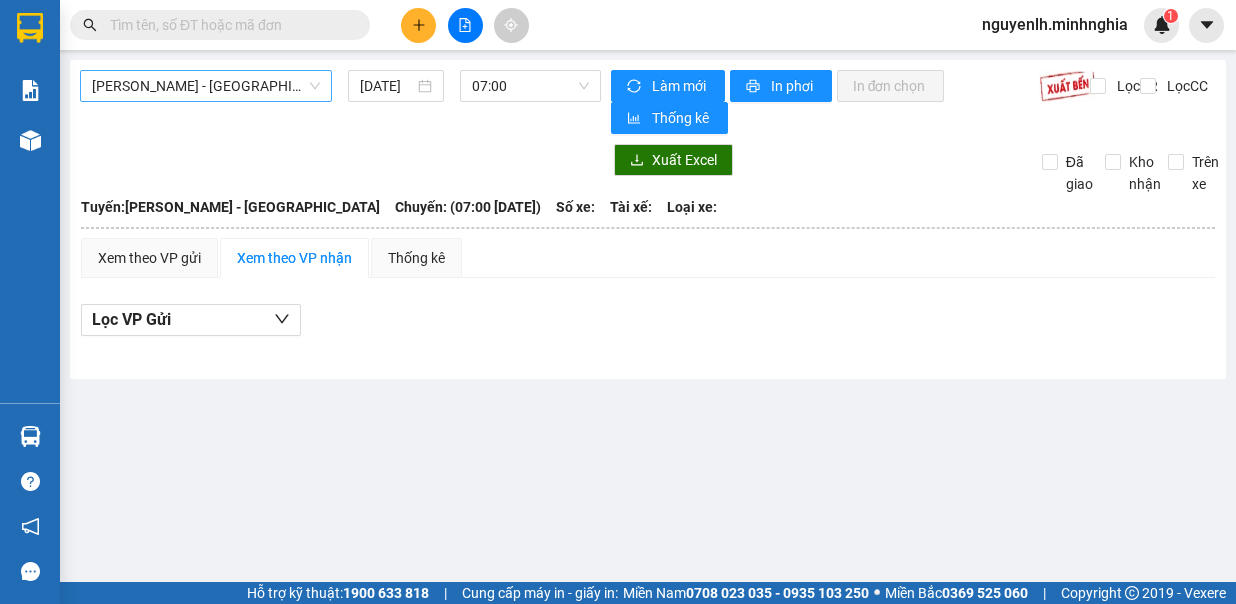 drag, startPoint x: 262, startPoint y: 88, endPoint x: 255, endPoint y: 100, distance: 13.892444 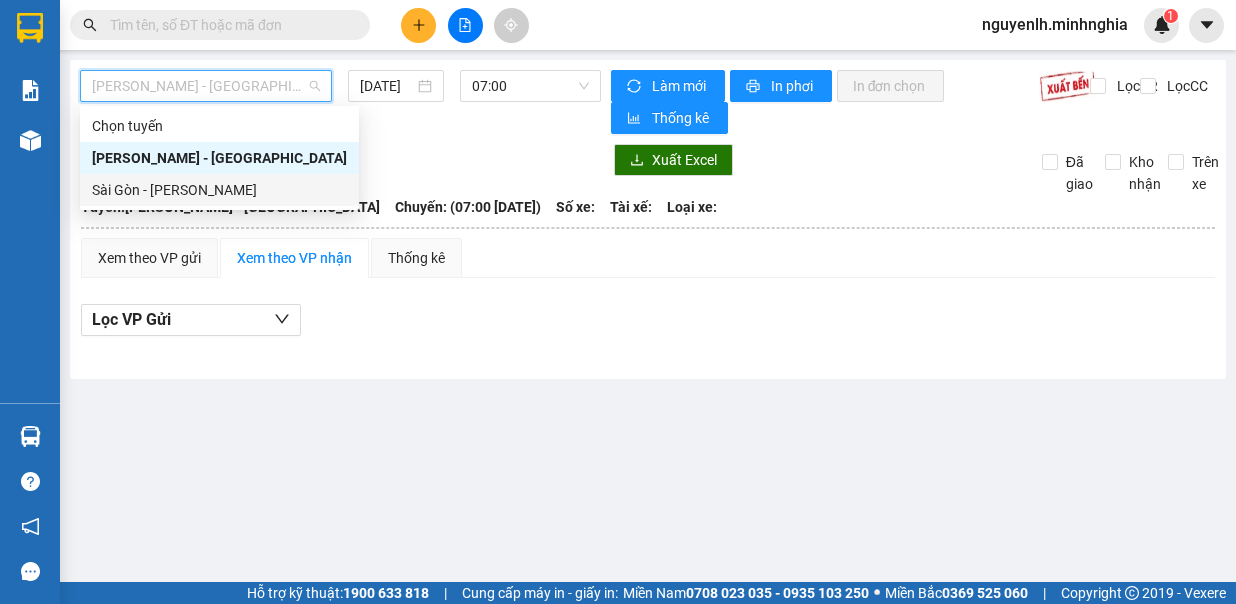 click on "Sài Gòn - [PERSON_NAME]" at bounding box center (219, 190) 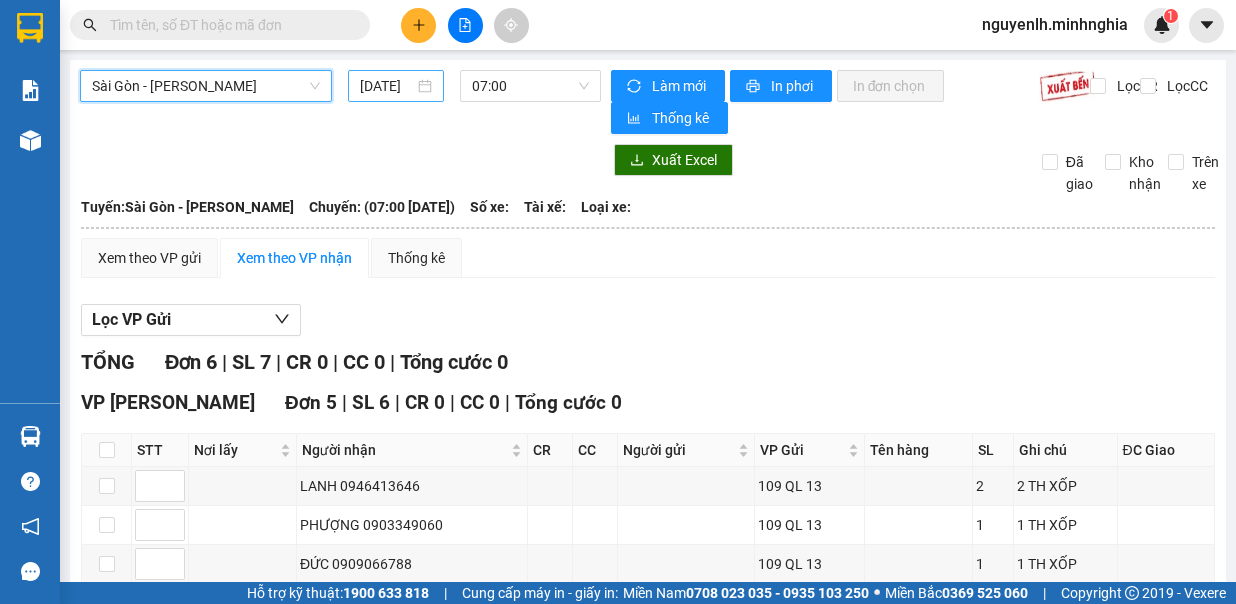 click on "[DATE]" at bounding box center [387, 86] 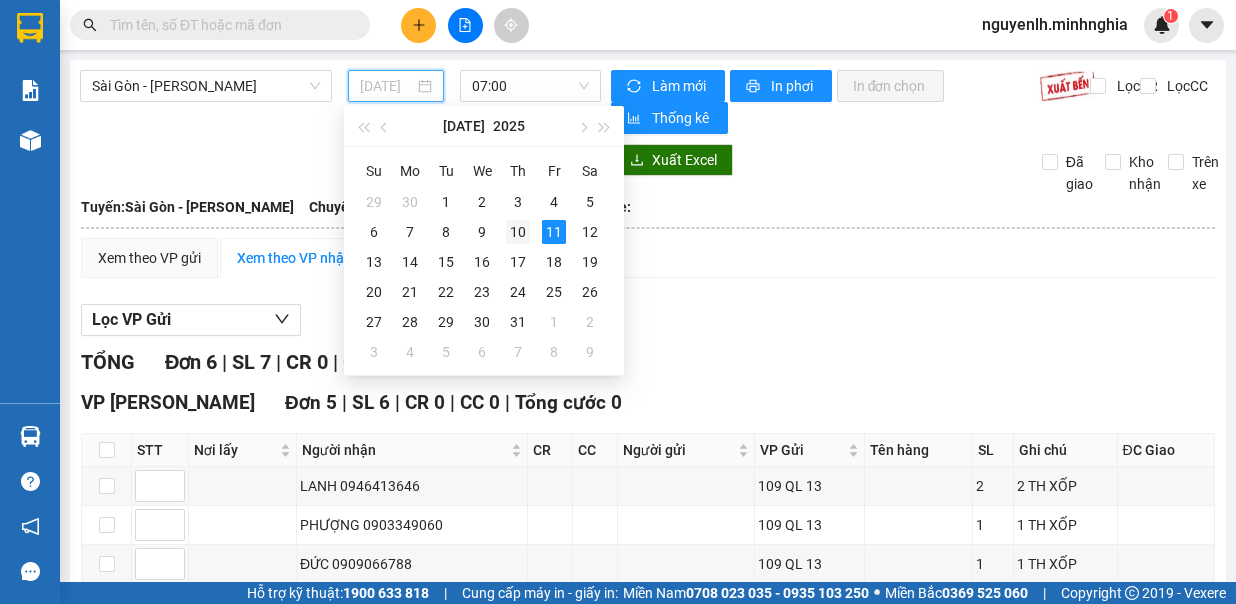 click on "10" at bounding box center [518, 232] 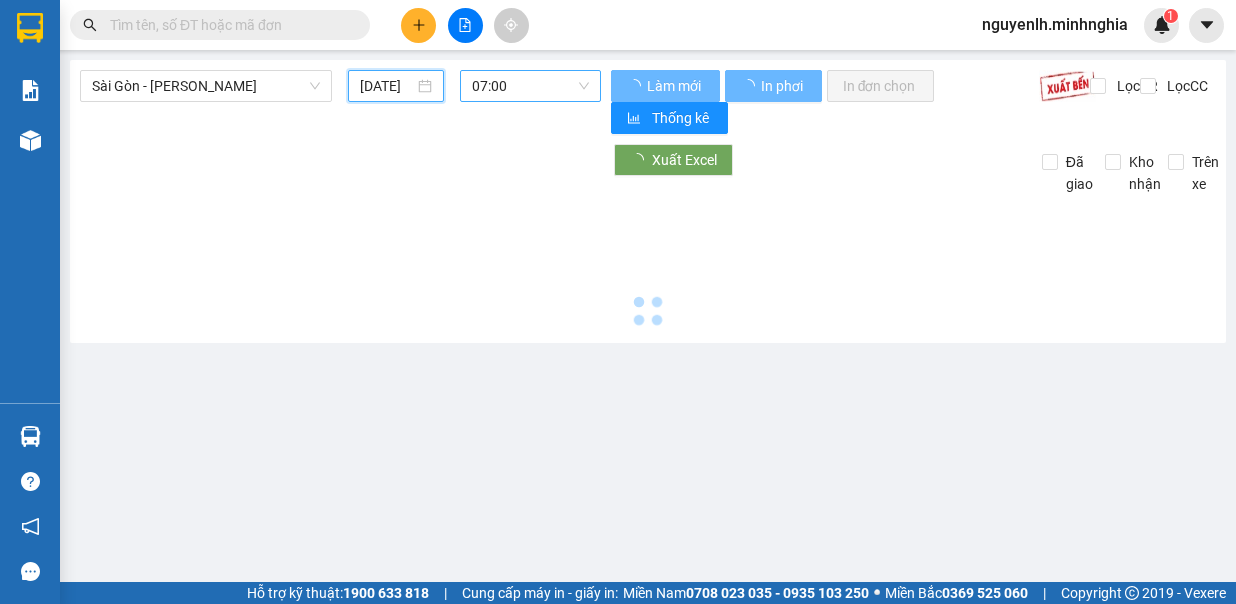 type on "[DATE]" 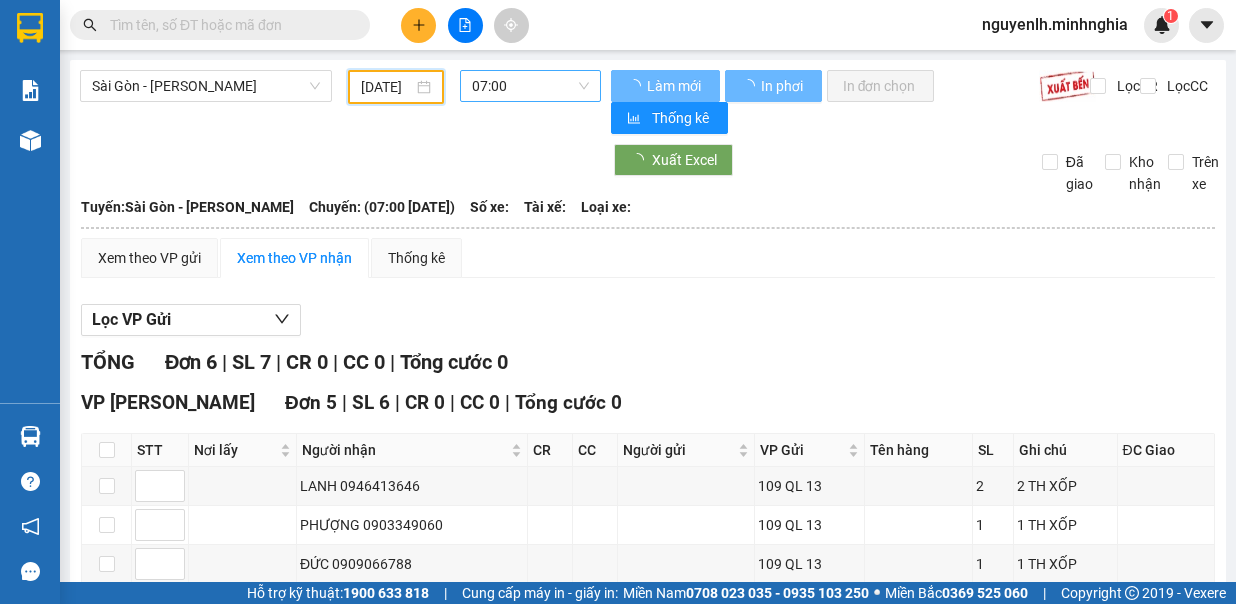click on "07:00" at bounding box center (530, 86) 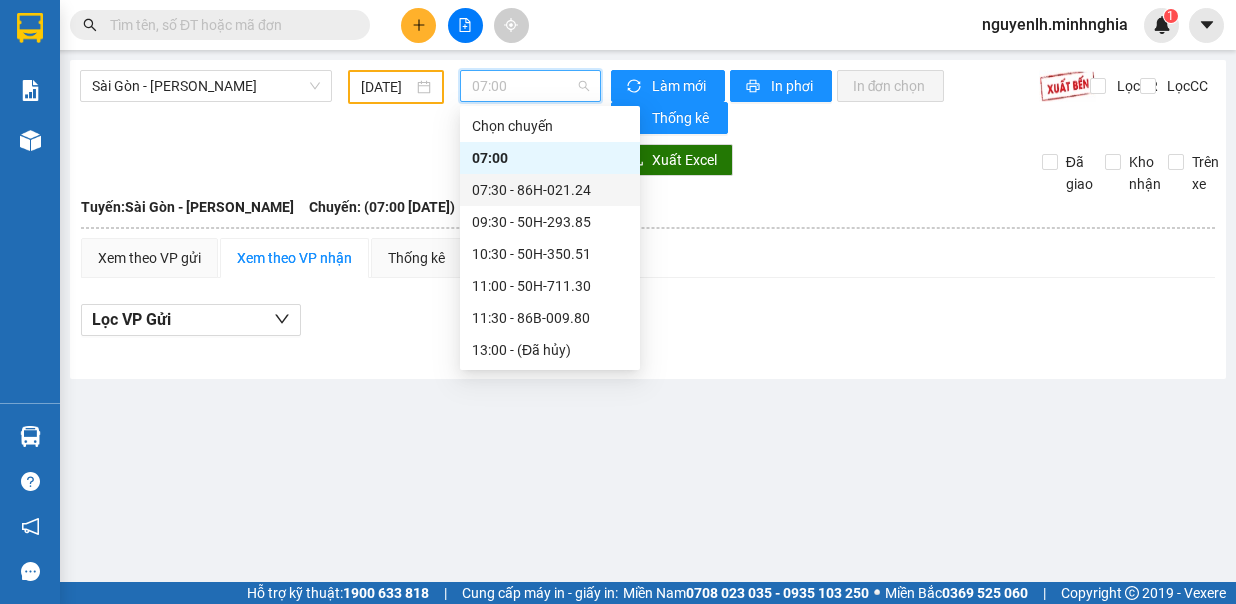 click on "07:30     - 86H-021.24" at bounding box center [550, 190] 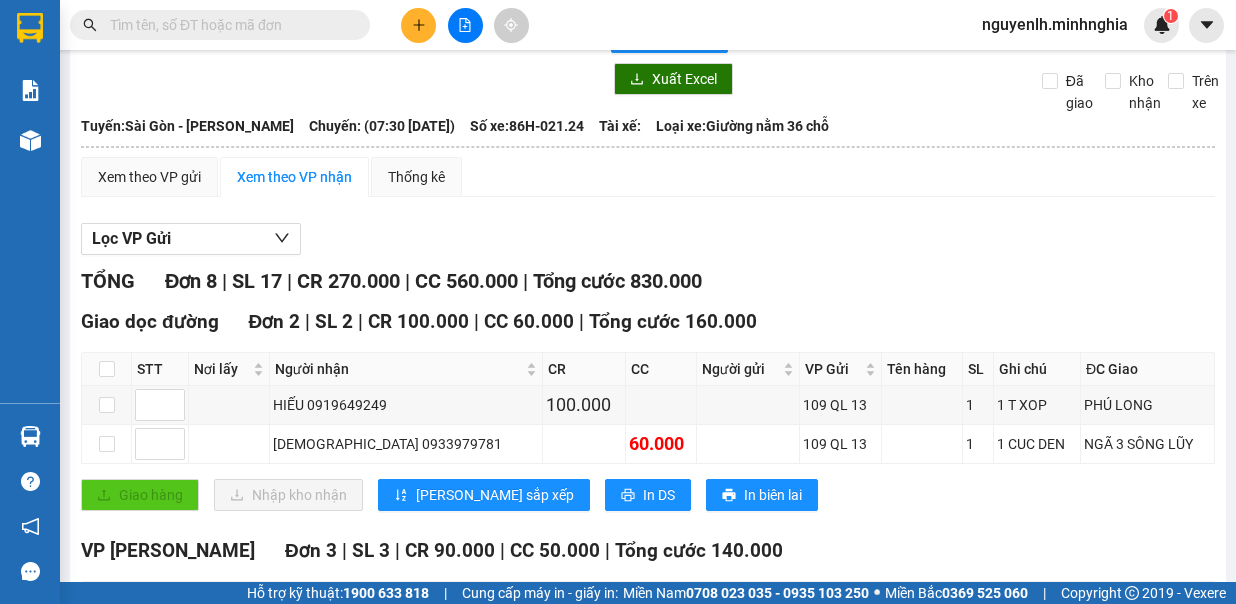 scroll, scrollTop: 0, scrollLeft: 0, axis: both 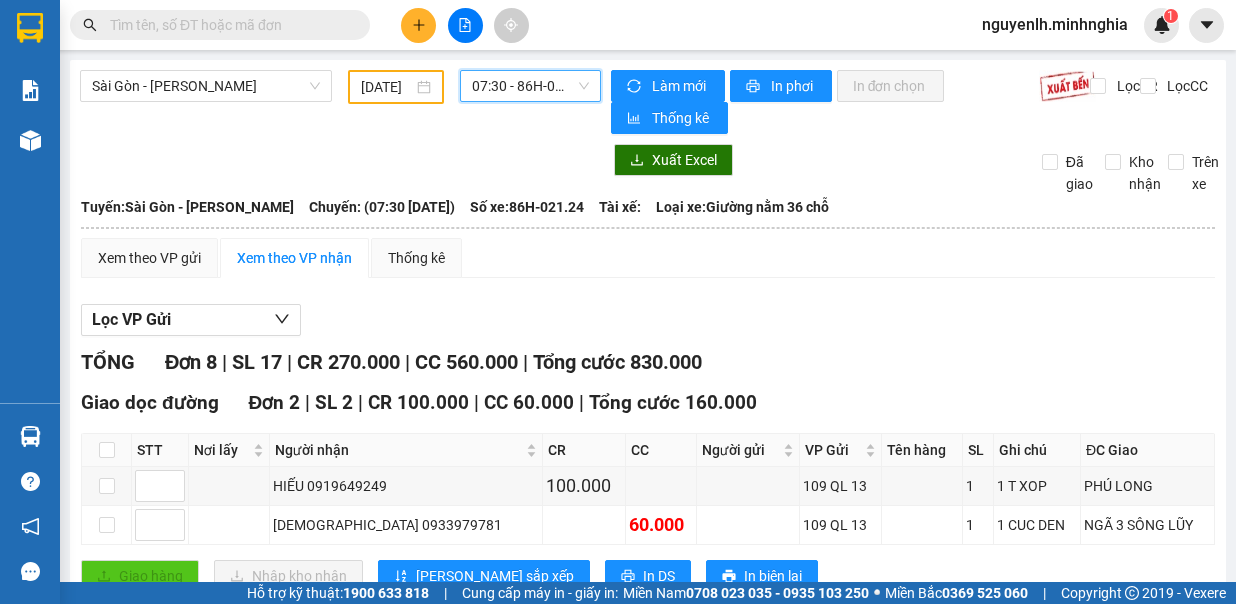click on "[GEOGRAPHIC_DATA] - Phan Rí [DATE] 07:30 07:30     - 86H-021.24  Làm mới In phơi In đơn chọn Thống kê Lọc  CR Lọc  CC Xuất Excel Đã giao Kho nhận Trên xe [GEOGRAPHIC_DATA]   02523854854   01 Đinh Tiên Hoàng PHƠI HÀNG 20:26 [DATE] Tuyến:  [GEOGRAPHIC_DATA] - [GEOGRAPHIC_DATA]:   (07:30 [DATE]) Số xe:  86H-021.24 Tài xế:  Loại xe:  Giường nằm 36 chỗ [GEOGRAPHIC_DATA]:  [GEOGRAPHIC_DATA] - [GEOGRAPHIC_DATA]:   (07:30 [DATE]) Số xe:  86H-021.24 Tài xế:  Loại xe:  Giường nằm 36 chỗ Xem theo VP gửi Xem theo VP nhận Thống kê Lọc VP Gửi TỔNG Đơn   8 | SL   17 | CR   270.000 | CC   560.000 | Tổng cước   830.000 Giao dọc đường Đơn   2 | SL   2 | CR   100.000 | CC   60.000 | Tổng cước   160.000 STT Nơi lấy Người nhận CR CC Người gửi VP Gửi Tên hàng SL Ghi chú ĐC Giao Ký nhận                           HIẾU 0919649249 100.000   109 QL 13   1 1 T XOP [GEOGRAPHIC_DATA] 0933979781 60.000   109 QL 13   1 1 CUC DEN" at bounding box center [648, 768] 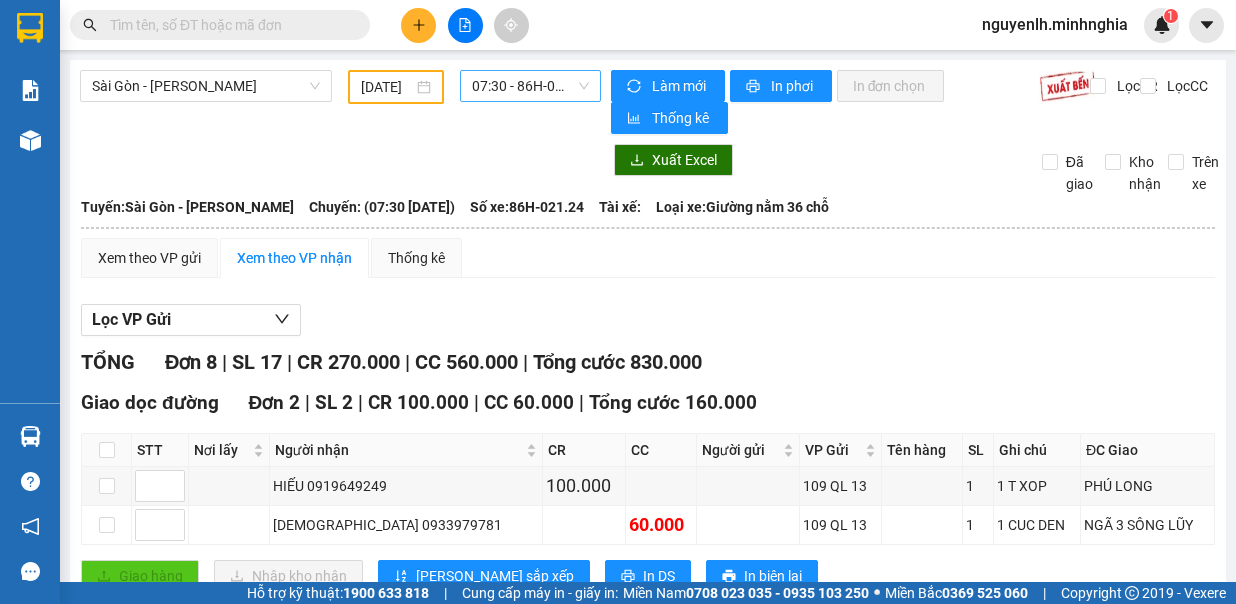 click on "07:30     - 86H-021.24" at bounding box center [530, 86] 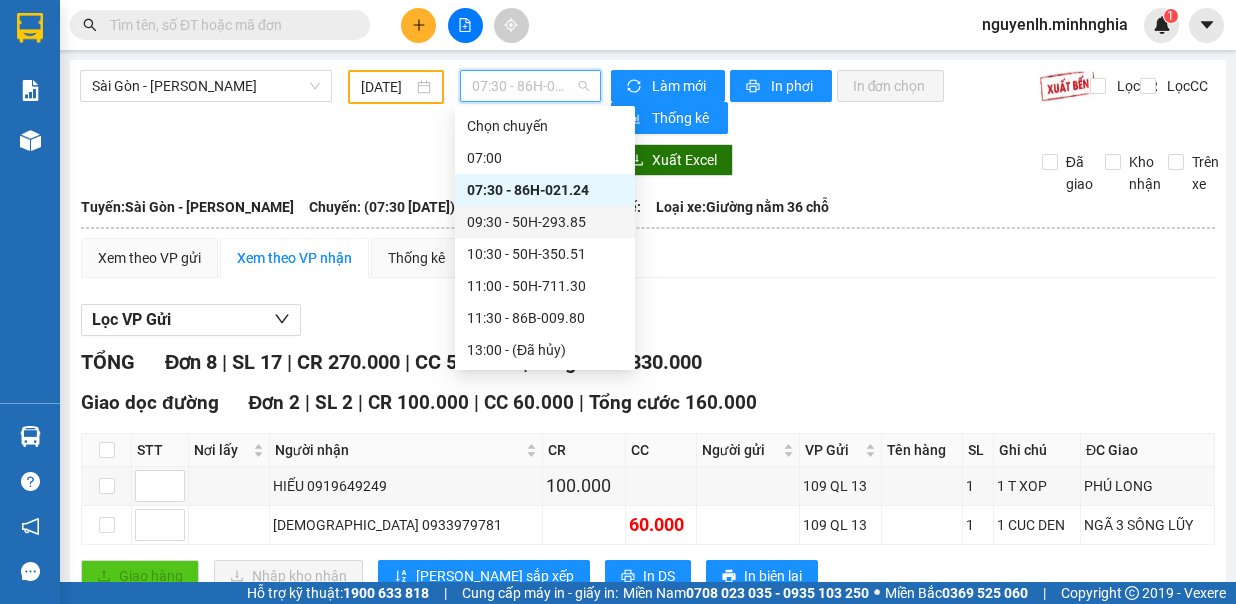 click on "09:30     - 50H-293.85" at bounding box center (545, 222) 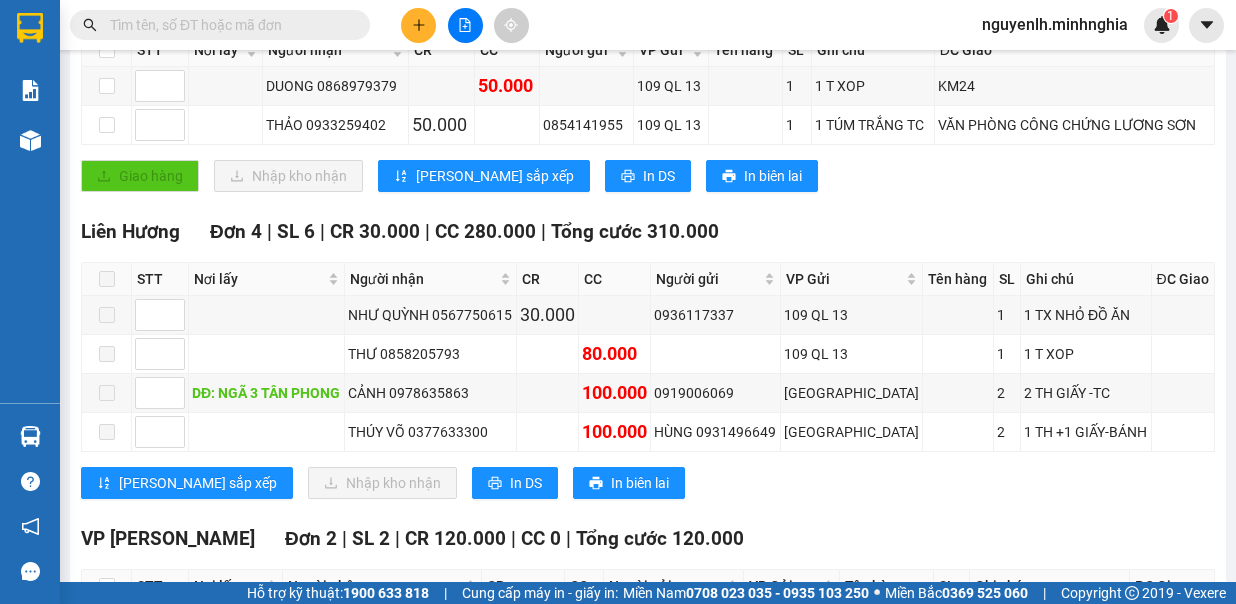 scroll, scrollTop: 0, scrollLeft: 0, axis: both 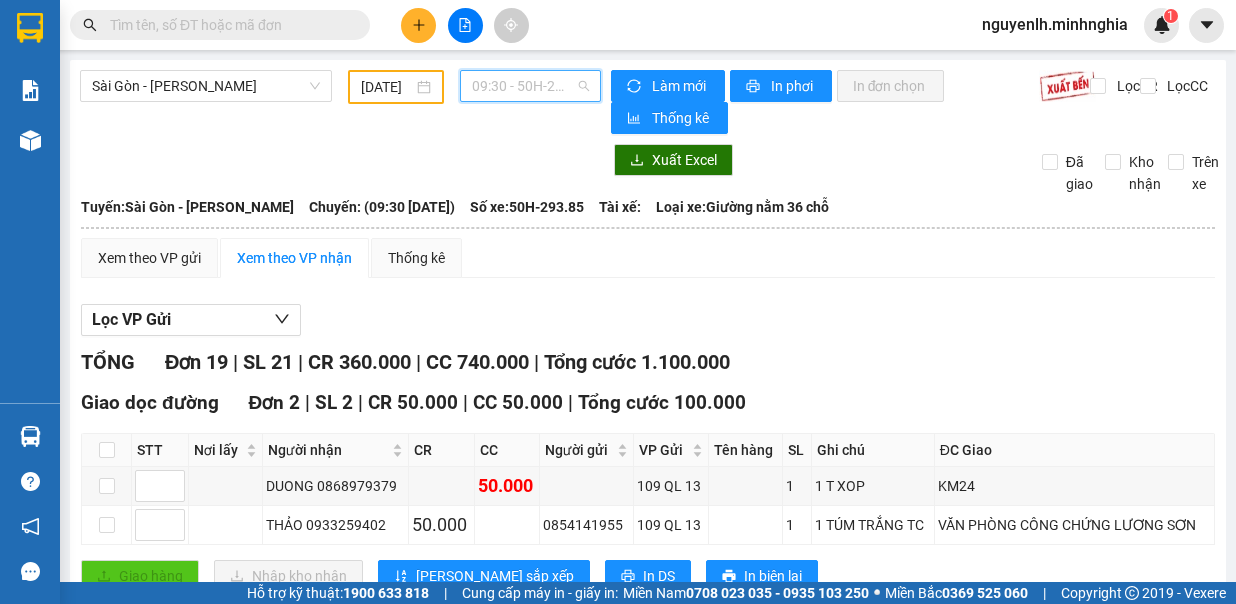 click on "09:30     - 50H-293.85" at bounding box center [530, 86] 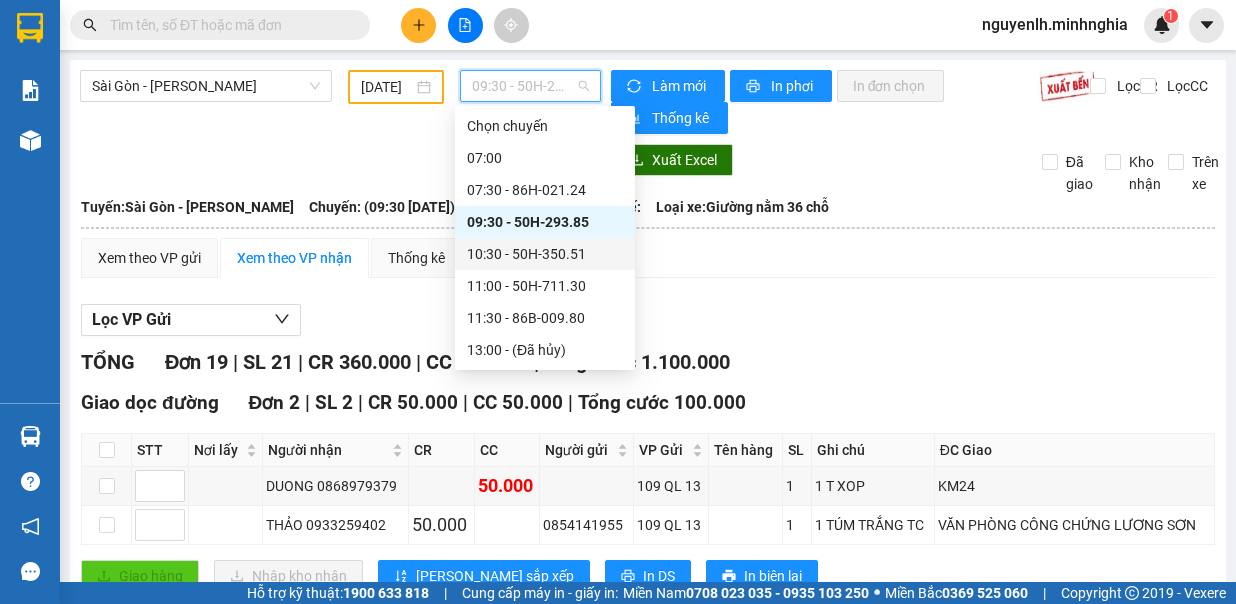 click on "10:30     - 50H-350.51" at bounding box center (545, 254) 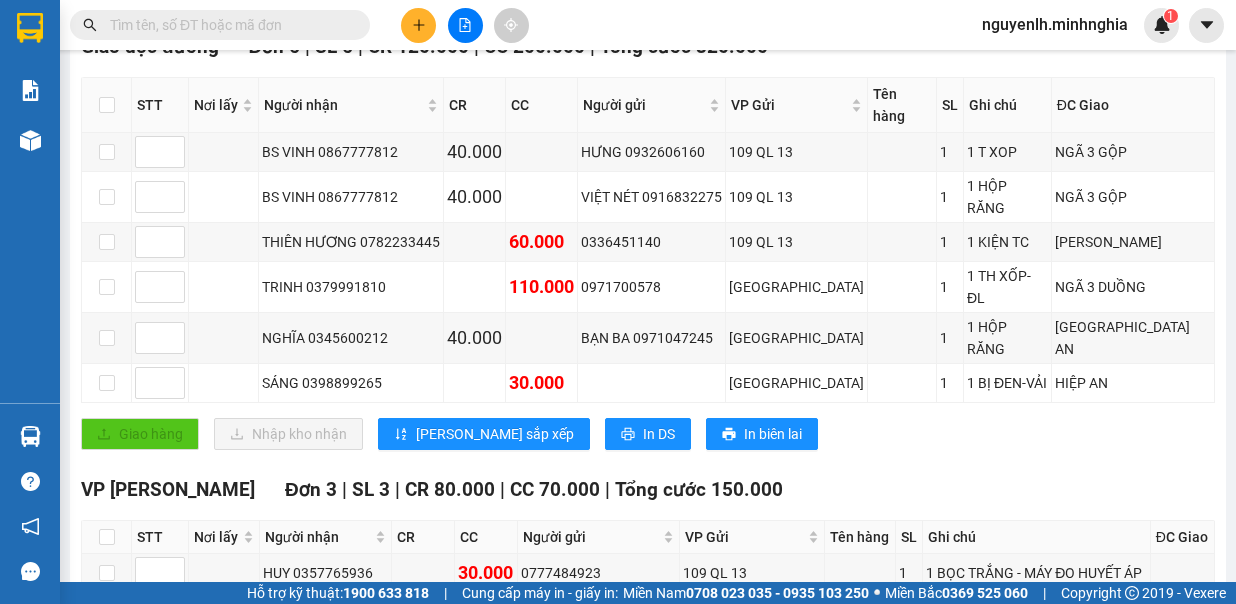 scroll, scrollTop: 0, scrollLeft: 0, axis: both 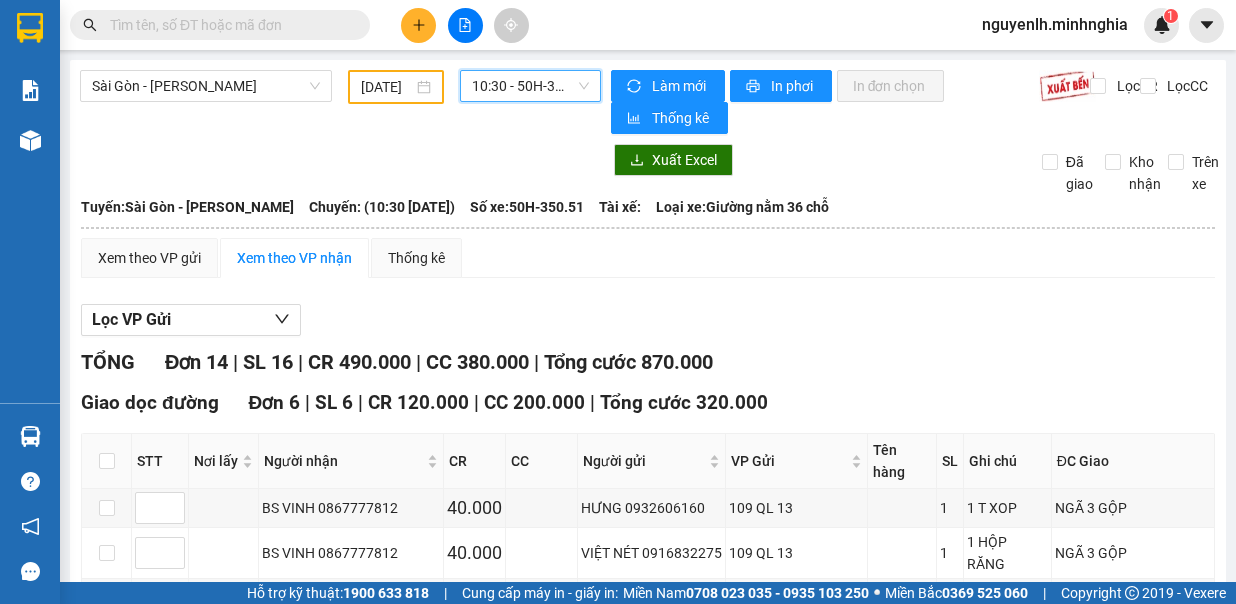 click on "10:30     - 50H-350.51" at bounding box center [530, 86] 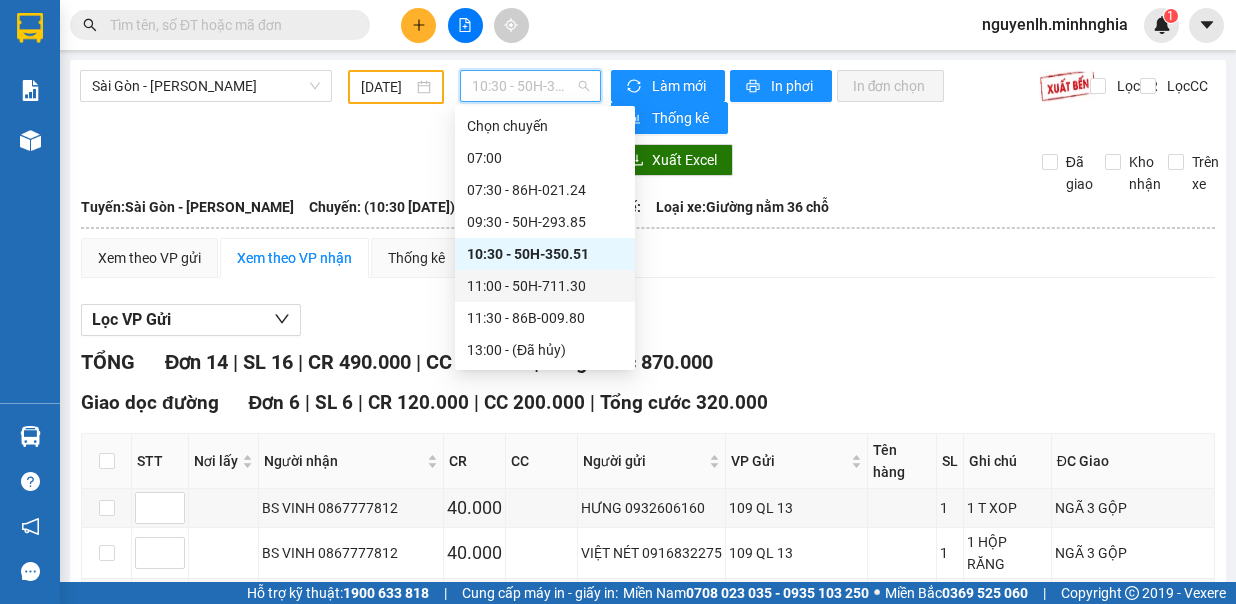 click on "11:00     - 50H-711.30" at bounding box center [545, 286] 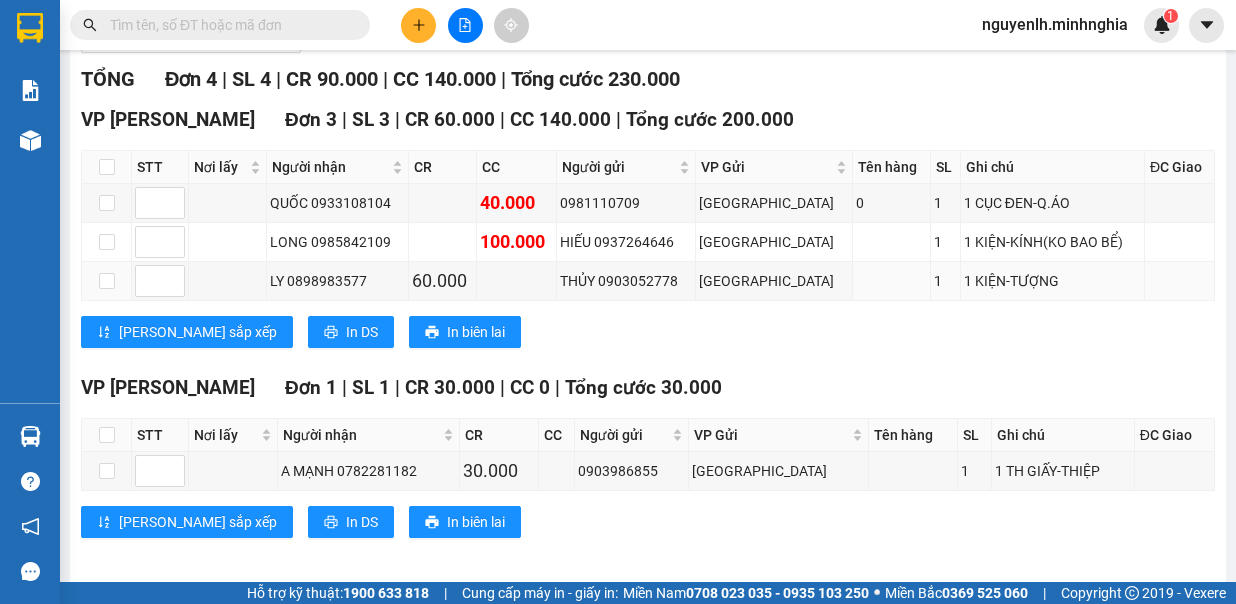 scroll, scrollTop: 0, scrollLeft: 0, axis: both 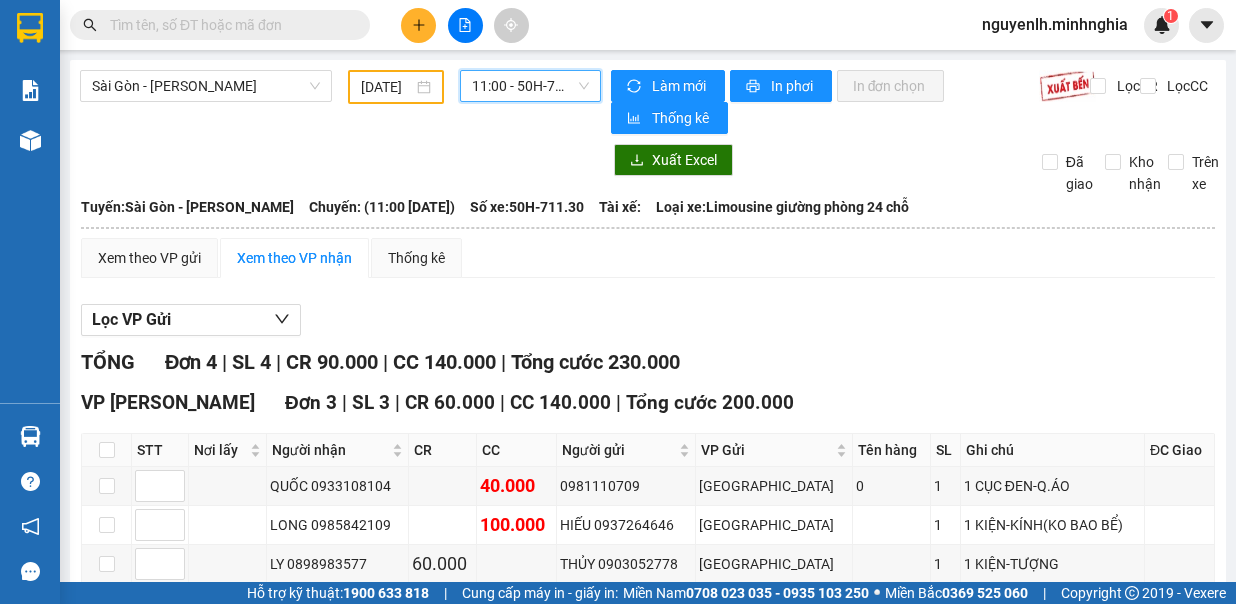 click on "11:00     - 50H-711.30" at bounding box center [530, 86] 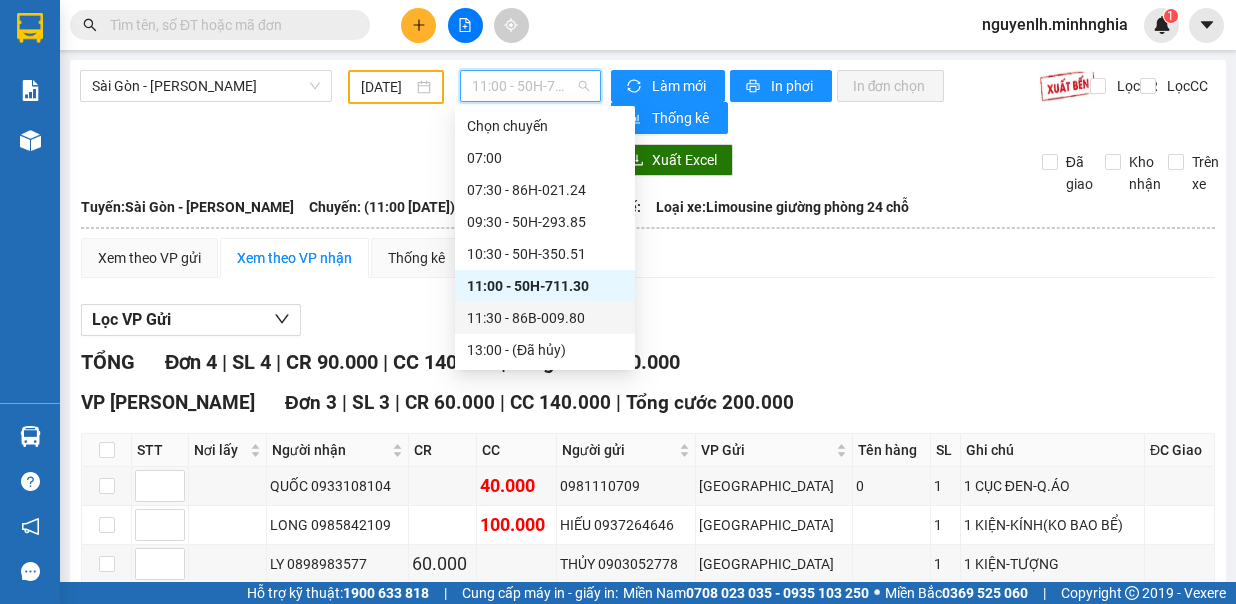 click on "11:30     - 86B-009.80" at bounding box center [545, 318] 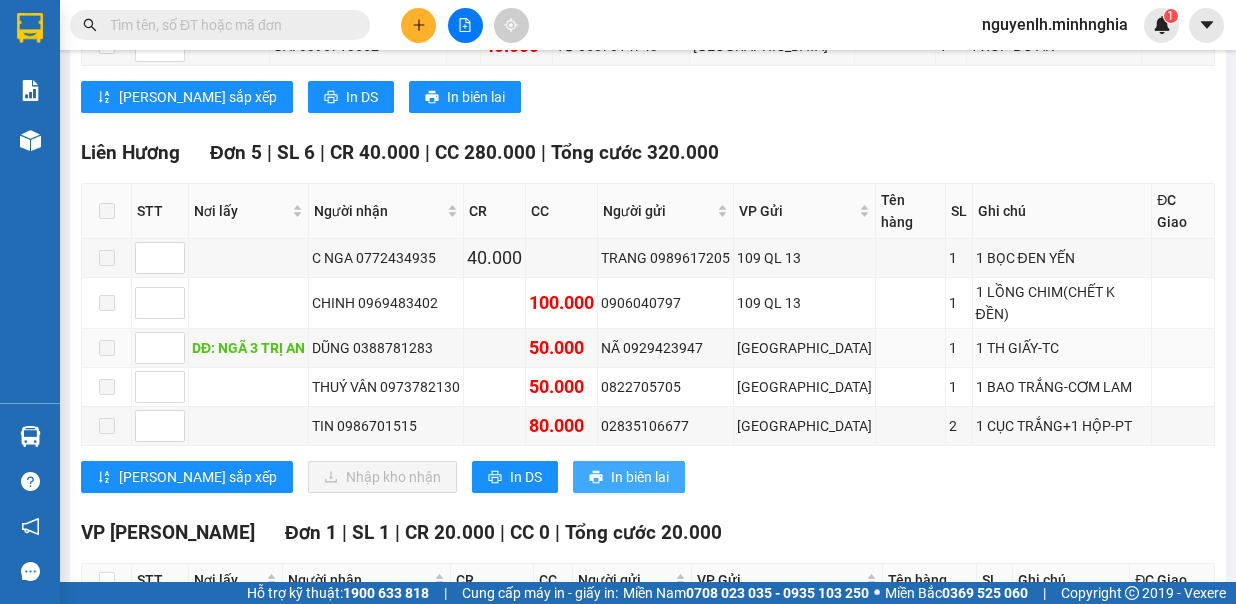 scroll, scrollTop: 0, scrollLeft: 0, axis: both 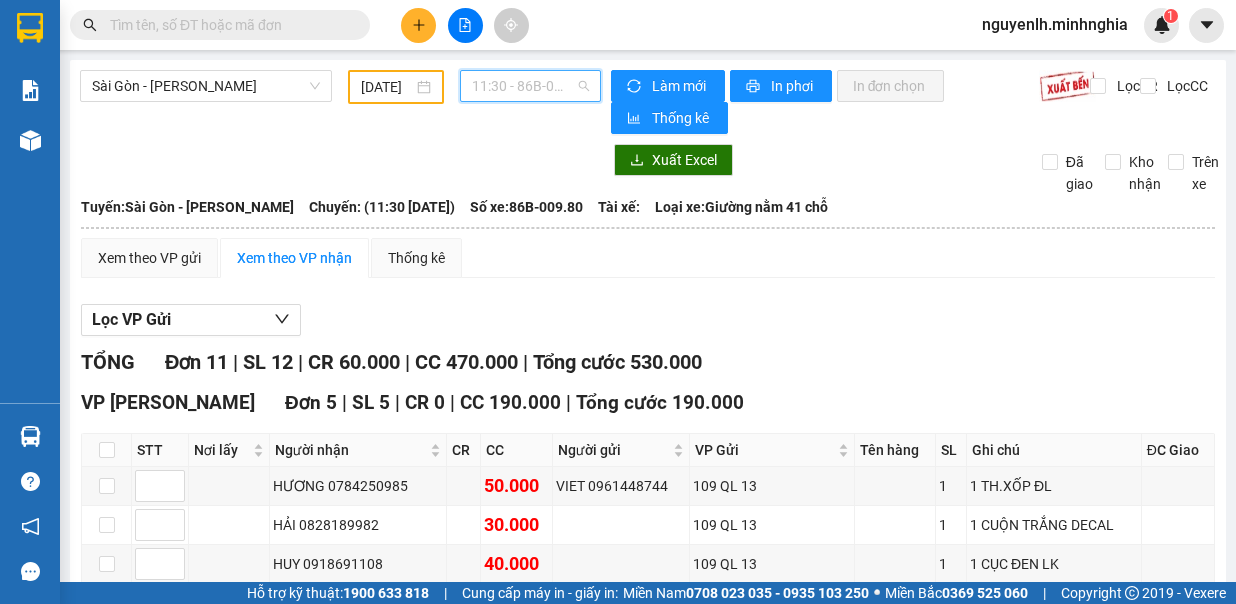 click on "11:30     - 86B-009.80" at bounding box center [530, 86] 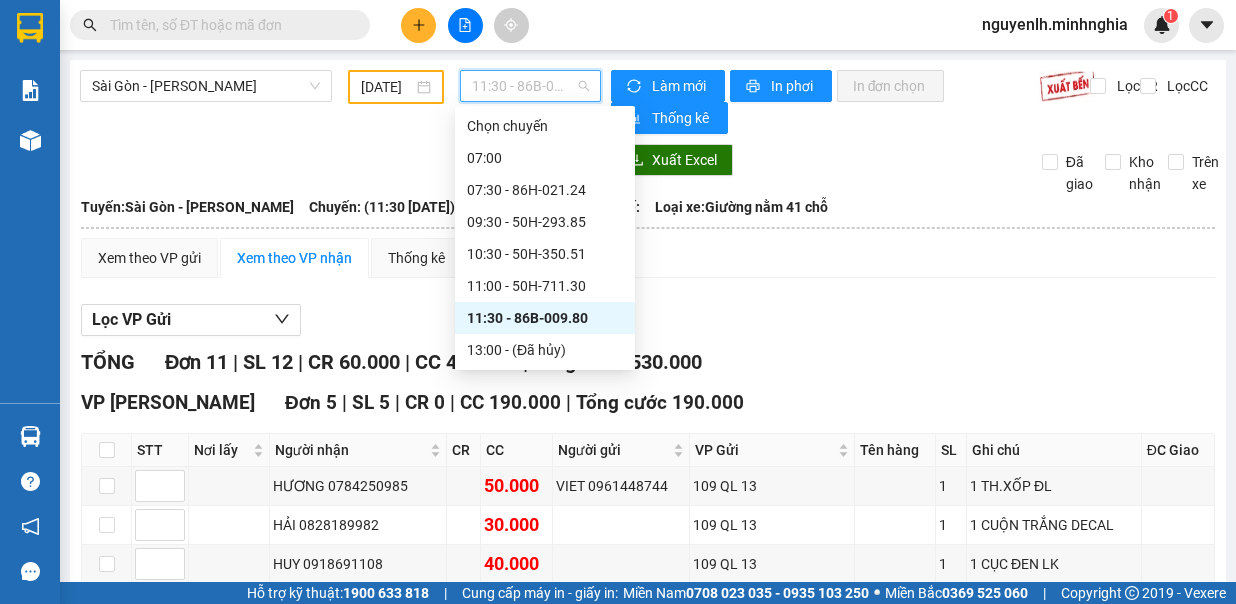 scroll, scrollTop: 100, scrollLeft: 0, axis: vertical 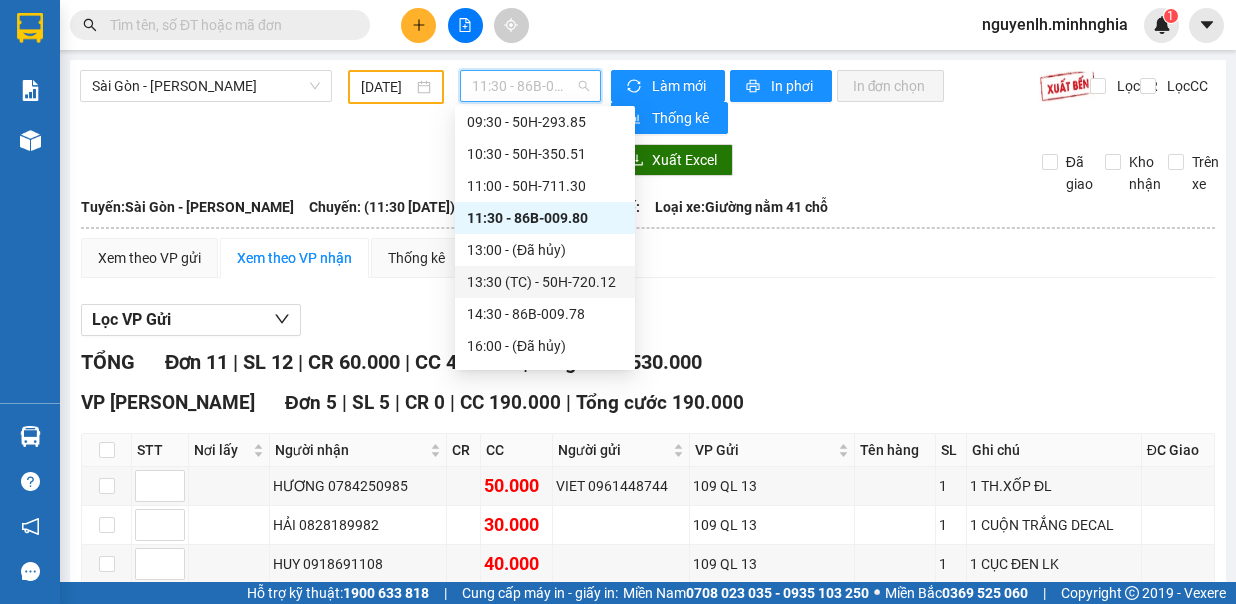 click on "13:30   (TC)   - 50H-720.12" at bounding box center (545, 282) 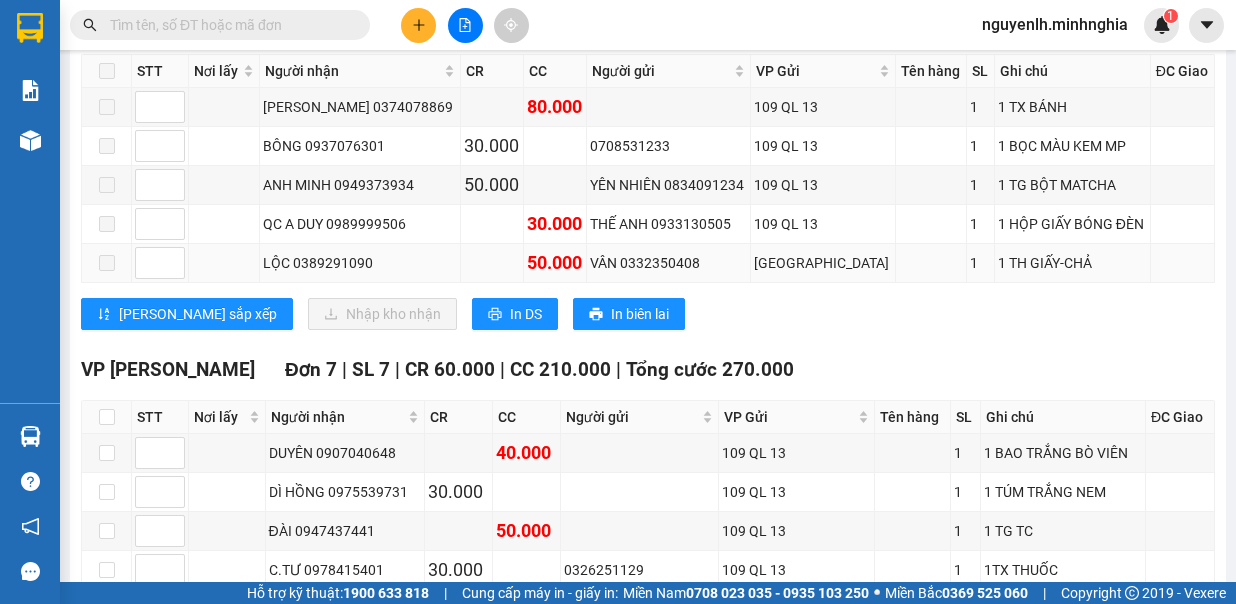 scroll, scrollTop: 469, scrollLeft: 0, axis: vertical 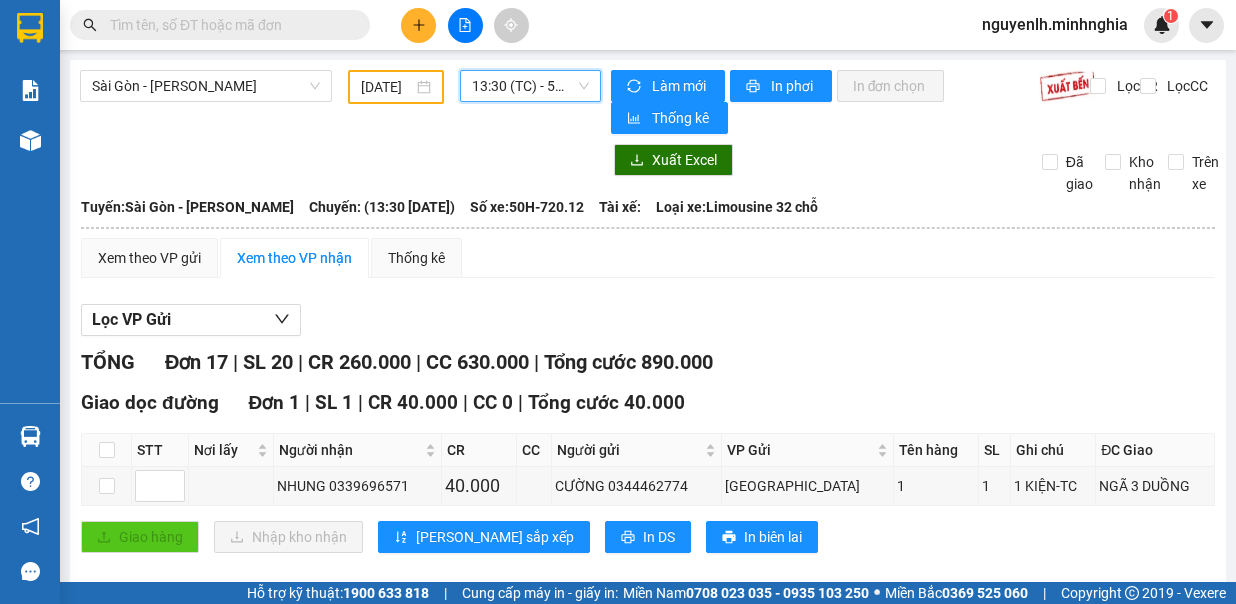 click on "Sài Gòn - Phan Rí 10/07/2025 13:30 13:30   (TC)   - 50H-720.12  Làm mới In phơi In đơn chọn Thống kê Lọc  CR Lọc  CC Xuất Excel Đã giao Kho nhận Trên xe Minh Nghĩa   02523854854   01 Đinh Tiên Hoàng PHƠI HÀNG 20:29 - 11/07/2025 Tuyến:  Sài Gòn - Phan Rí Chuyến:   (13:30 - 10/07/2025) Số xe:  50H-720.12 Tài xế:  Loại xe:  Limousine 32 chỗ Tuyến:  Sài Gòn - Phan Rí Chuyến:   (13:30 - 10/07/2025) Số xe:  50H-720.12 Tài xế:  Loại xe:  Limousine 32 chỗ Xem theo VP gửi Xem theo VP nhận Thống kê Lọc VP Gửi TỔNG Đơn   17 | SL   20 | CR   260.000 | CC   630.000 | Tổng cước   890.000 Giao dọc đường Đơn   1 | SL   1 | CR   40.000 | CC   0 | Tổng cước   40.000 STT Nơi lấy Người nhận CR CC Người gửi VP Gửi Tên hàng SL Ghi chú ĐC Giao Ký nhận                           NHUNG  0339696571 40.000 CƯỜNG  0344462774 Sài Gòn  1  1 1 KIỆN-TC NGÃ 3 DUỒNG  Giao hàng Nhập kho nhận In DS" at bounding box center [648, 1018] 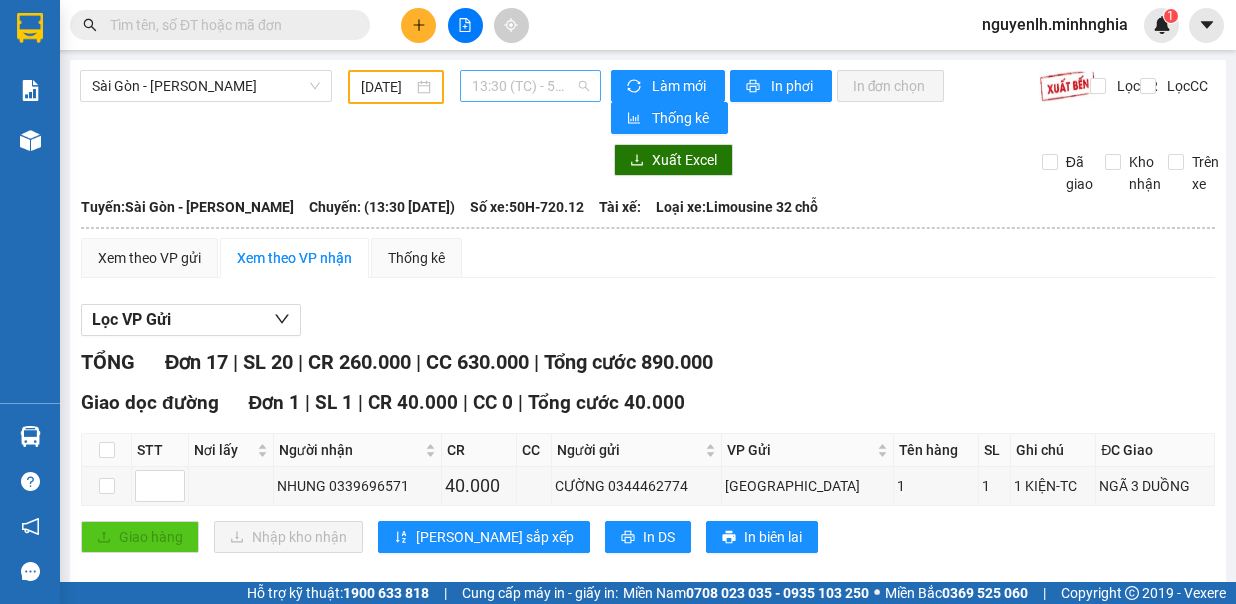 click on "13:30   (TC)   - 50H-720.12" at bounding box center [530, 86] 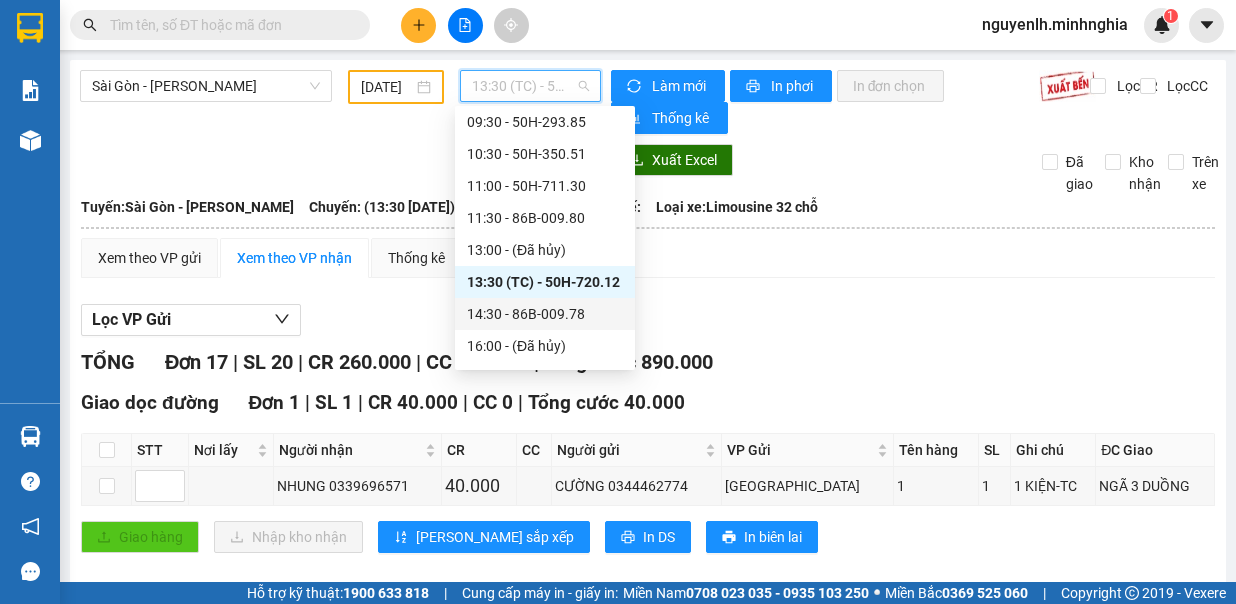 click on "14:30     - 86B-009.78" at bounding box center [545, 314] 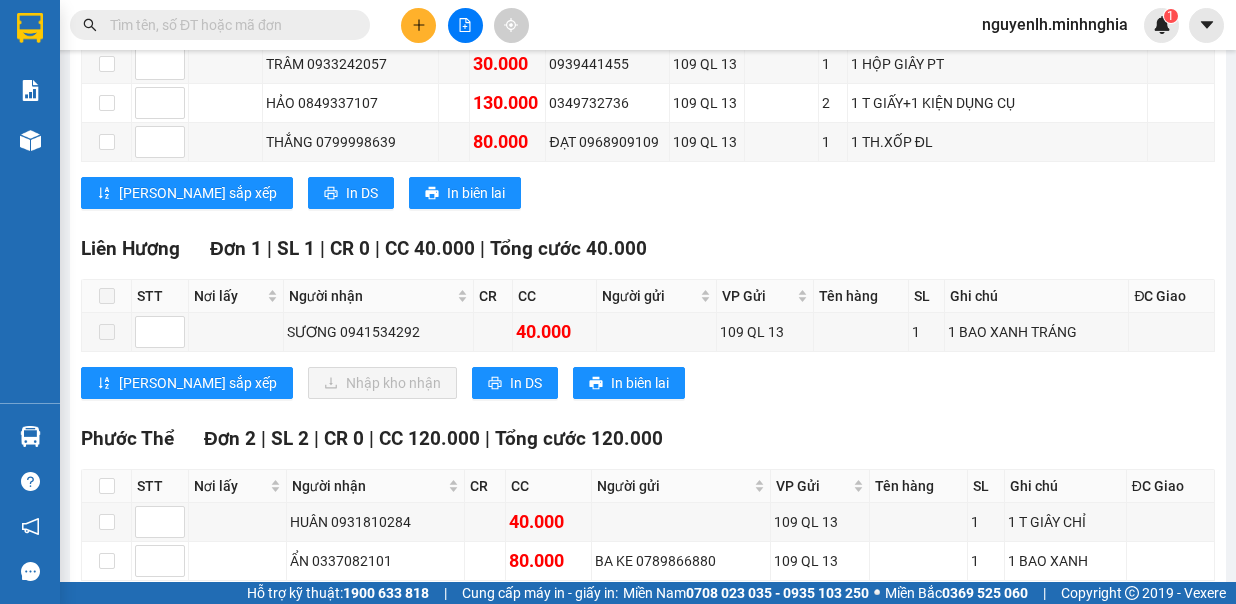 scroll, scrollTop: 0, scrollLeft: 0, axis: both 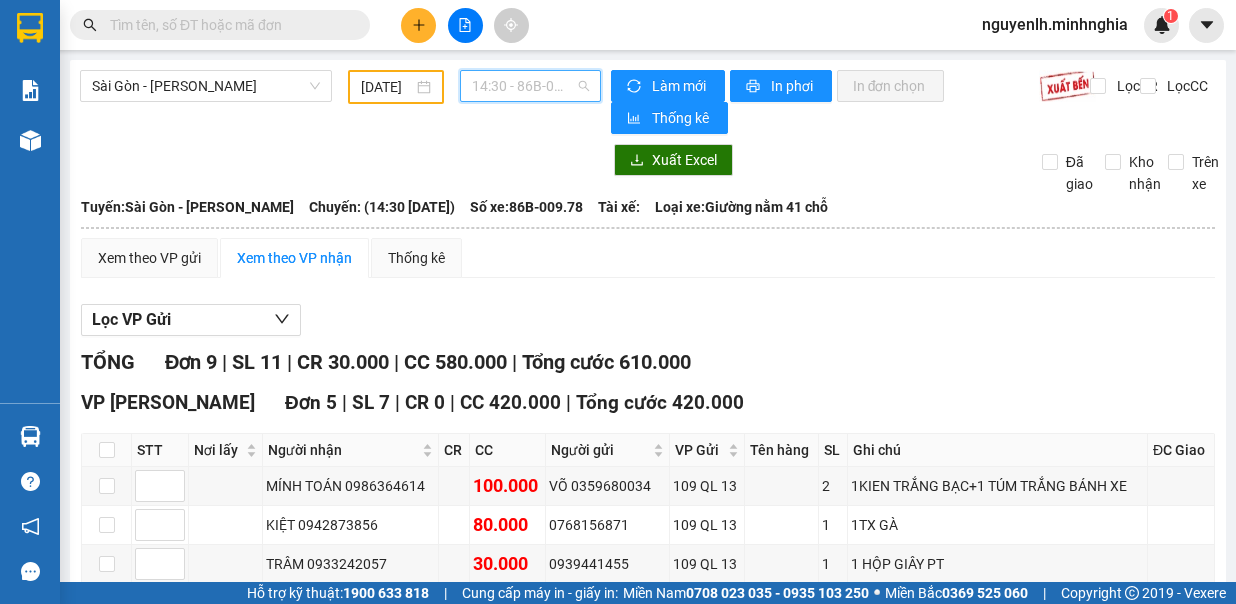 click on "14:30     - 86B-009.78" at bounding box center [530, 86] 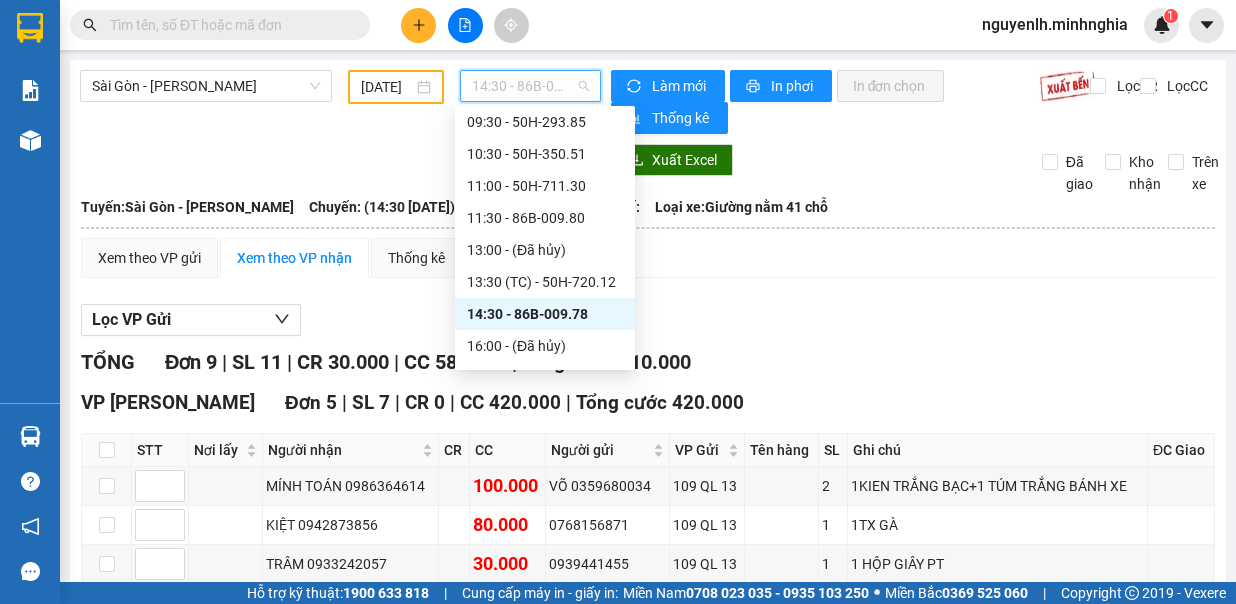 scroll, scrollTop: 200, scrollLeft: 0, axis: vertical 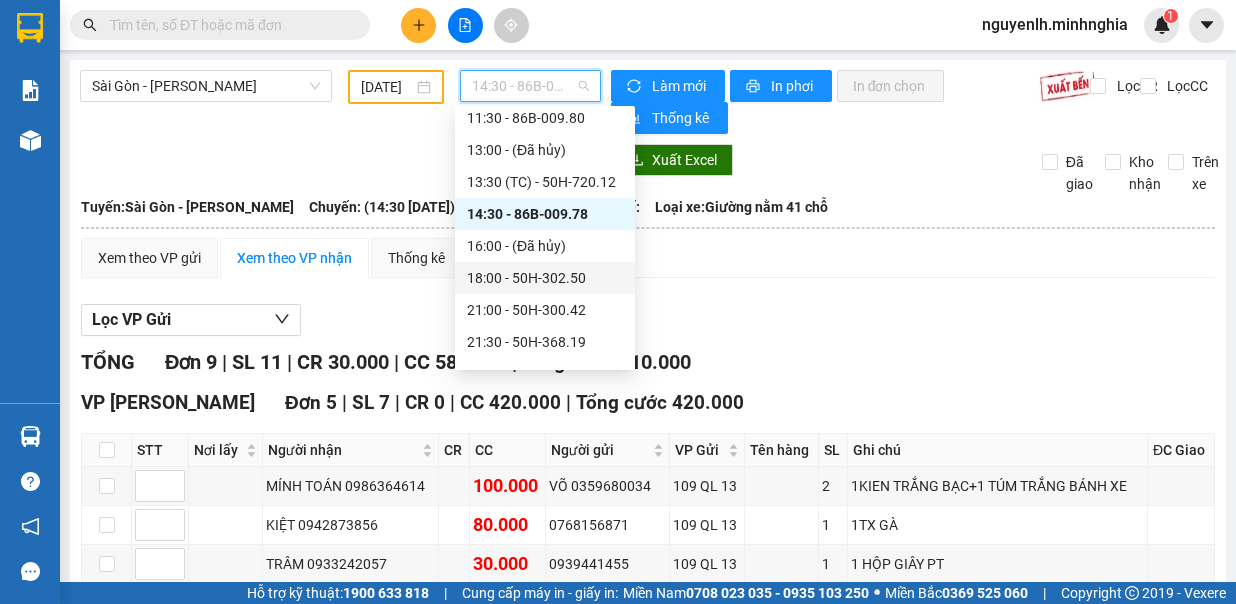 click on "18:00     - 50H-302.50" at bounding box center (545, 278) 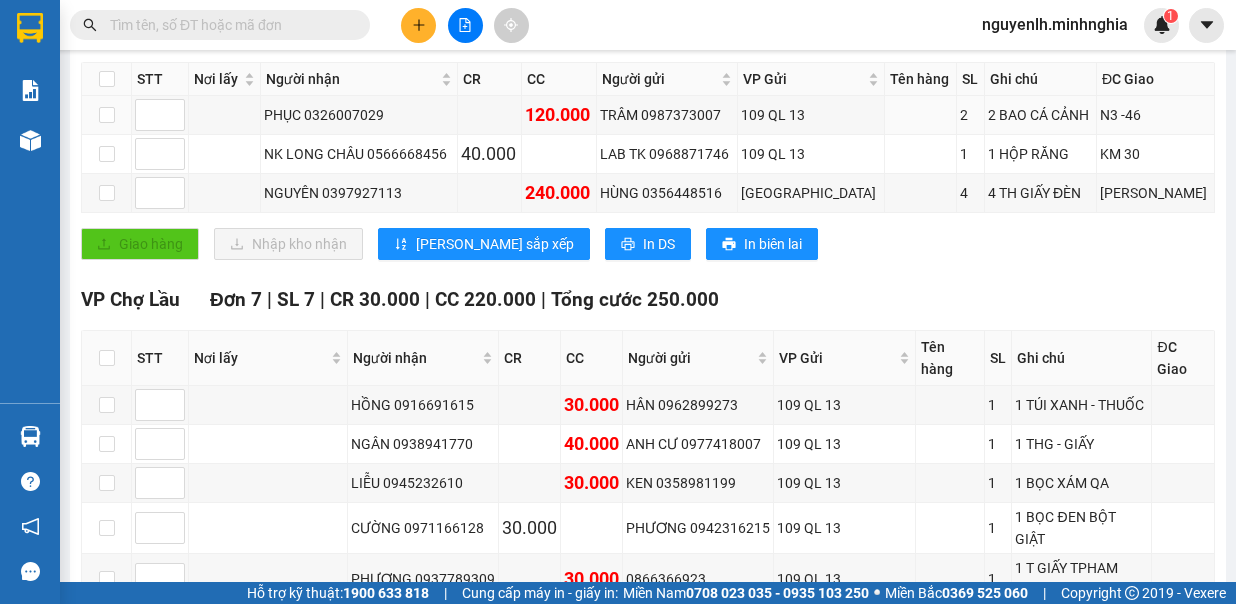 scroll, scrollTop: 0, scrollLeft: 0, axis: both 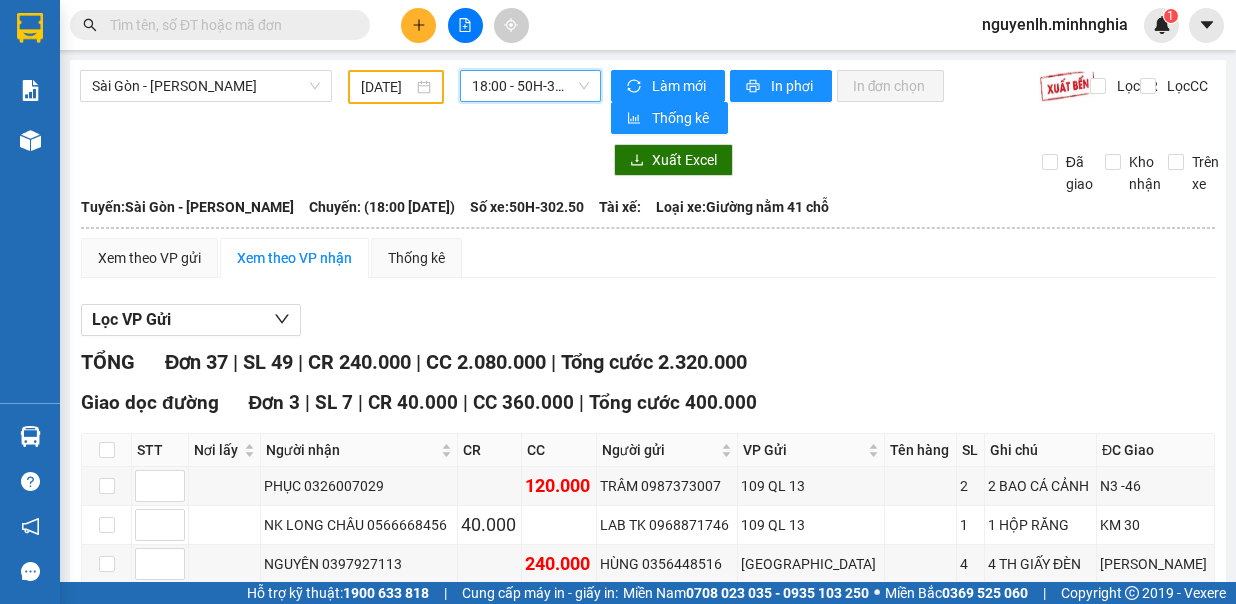 click on "Sài Gòn - Phan Rí 10/07/2025 18:00 18:00     - 50H-302.50  Làm mới In phơi In đơn chọn Thống kê Lọc  CR Lọc  CC Xuất Excel Đã giao Kho nhận Trên xe Minh Nghĩa   02523854854   01 Đinh Tiên Hoàng PHƠI HÀNG 20:32 - 11/07/2025 Tuyến:  Sài Gòn - Phan Rí Chuyến:   (18:00 - 10/07/2025) Số xe:  50H-302.50 Tài xế:  Loại xe:  Giường nằm 41 chỗ Tuyến:  Sài Gòn - Phan Rí Chuyến:   (18:00 - 10/07/2025) Số xe:  50H-302.50 Tài xế:  Loại xe:  Giường nằm 41 chỗ Xem theo VP gửi Xem theo VP nhận Thống kê Lọc VP Gửi TỔNG Đơn   37 | SL   49 | CR   240.000 | CC   2.080.000 | Tổng cước   2.320.000 Giao dọc đường Đơn   3 | SL   7 | CR   40.000 | CC   360.000 | Tổng cước   400.000 STT Nơi lấy Người nhận CR CC Người gửi VP Gửi Tên hàng SL Ghi chú ĐC Giao Ký nhận                           PHỤC 0326007029 120.000 TRÂM 0987373007 109 QL 13   2 2 BAO CÁ CẢNH N3 -46 NK LONG CHÂU 0566668456   1" at bounding box center [648, 1524] 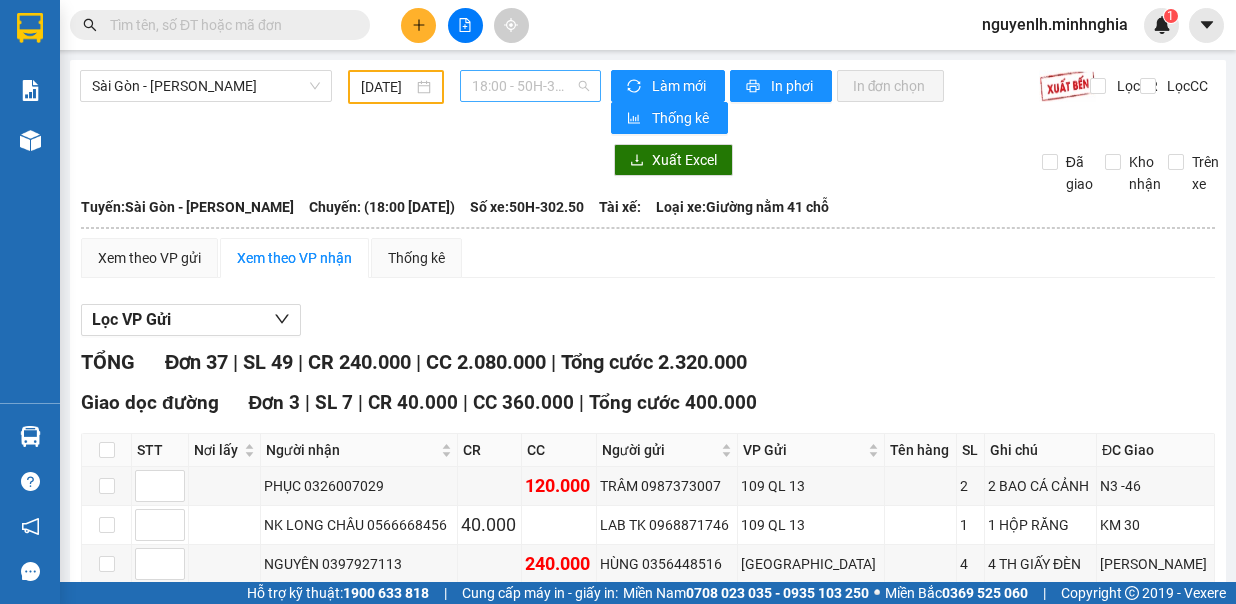 click on "18:00     - 50H-302.50" at bounding box center (530, 86) 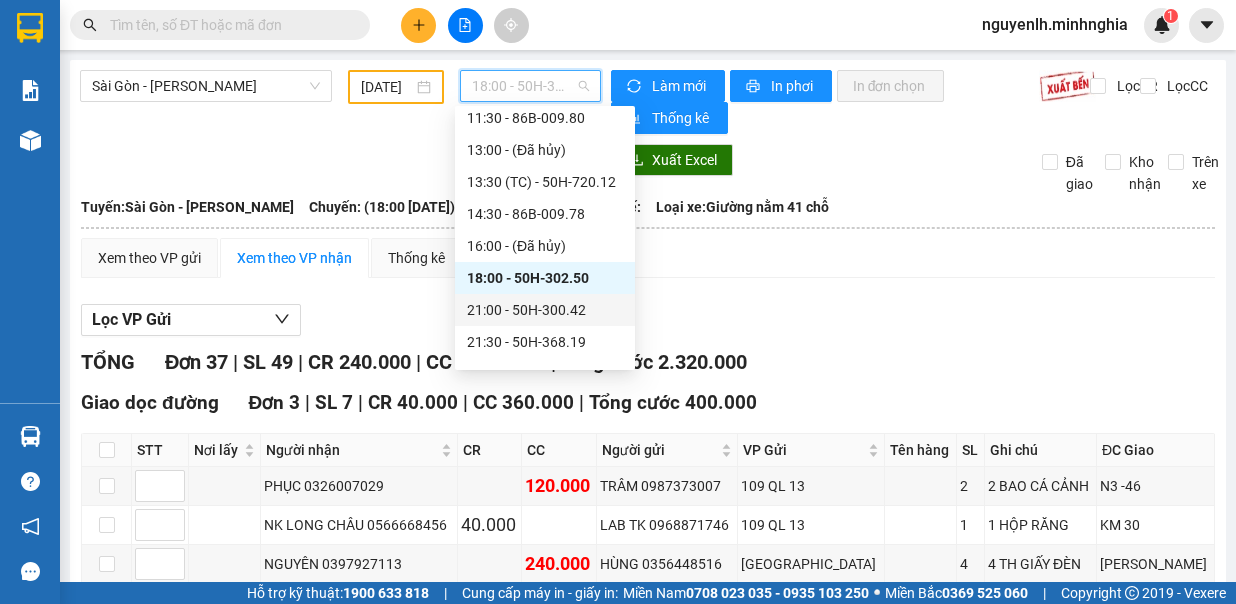 click on "21:00     - 50H-300.42" at bounding box center (545, 310) 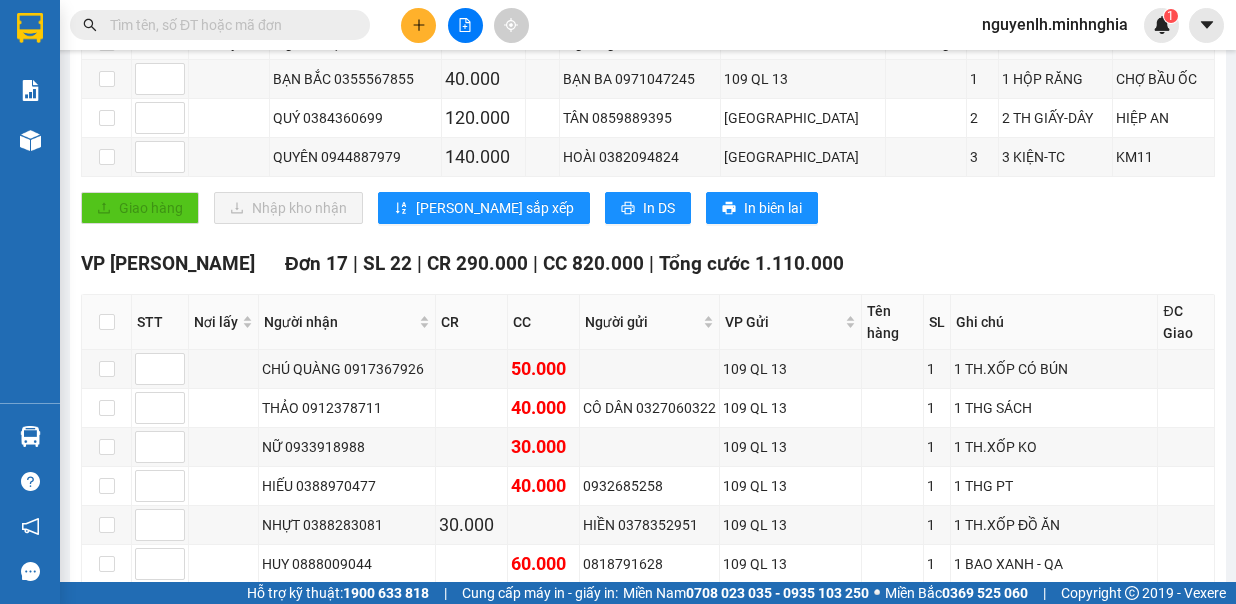 scroll, scrollTop: 0, scrollLeft: 0, axis: both 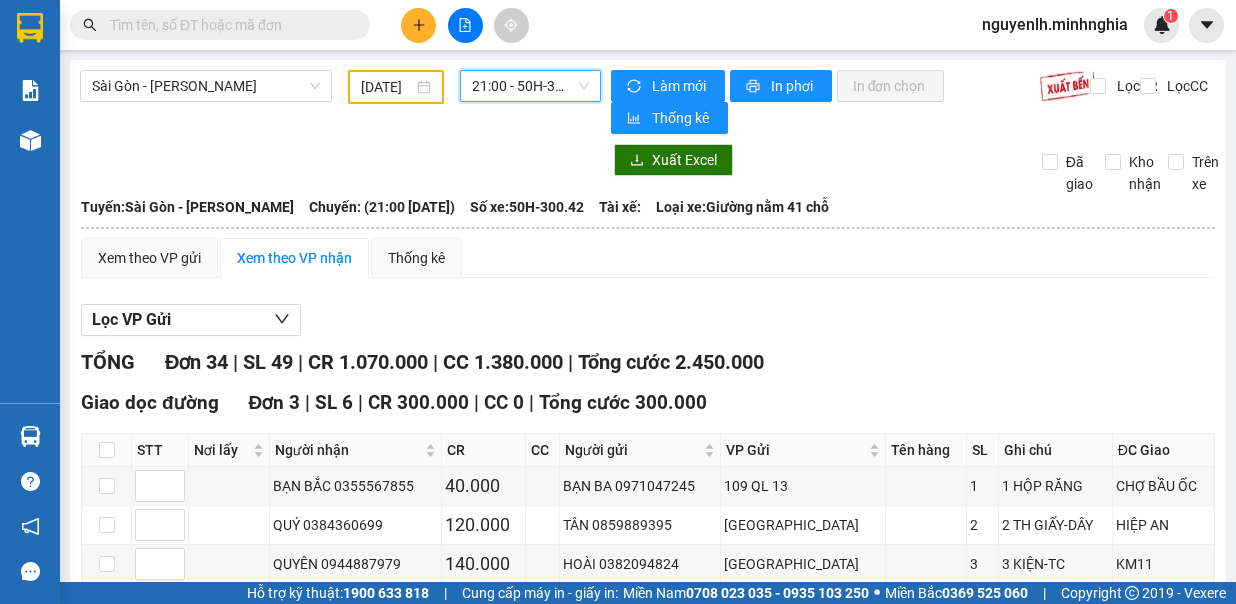 click on "21:00     - 50H-300.42" at bounding box center [530, 86] 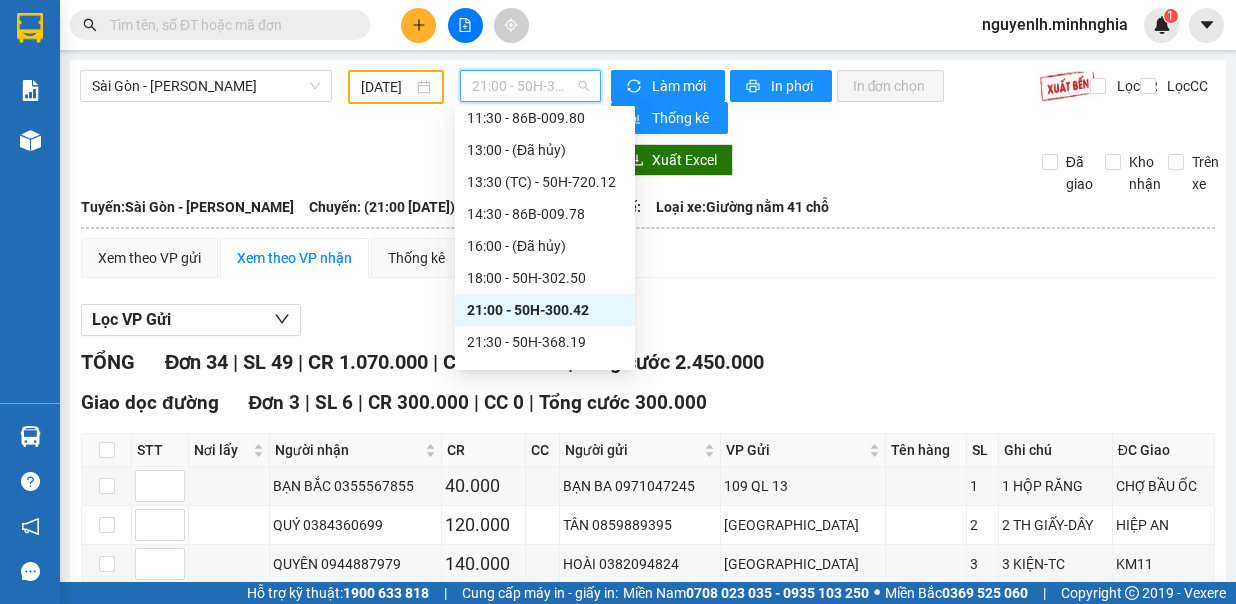 scroll, scrollTop: 224, scrollLeft: 0, axis: vertical 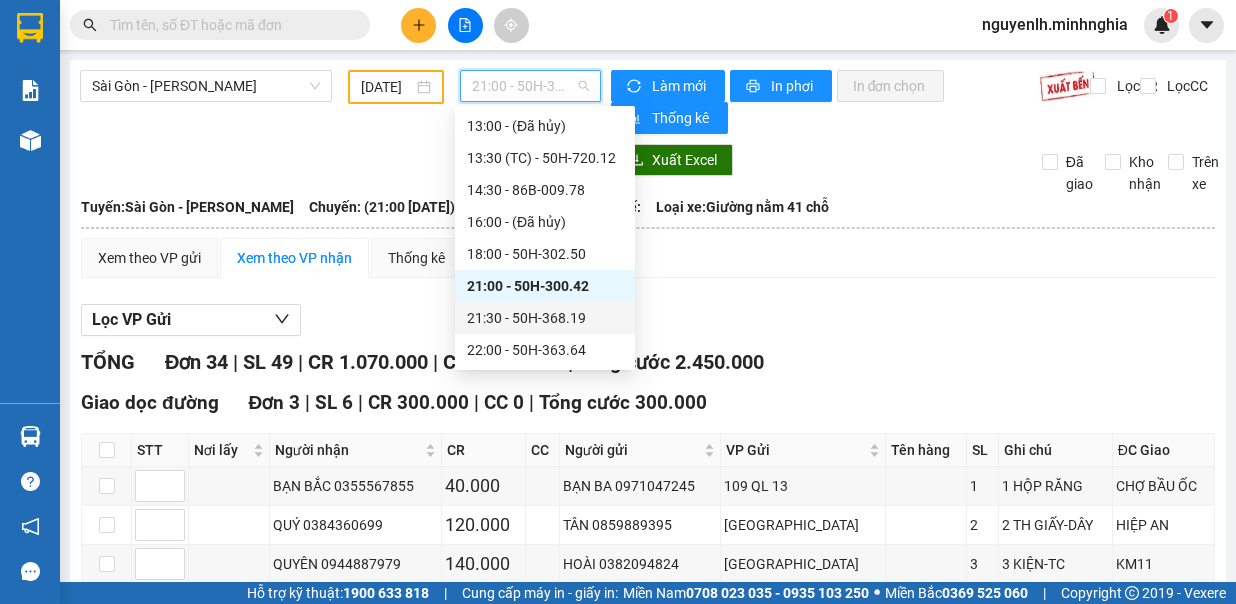 click on "21:30     - 50H-368.19" at bounding box center (545, 318) 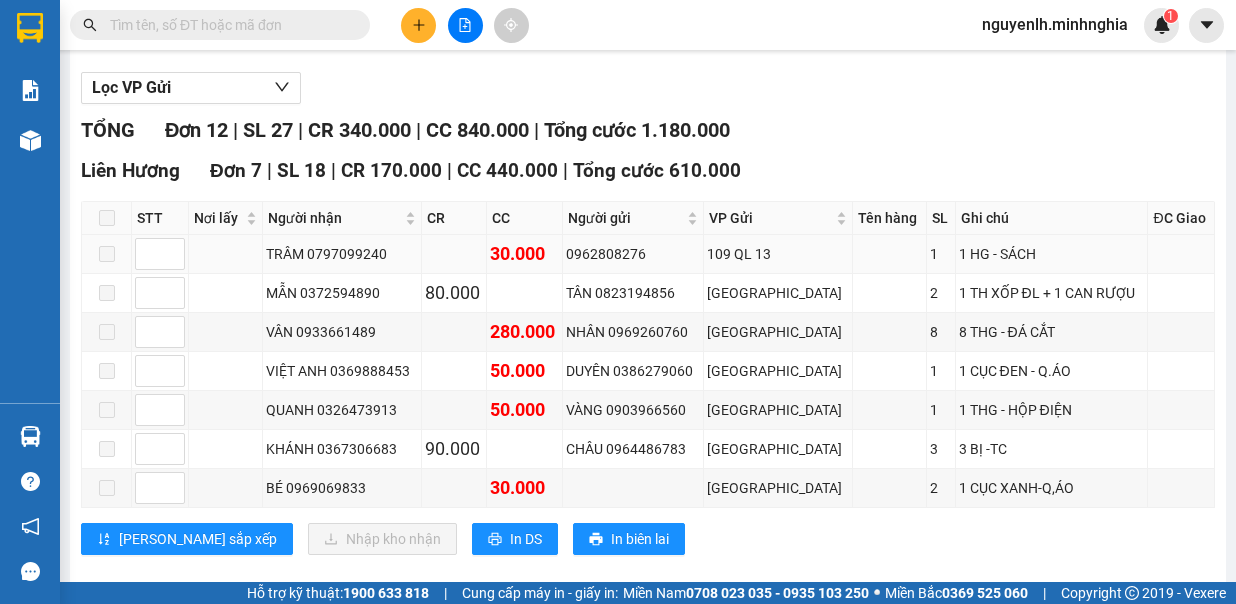 scroll, scrollTop: 0, scrollLeft: 0, axis: both 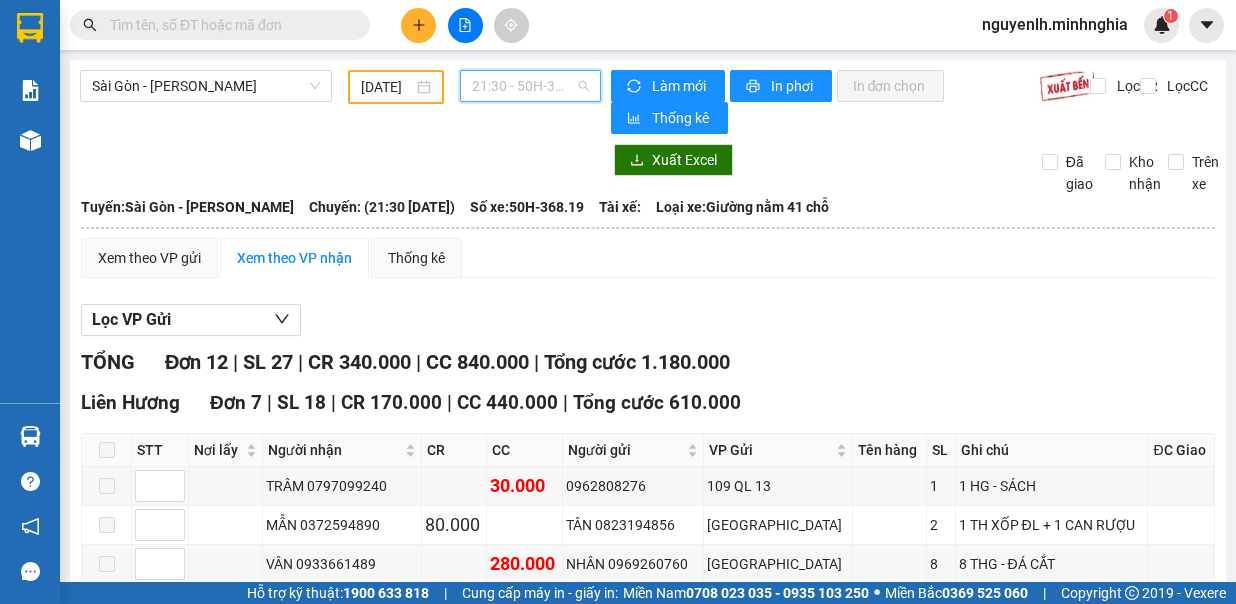 click on "21:30     - 50H-368.19" at bounding box center (530, 86) 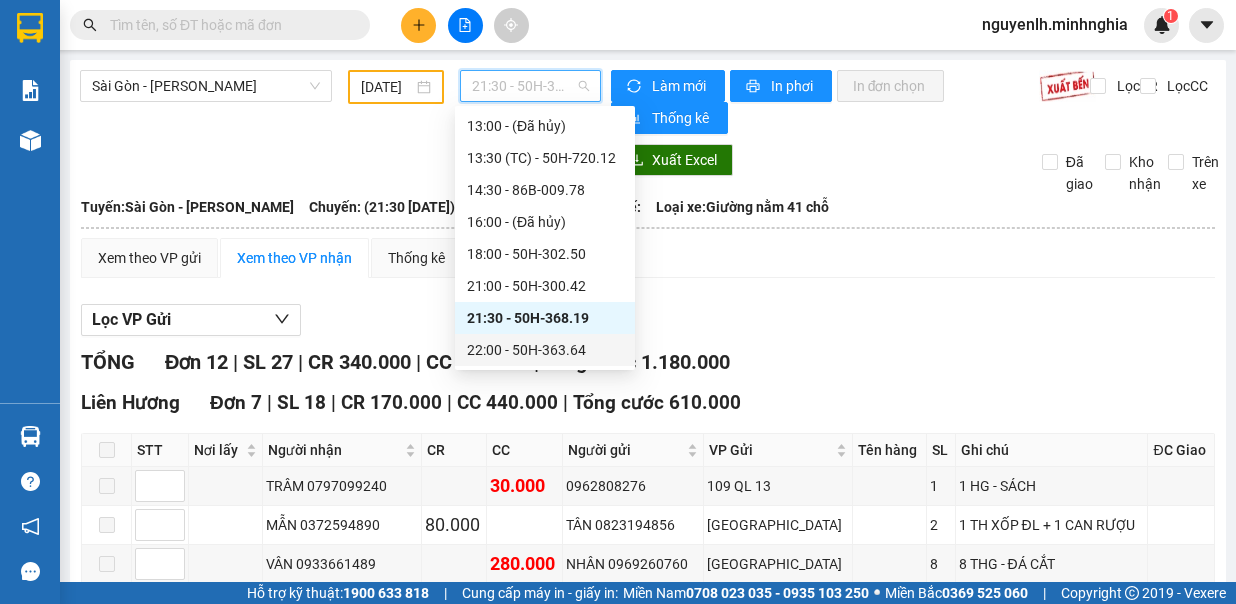 click on "22:00     - 50H-363.64" at bounding box center [545, 350] 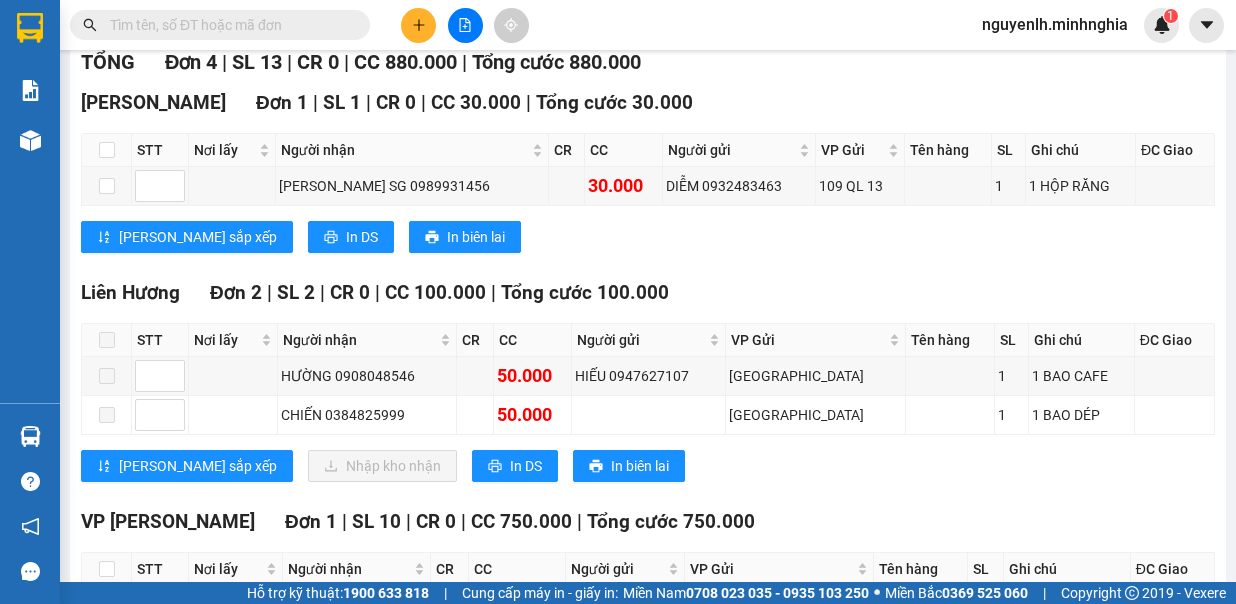 scroll, scrollTop: 432, scrollLeft: 0, axis: vertical 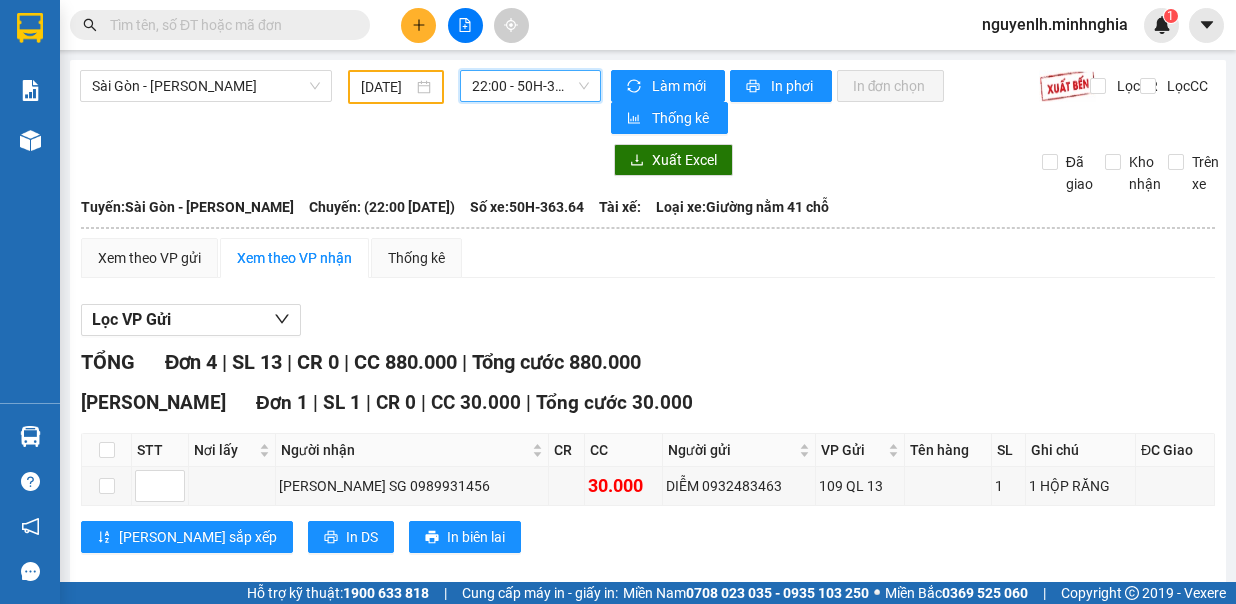 click on "22:00     - 50H-363.64" at bounding box center (530, 86) 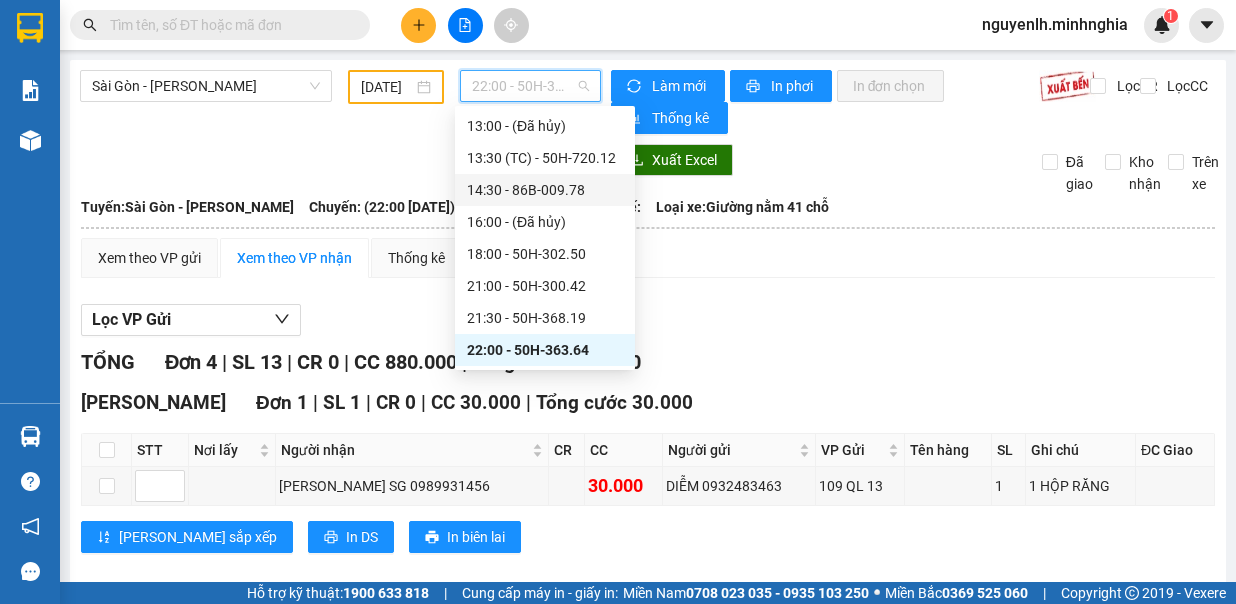 click on "14:30     - 86B-009.78" at bounding box center [545, 190] 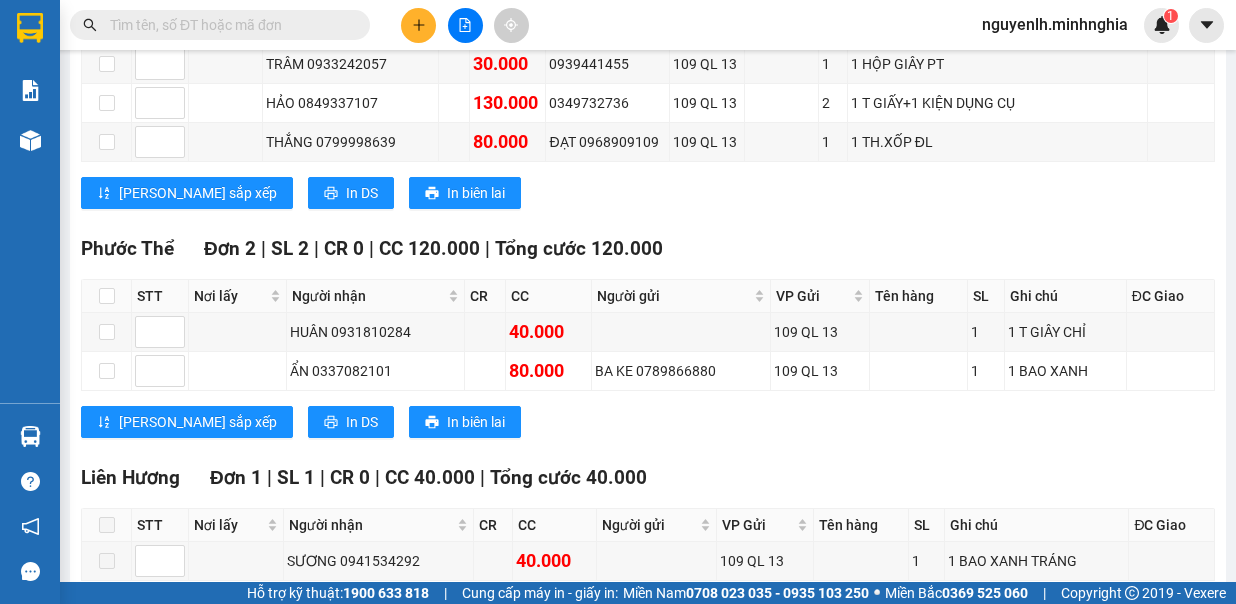 scroll, scrollTop: 700, scrollLeft: 0, axis: vertical 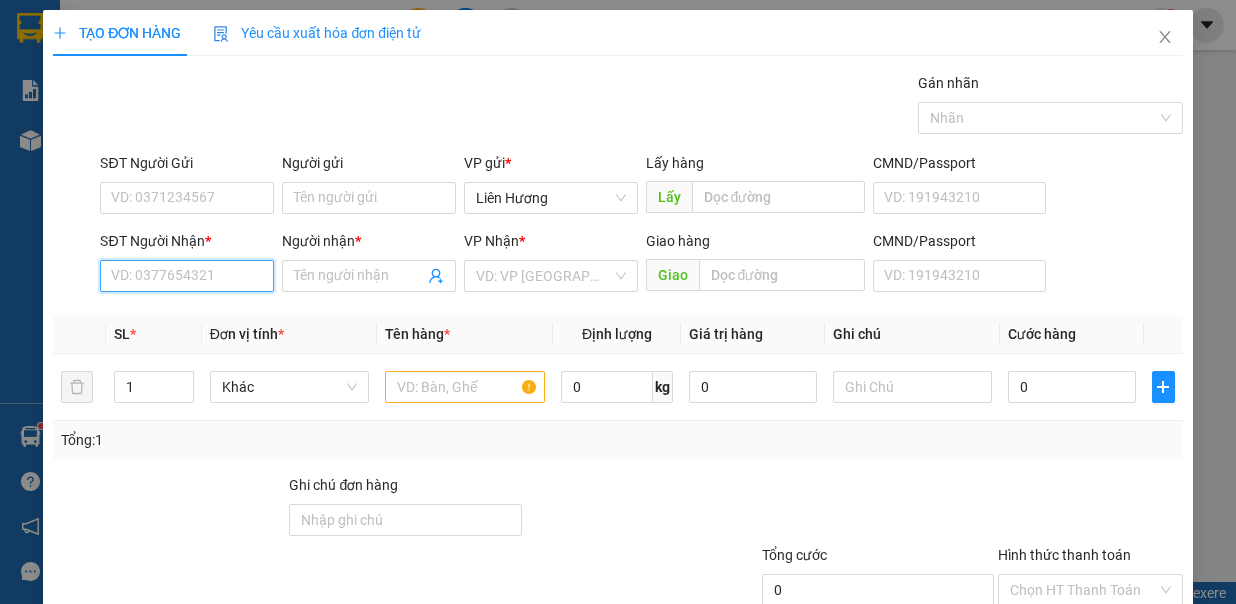 click on "SĐT Người Nhận  *" at bounding box center [187, 276] 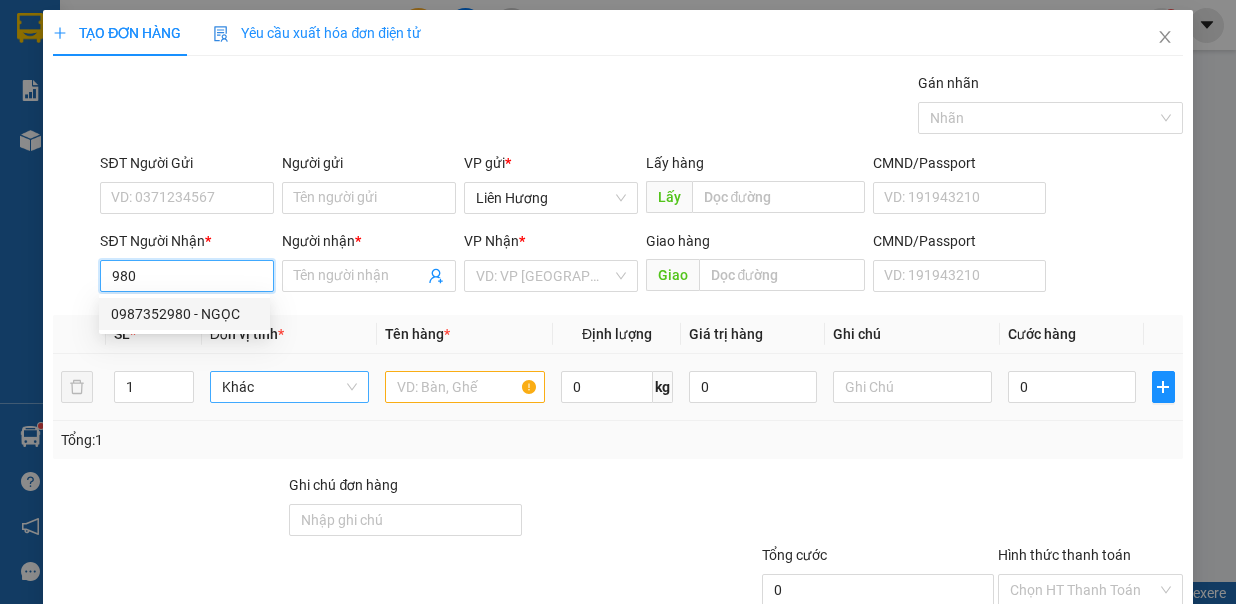 drag, startPoint x: 208, startPoint y: 319, endPoint x: 353, endPoint y: 375, distance: 155.4381 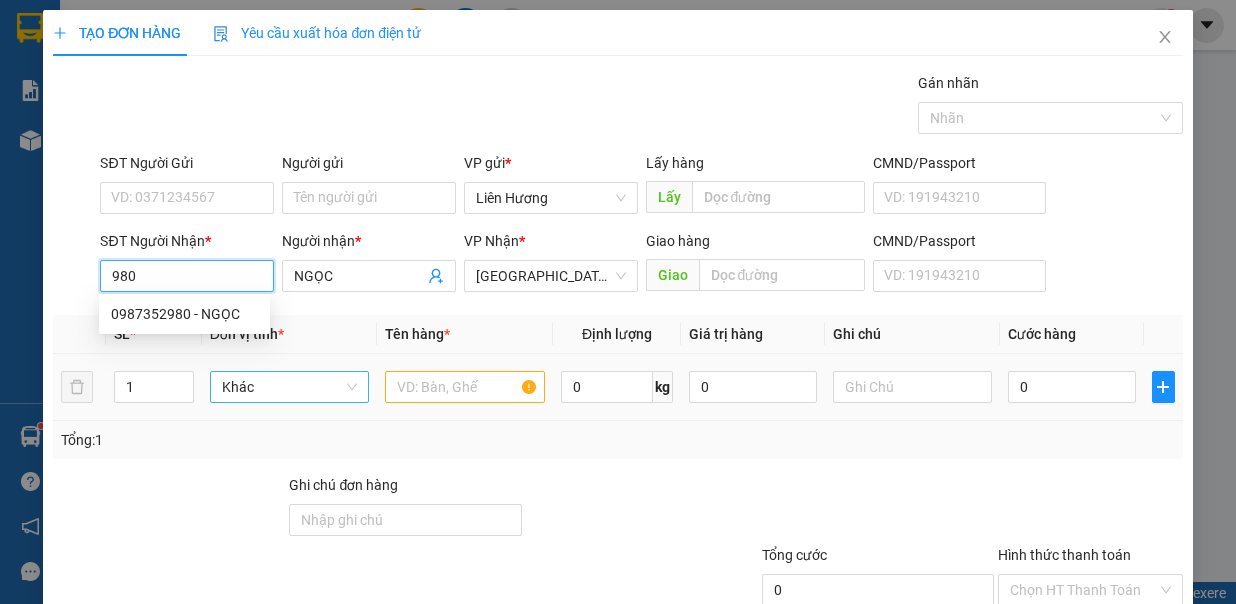 type on "0987352980" 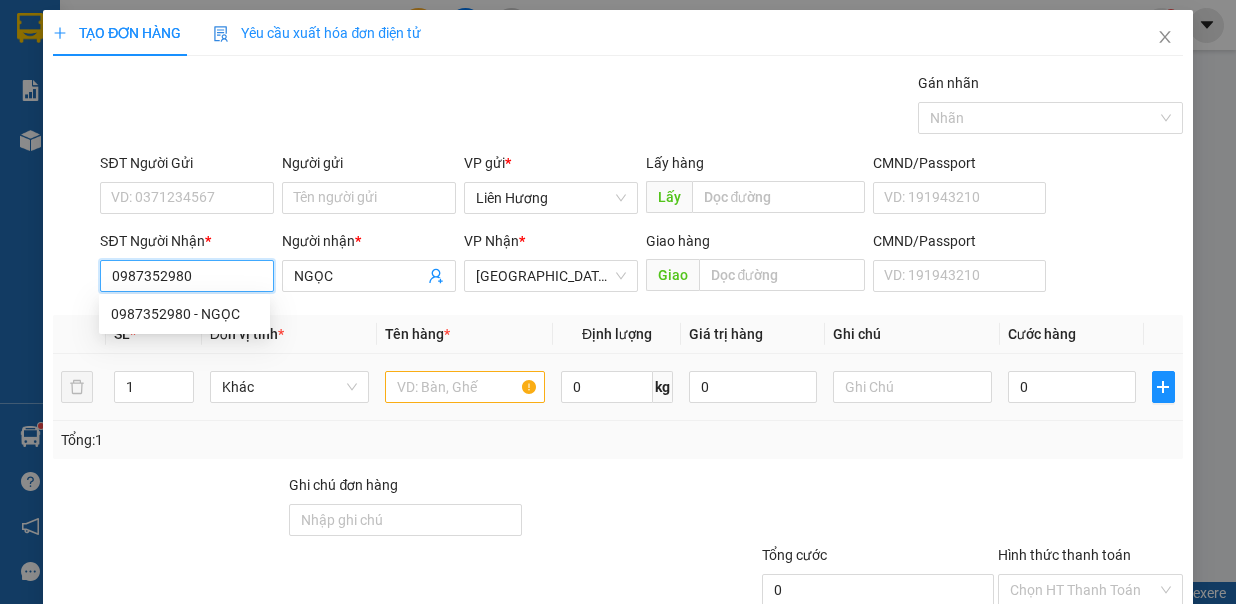 type on "0987352980" 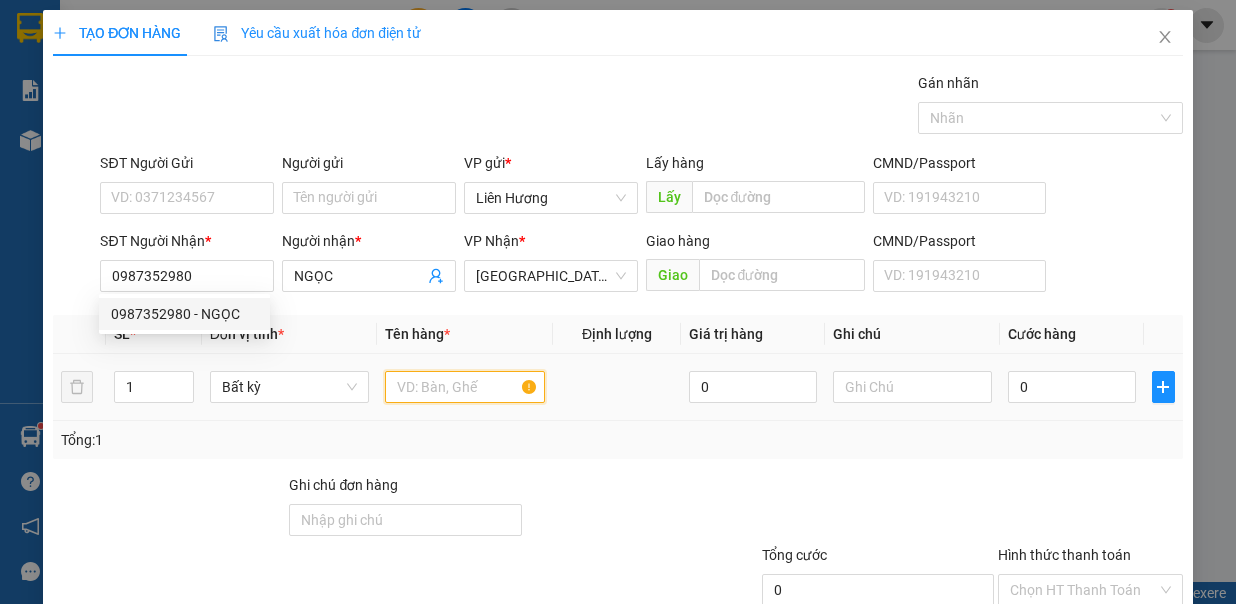 click at bounding box center [465, 387] 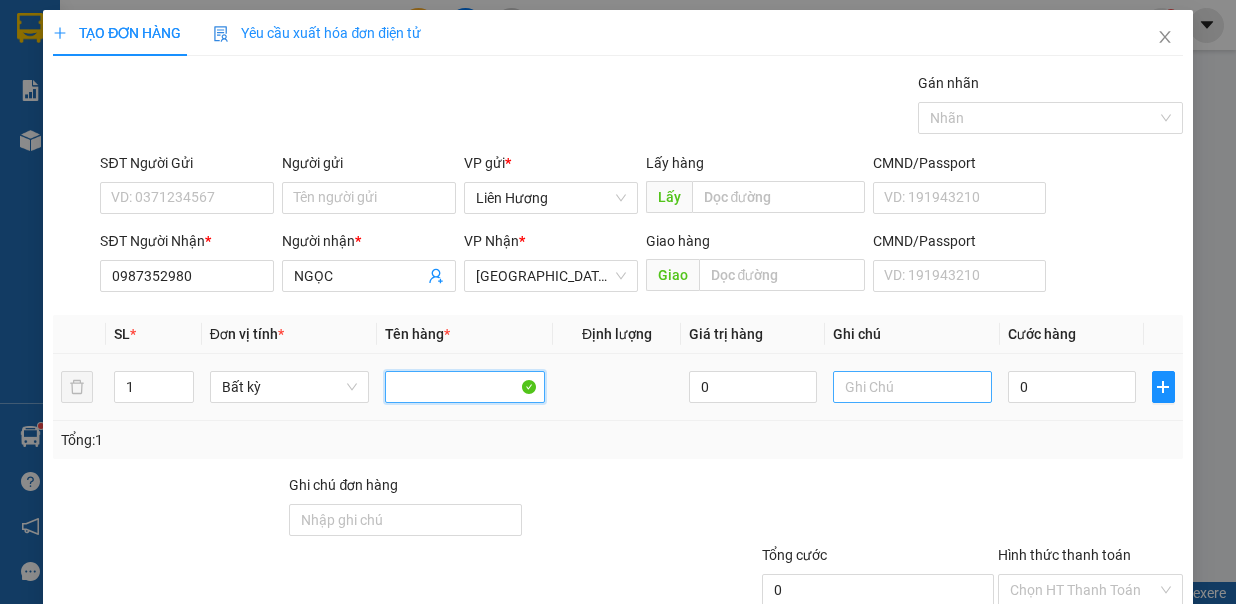 type 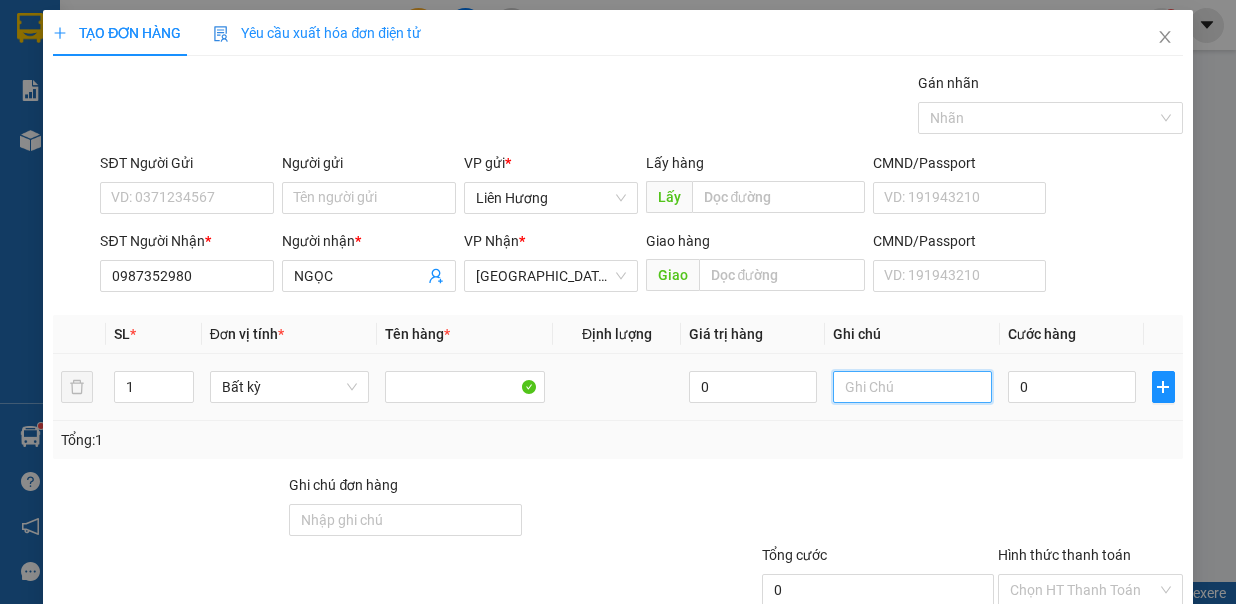 click at bounding box center [913, 387] 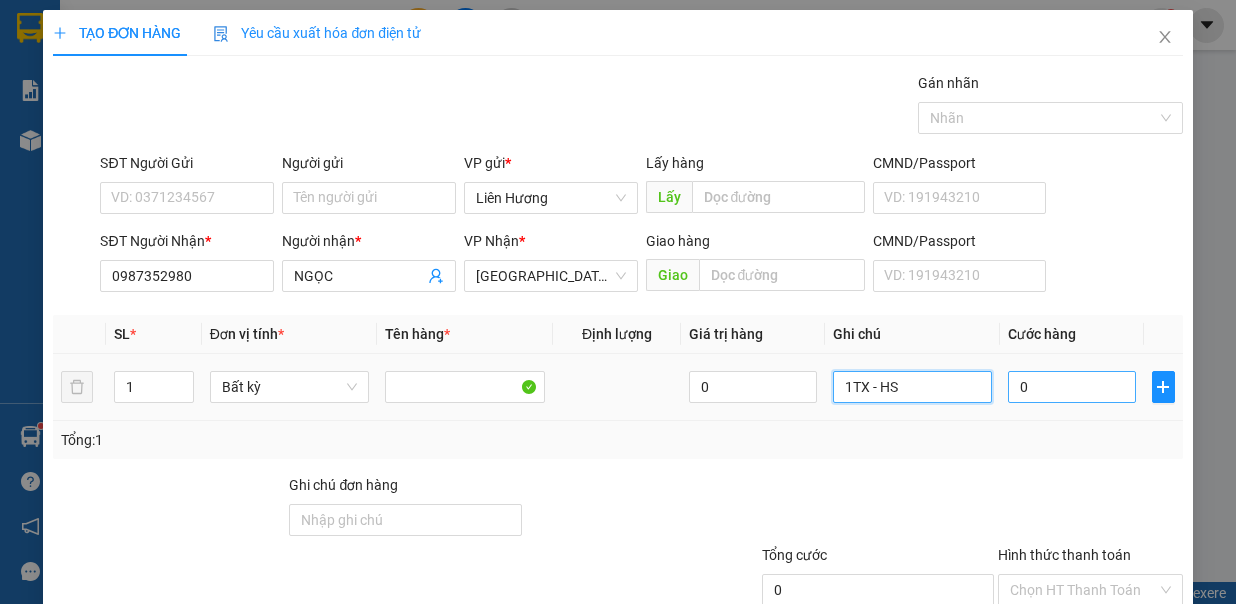 type on "1TX - HS" 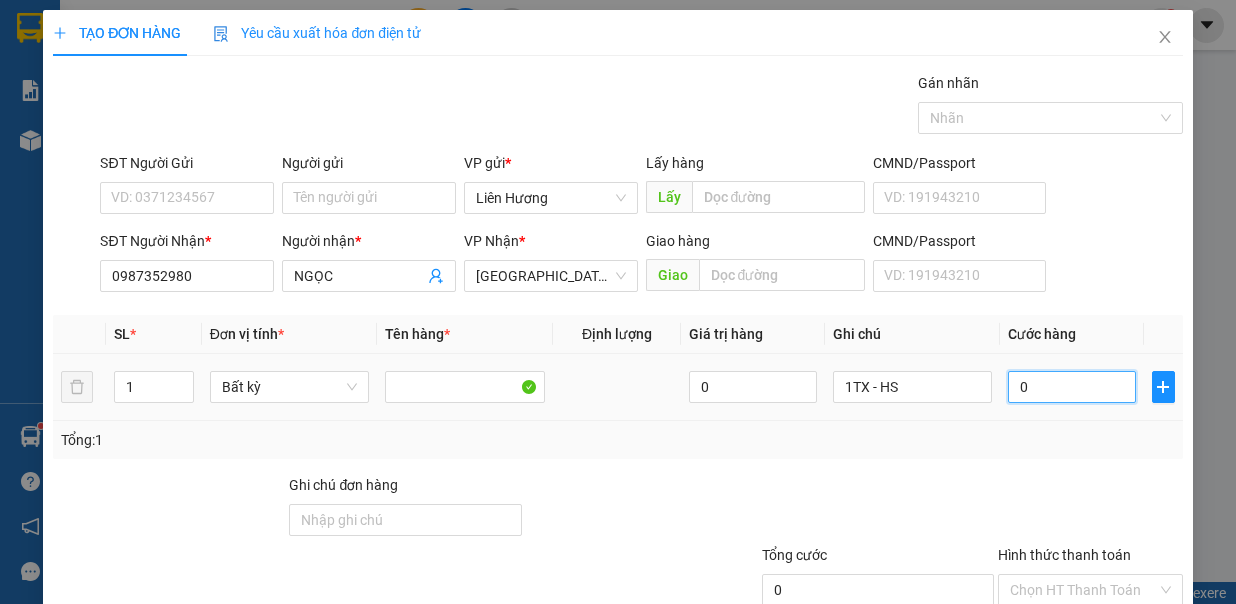 click on "0" at bounding box center (1072, 387) 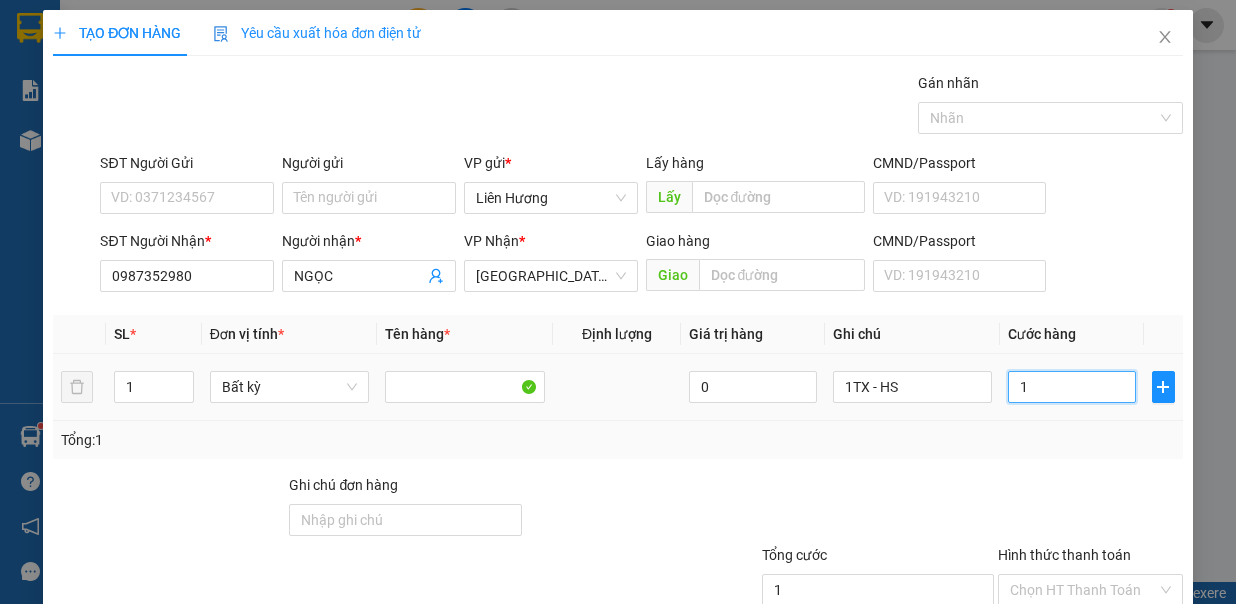 type on "10" 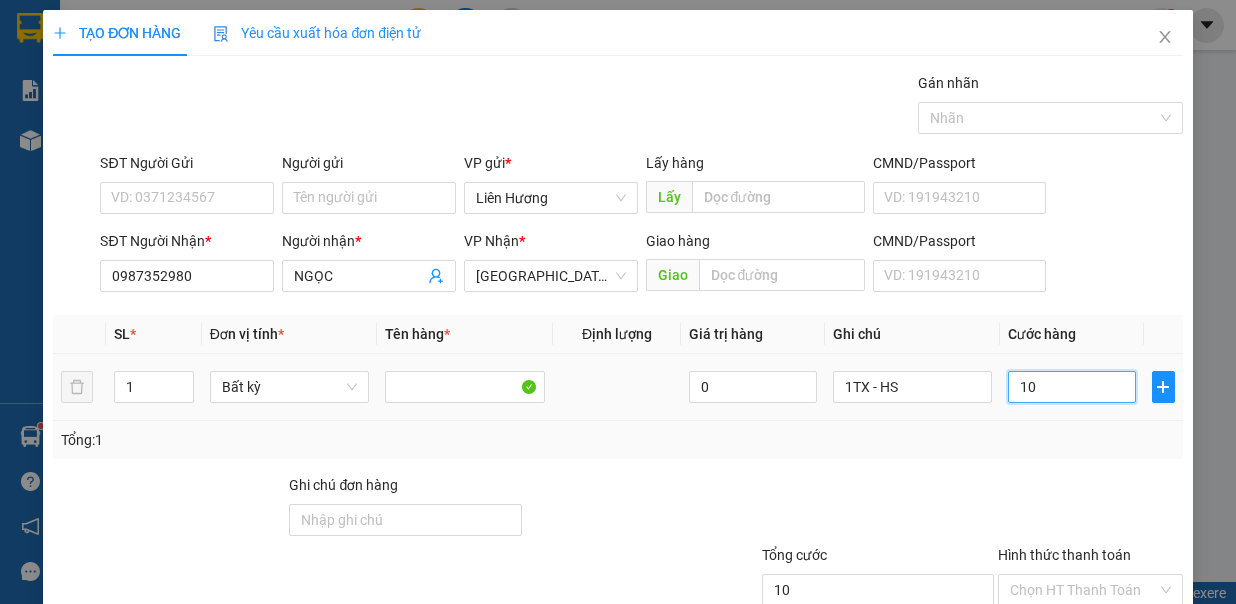 type on "100" 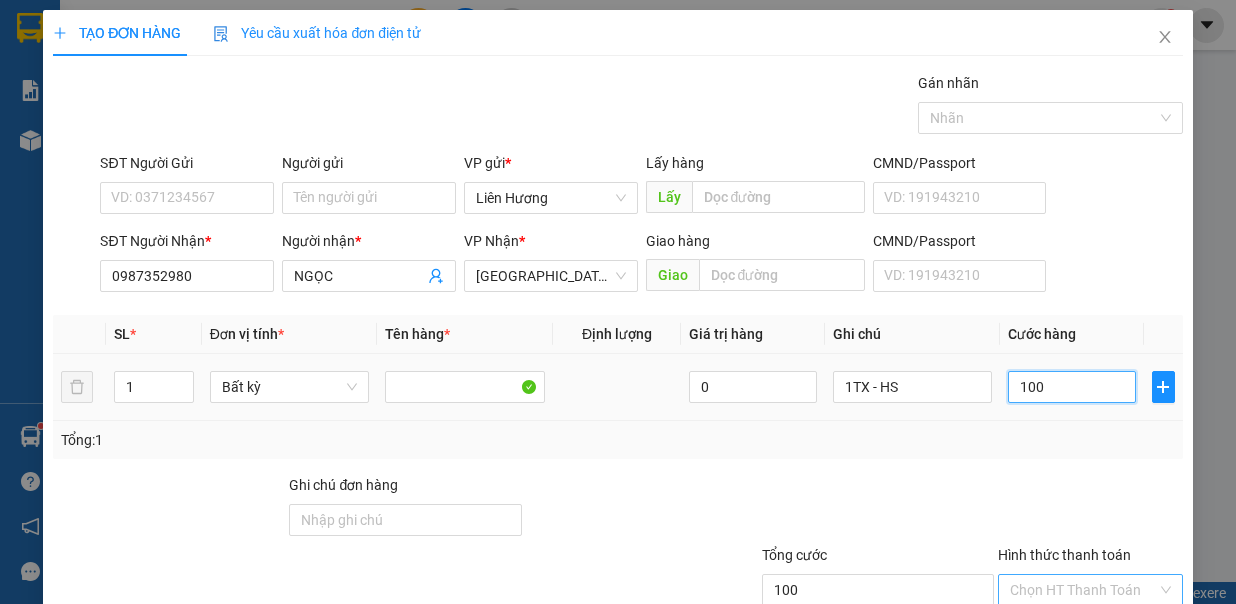 scroll, scrollTop: 133, scrollLeft: 0, axis: vertical 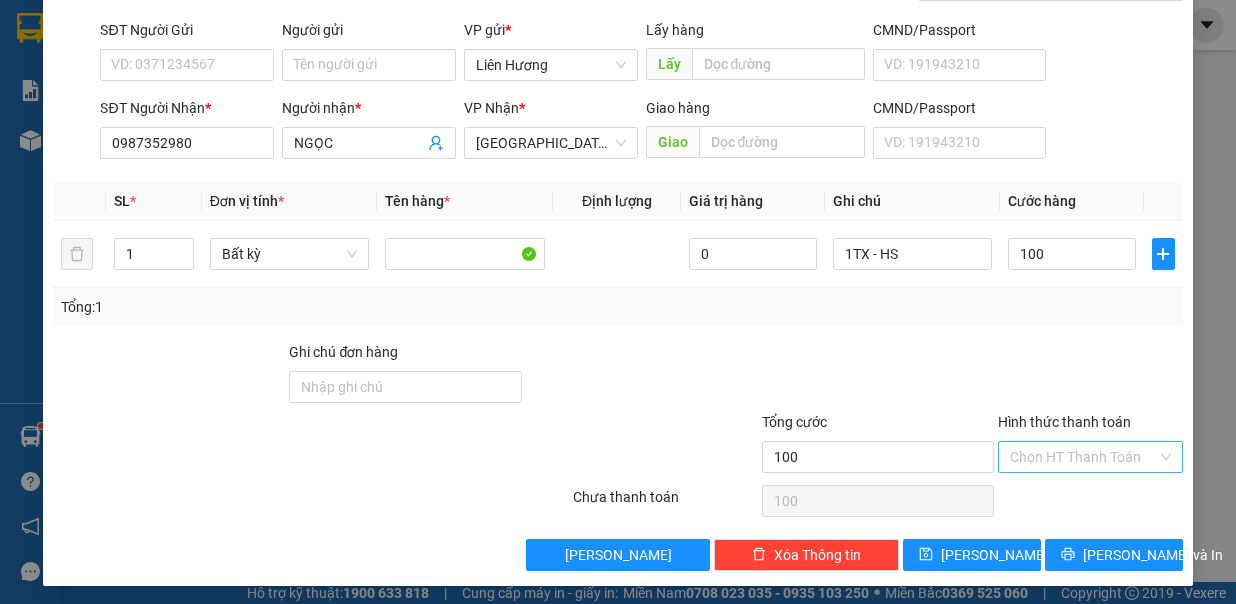click on "Hình thức thanh toán" at bounding box center [1083, 457] 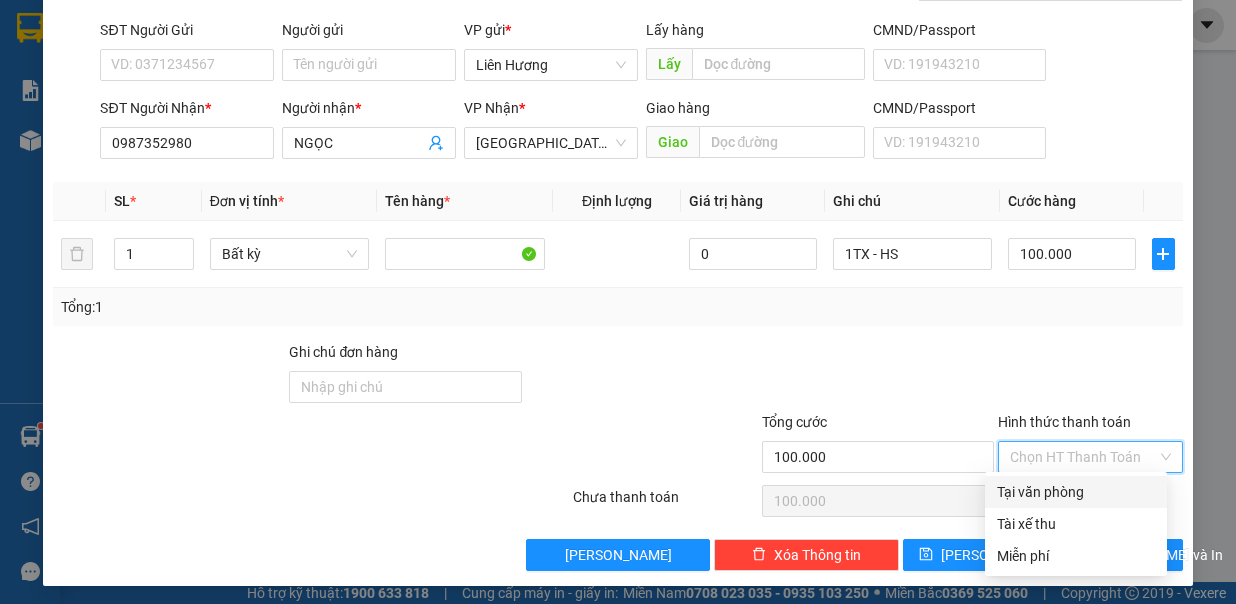 click on "Tại văn phòng" at bounding box center [1076, 492] 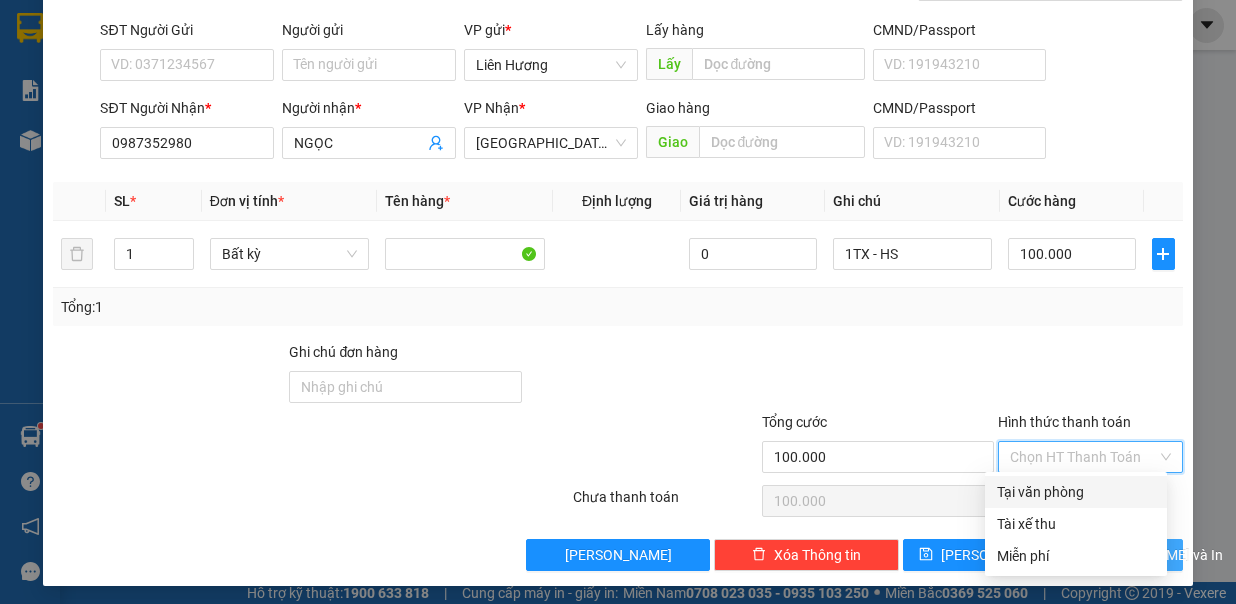 type on "0" 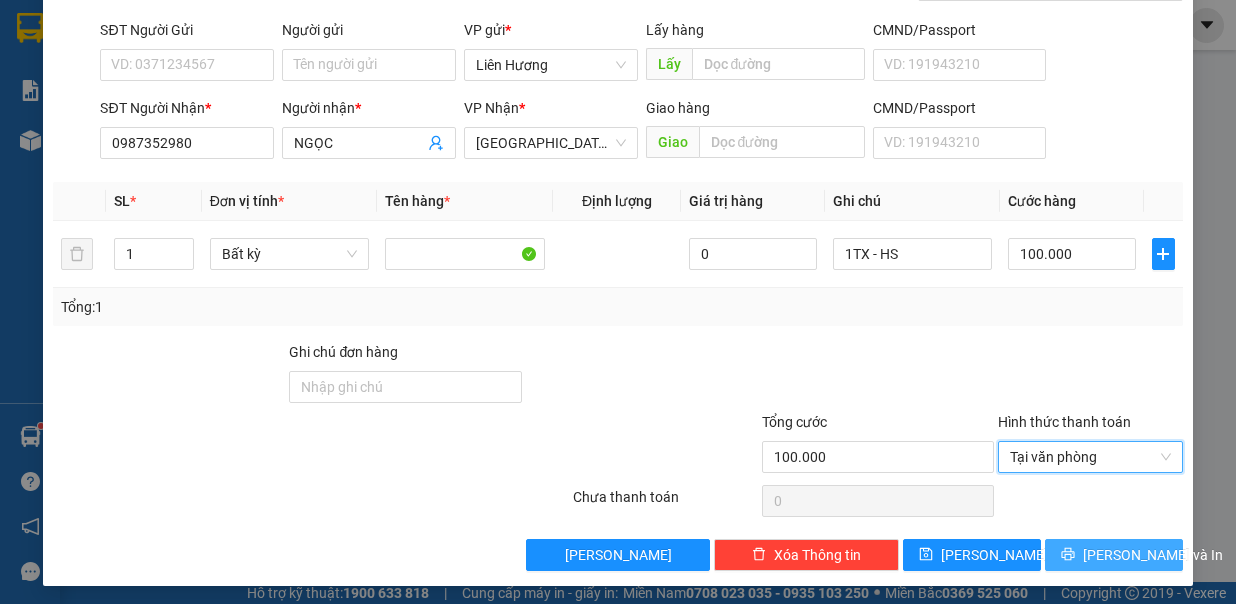 click 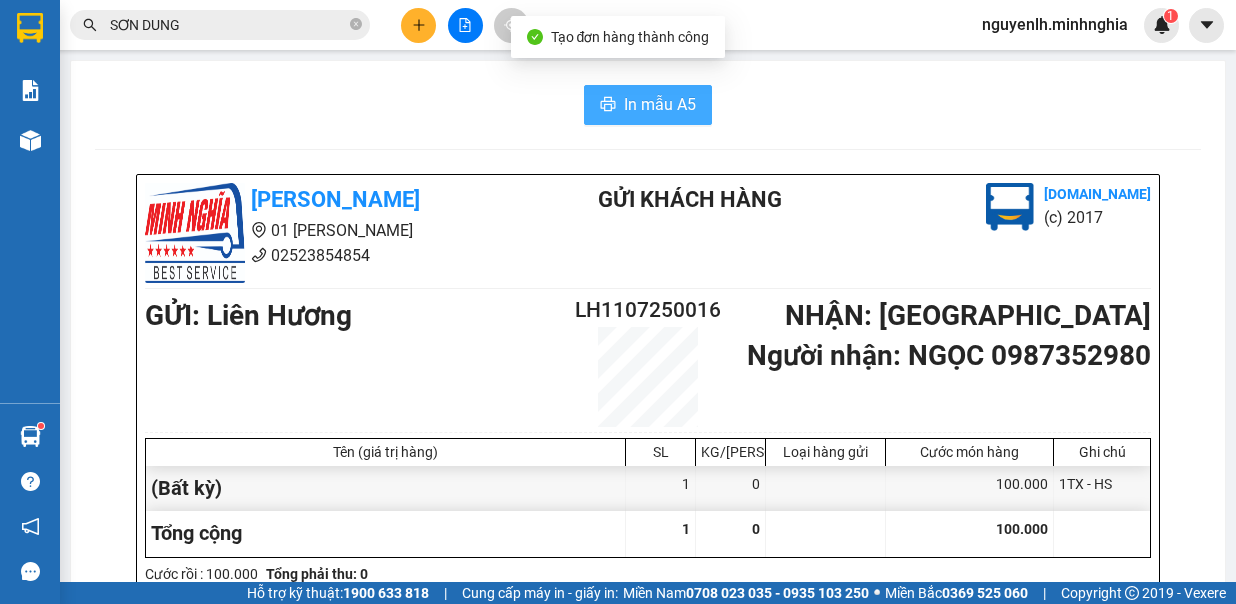 click on "In mẫu A5" at bounding box center [660, 104] 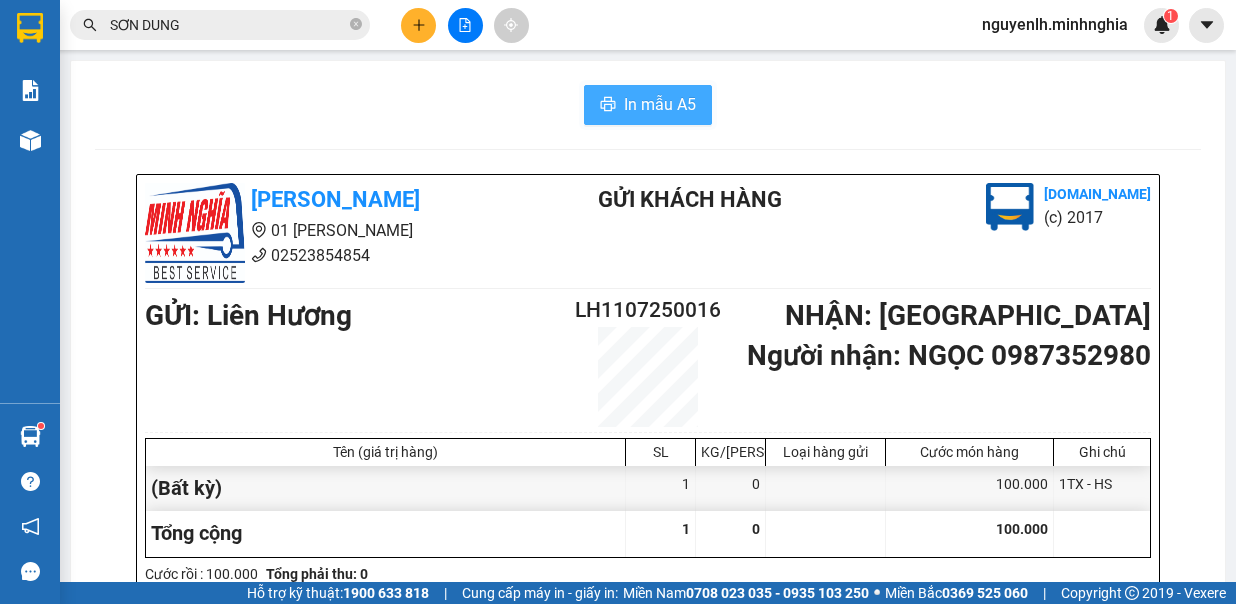 scroll, scrollTop: 0, scrollLeft: 0, axis: both 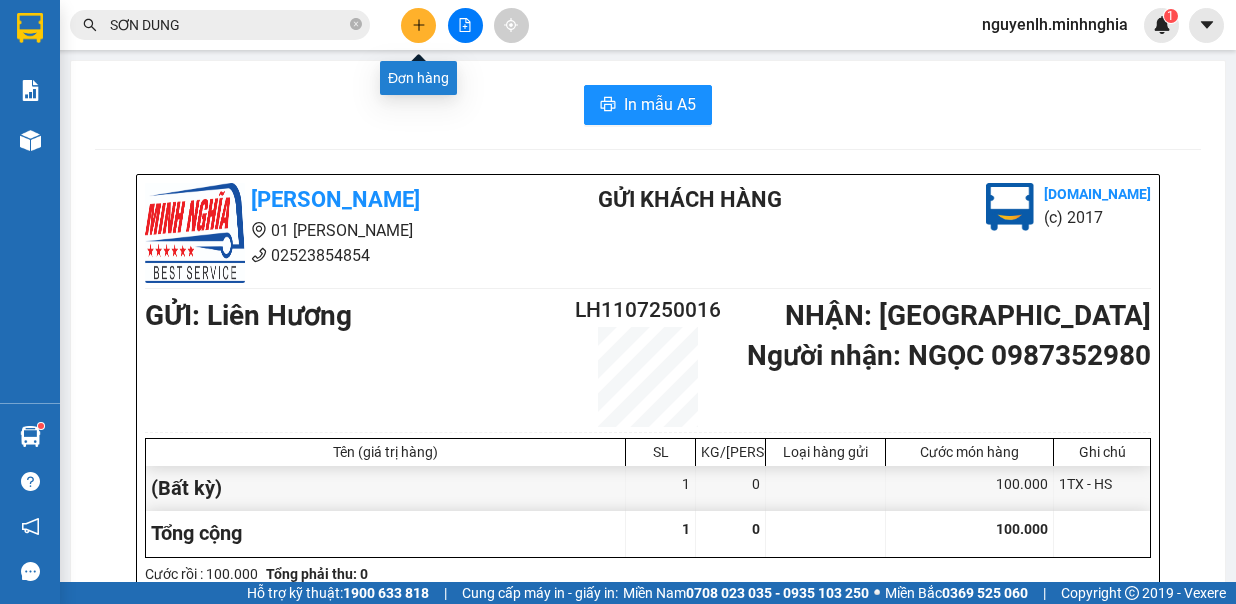 click 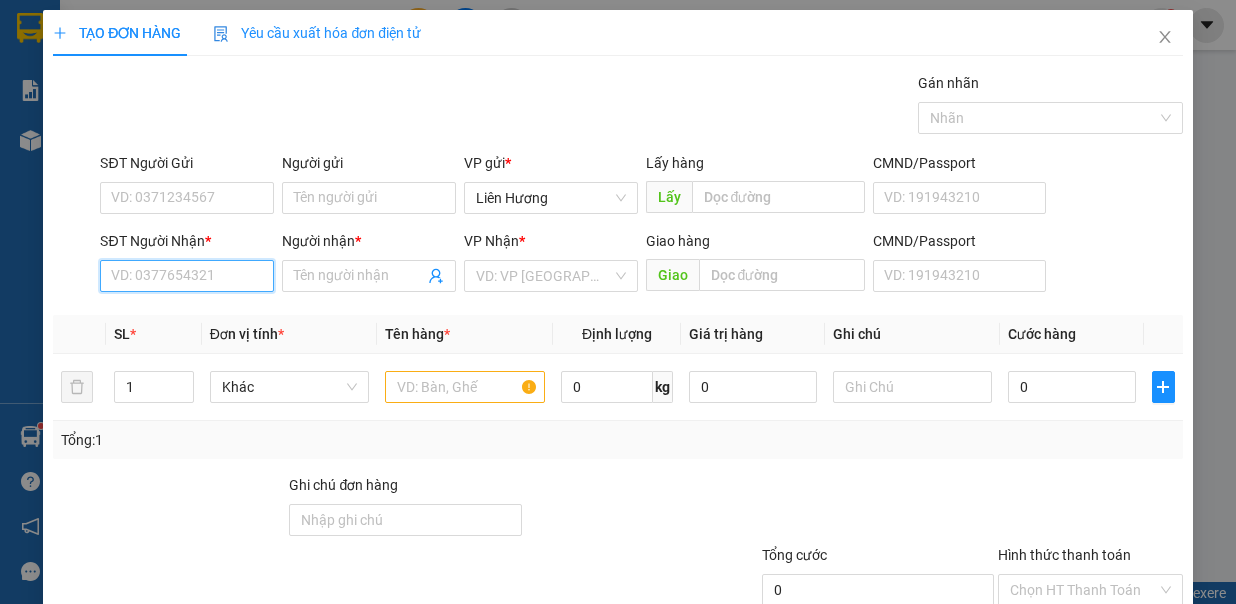 click on "SĐT Người Nhận  *" at bounding box center [187, 276] 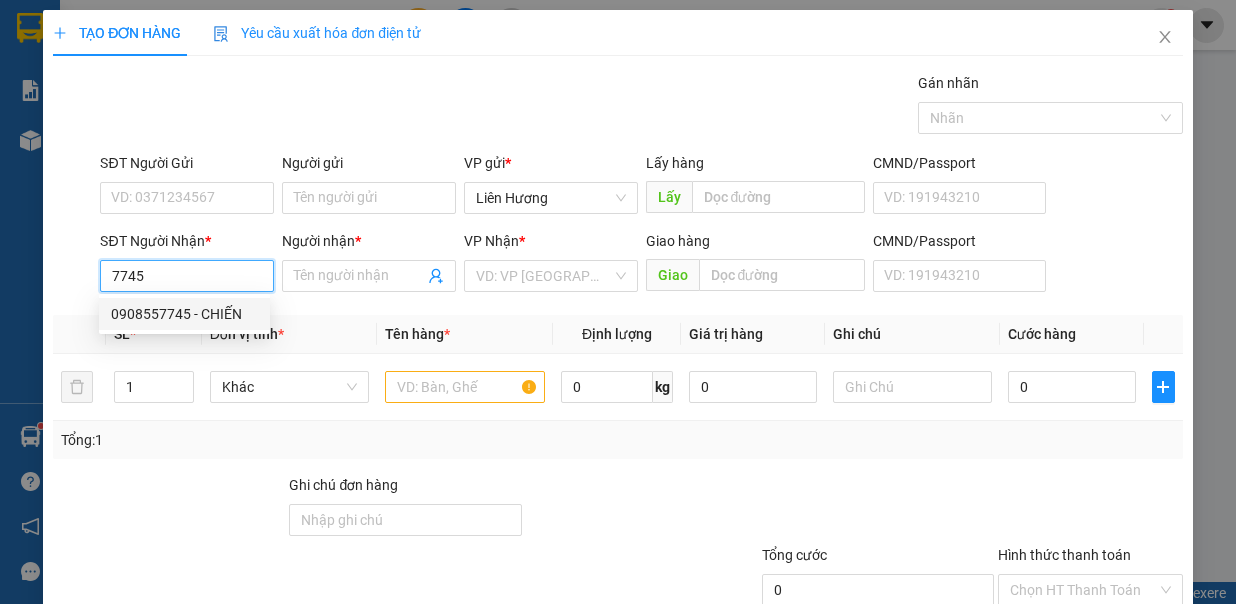 drag, startPoint x: 186, startPoint y: 312, endPoint x: 405, endPoint y: 379, distance: 229.01965 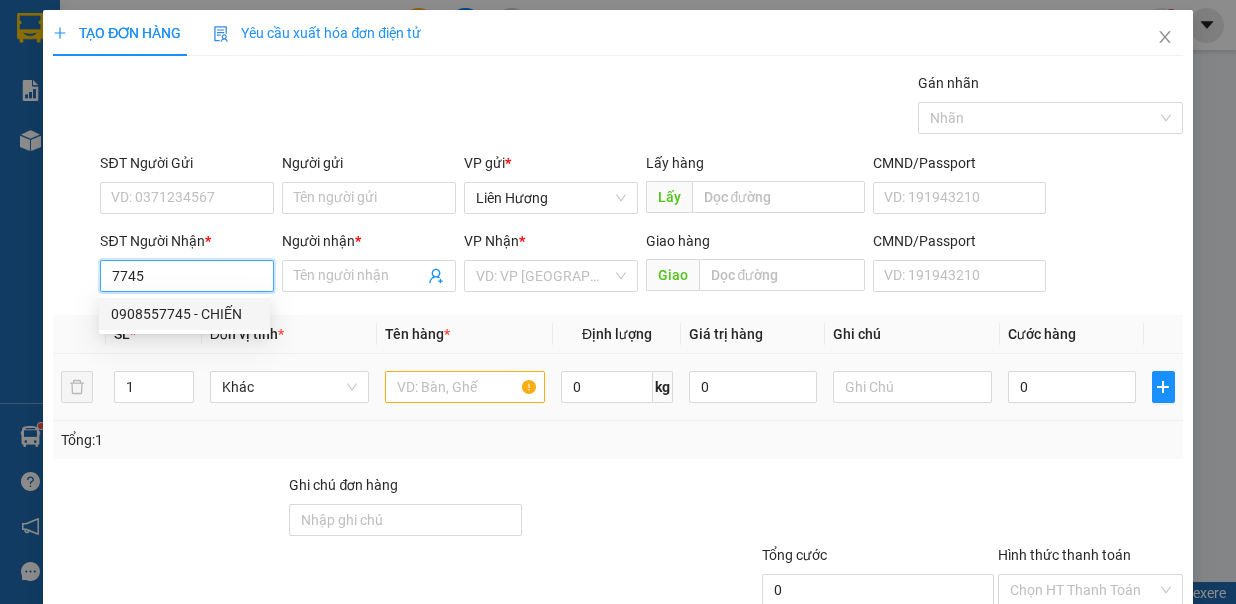 click on "0908557745 - CHIẾN" at bounding box center (184, 314) 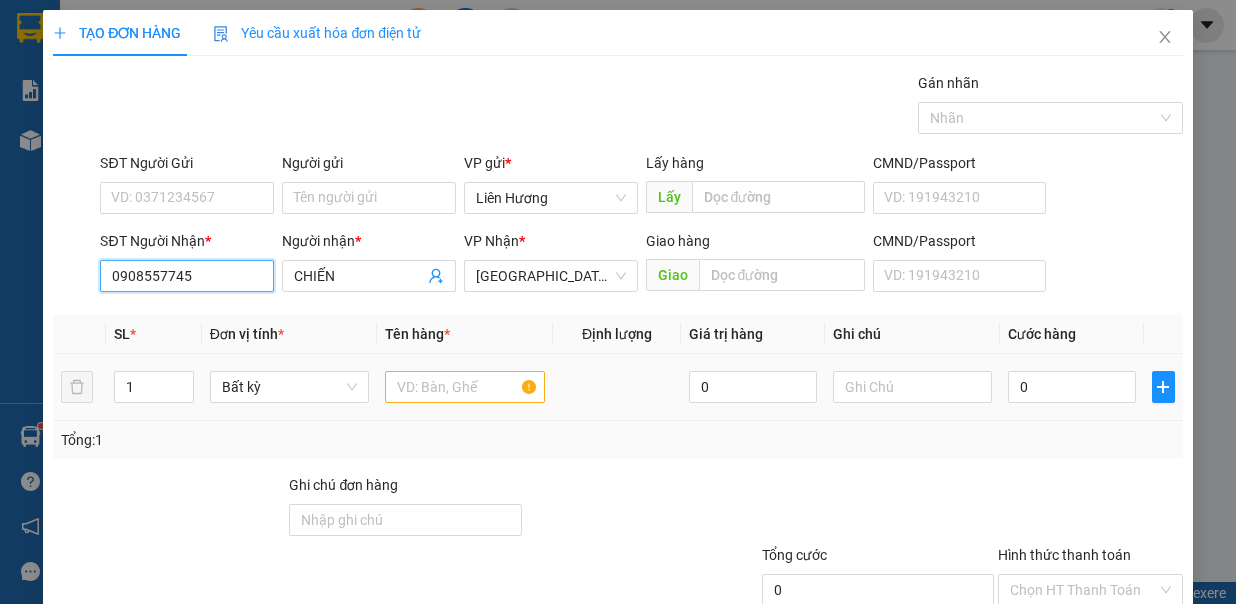 type on "0908557745" 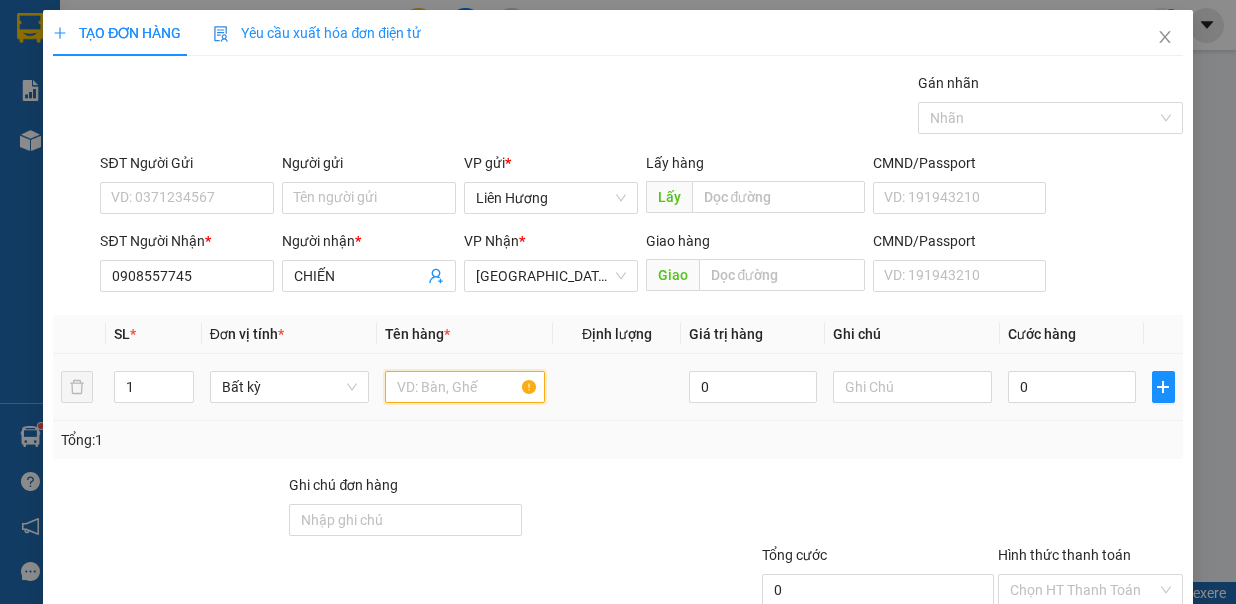 click at bounding box center [465, 387] 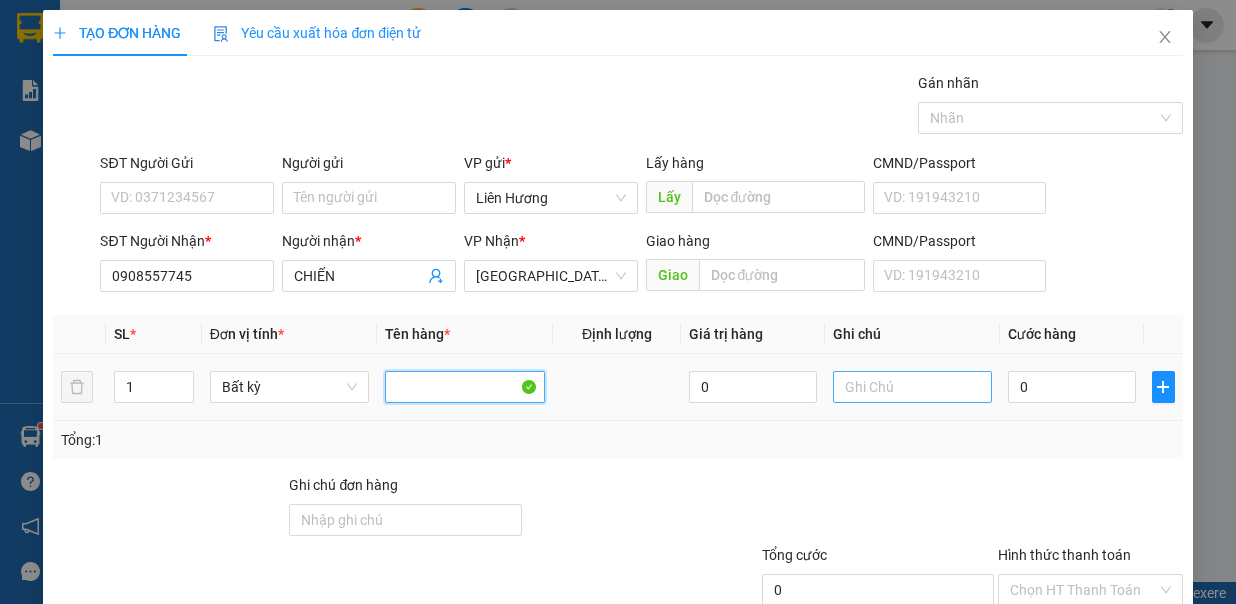 type 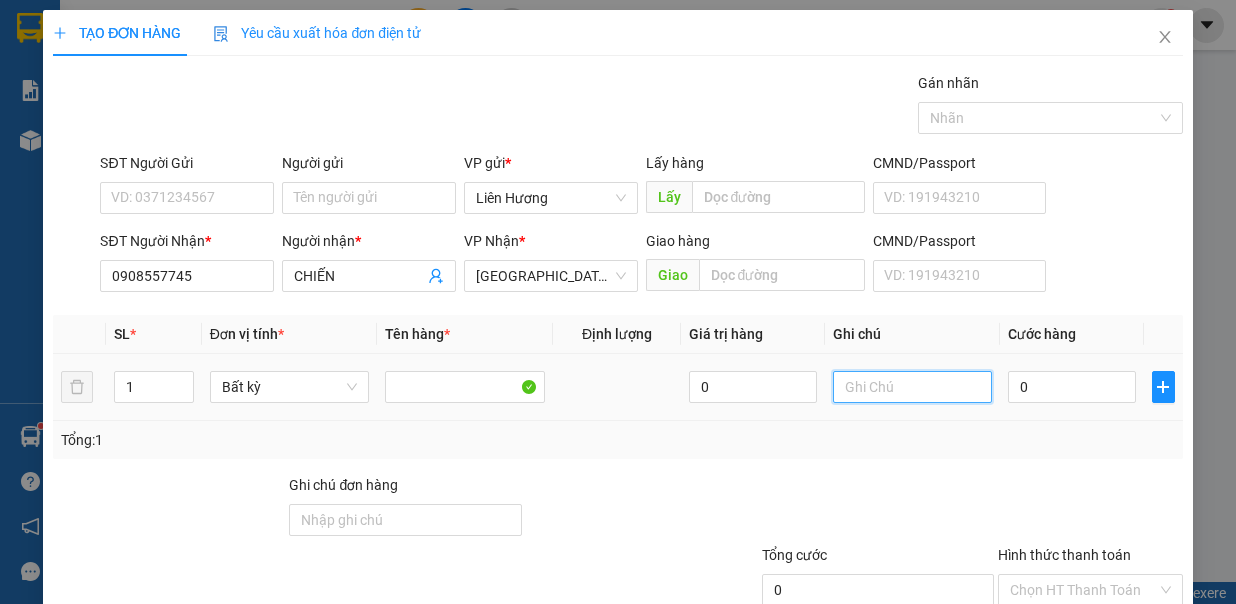 click at bounding box center (913, 387) 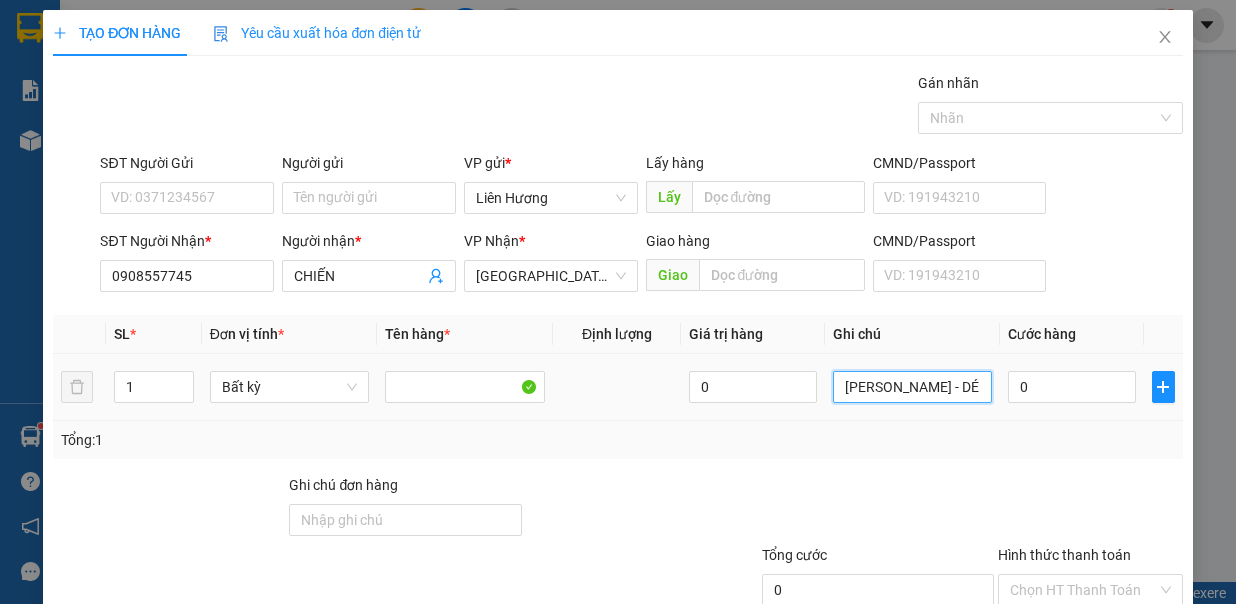 click on "[PERSON_NAME] - DÉP" at bounding box center [913, 387] 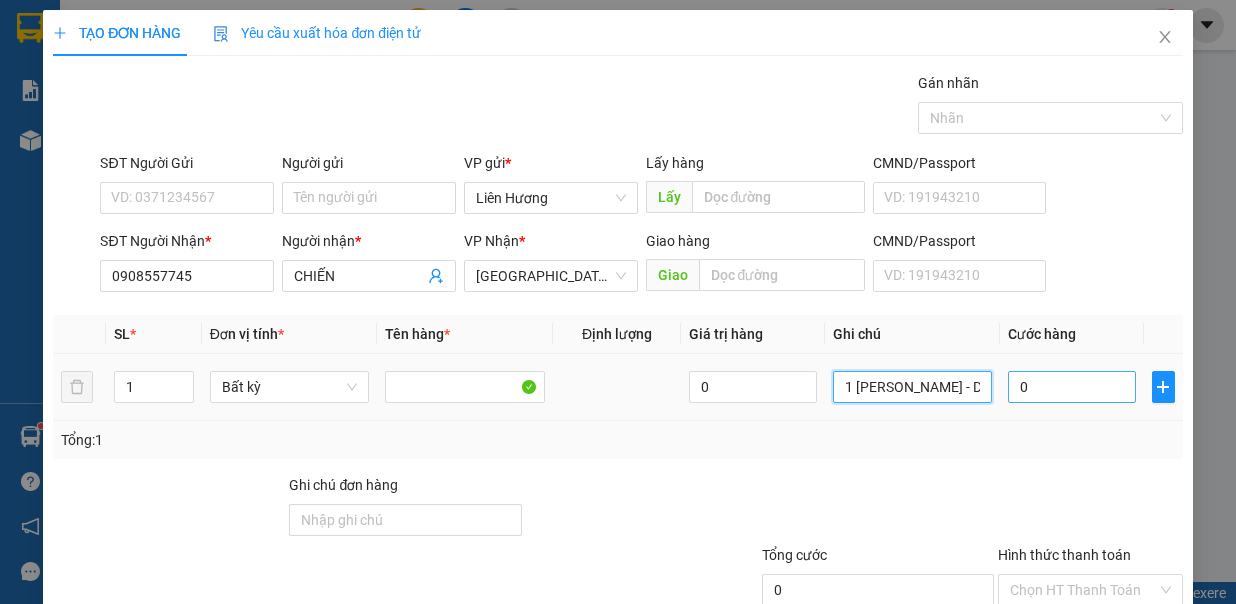 type on "1 [PERSON_NAME] - DÉP" 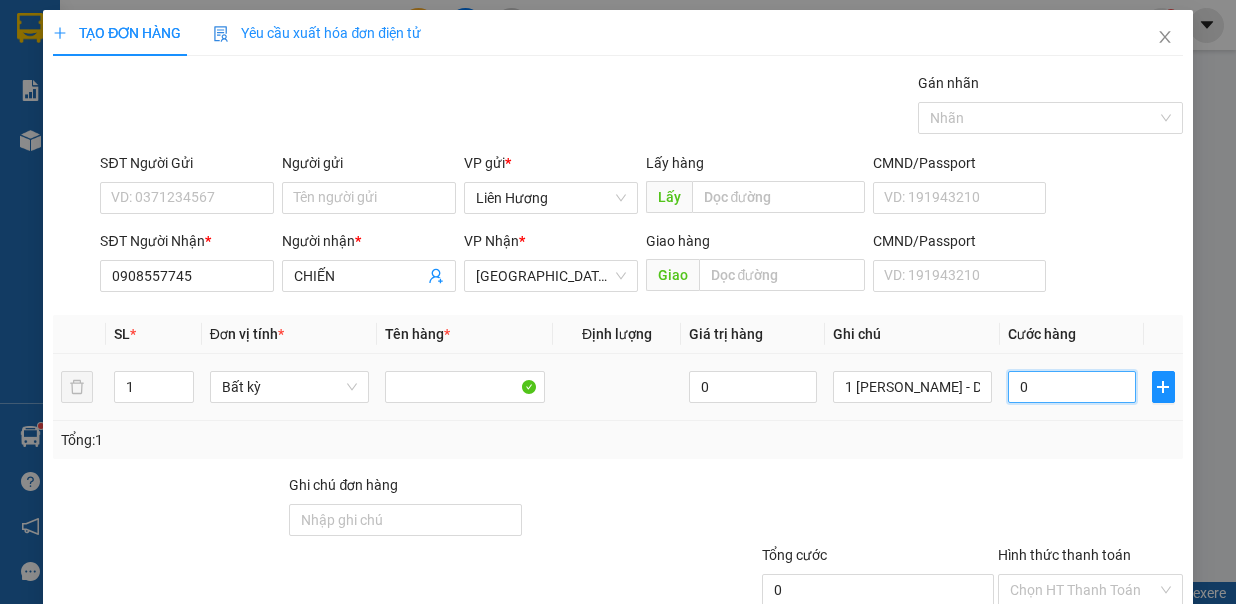 click on "0" at bounding box center [1072, 387] 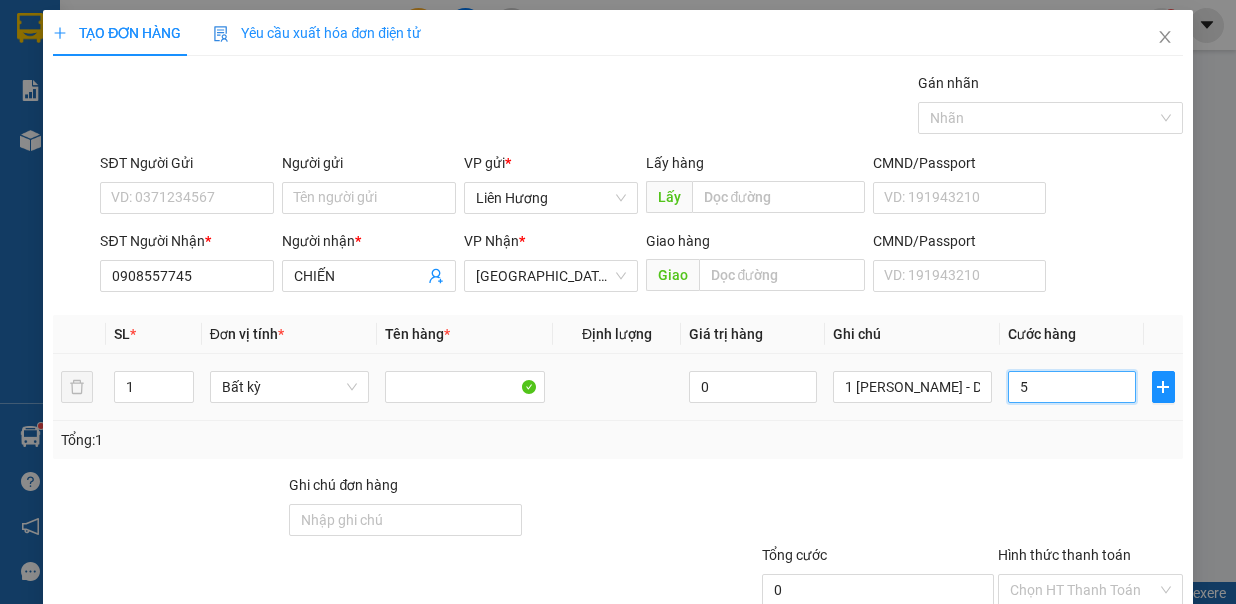 type on "5" 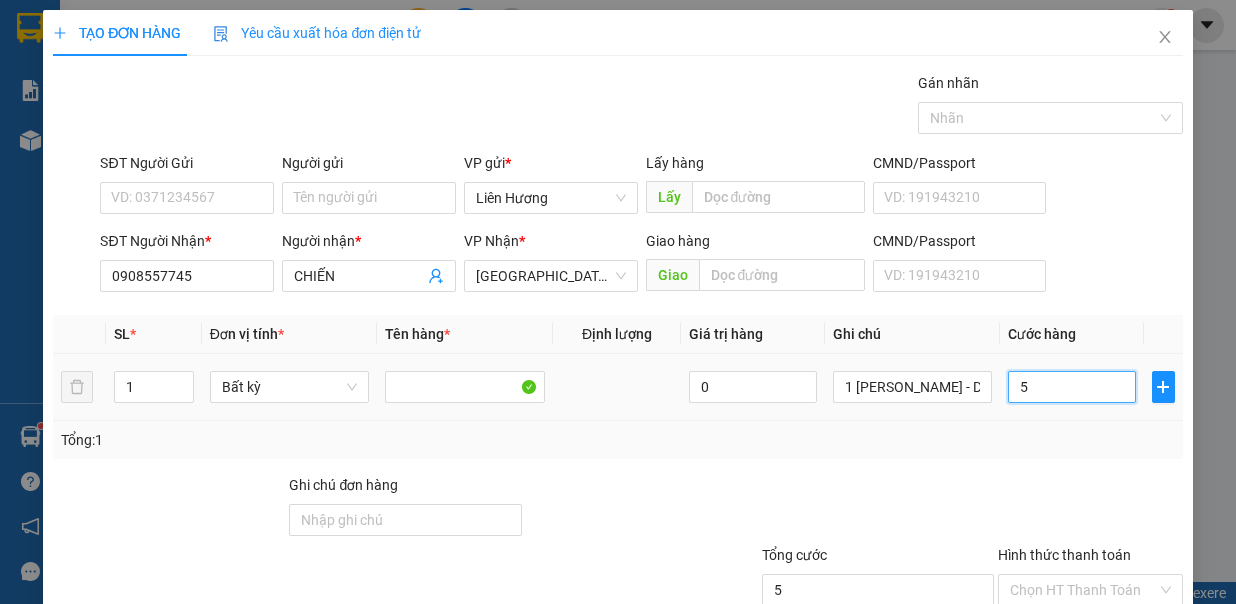 type on "50" 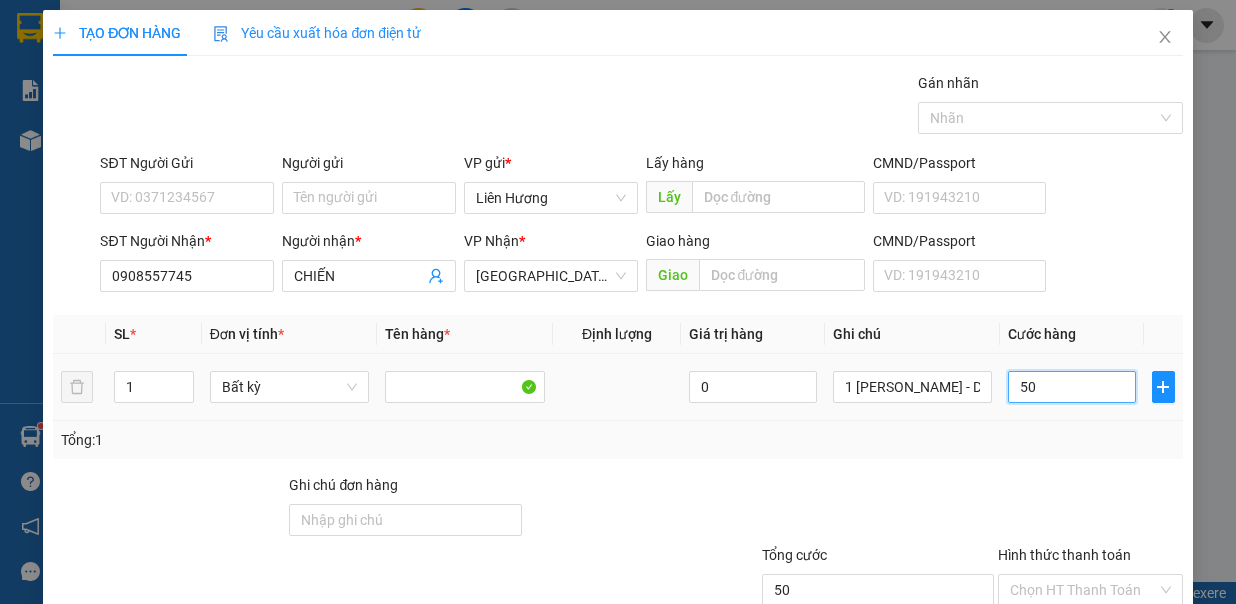 scroll, scrollTop: 133, scrollLeft: 0, axis: vertical 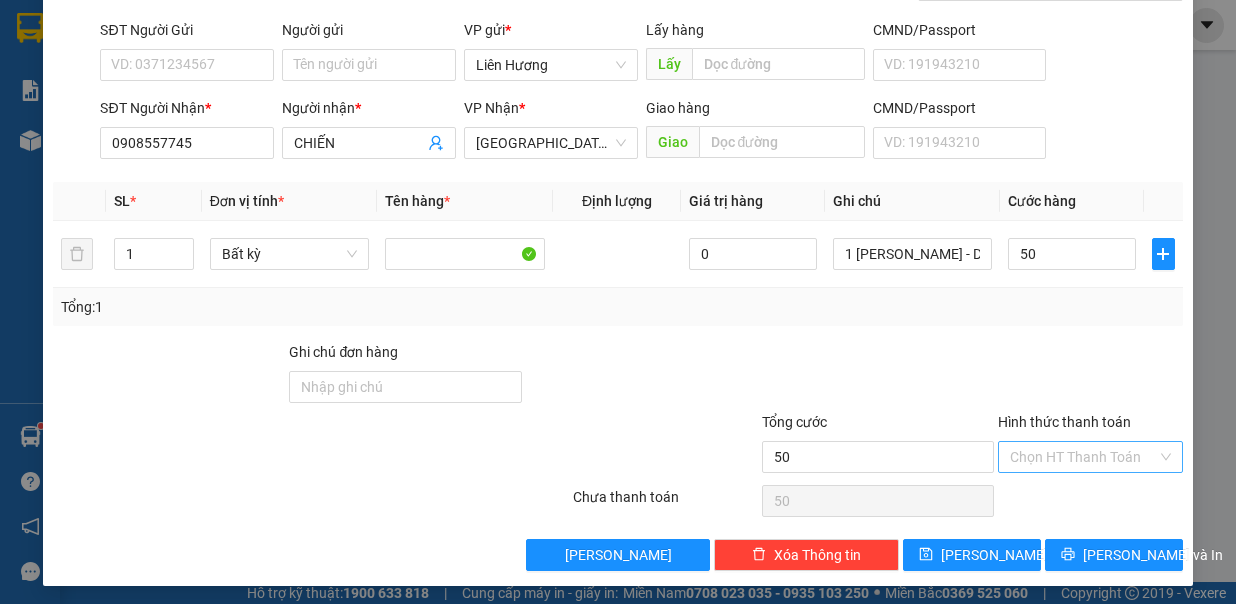 type on "50.000" 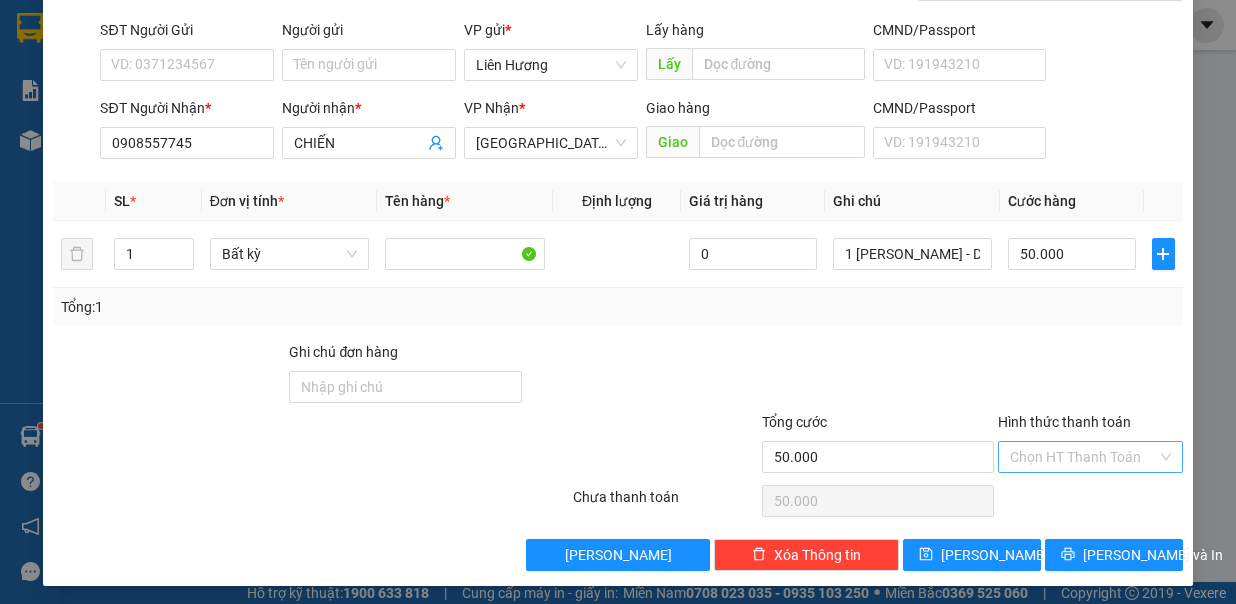 click on "Hình thức thanh toán" at bounding box center [1083, 457] 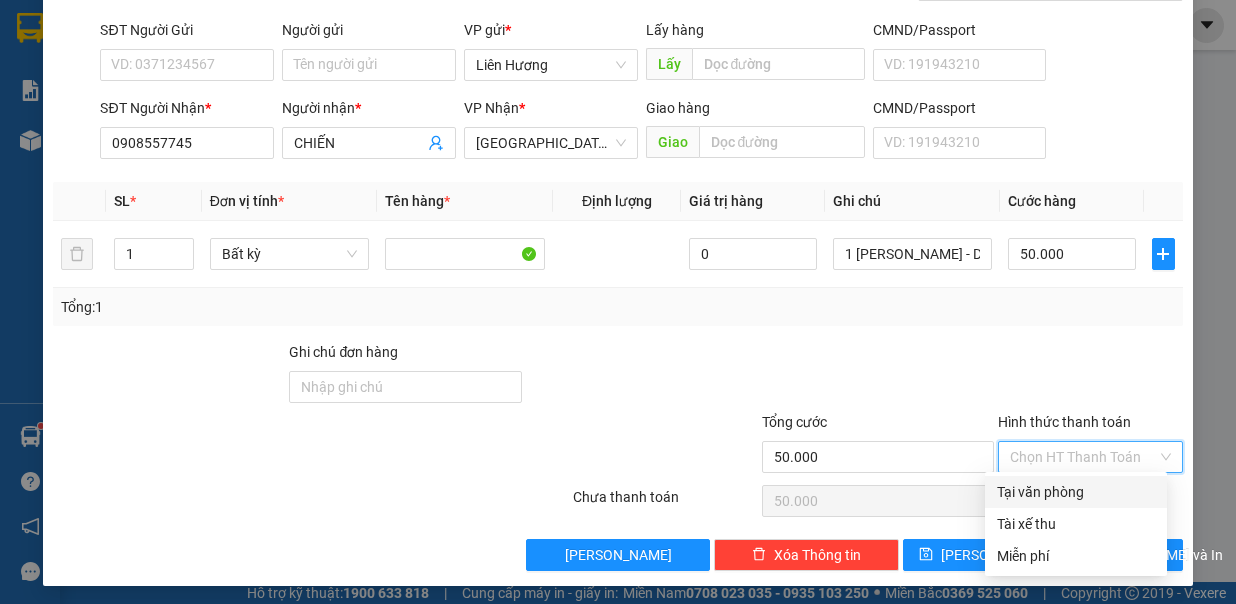 click on "Tại văn phòng" at bounding box center (1076, 492) 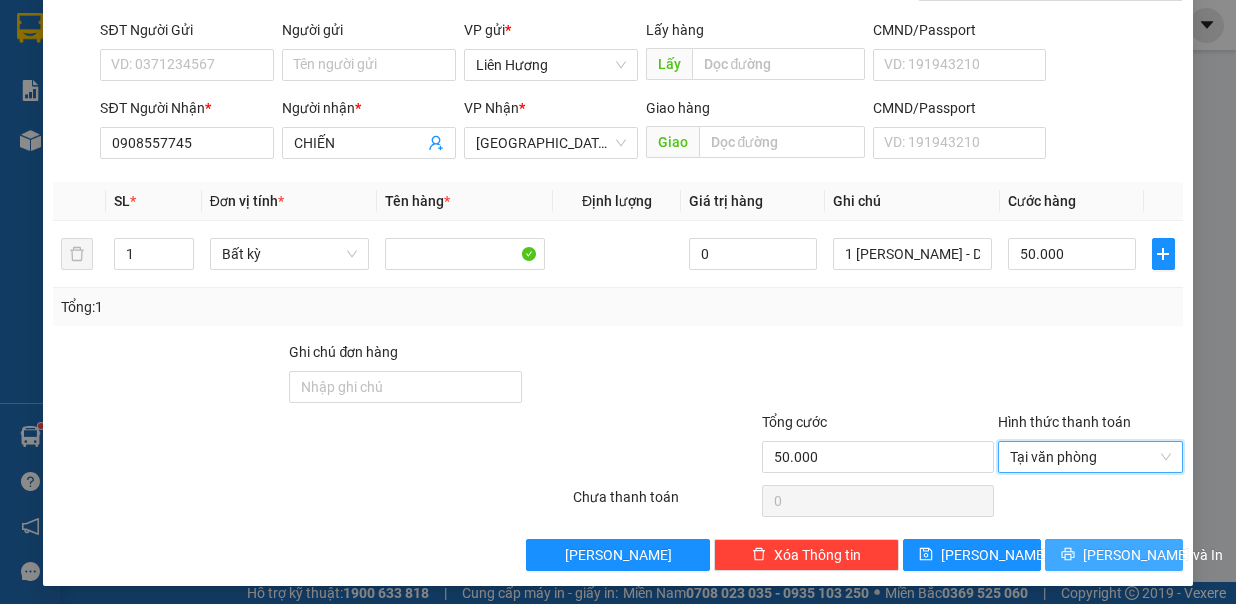 click 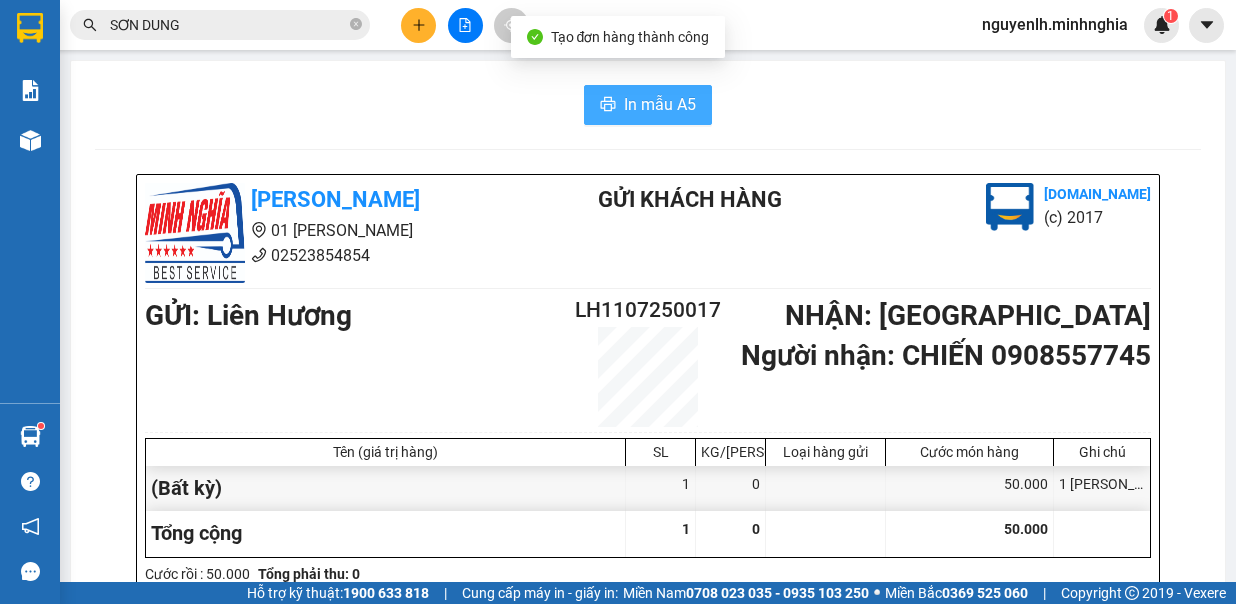 click on "In mẫu A5" at bounding box center (660, 104) 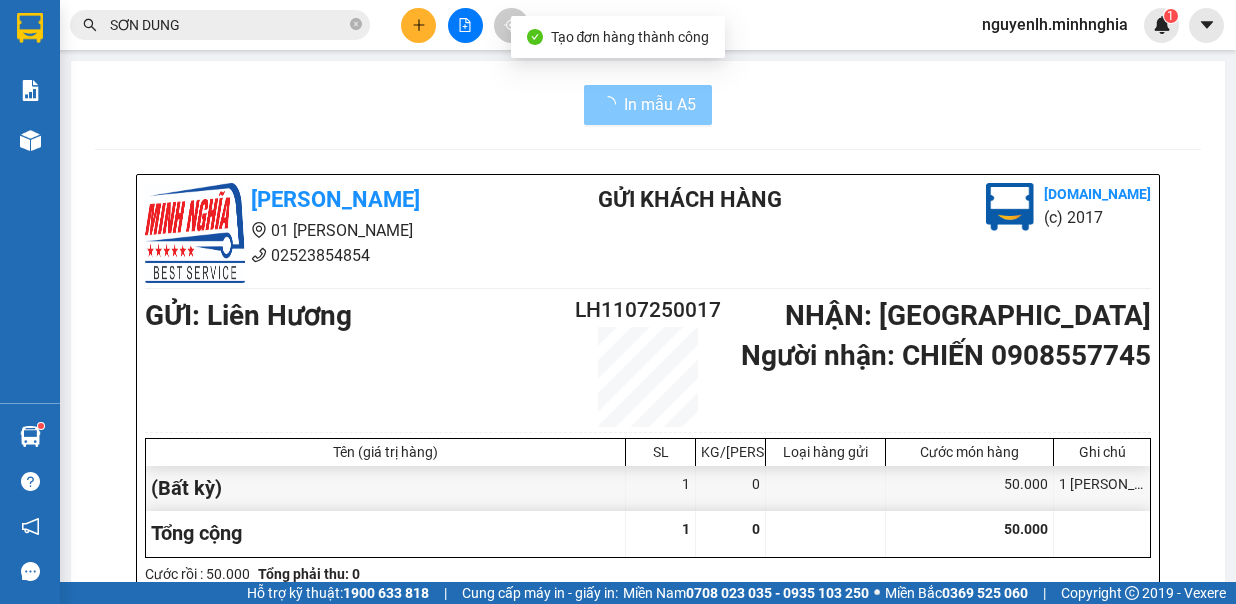scroll, scrollTop: 0, scrollLeft: 0, axis: both 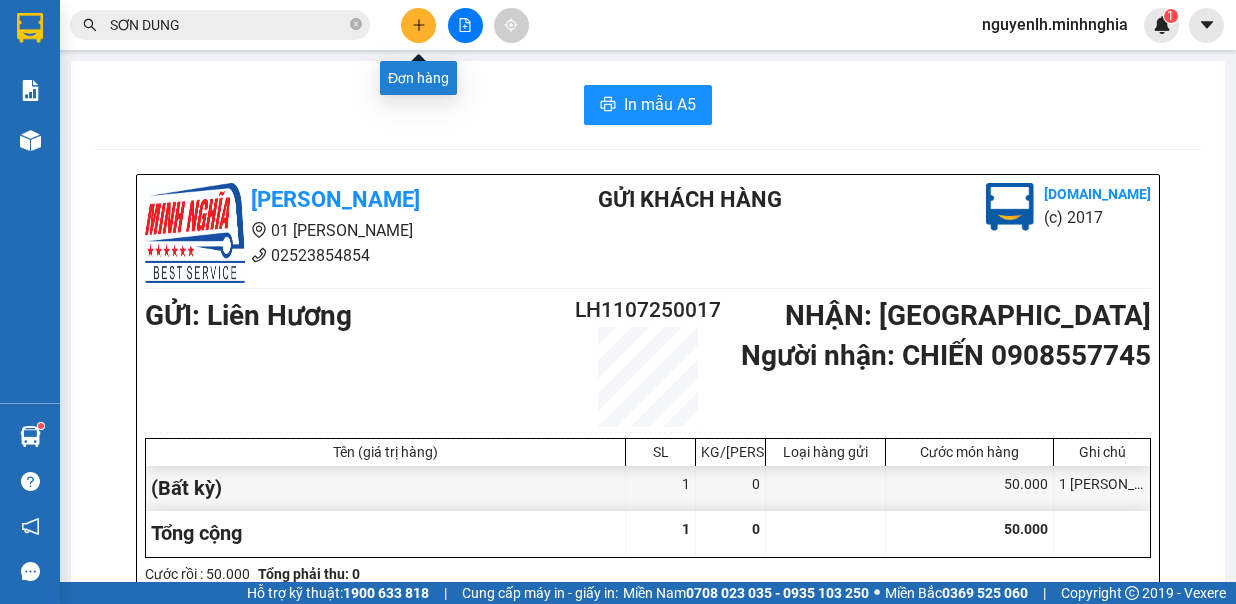click at bounding box center [418, 25] 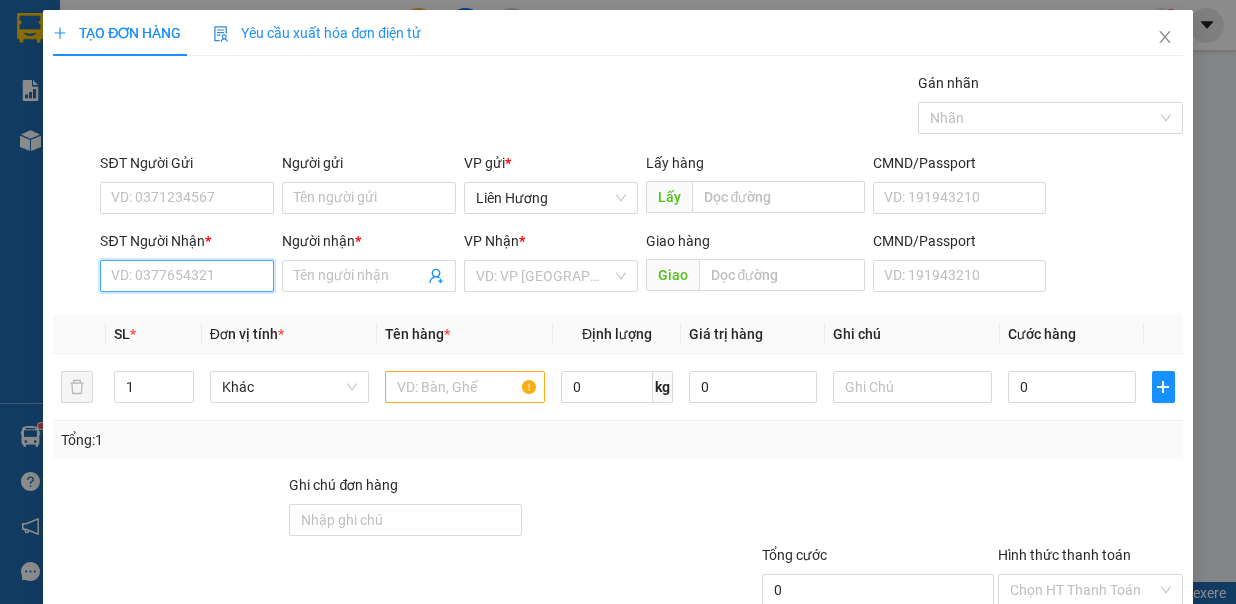 click on "SĐT Người Nhận  *" at bounding box center [187, 276] 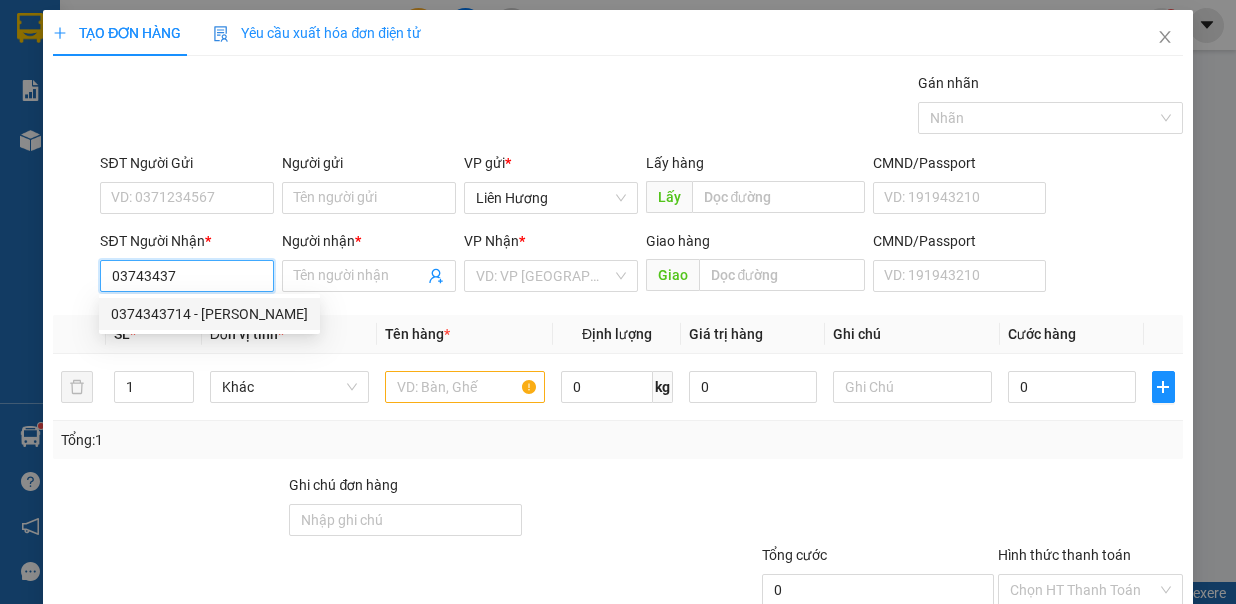 click on "0374343714 - [PERSON_NAME]" at bounding box center (209, 314) 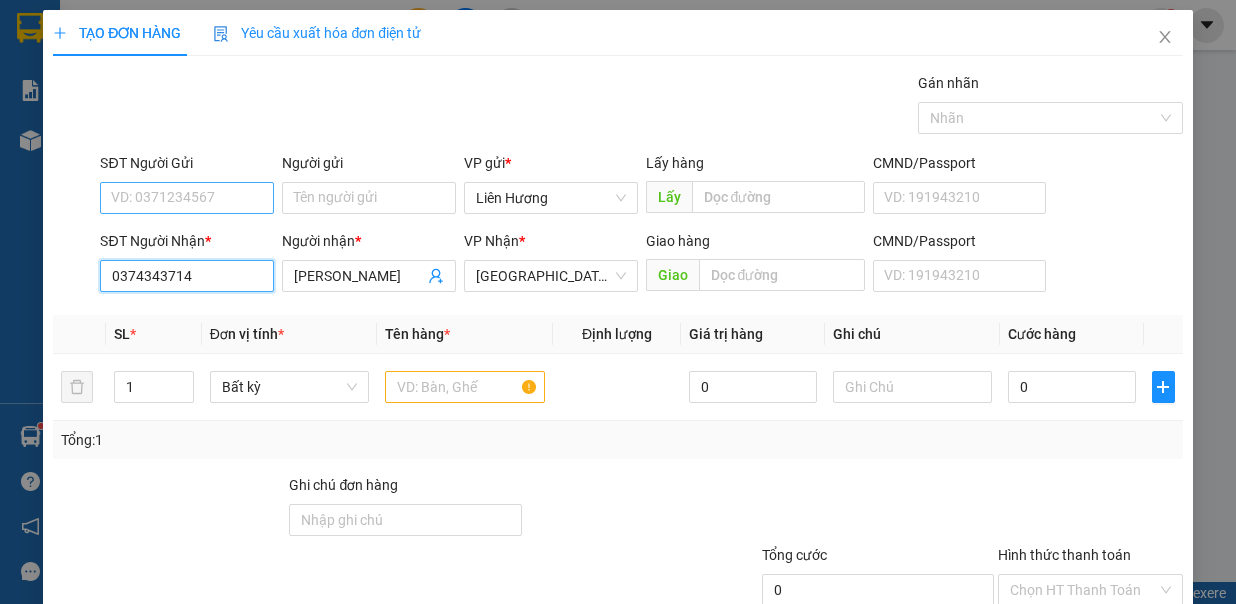 type on "0374343714" 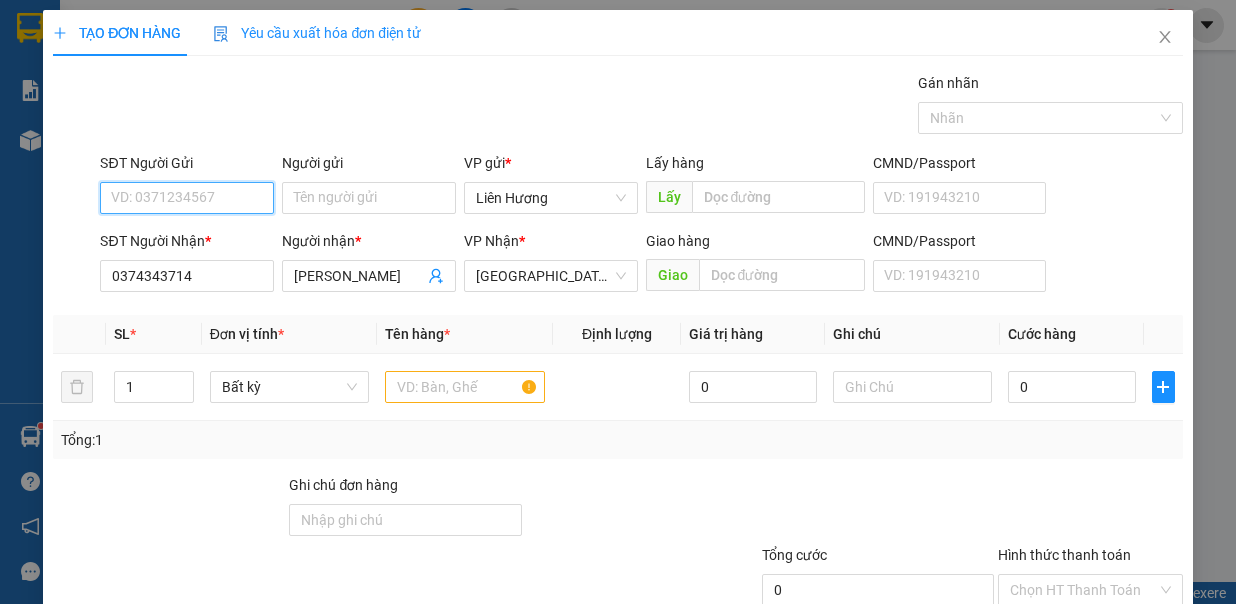 click on "SĐT Người Gửi" at bounding box center [187, 198] 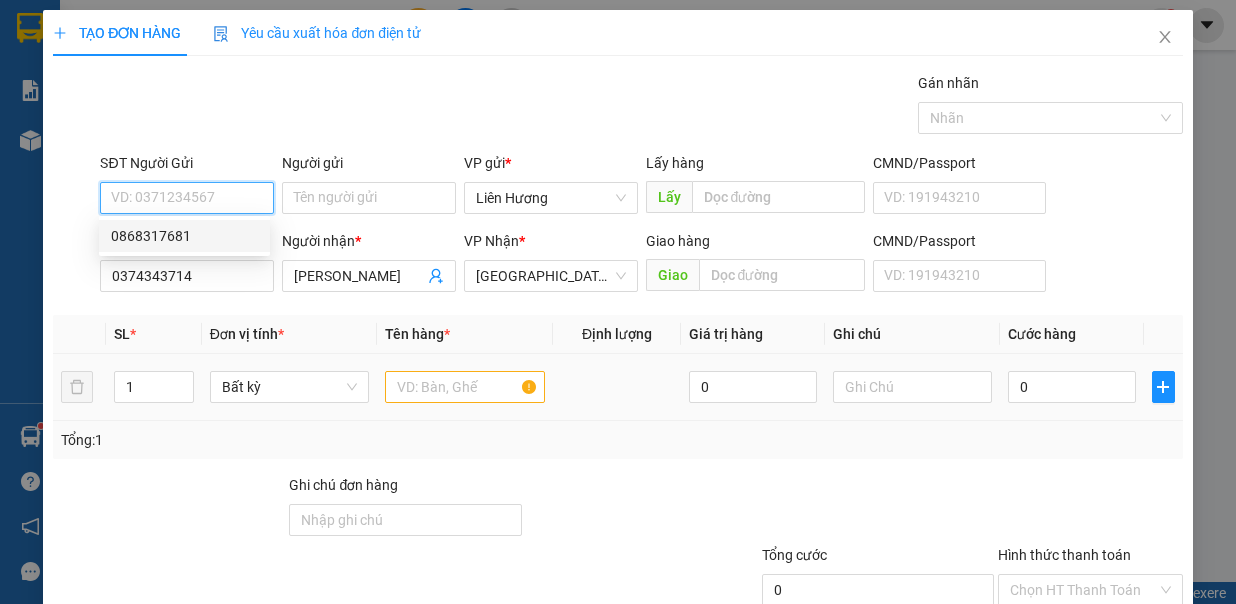 drag, startPoint x: 194, startPoint y: 241, endPoint x: 471, endPoint y: 364, distance: 303.08084 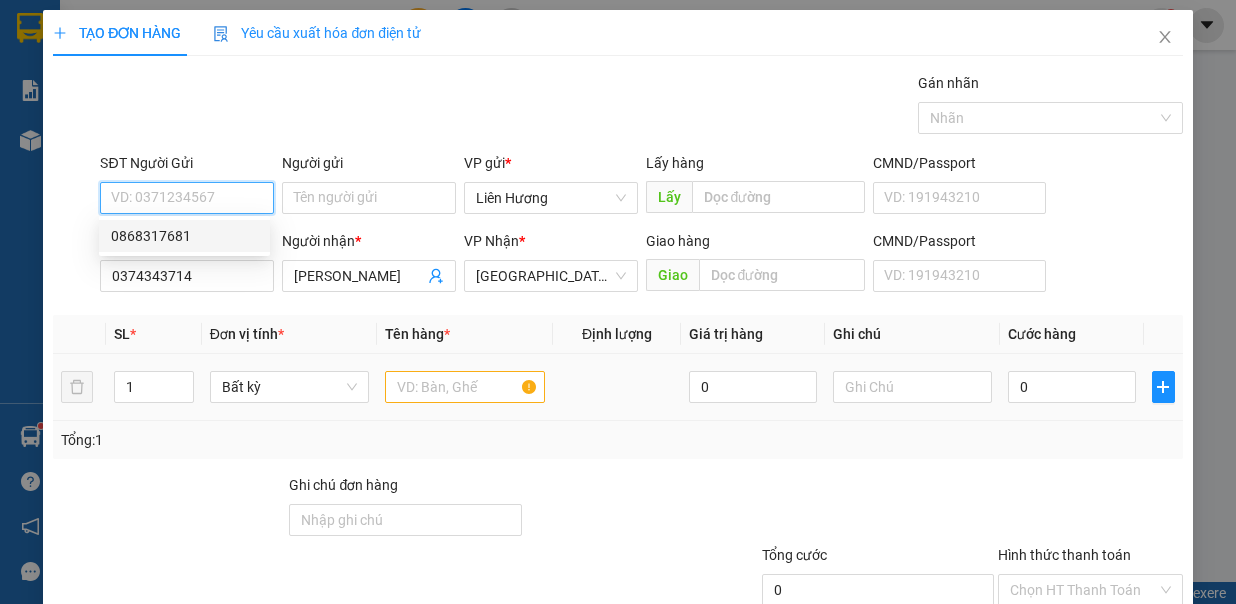 click on "0868317681" at bounding box center (184, 236) 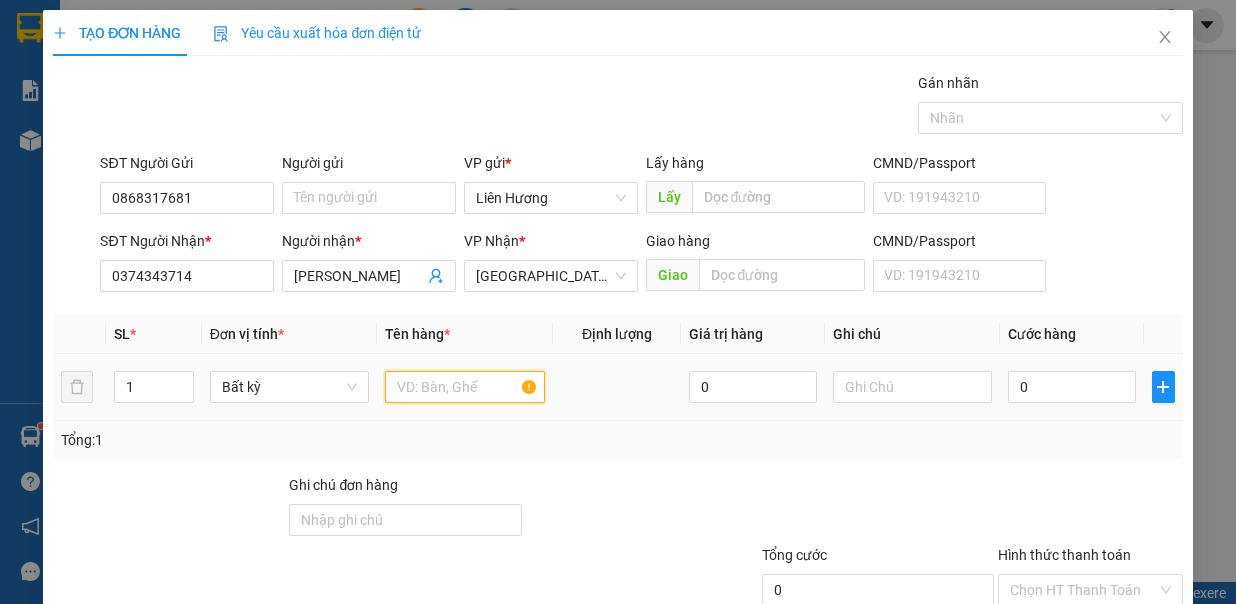 click at bounding box center (465, 387) 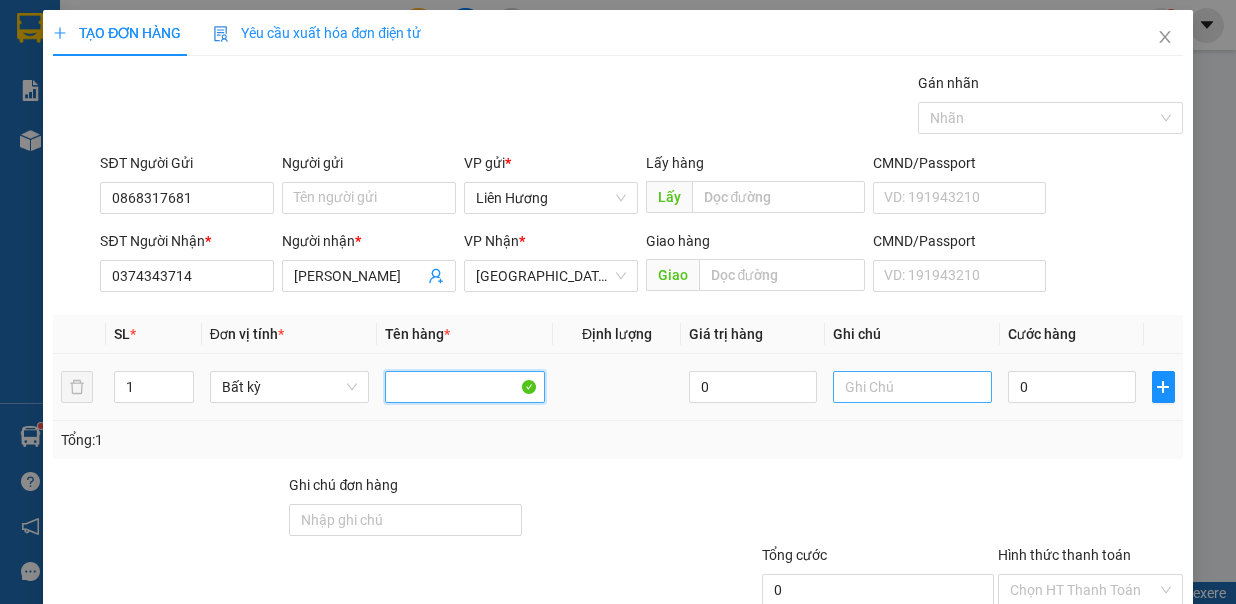 type 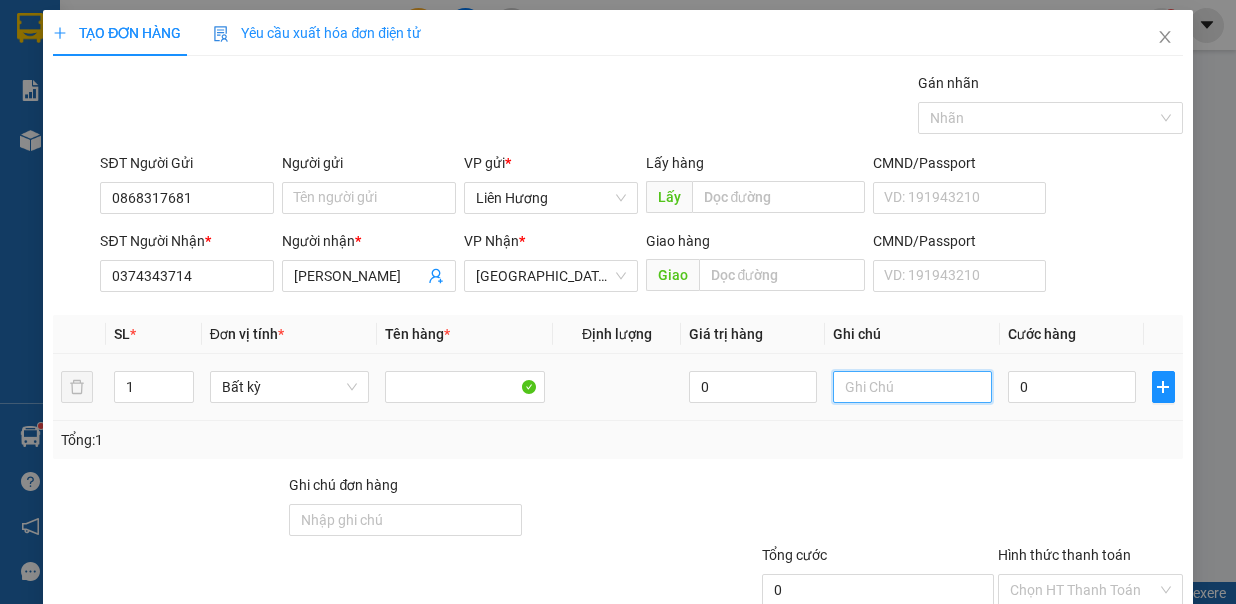 click at bounding box center (913, 387) 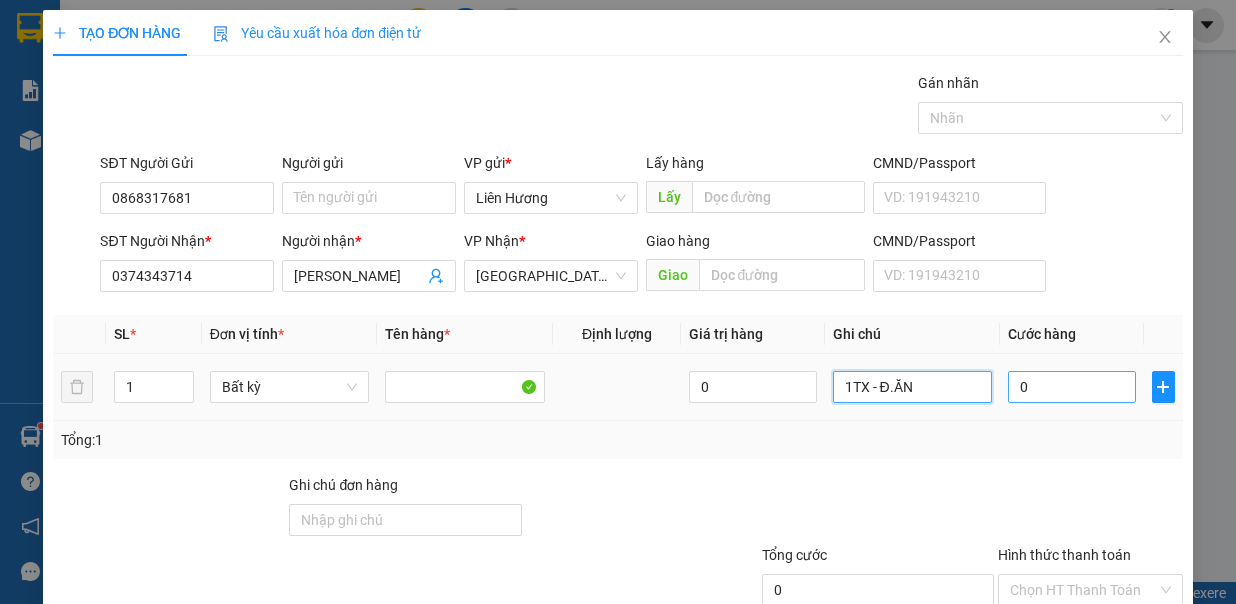 type on "1TX - Đ.ĂN" 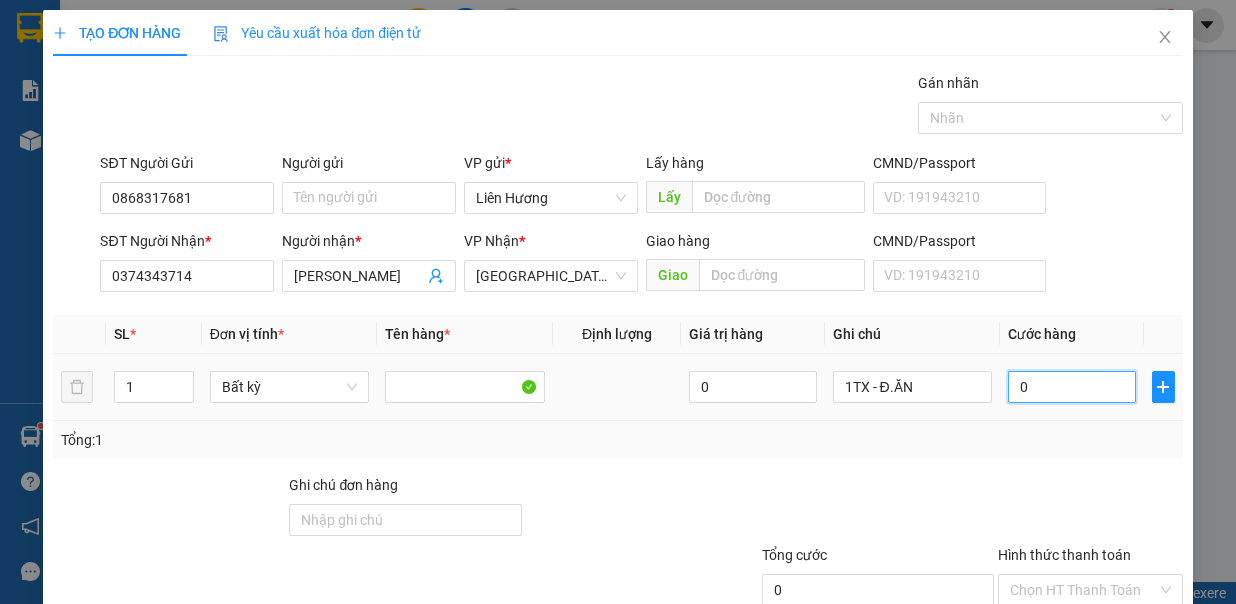 click on "0" at bounding box center [1072, 387] 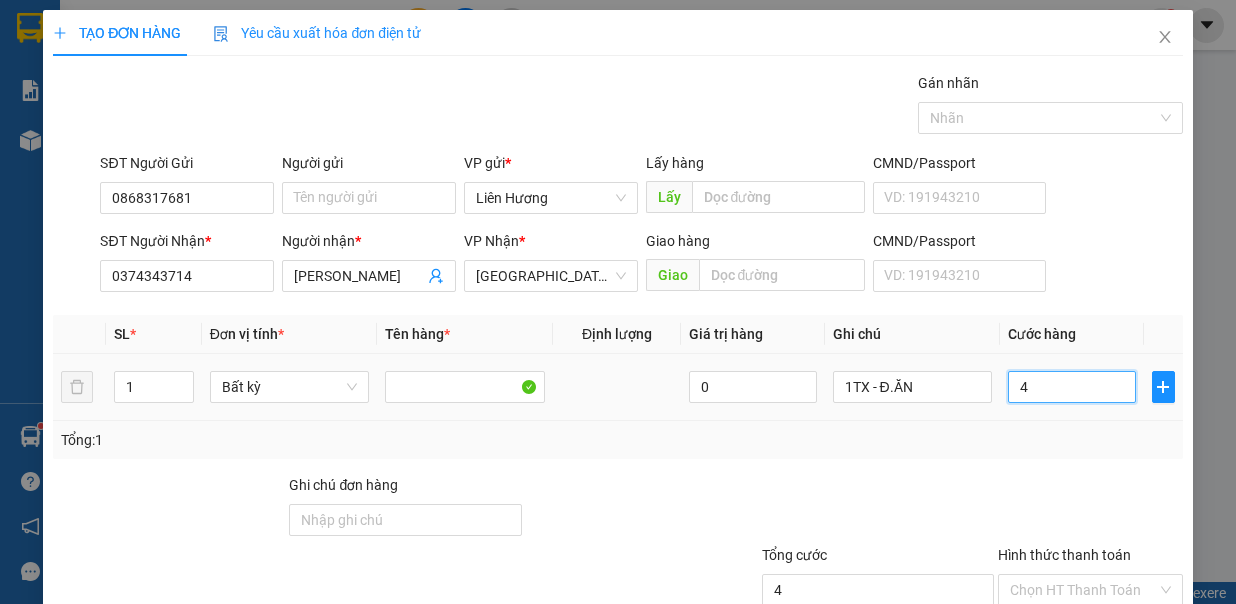 type on "4" 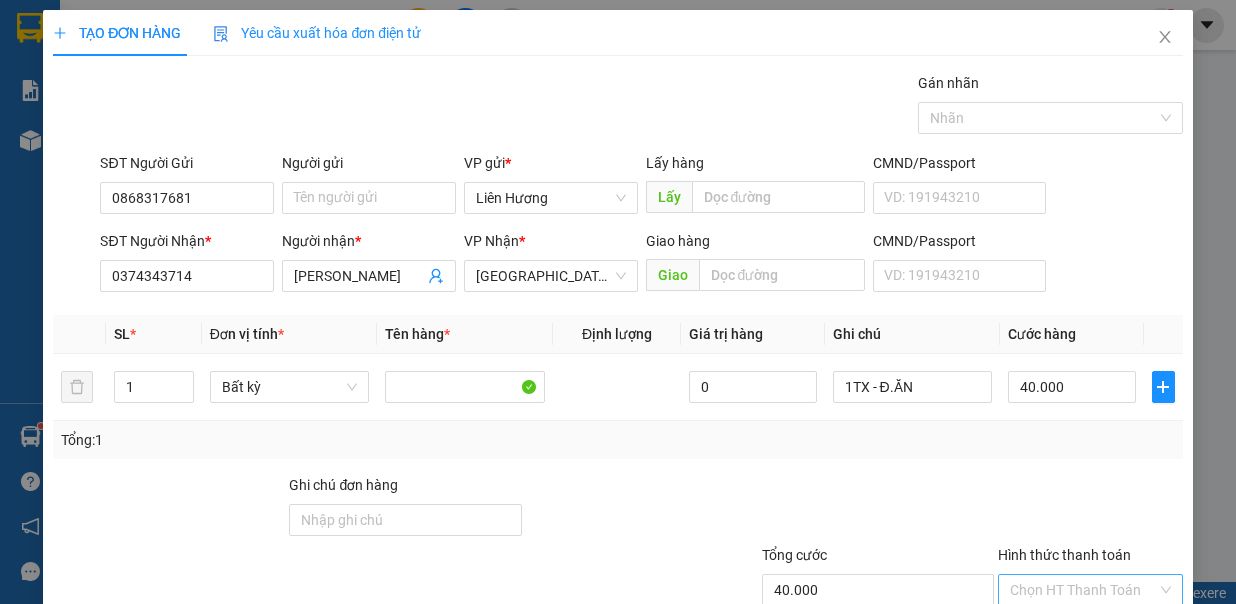 click on "Hình thức thanh toán" at bounding box center [1083, 590] 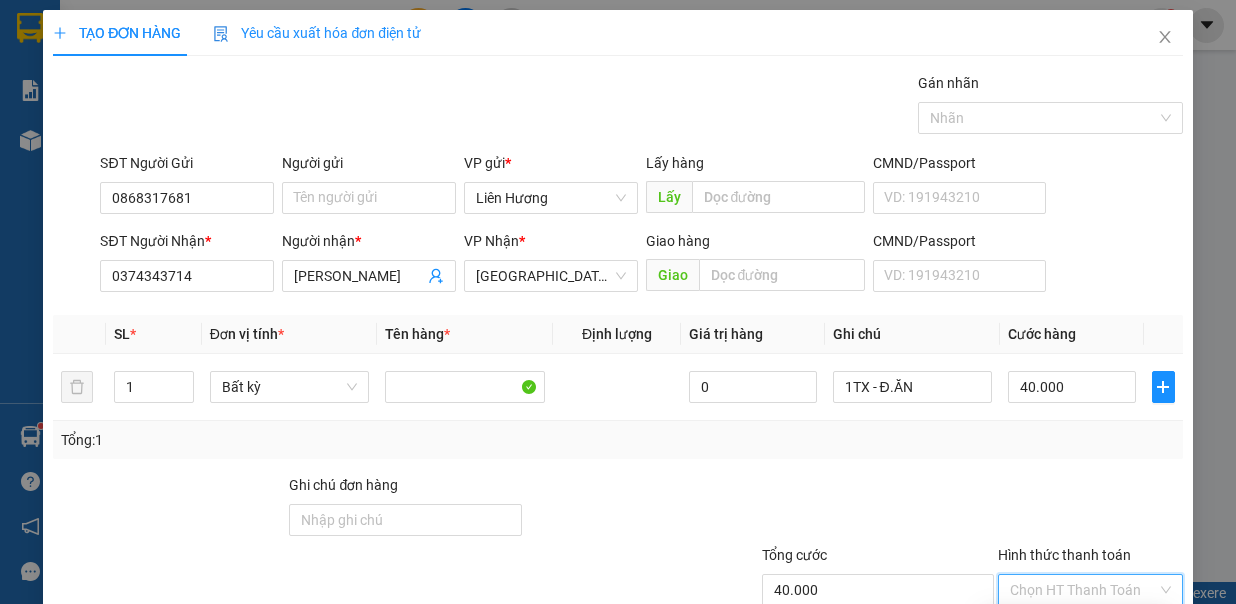 click on "Tại văn phòng" at bounding box center [1076, 625] 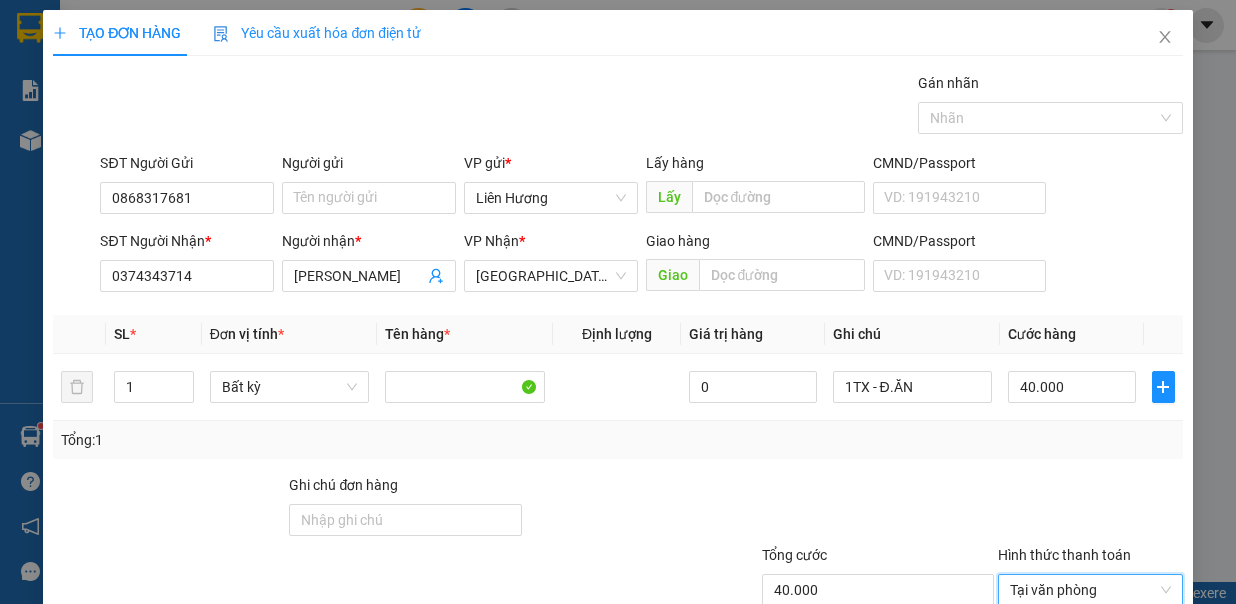 click on "[PERSON_NAME] và In" at bounding box center [1153, 688] 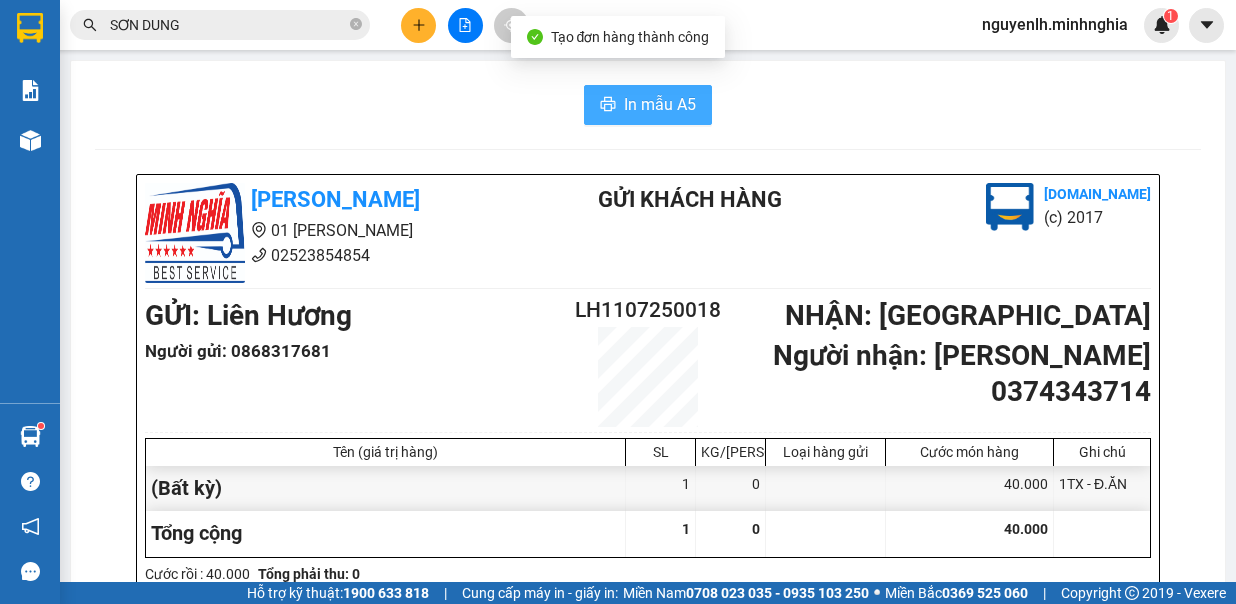 click on "In mẫu A5" at bounding box center (660, 104) 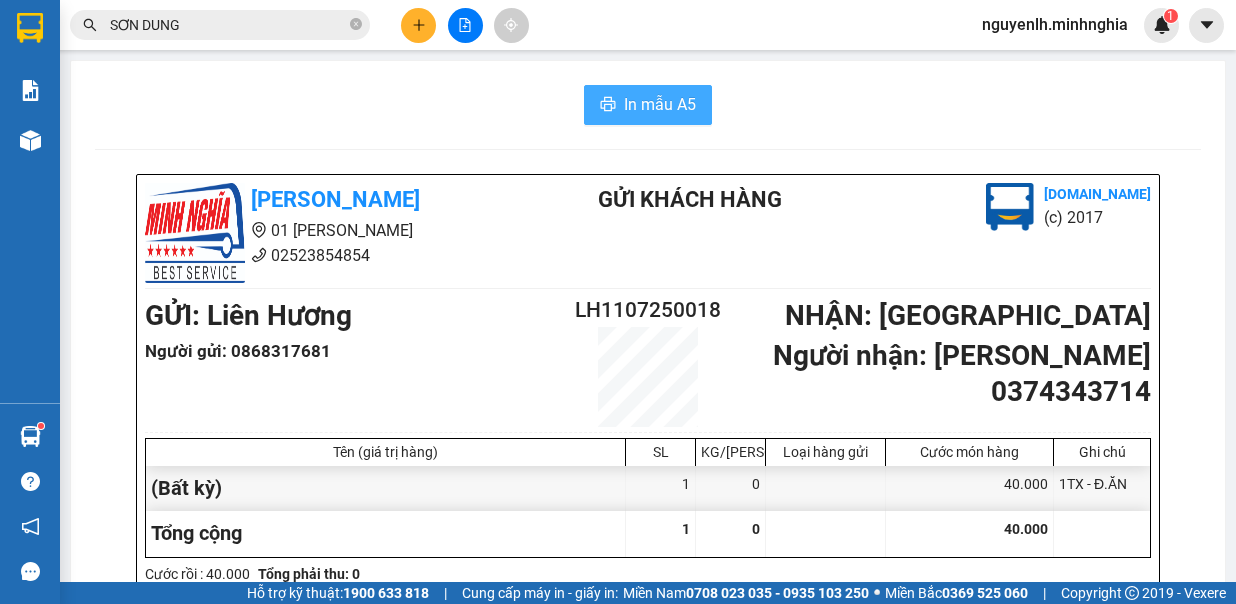 click on "In mẫu A5" at bounding box center [660, 104] 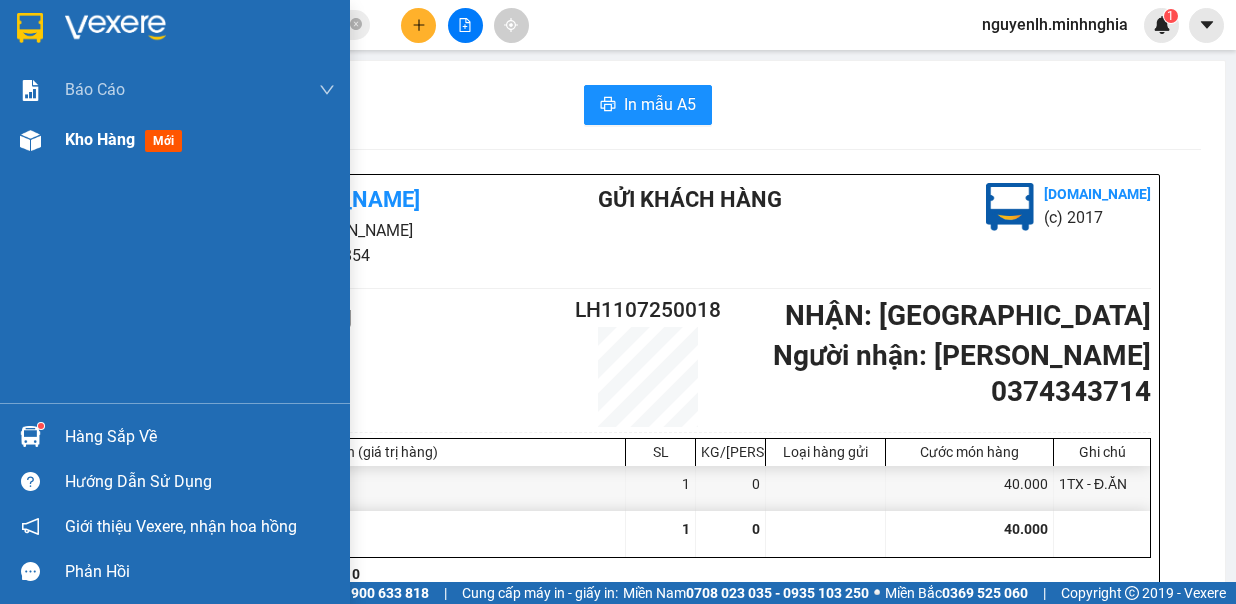 click at bounding box center (30, 140) 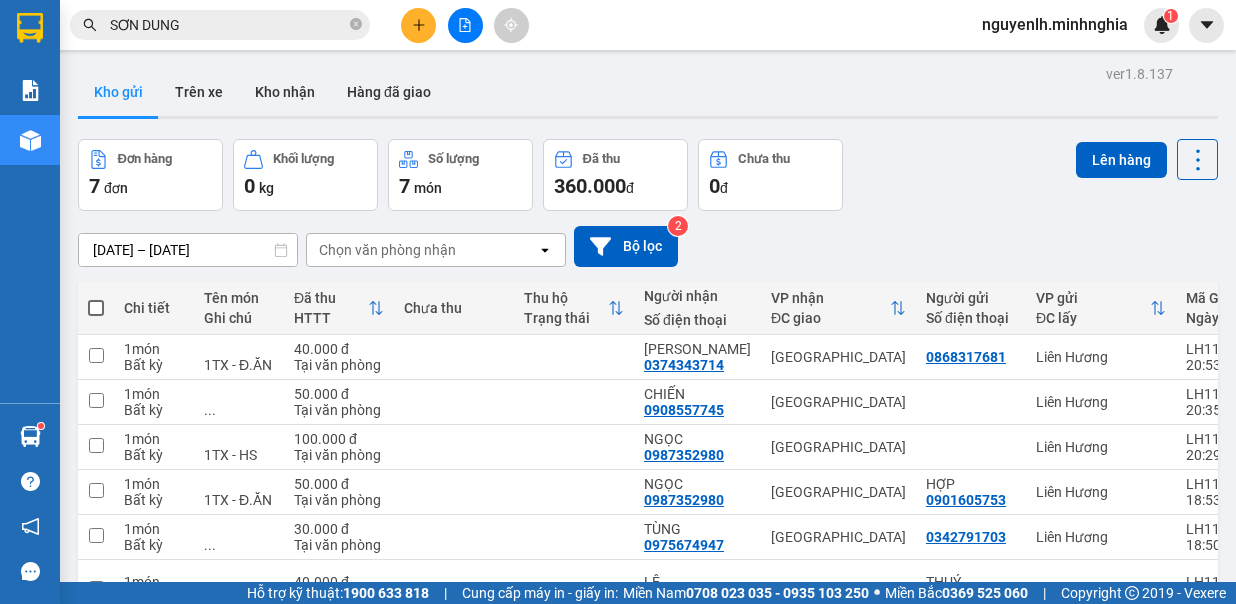 click at bounding box center [465, 25] 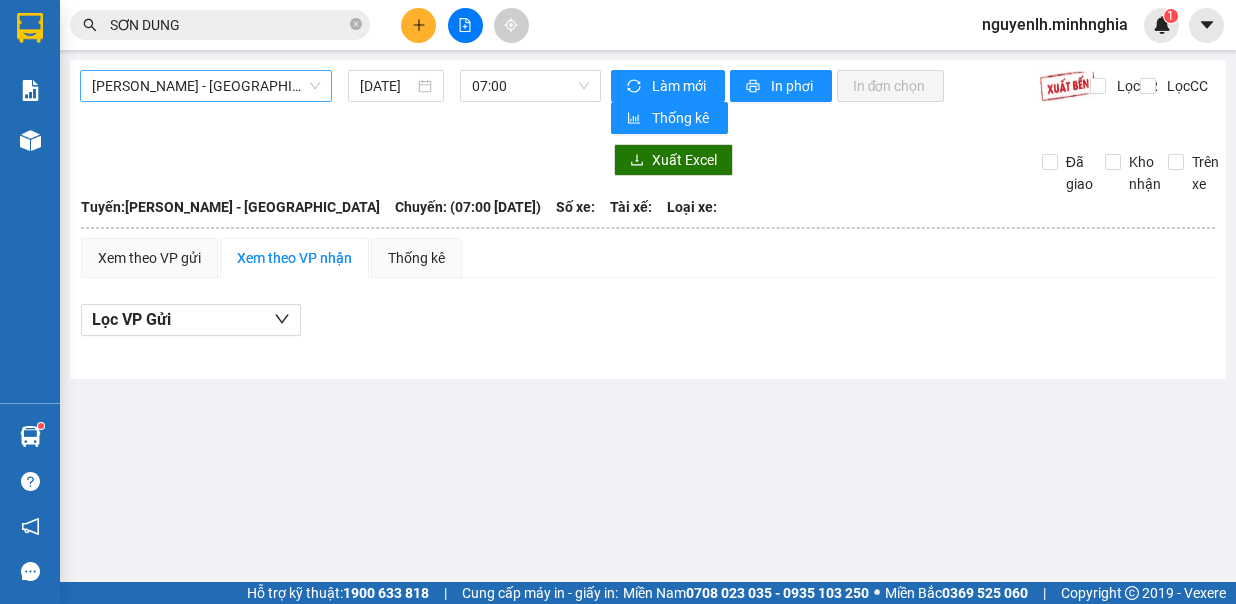 click on "[PERSON_NAME] - [GEOGRAPHIC_DATA]" at bounding box center (206, 86) 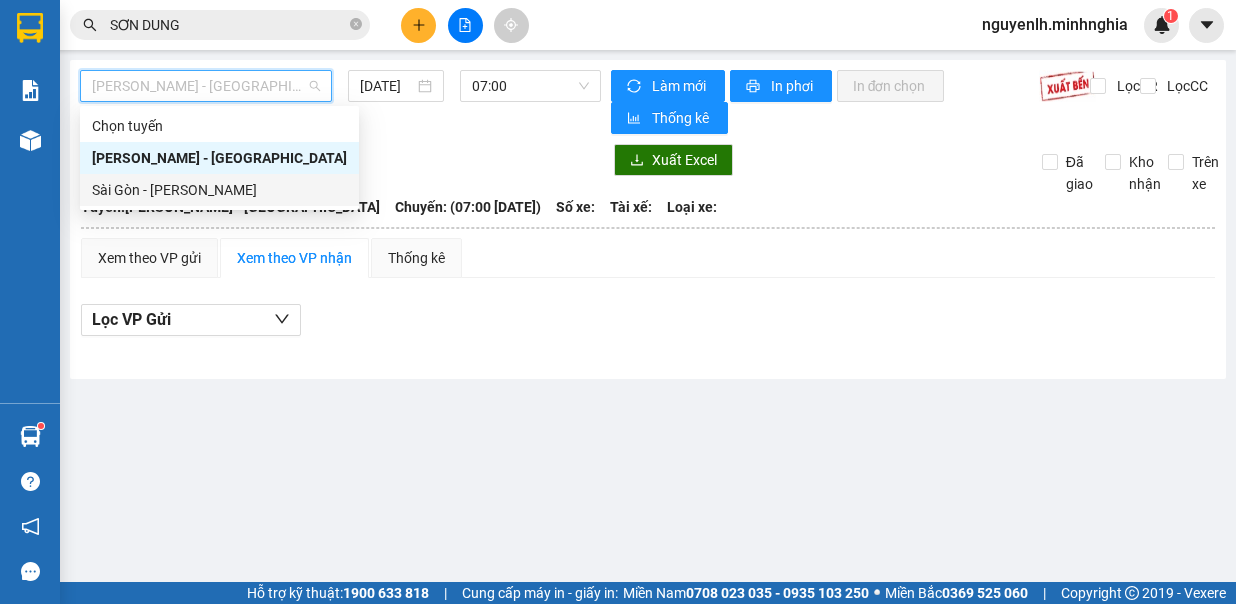click on "Sài Gòn - [PERSON_NAME]" at bounding box center (219, 190) 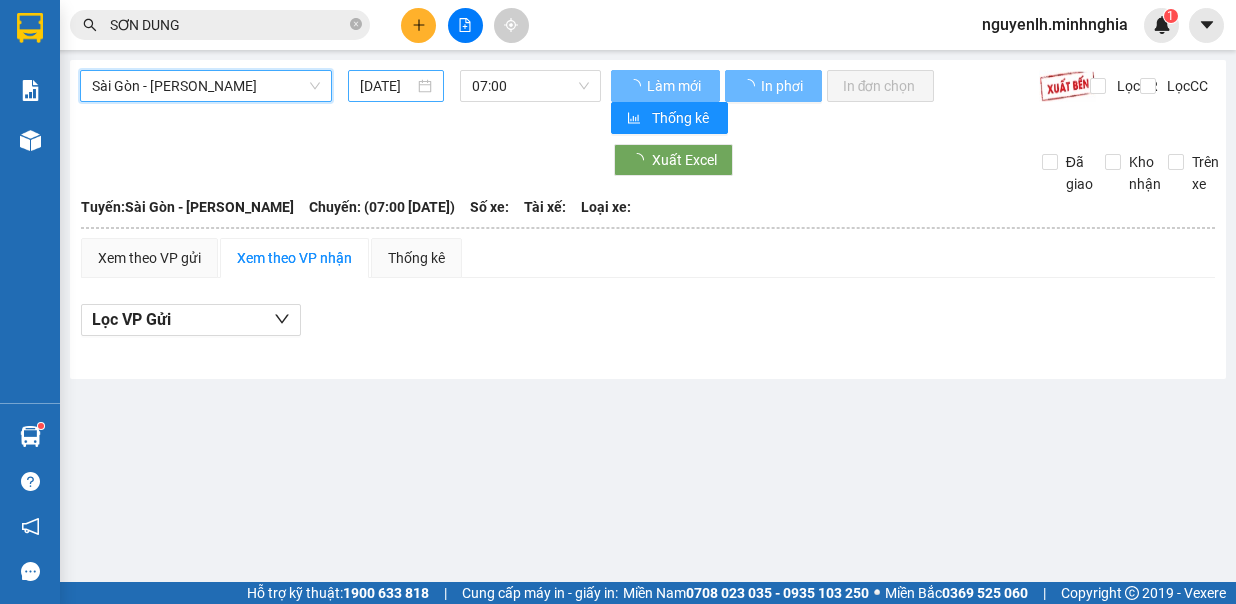 click on "[DATE]" at bounding box center (387, 86) 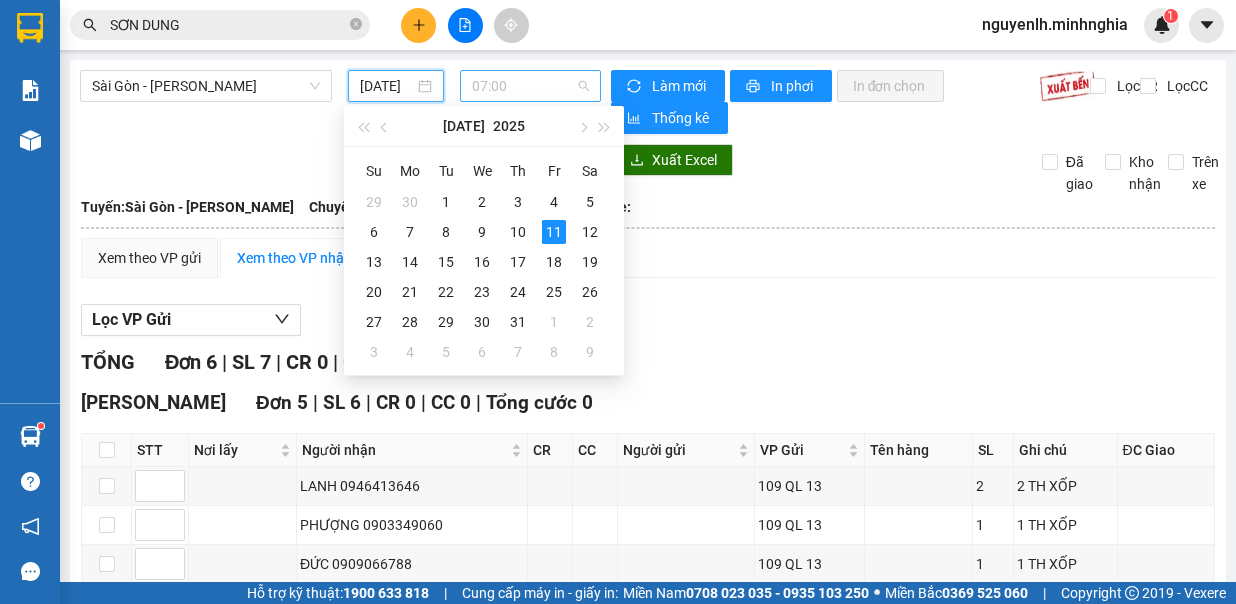 click on "07:00" at bounding box center [530, 86] 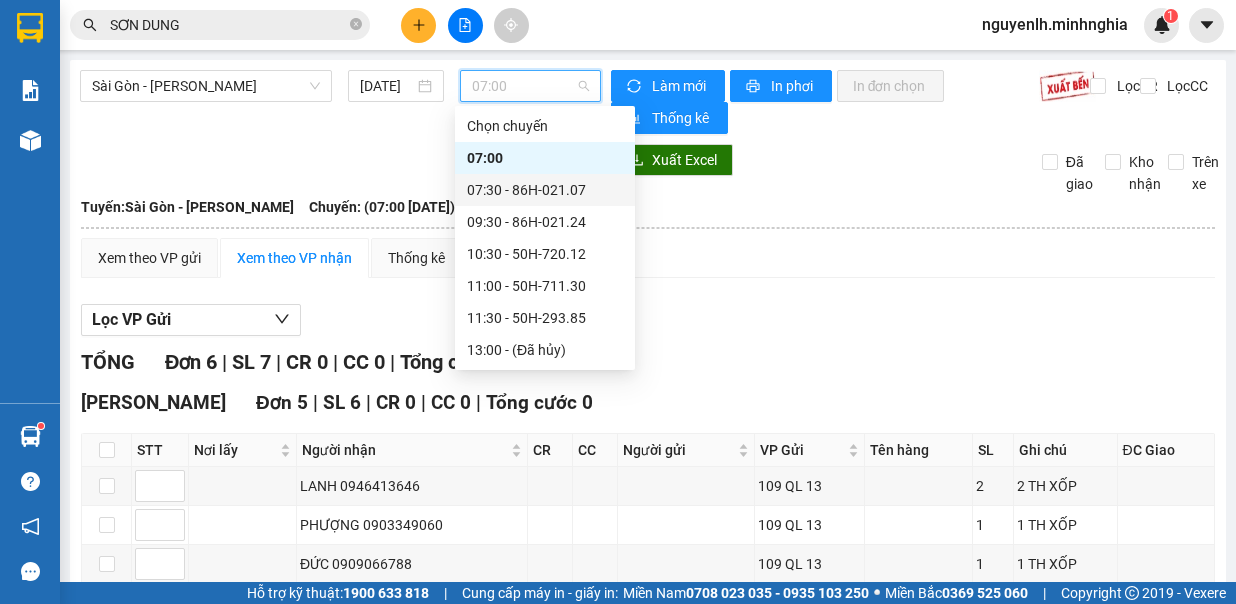 click on "07:30     - 86H-021.07" at bounding box center (545, 190) 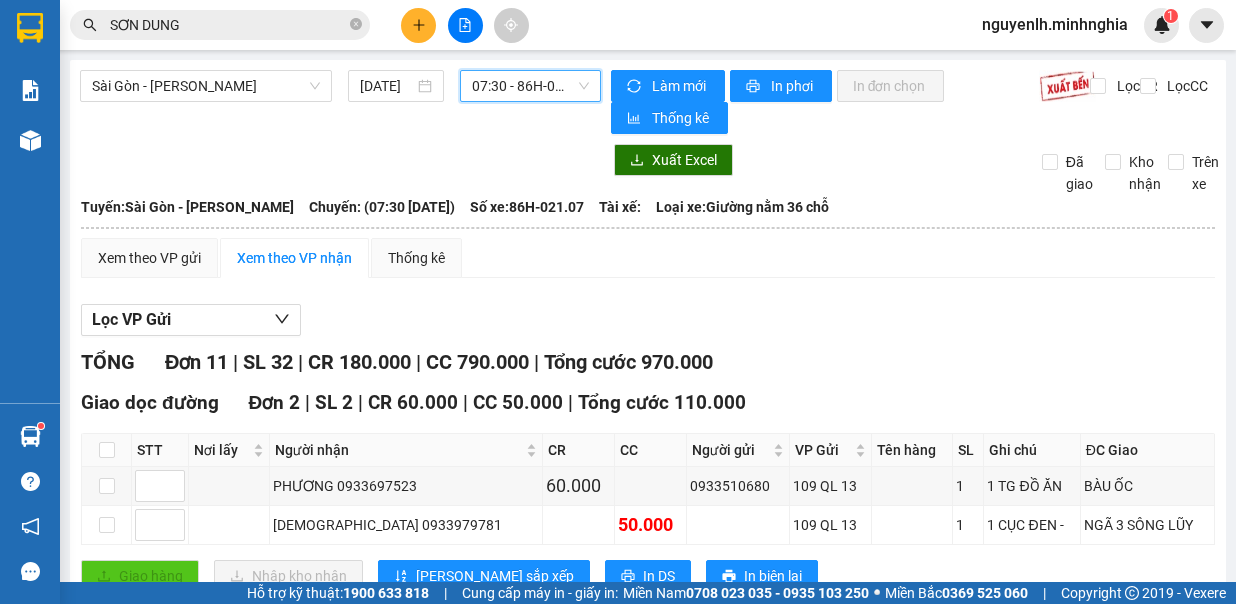 click on "07:30     - 86H-021.07" at bounding box center [530, 86] 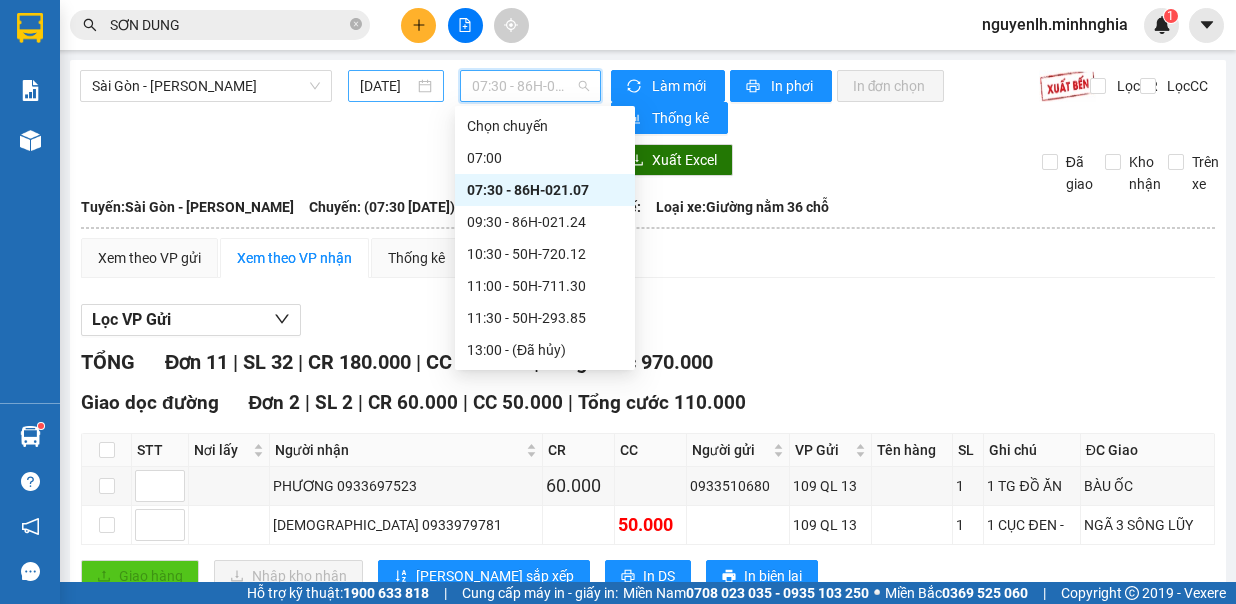 click on "[DATE]" at bounding box center [387, 86] 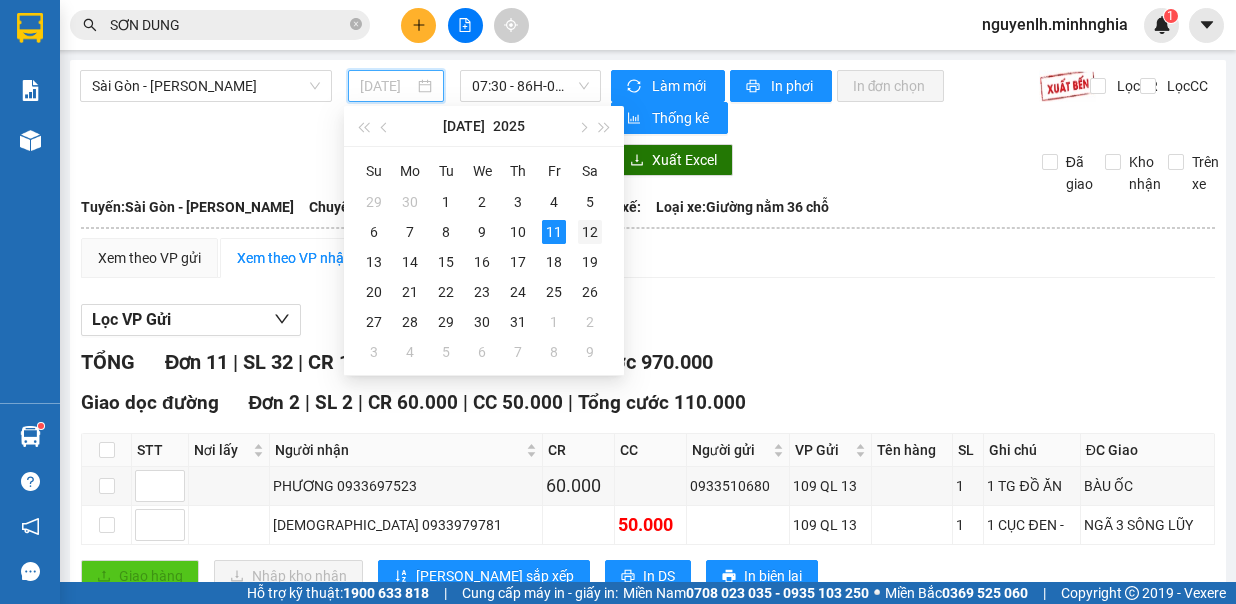 click on "12" at bounding box center (590, 232) 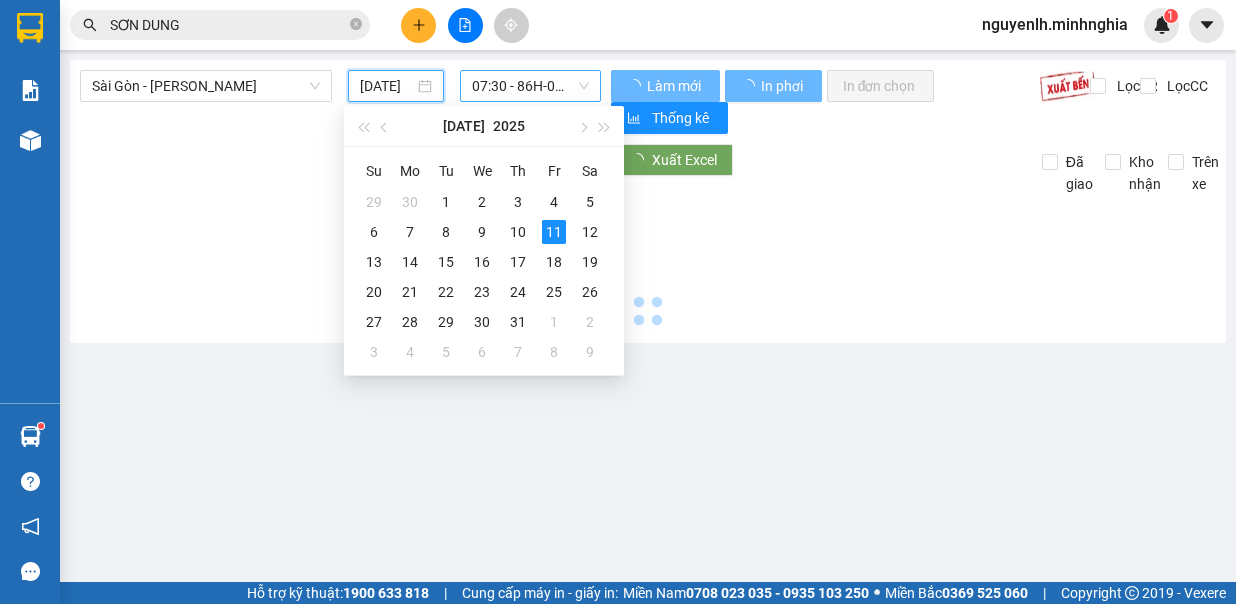 click on "07:30     - 86H-021.07" at bounding box center [530, 86] 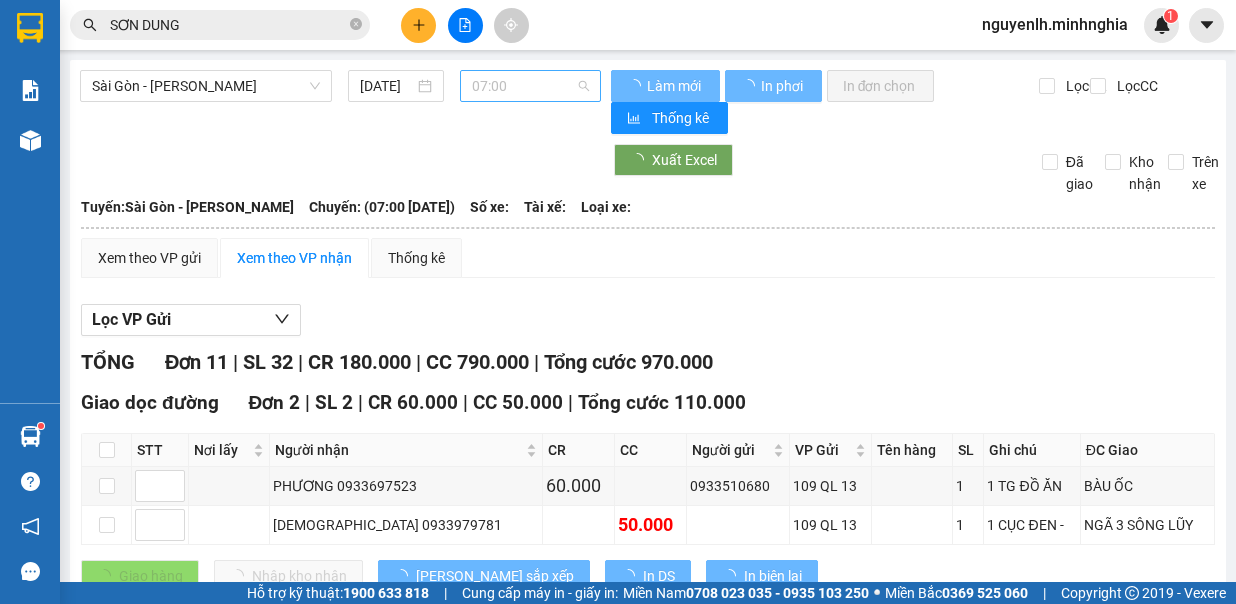 type on "[DATE]" 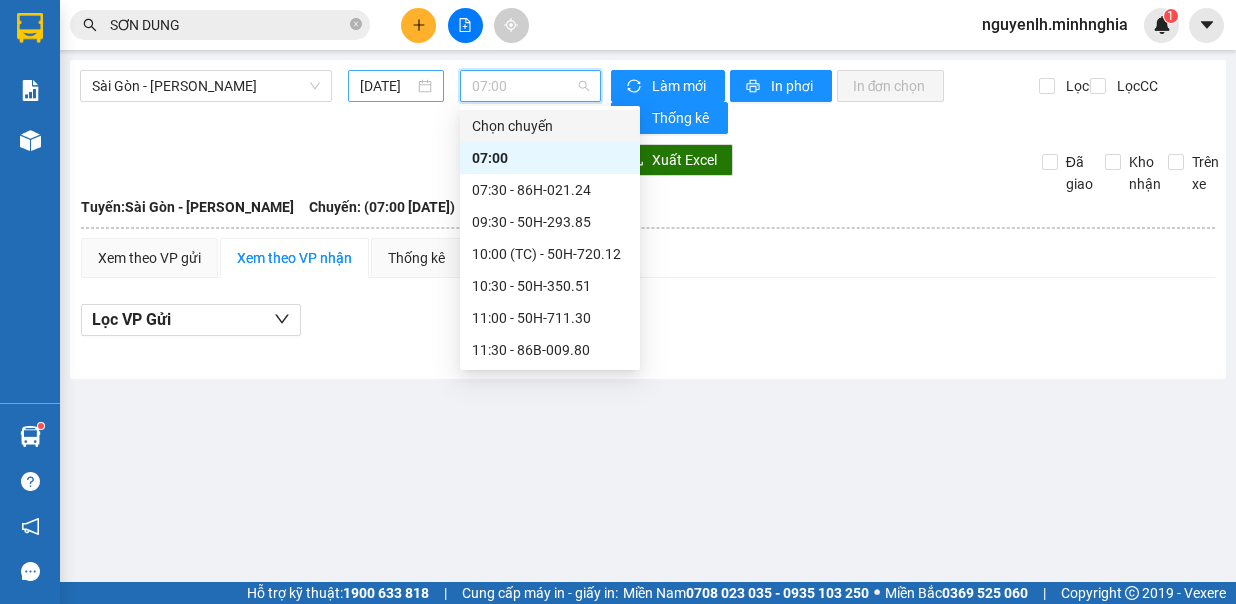 click on "[DATE]" at bounding box center (387, 86) 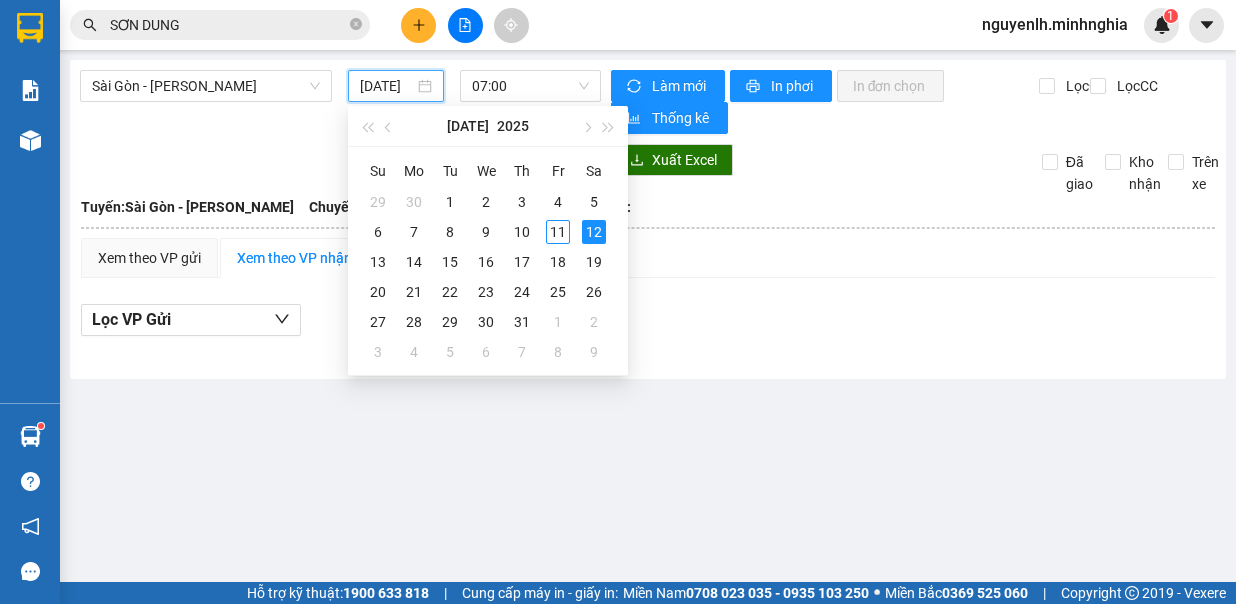 click on "Xem theo VP gửi Xem theo VP nhận Thống kê Lọc VP Gửi" at bounding box center [648, 298] 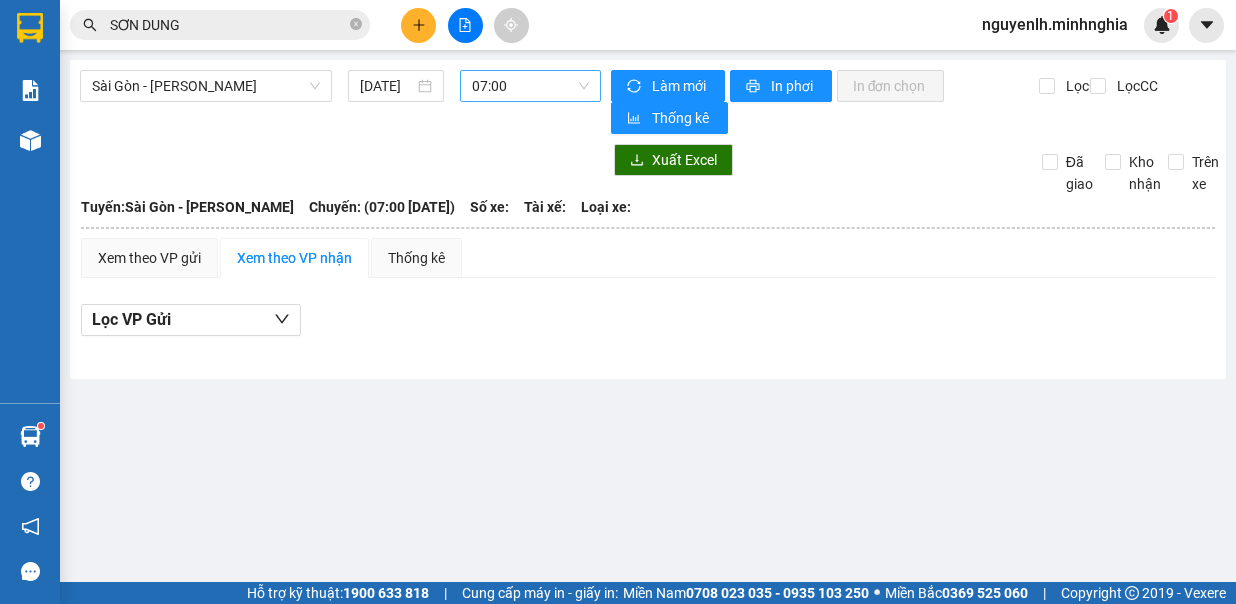 click on "07:00" at bounding box center [530, 86] 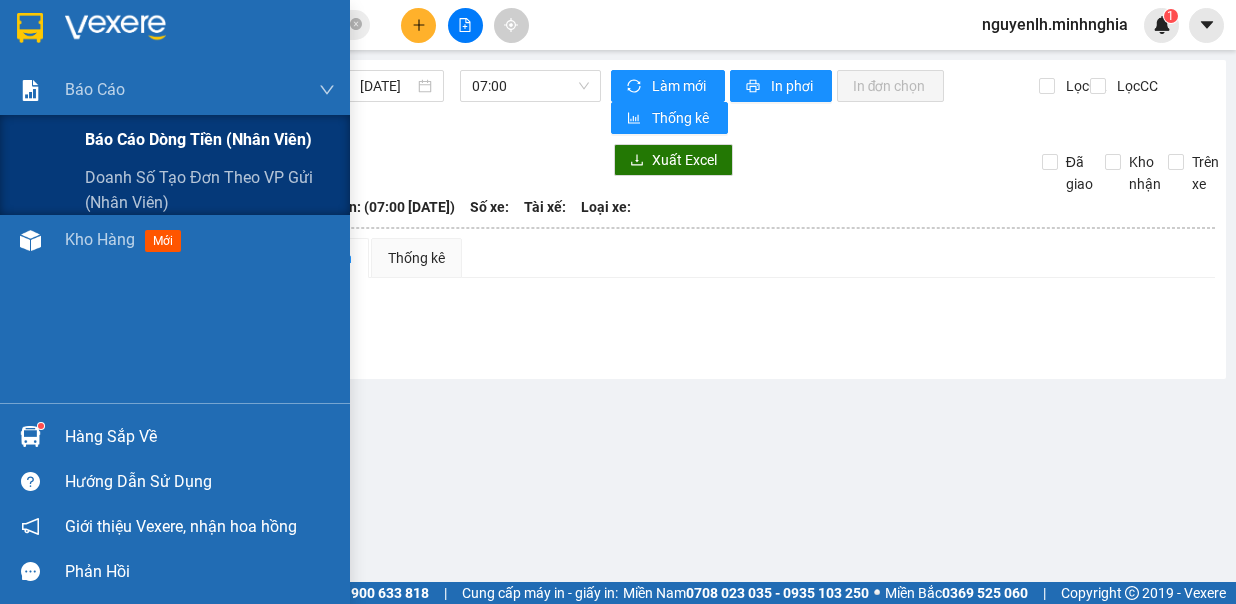 click on "Báo cáo dòng tiền (nhân viên)" at bounding box center (198, 139) 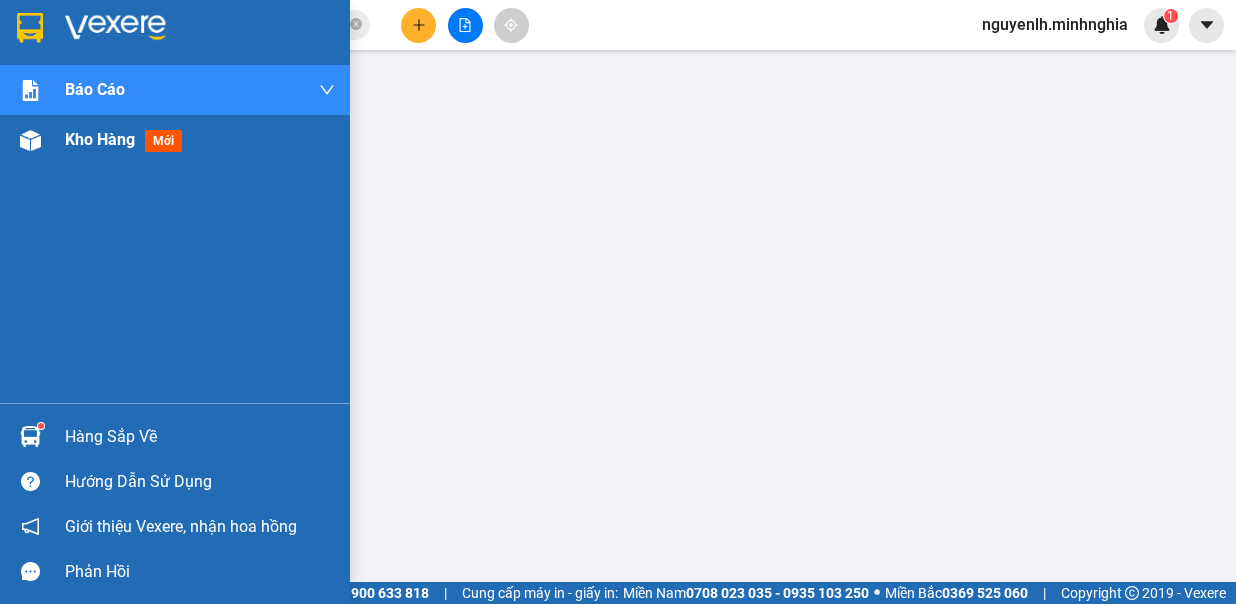click on "Kho hàng" at bounding box center [100, 139] 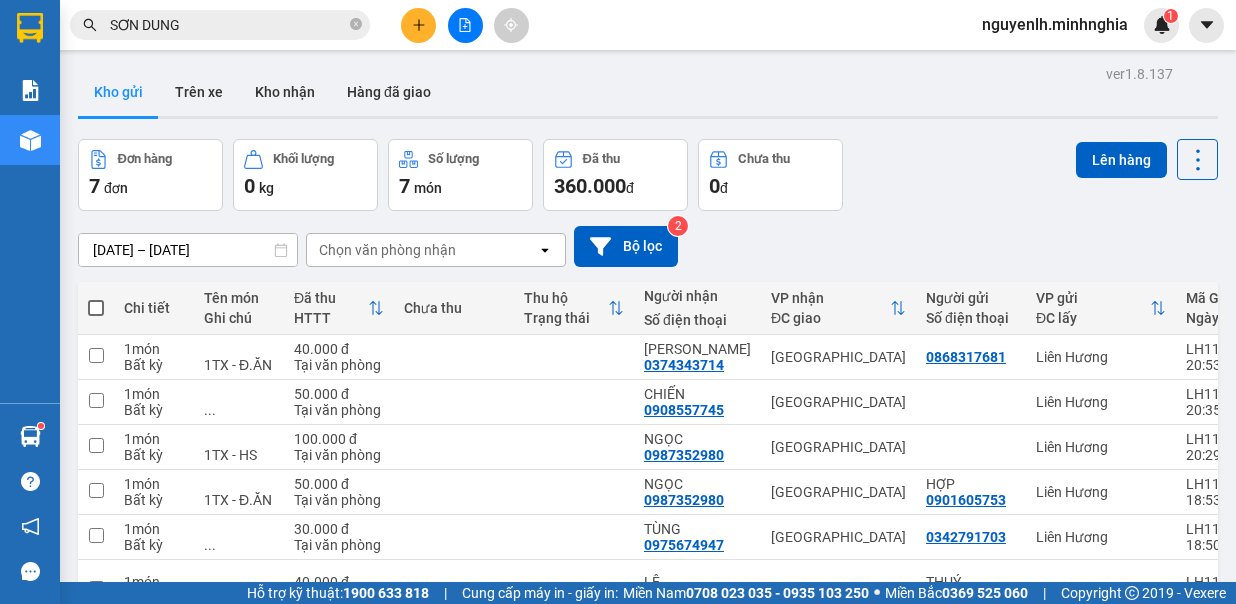 click at bounding box center [96, 308] 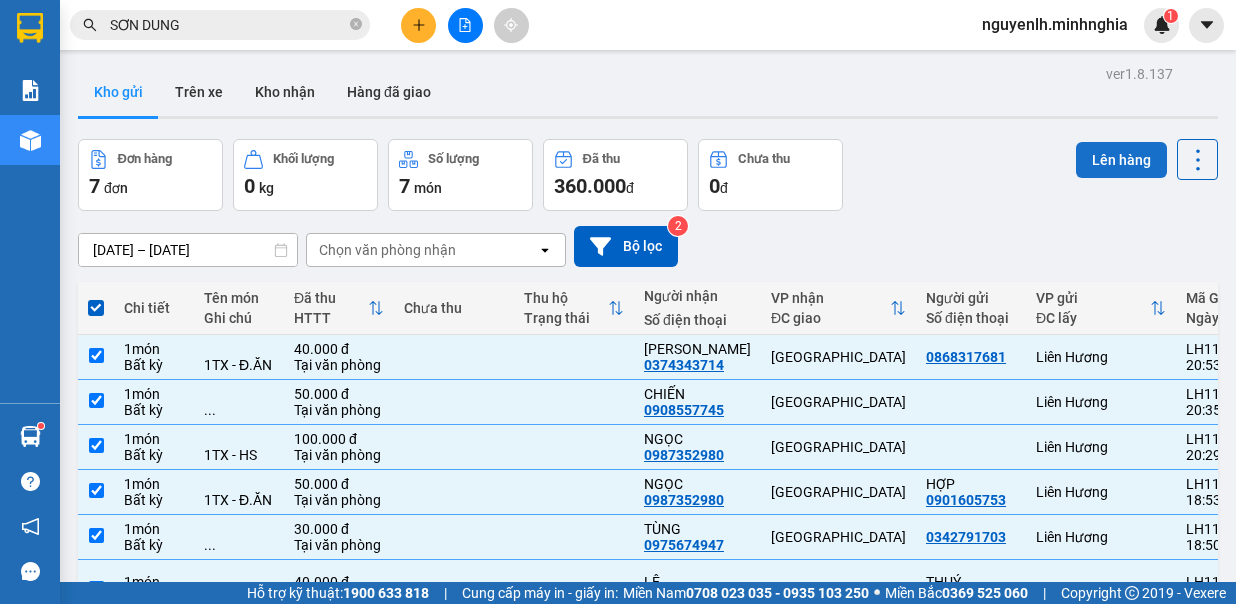 click on "Lên hàng" at bounding box center [1121, 160] 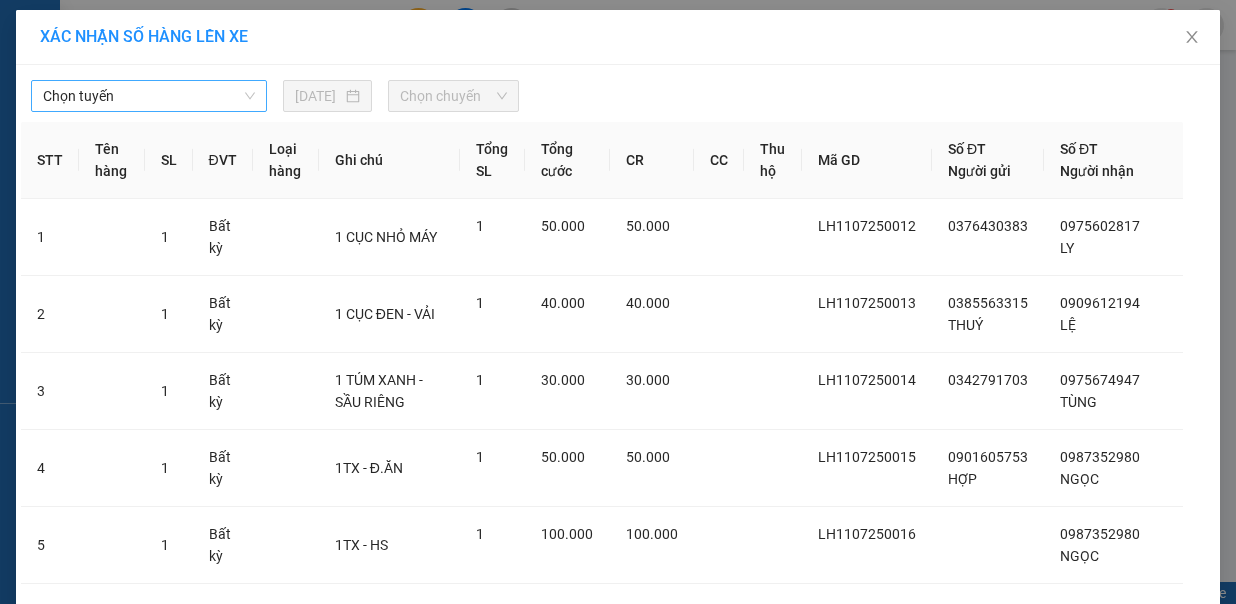 click on "Chọn tuyến" at bounding box center [149, 96] 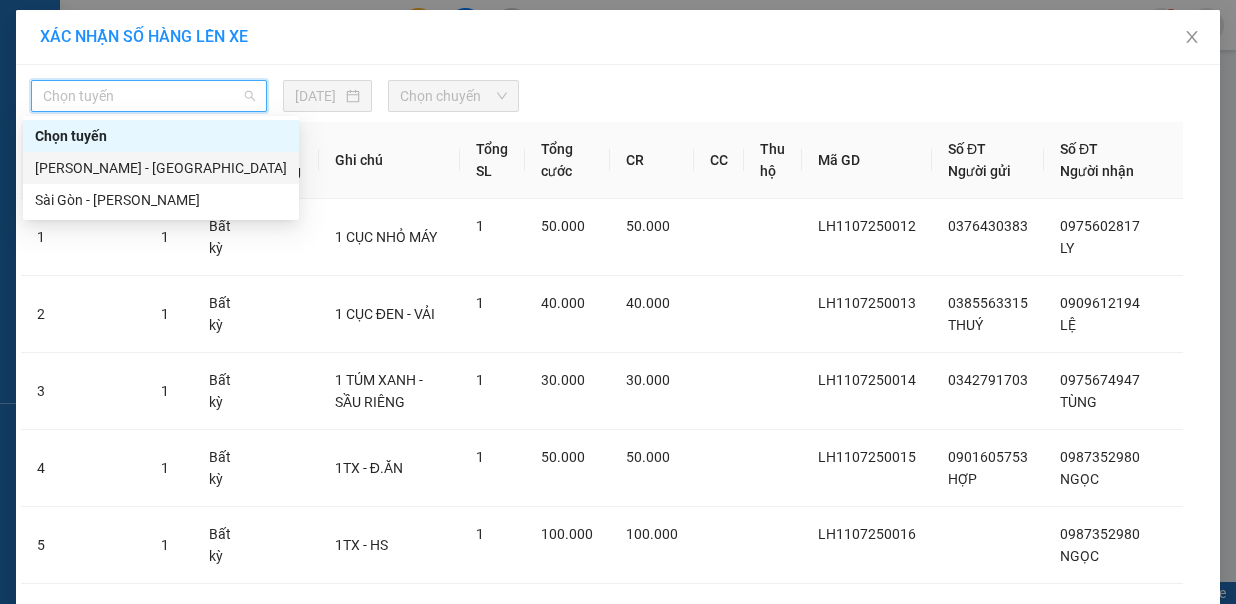 click on "[PERSON_NAME] - [GEOGRAPHIC_DATA]" at bounding box center [161, 168] 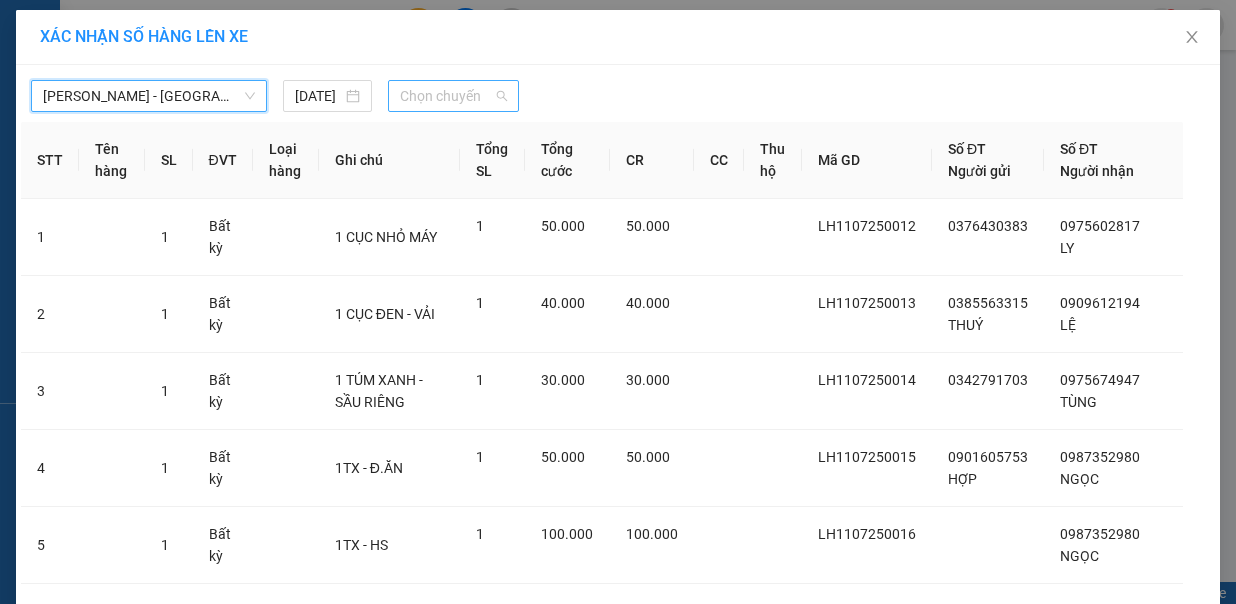 click on "Chọn chuyến" at bounding box center [453, 96] 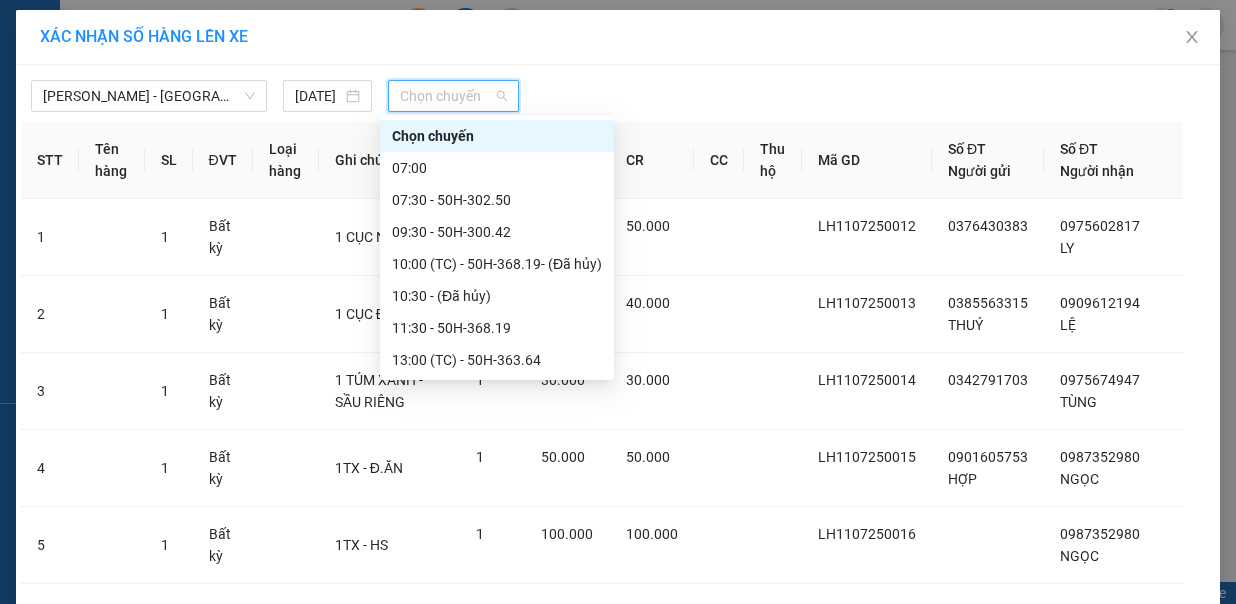 click on "23:00     - 50H-350.51" at bounding box center [497, 552] 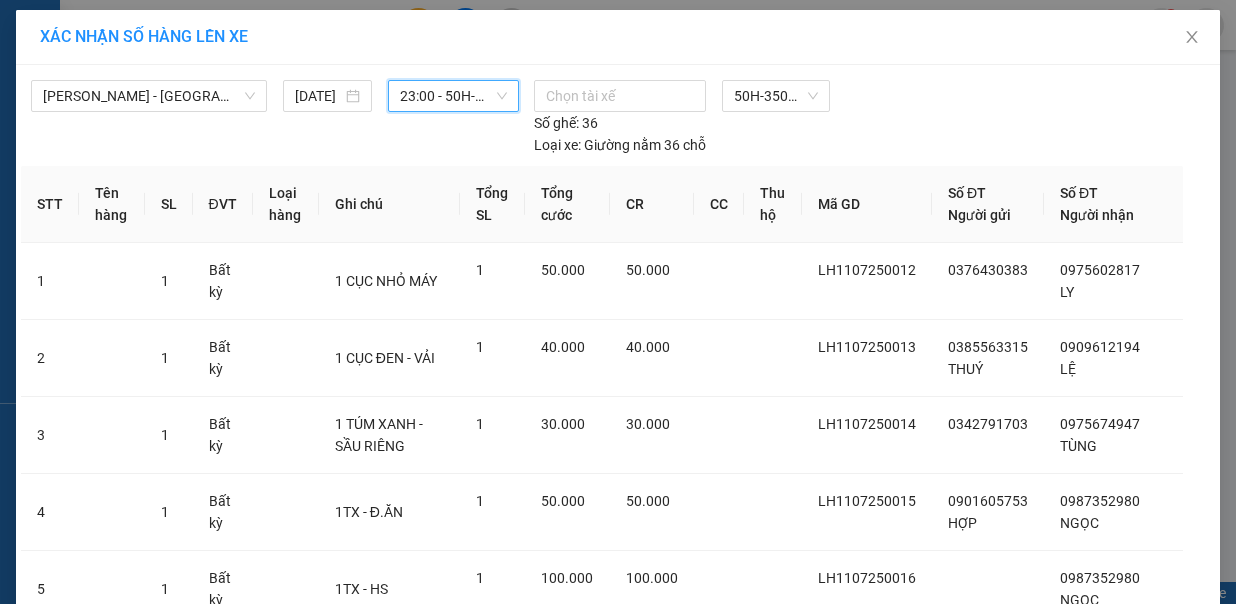 click on "Lên hàng" at bounding box center (691, 917) 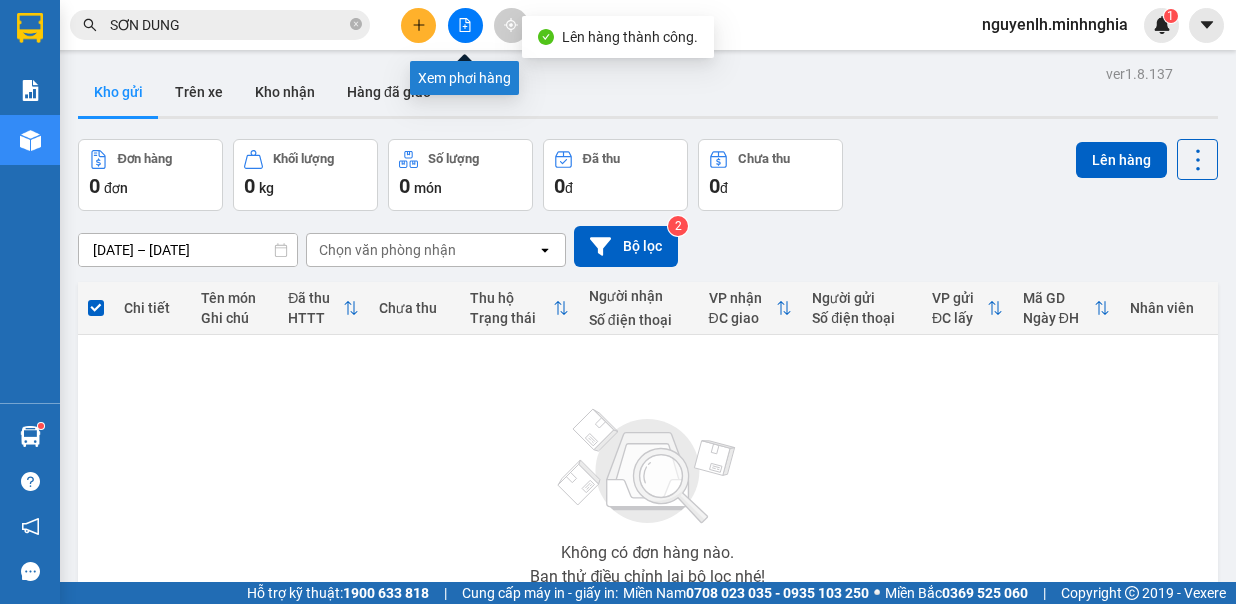 click at bounding box center [465, 25] 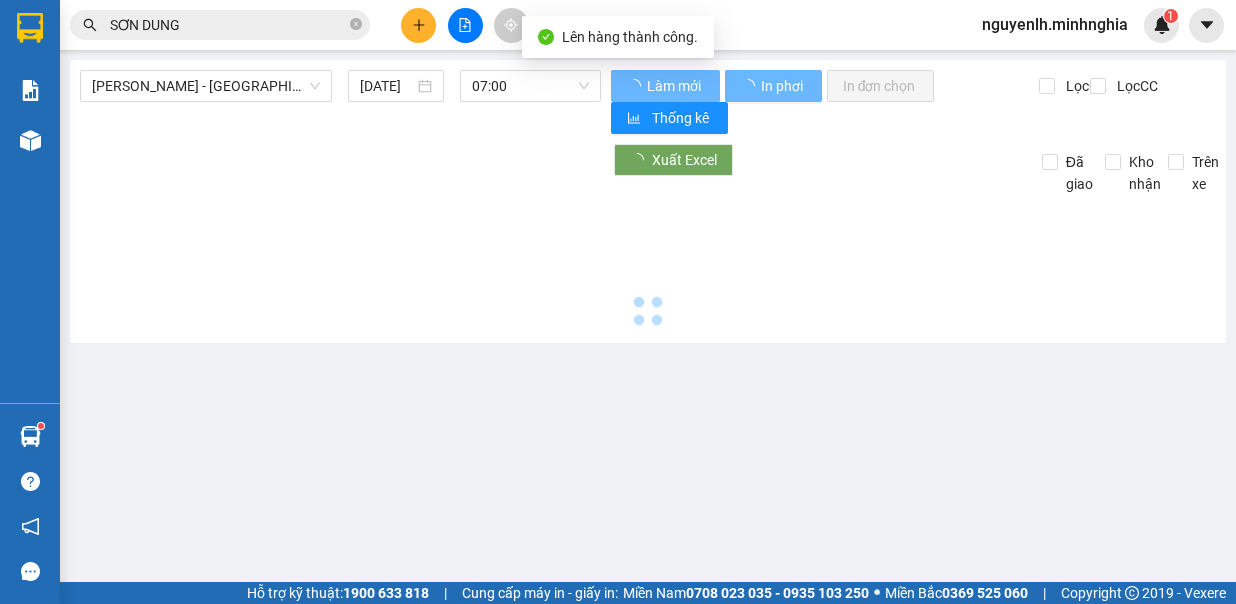 type on "[DATE]" 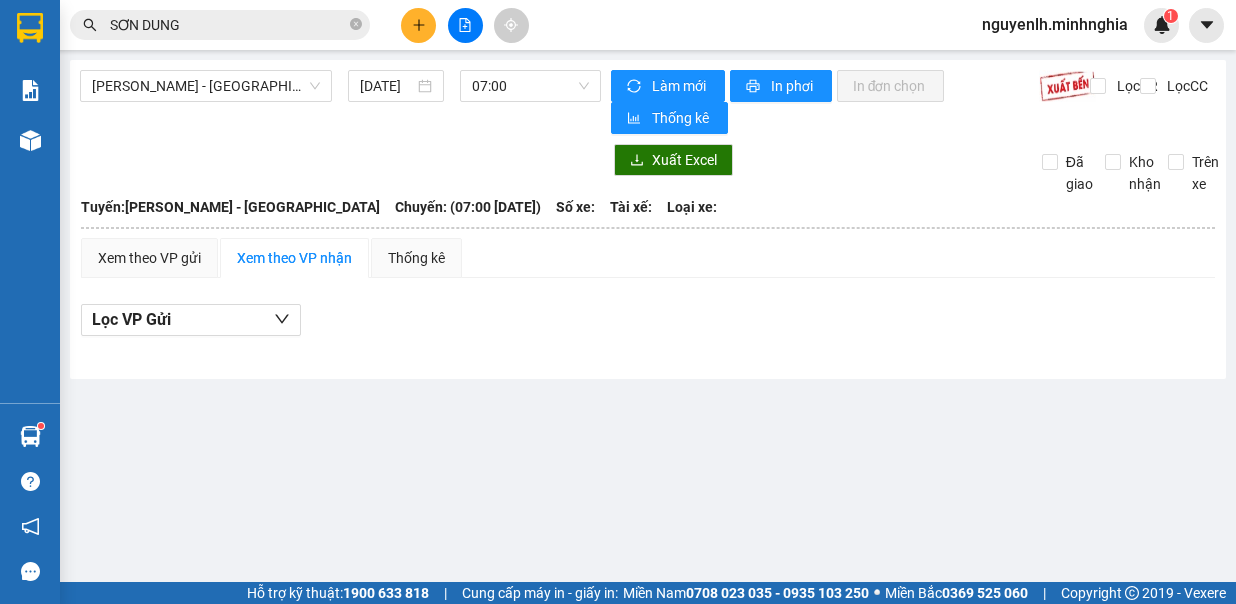 click on "[PERSON_NAME] - [GEOGRAPHIC_DATA] [DATE] 07:00" at bounding box center [340, 102] 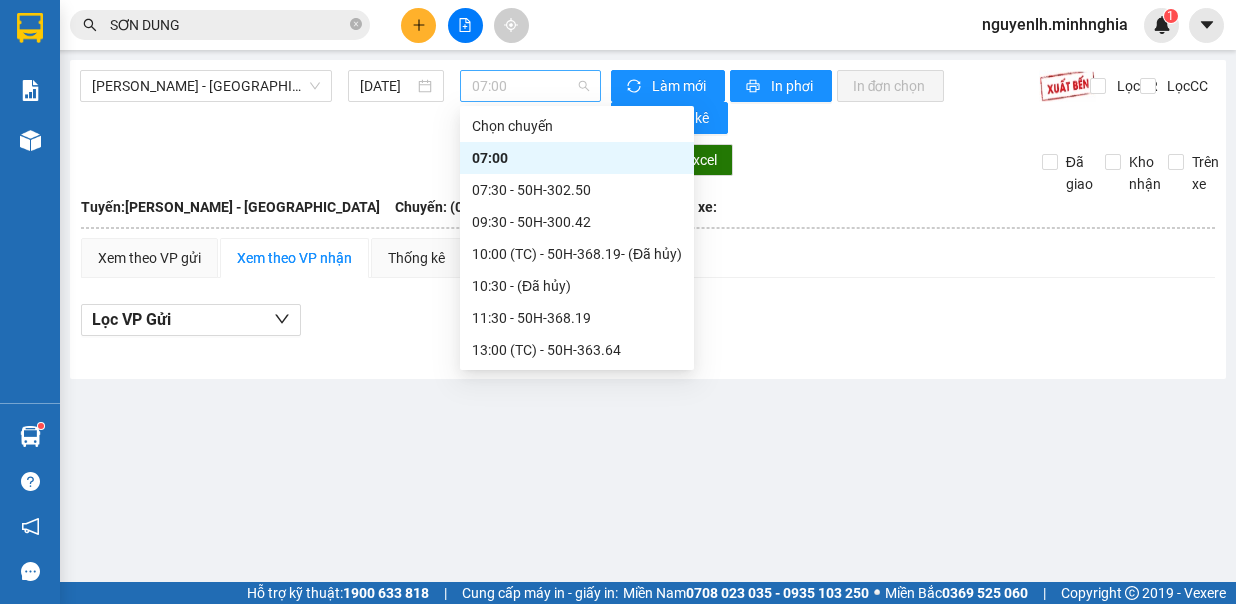 click on "07:00" at bounding box center [530, 86] 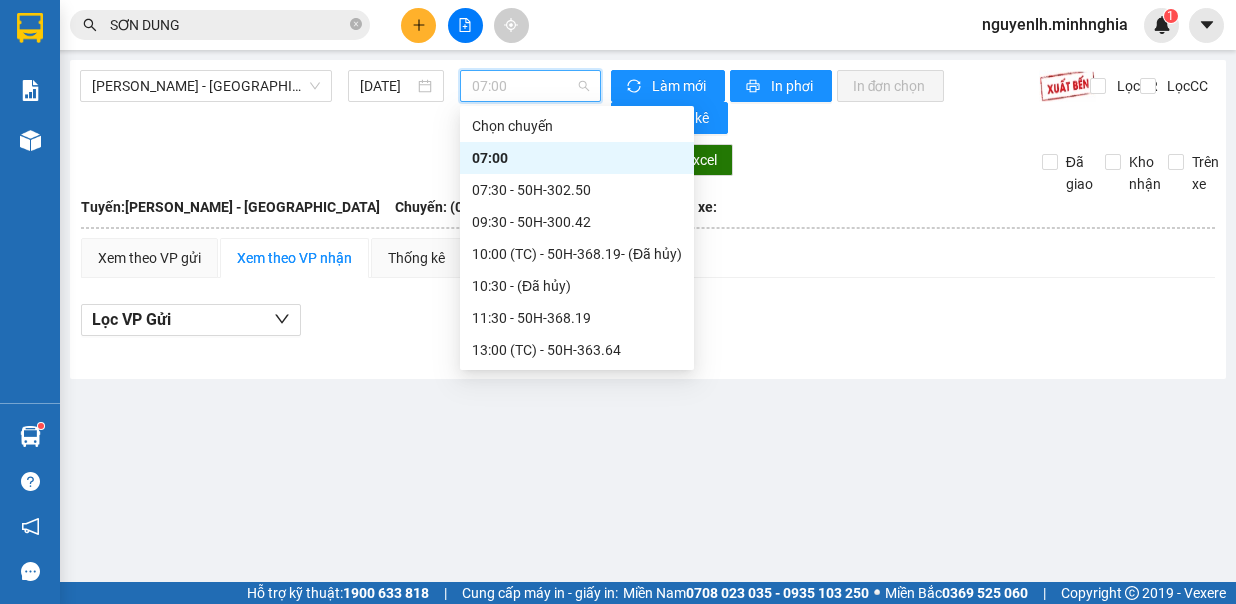 click on "23:00     - 50H-350.51" at bounding box center (577, 542) 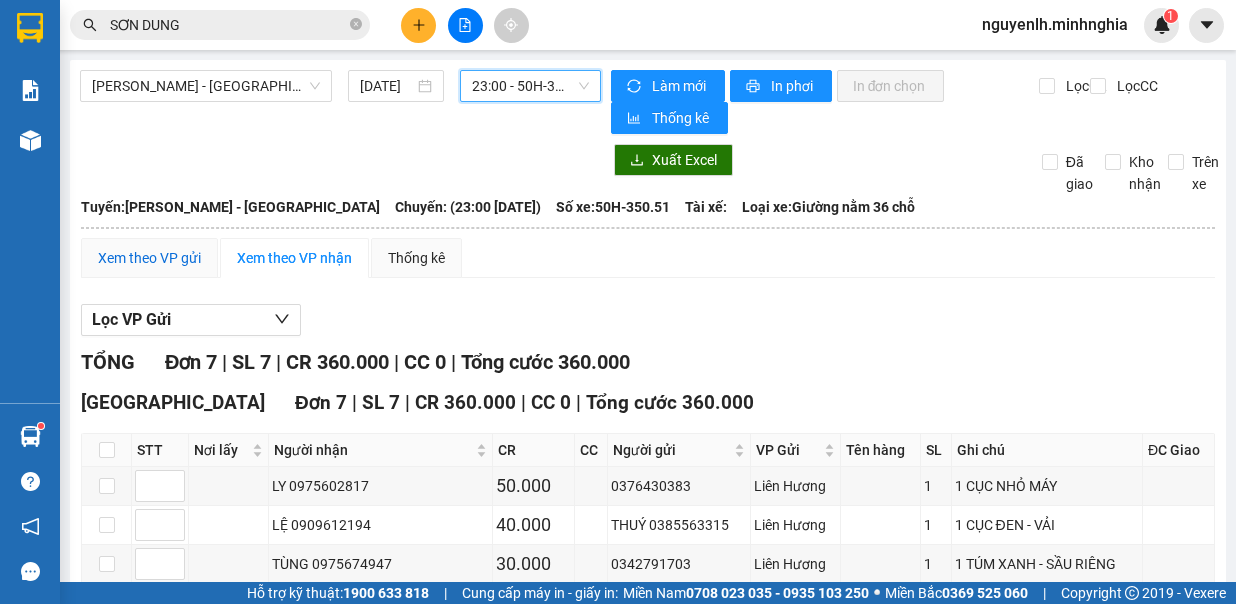 click on "Xem theo VP gửi" at bounding box center [149, 258] 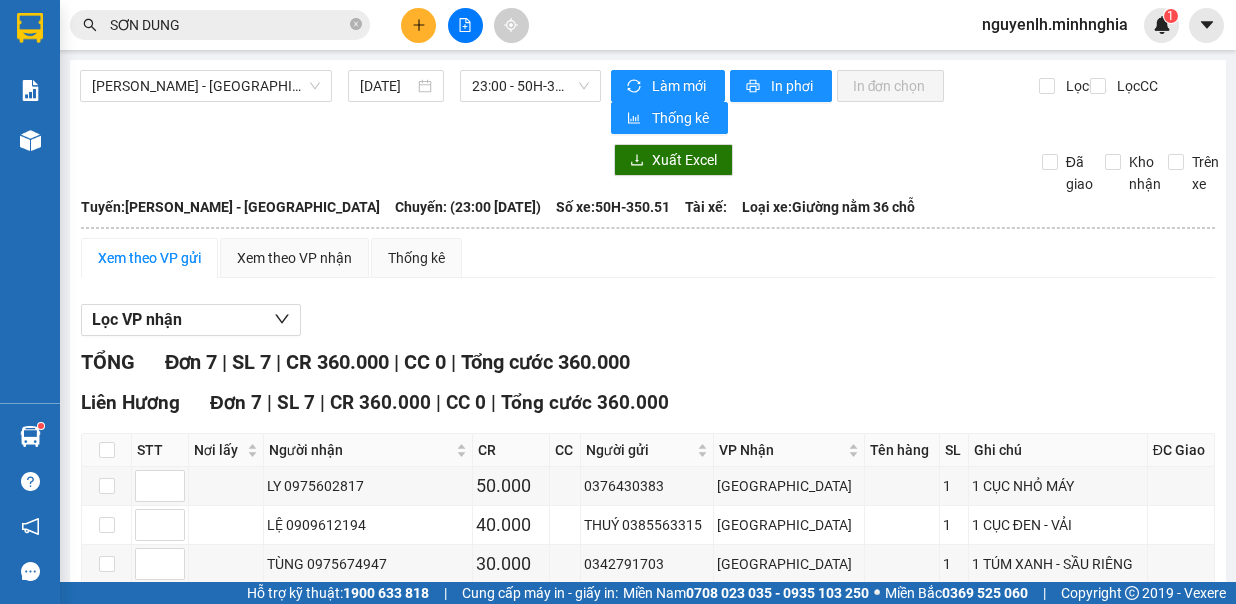 click on "In DS" at bounding box center [521, 771] 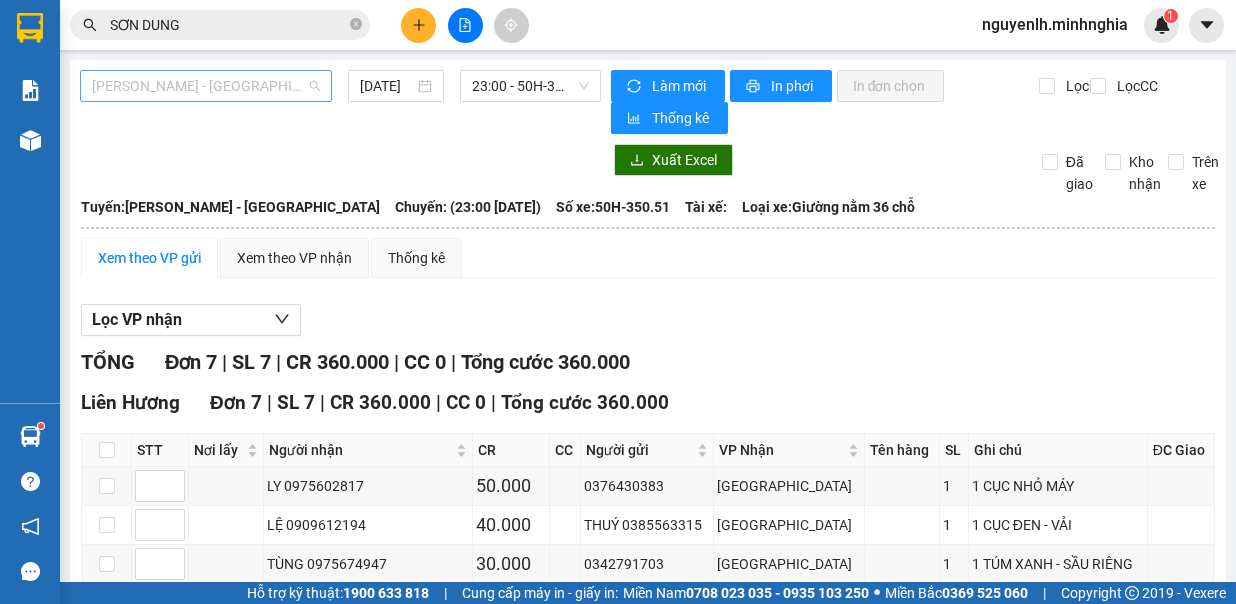 click on "[PERSON_NAME] - [GEOGRAPHIC_DATA]" at bounding box center (206, 86) 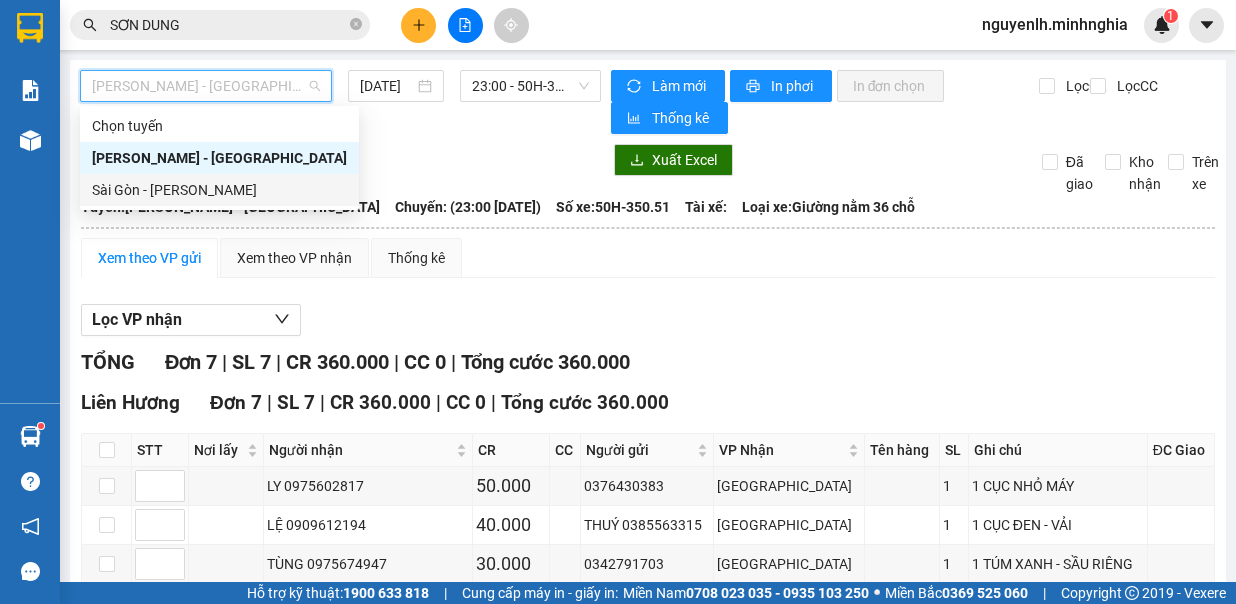 click on "Sài Gòn - [PERSON_NAME]" at bounding box center [219, 190] 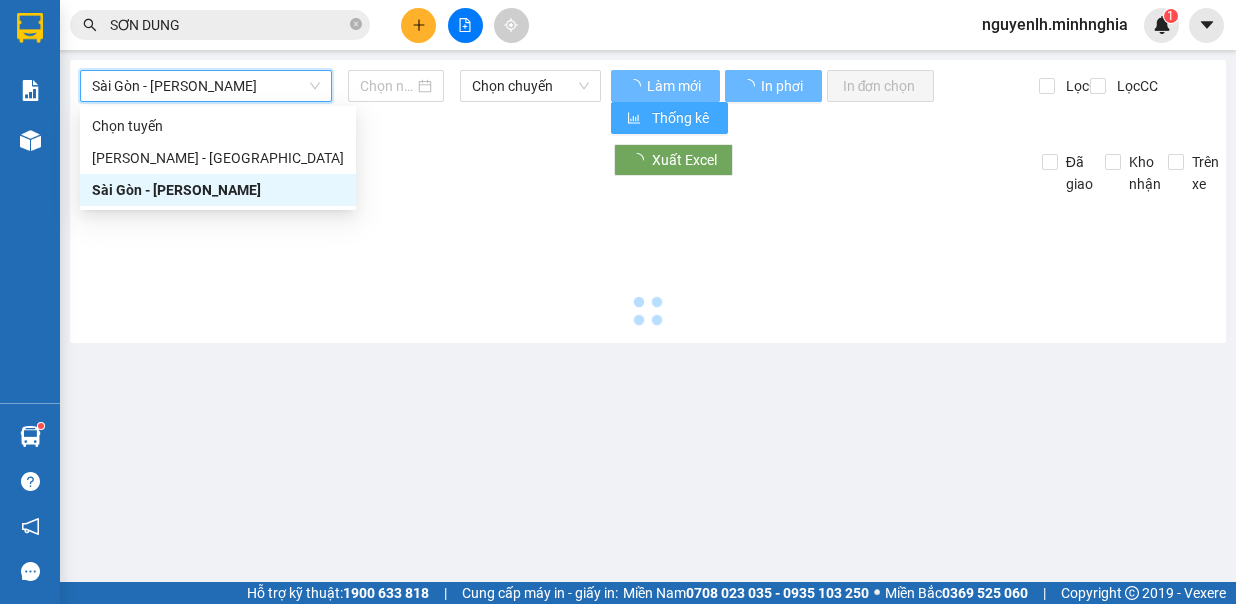type on "[DATE]" 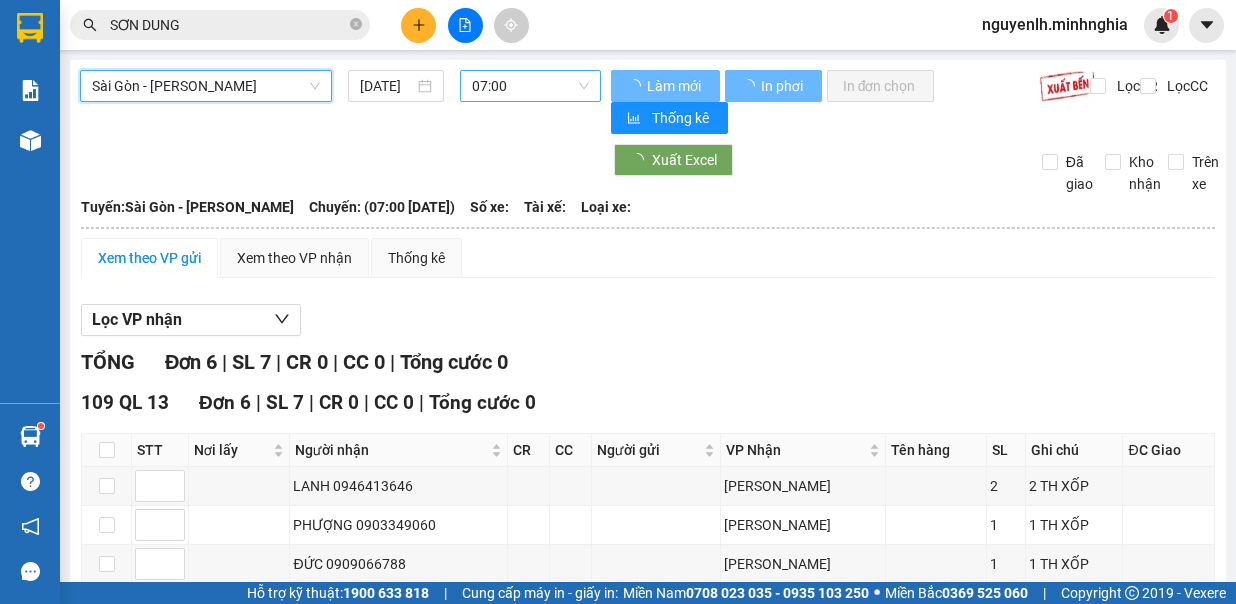 click on "07:00" at bounding box center (530, 86) 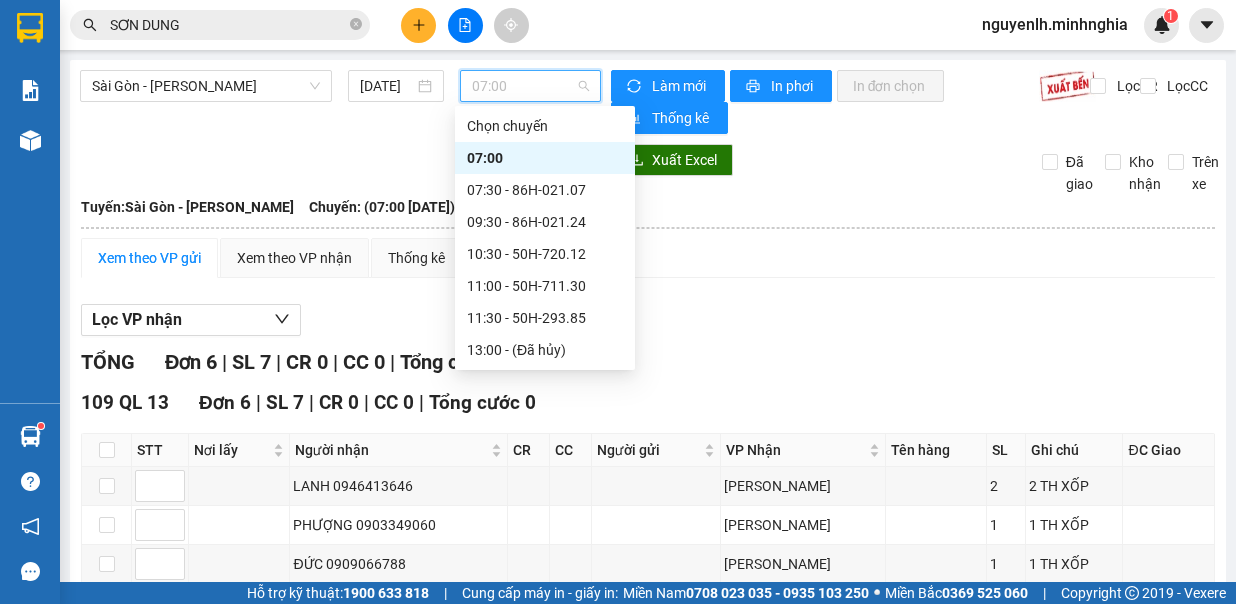 click on "16:00     - 86B-009.80" at bounding box center [545, 414] 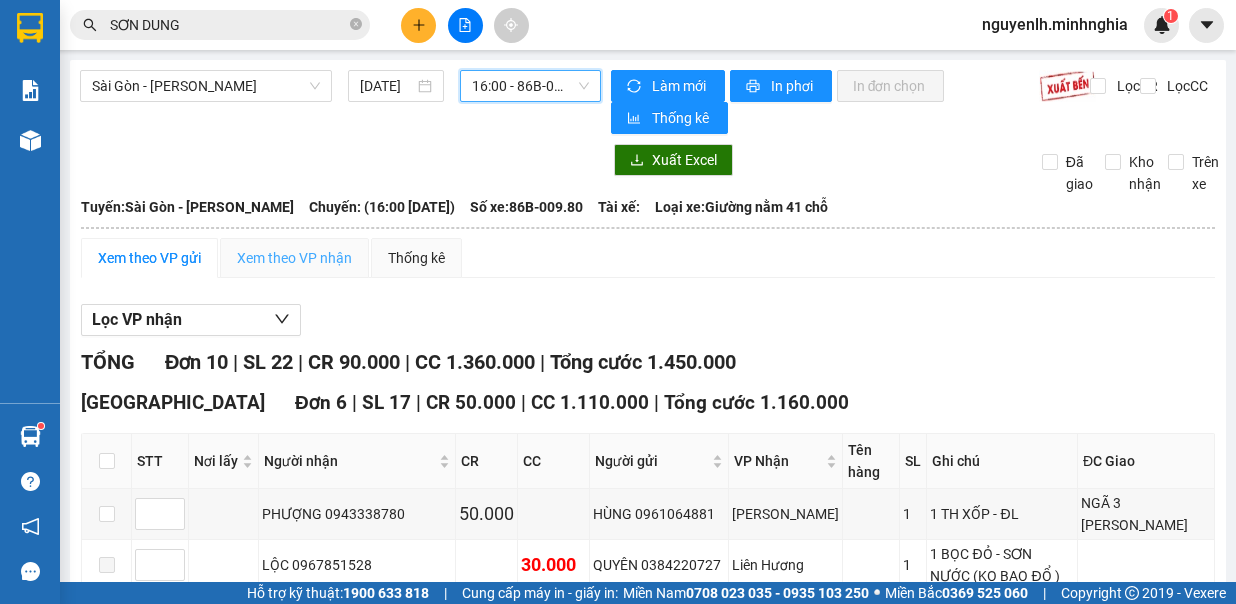 click on "Xem theo VP nhận" at bounding box center (294, 258) 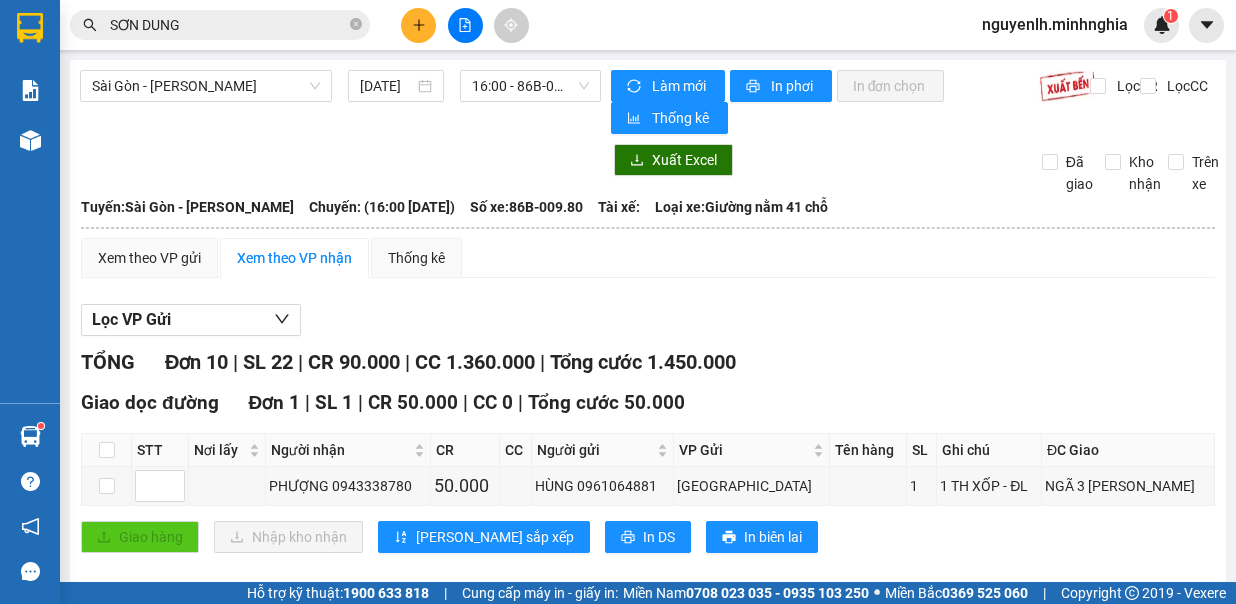 click 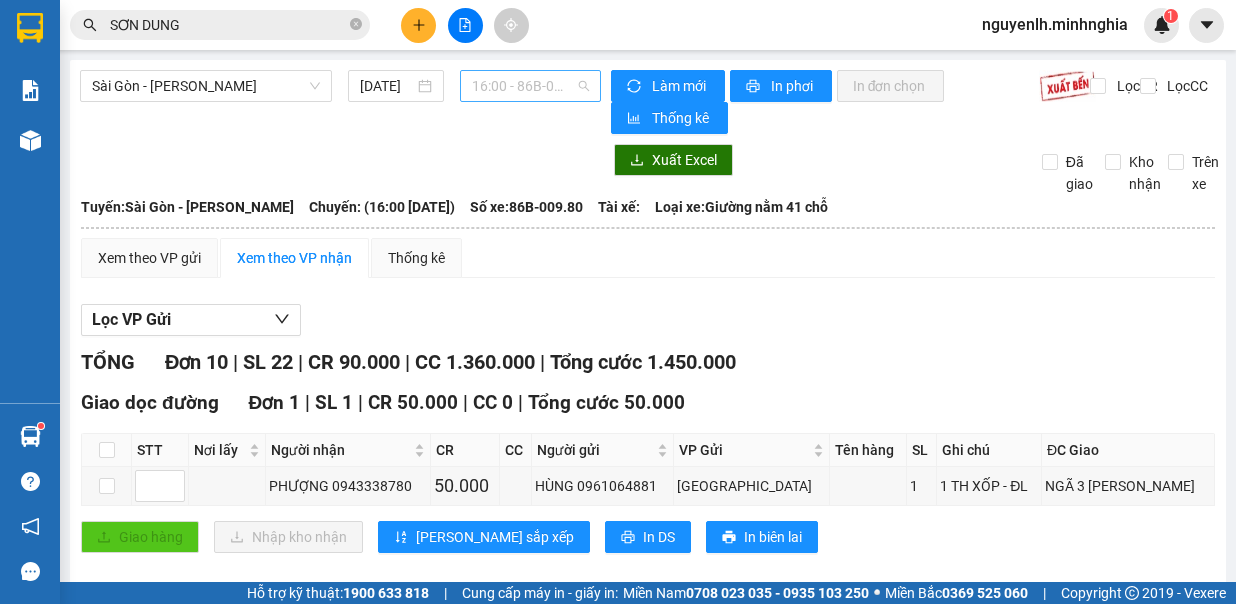 click on "16:00     - 86B-009.80" at bounding box center (530, 86) 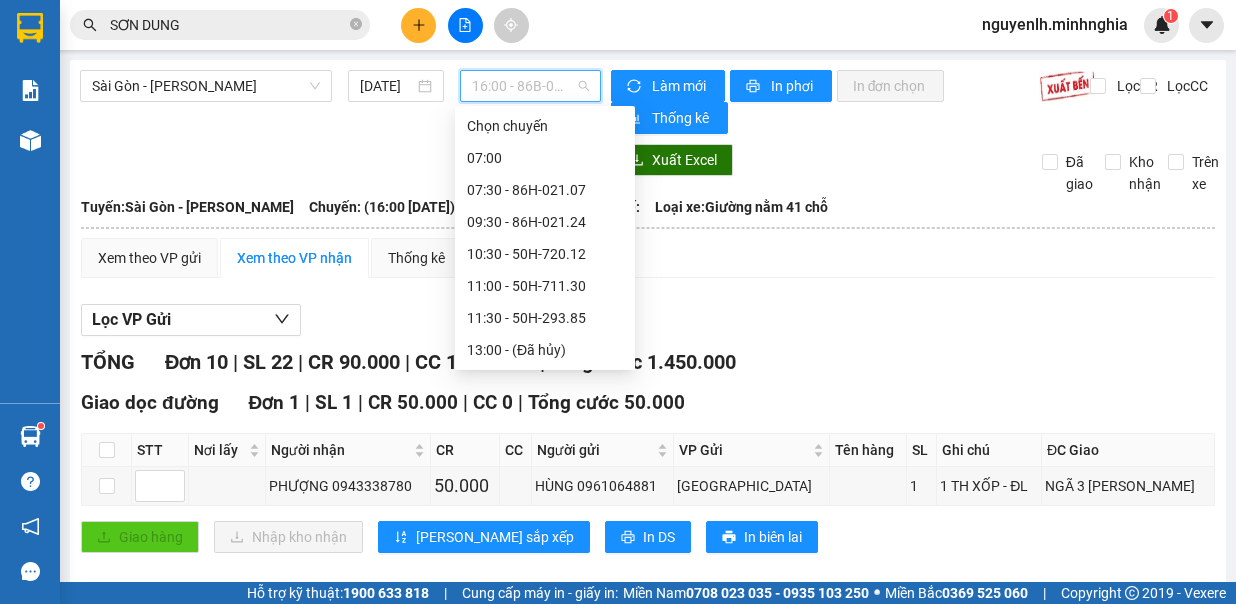 click on "18:00     - 86B-009.78" at bounding box center (545, 446) 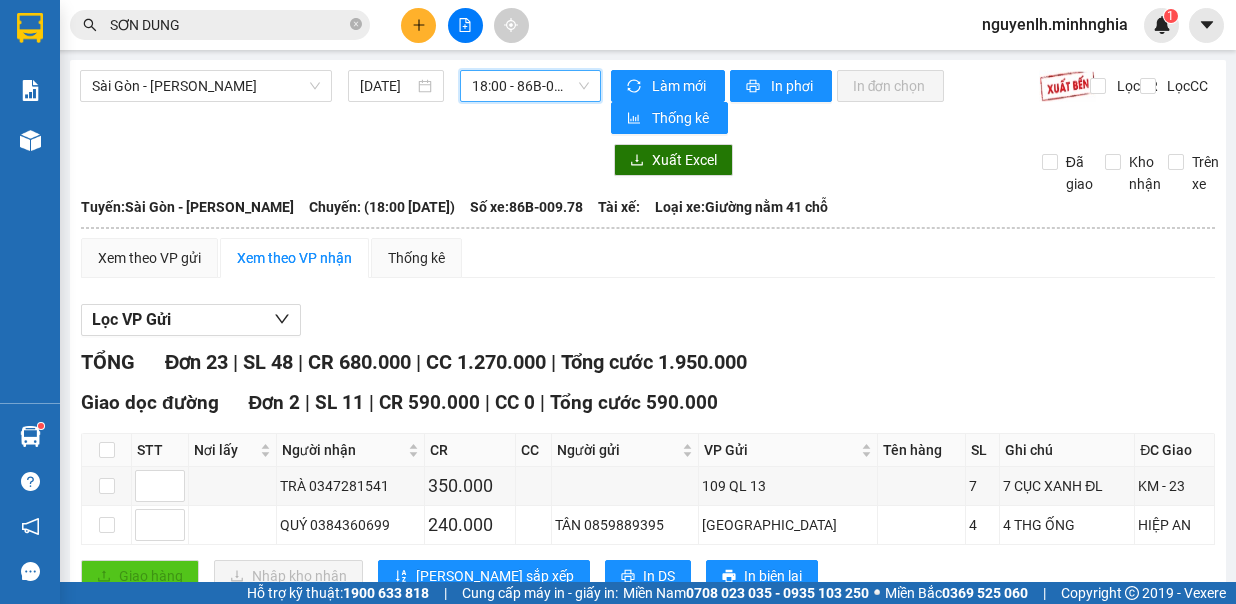 drag, startPoint x: 440, startPoint y: 540, endPoint x: 421, endPoint y: 518, distance: 29.068884 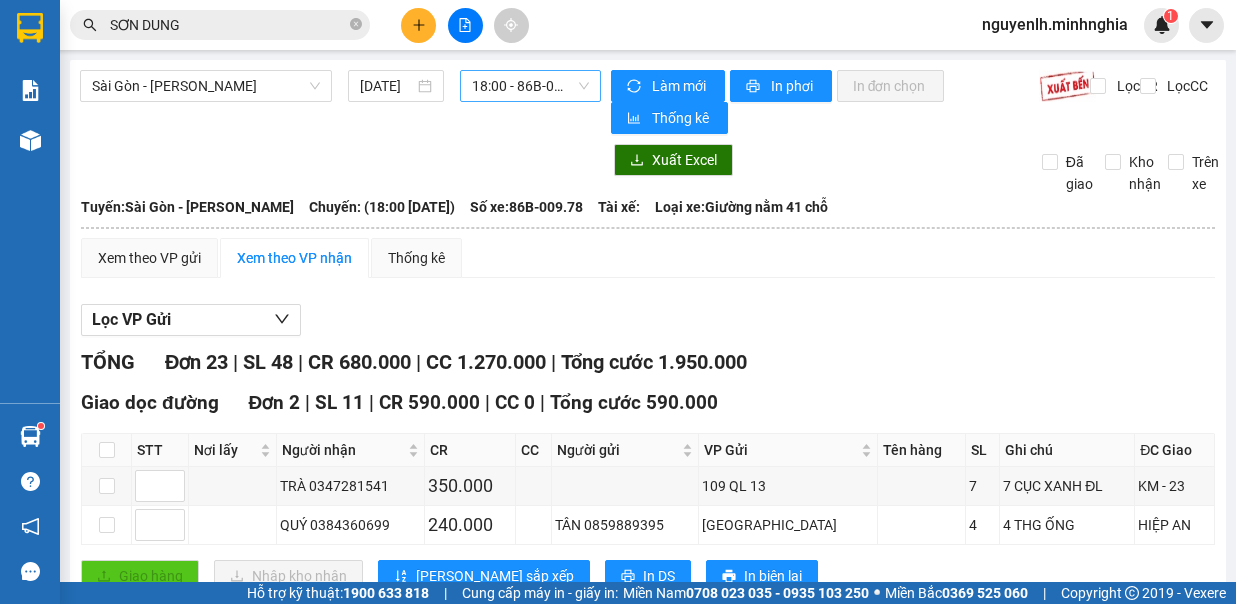 click on "18:00     - 86B-009.78" at bounding box center (530, 86) 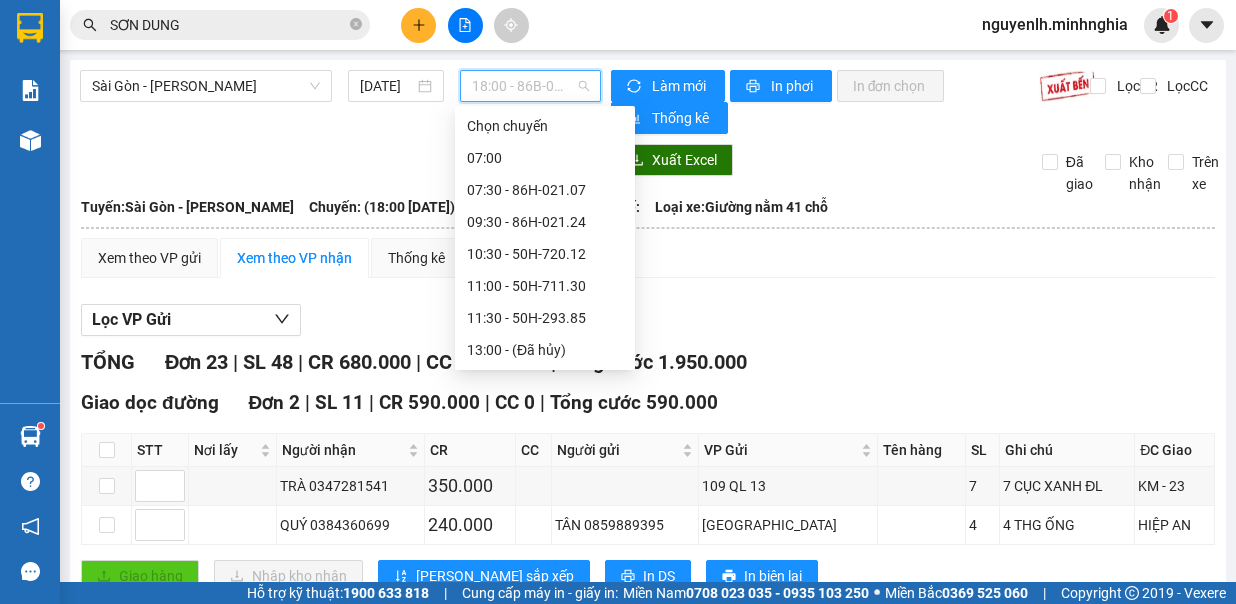 click on "21:00     - 50H-302.50" at bounding box center (545, 478) 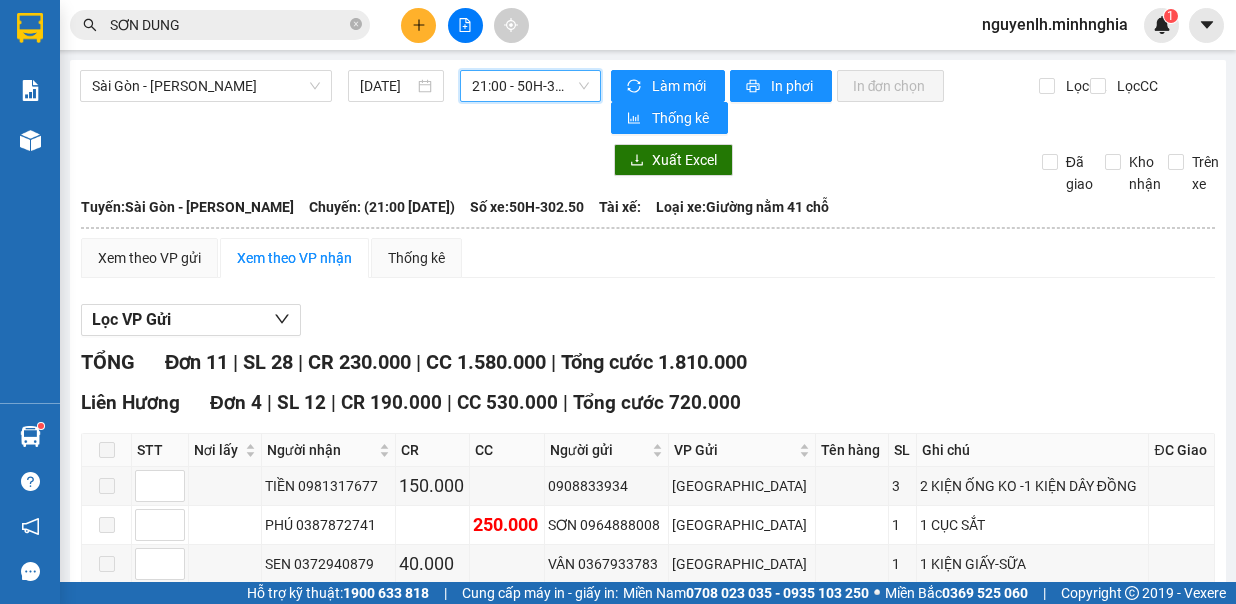 click on "In DS" at bounding box center [526, 654] 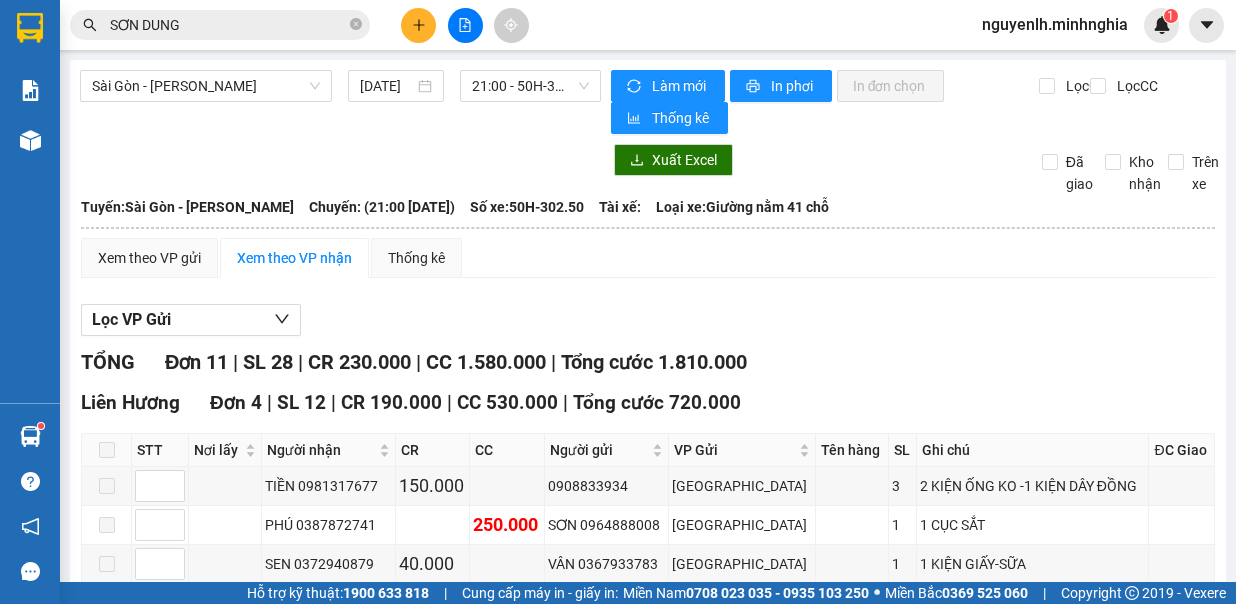 click on "In DS" at bounding box center (526, 654) 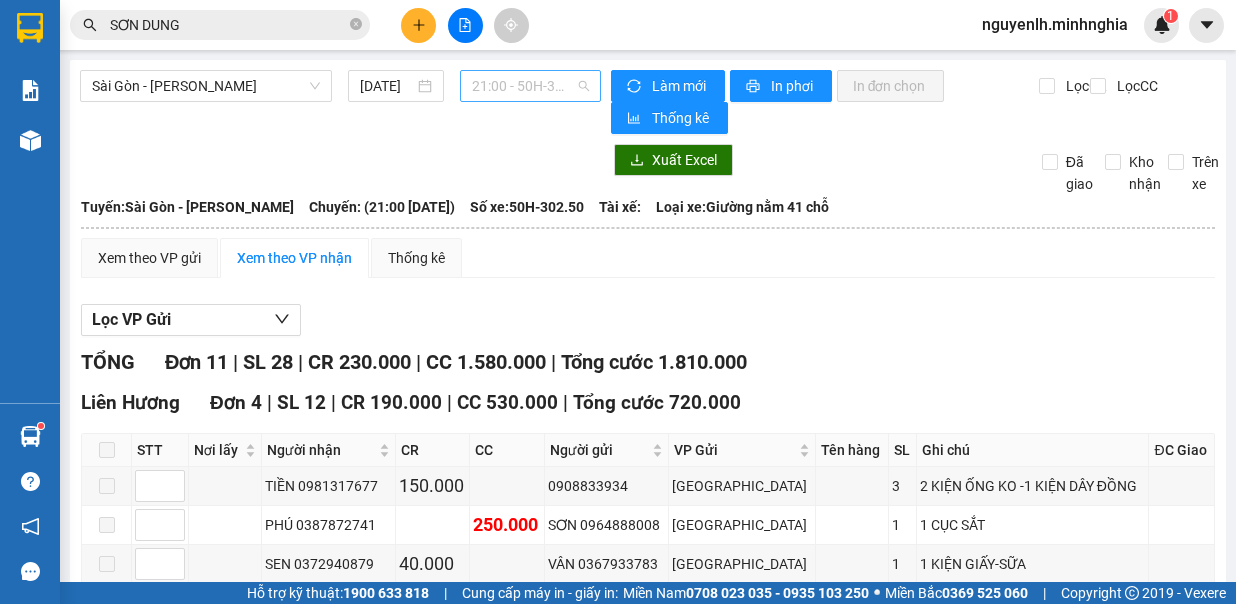 click on "21:00     - 50H-302.50" at bounding box center (530, 86) 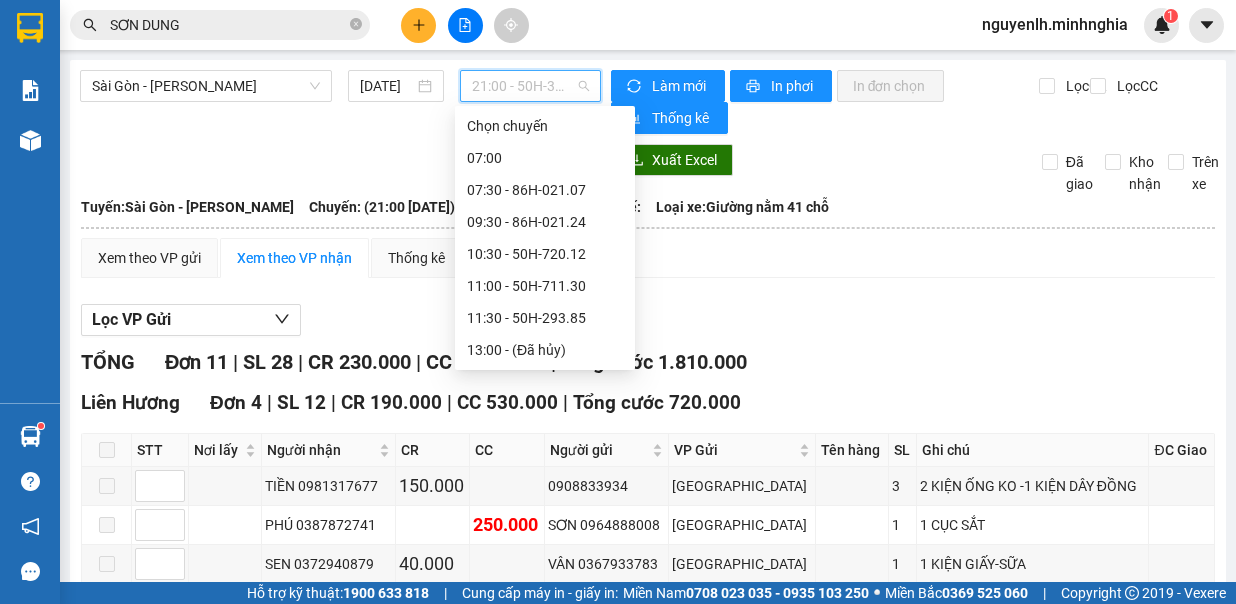 click on "21:30     - 50H-300.42" at bounding box center (545, 510) 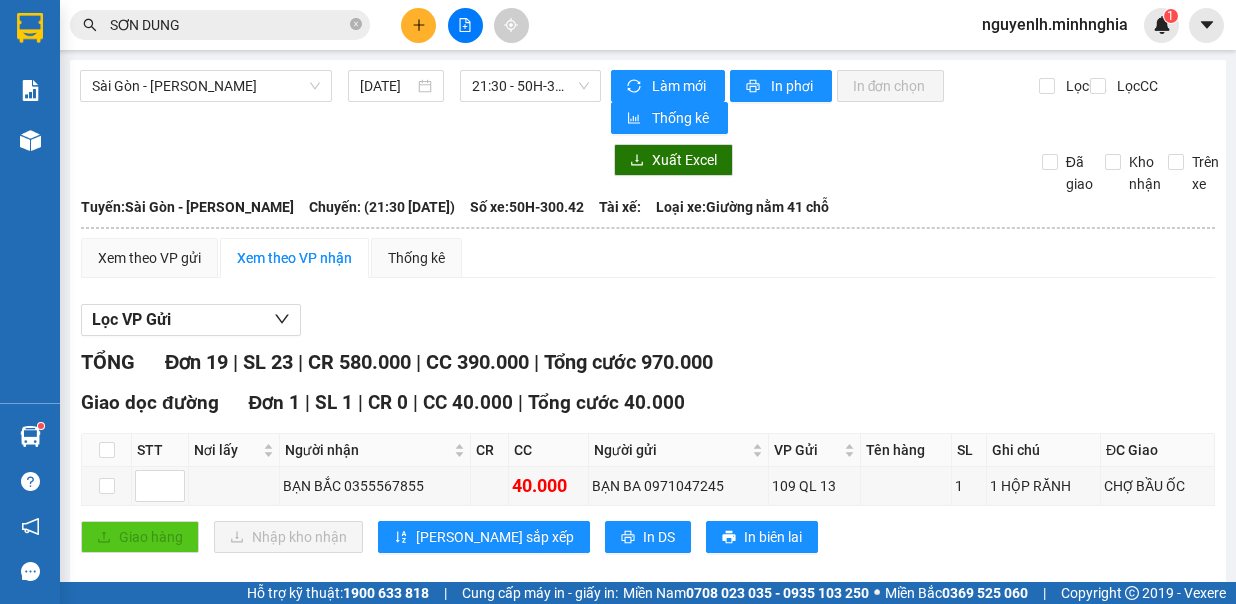 click on "In DS" at bounding box center (526, 1453) 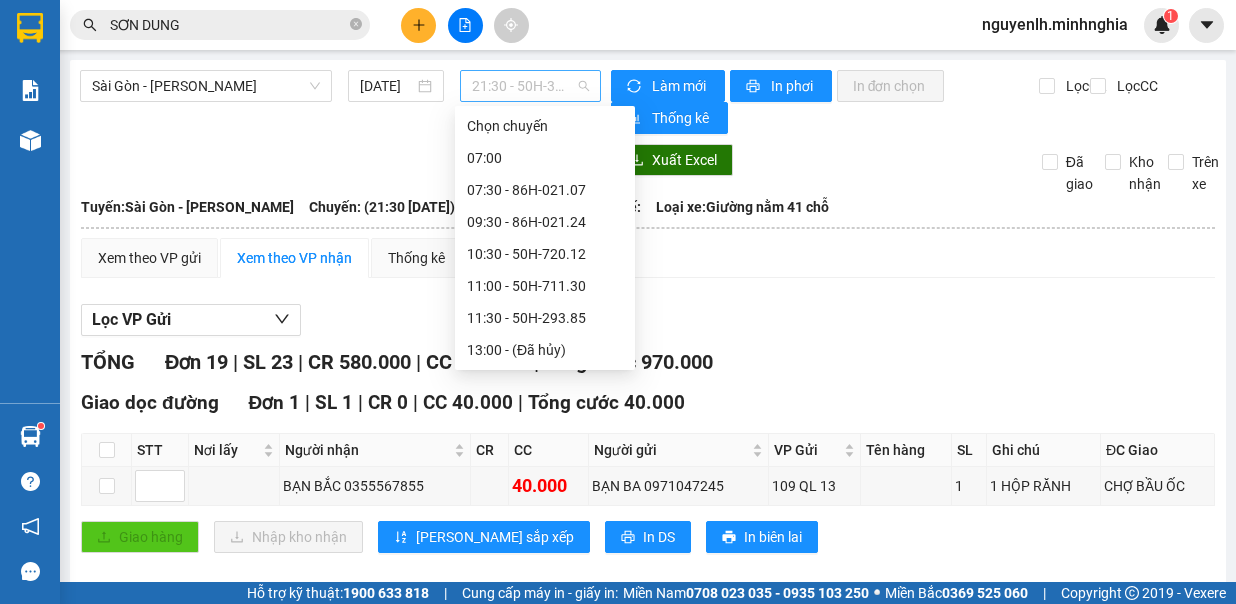 click on "21:30     - 50H-300.42" at bounding box center [530, 86] 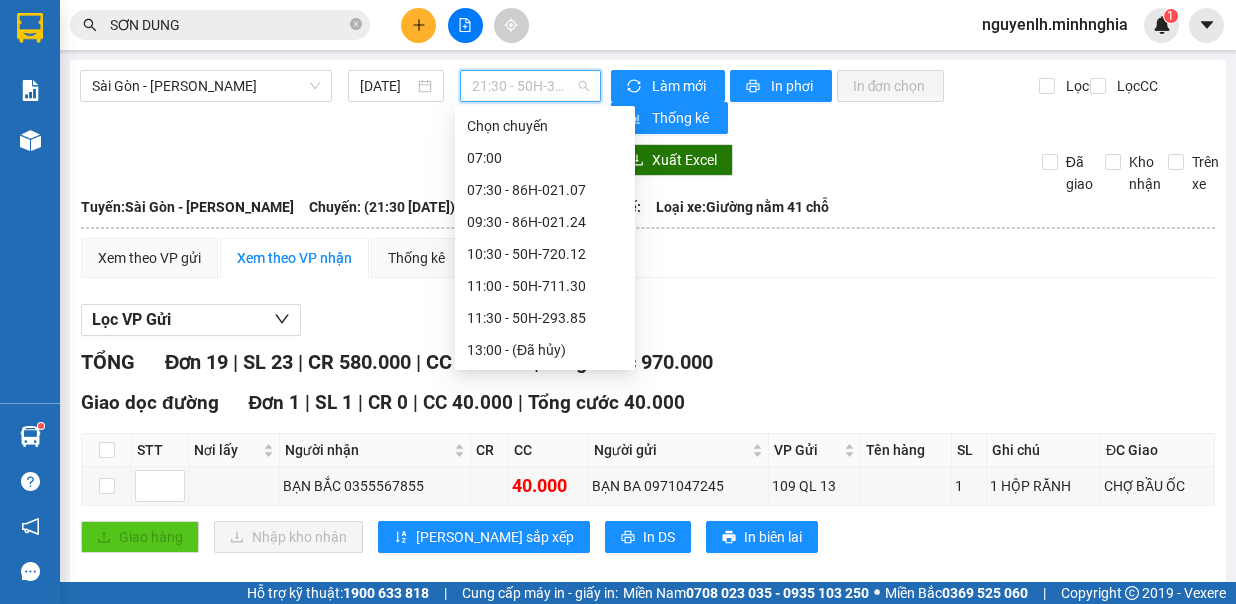 click on "21:45   (TC)   - 50H-368.19" at bounding box center (545, 542) 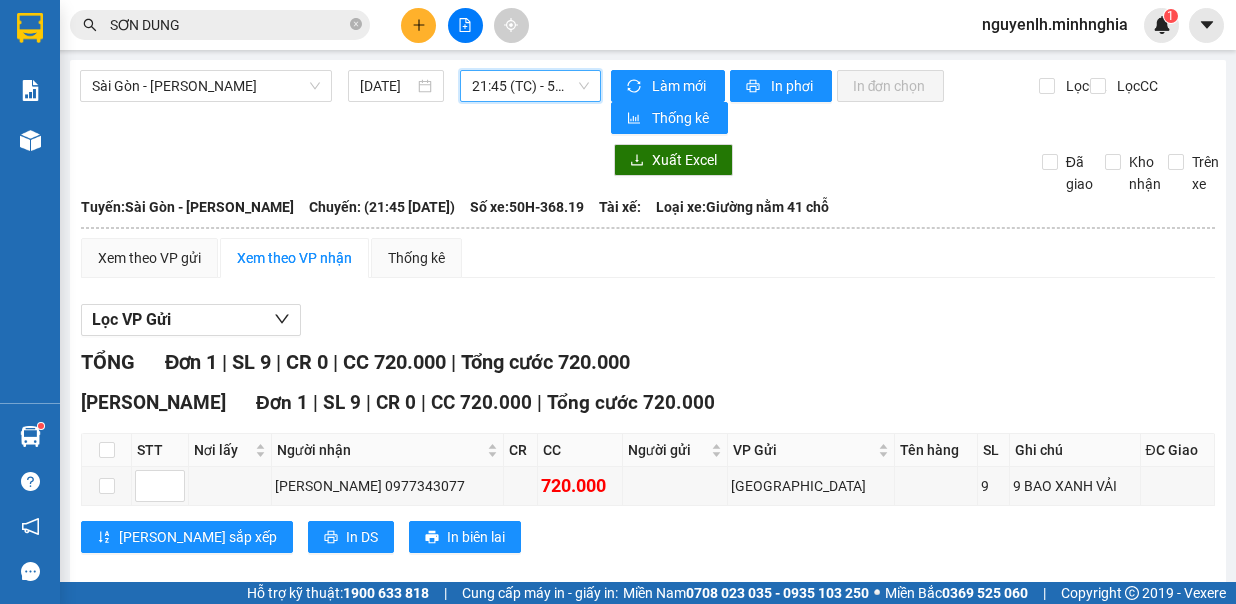 click on "21:45   (TC)   - 50H-368.19" at bounding box center [530, 86] 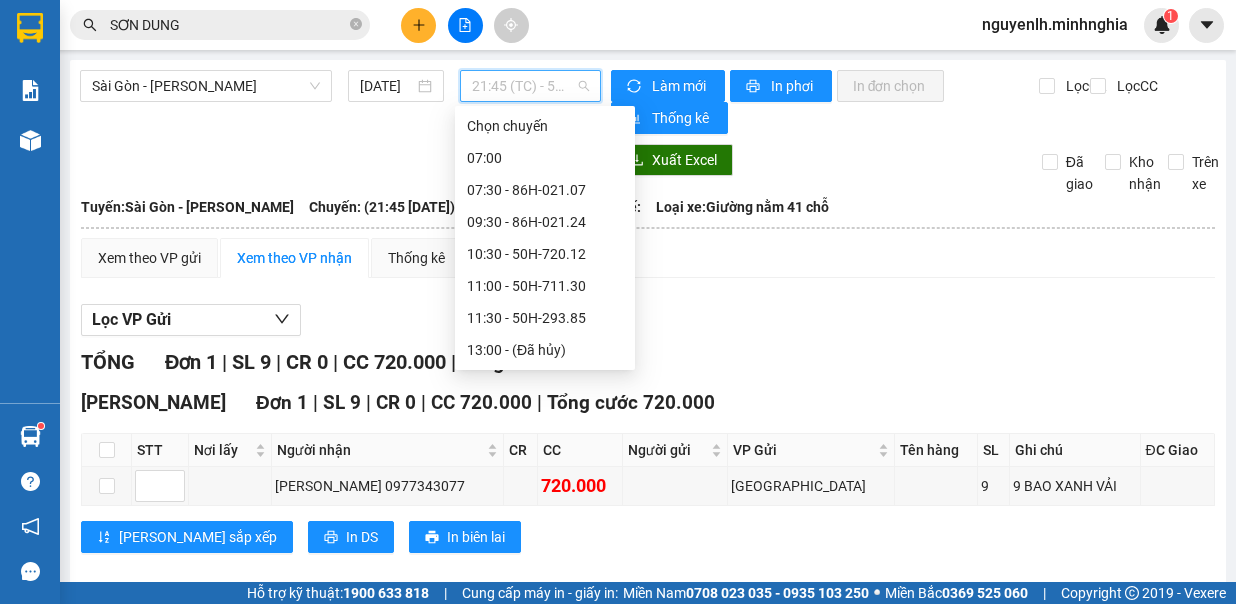 click on "22:00     - 50H-363.64" at bounding box center (545, 574) 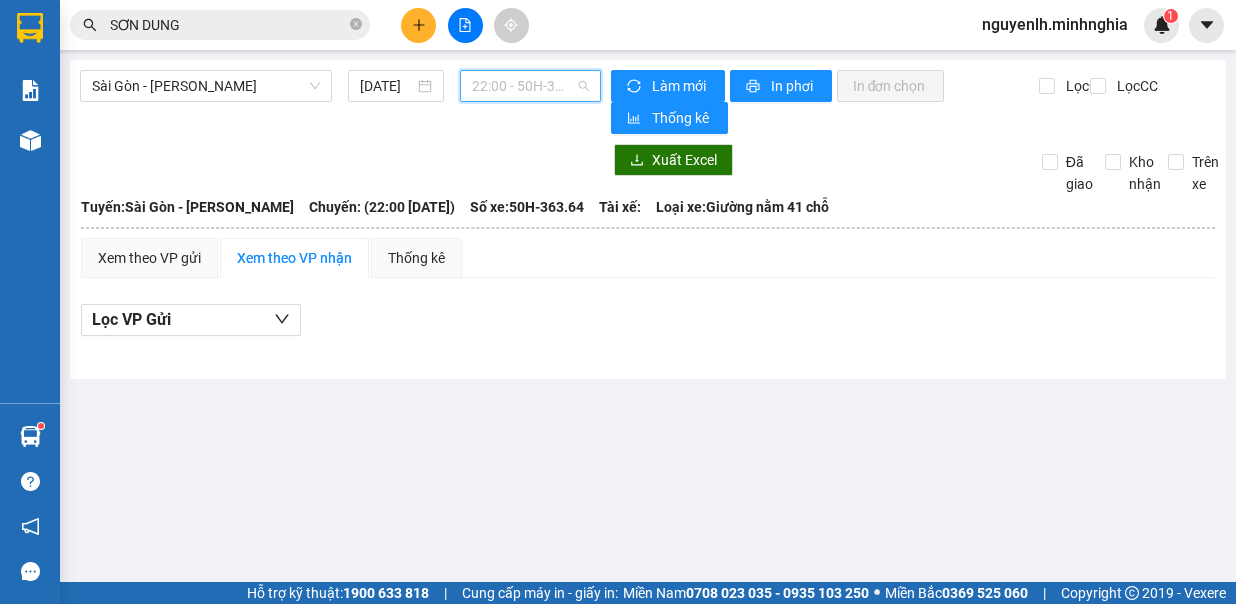 click on "22:00     - 50H-363.64" at bounding box center (530, 86) 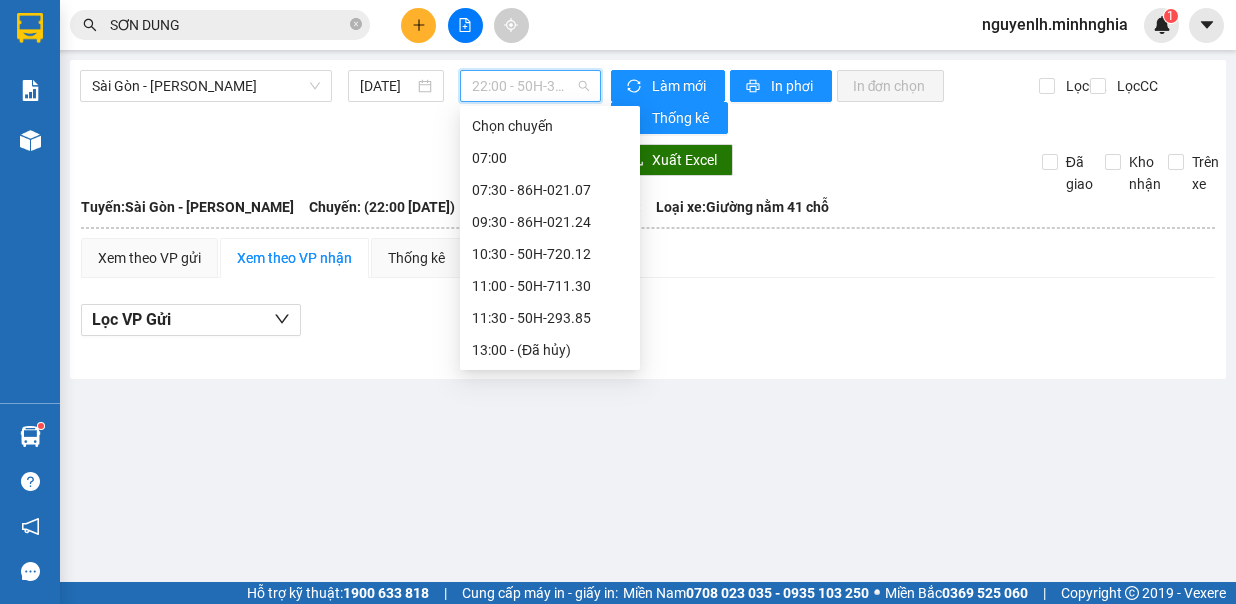 click on "22:15   (TC)   - 86H-021.07" at bounding box center [550, 606] 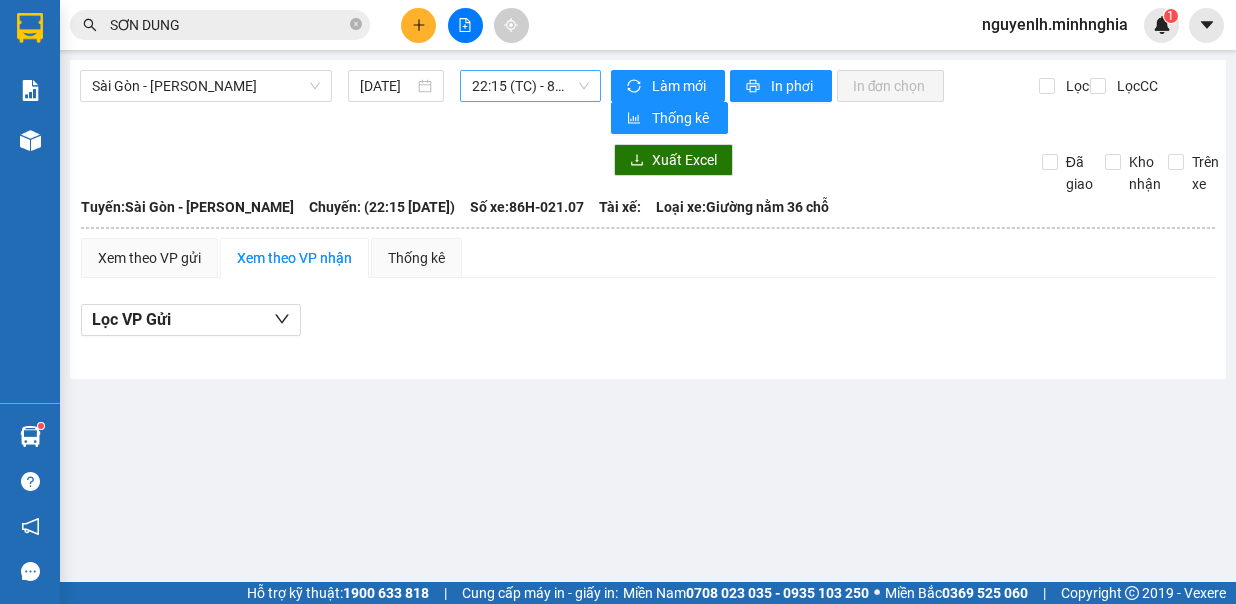 drag, startPoint x: 488, startPoint y: 67, endPoint x: 492, endPoint y: 80, distance: 13.601471 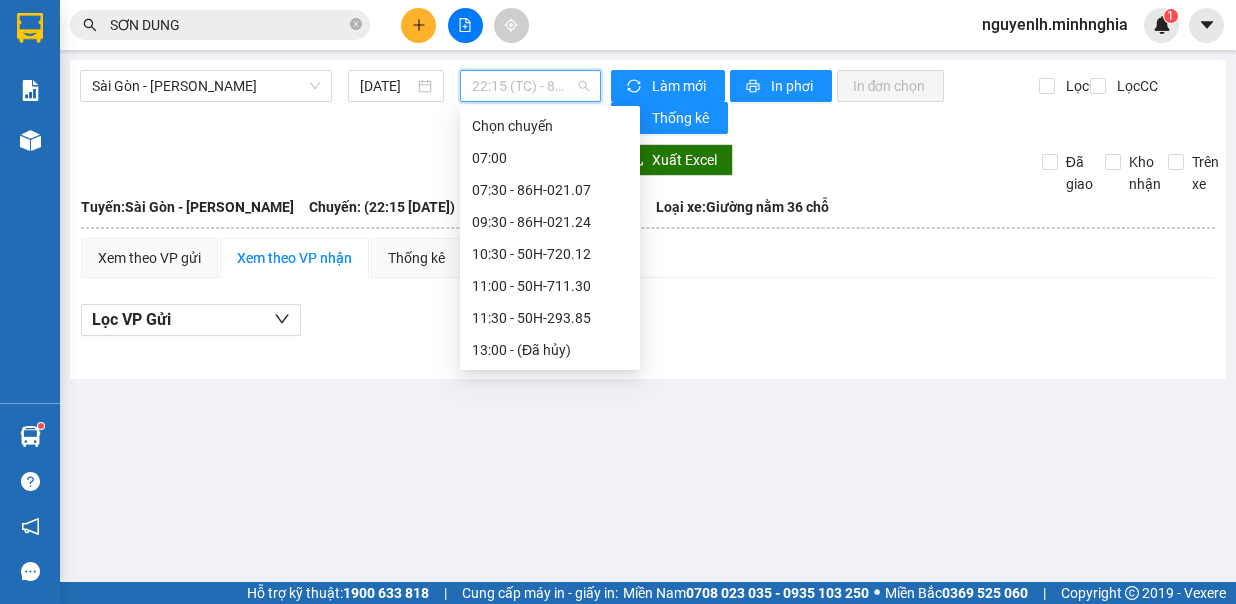 click on "21:30     - 50H-300.42" at bounding box center [550, 510] 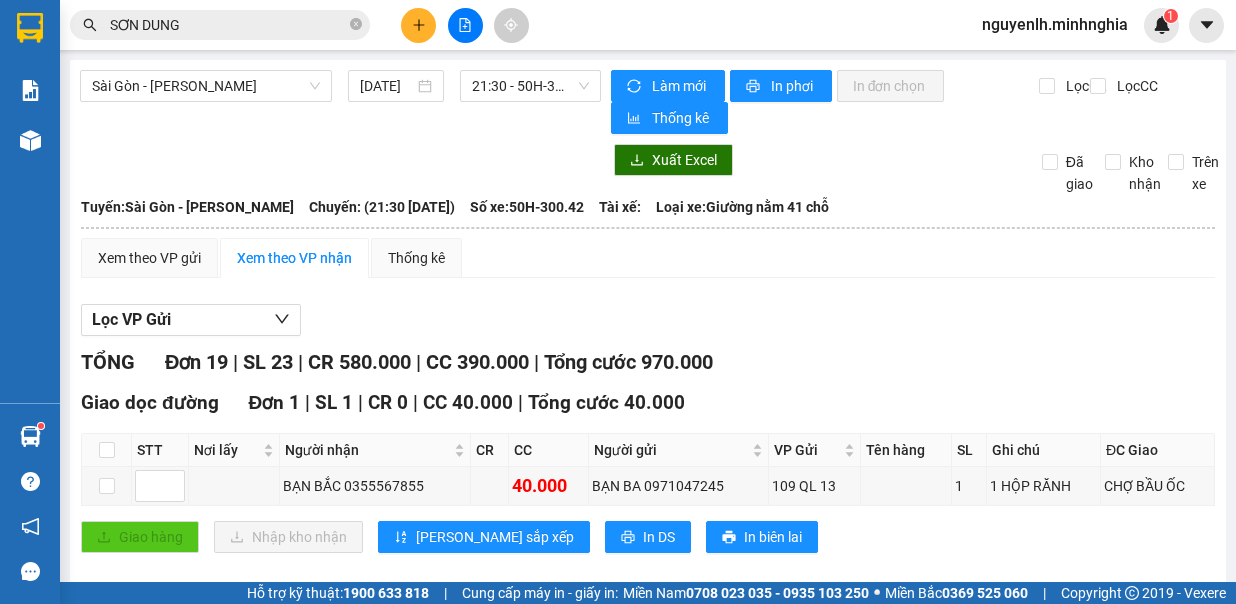 click on "In DS" at bounding box center (362, 1988) 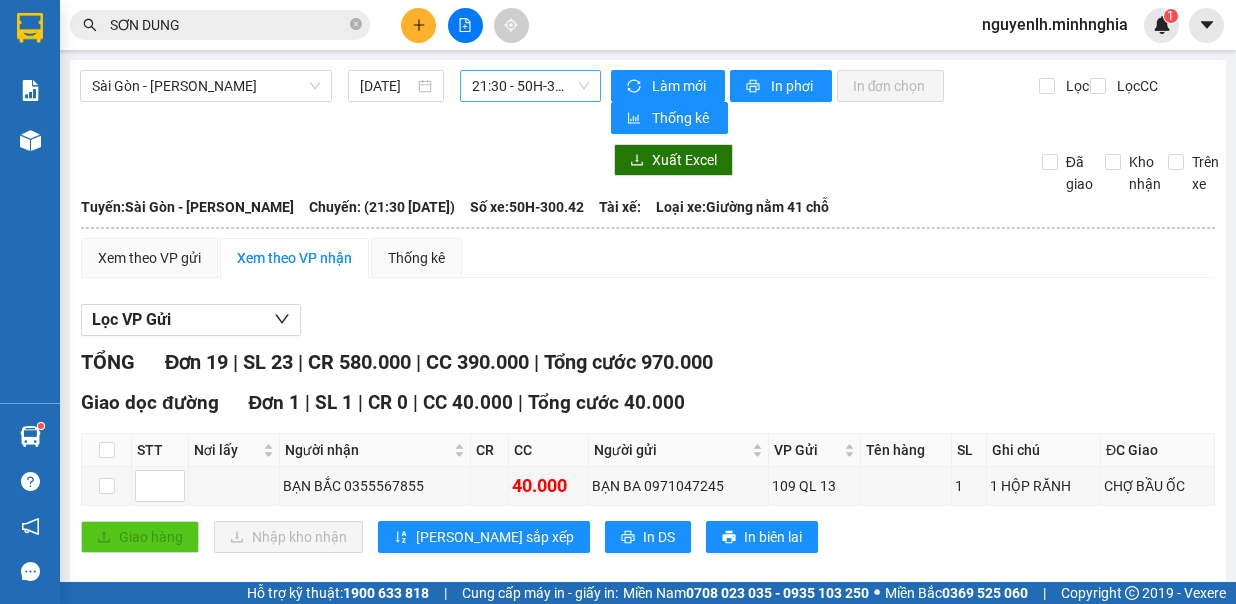 click on "21:30     - 50H-300.42" at bounding box center [530, 86] 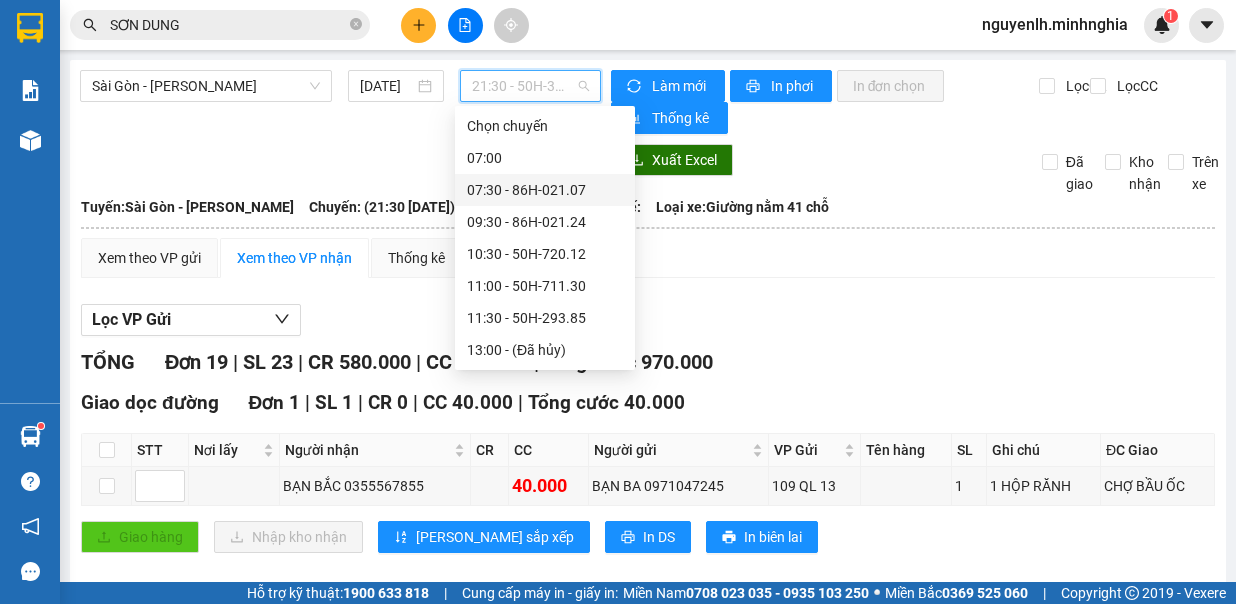 click on "07:30     - 86H-021.07" at bounding box center [545, 190] 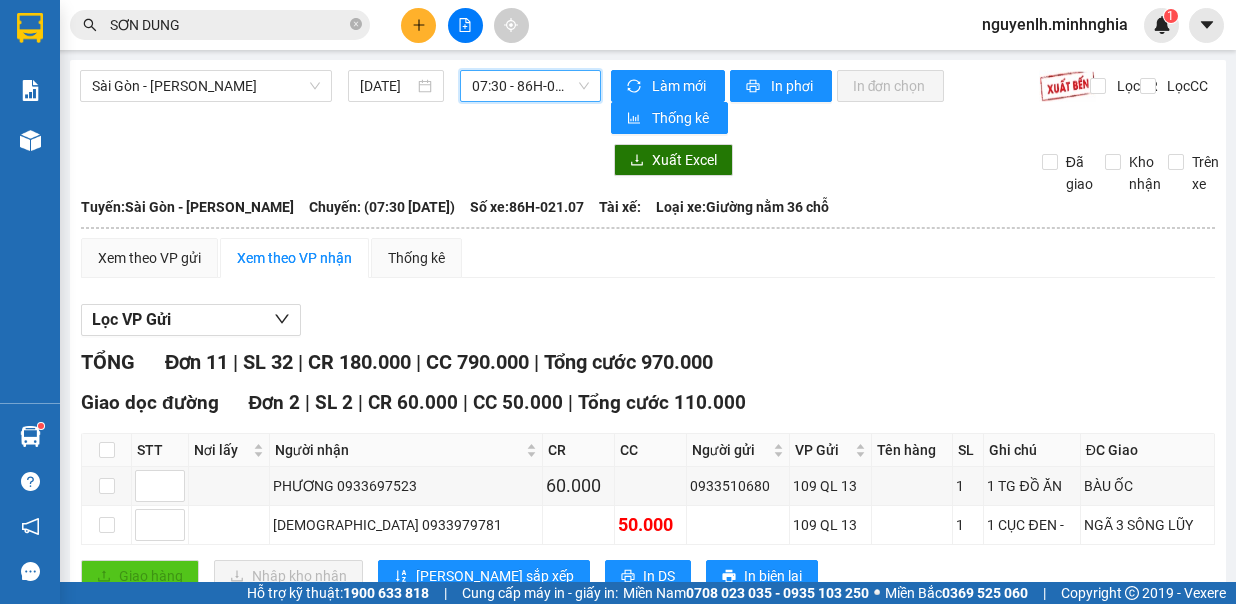 click on "07:30     - 86H-021.07" at bounding box center [530, 86] 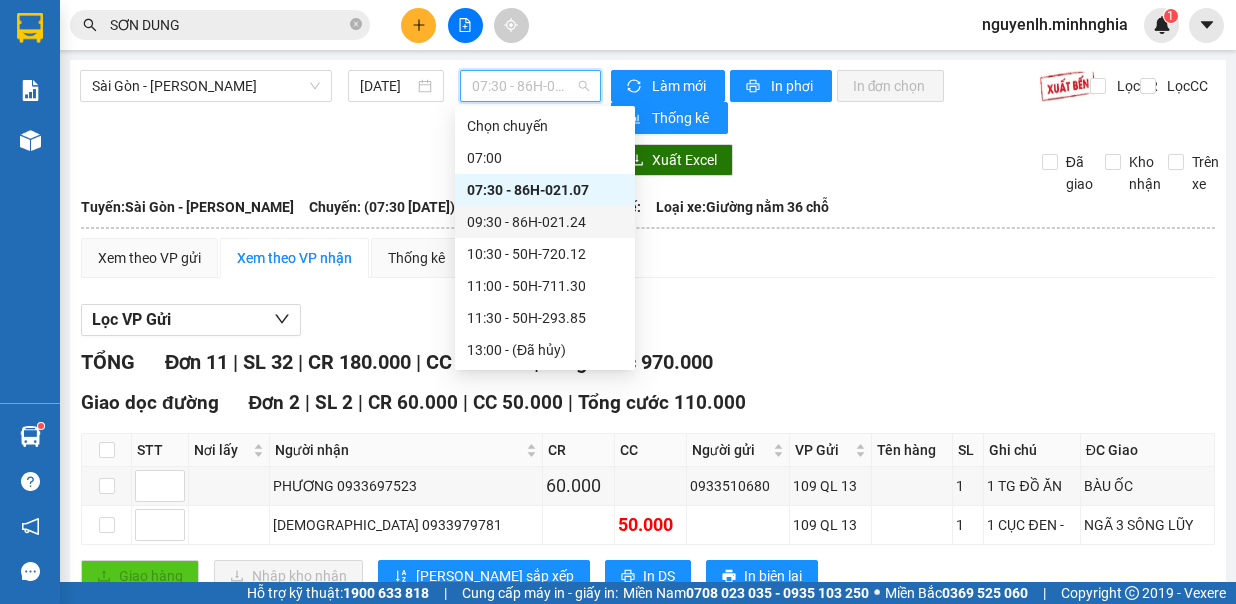 click on "09:30     - 86H-021.24" at bounding box center [545, 222] 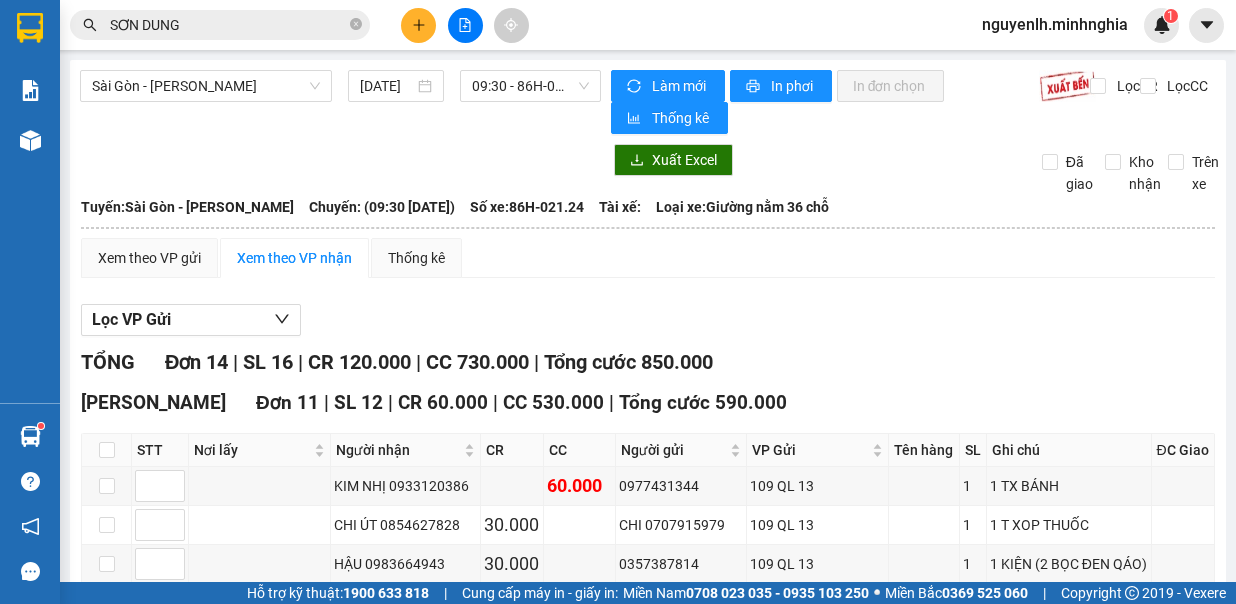 click on "[GEOGRAPHIC_DATA] - [PERSON_NAME][GEOGRAPHIC_DATA] [DATE] 09:30     - 86H-021.24  [PERSON_NAME] mới In phơi In [PERSON_NAME] Thống kê Lọc  CR Lọc  CC Xuất Excel Đã giao [PERSON_NAME] Trên xe [PERSON_NAME]   02523854854   01 Đinh [PERSON_NAME] [PERSON_NAME] HÀNG 21:55 [DATE] [GEOGRAPHIC_DATA]:  [GEOGRAPHIC_DATA] - [PERSON_NAME][GEOGRAPHIC_DATA]:   (09:30 [DATE]) Số xe:  86H-021.24 Tài xế:  [PERSON_NAME] xe:  [GEOGRAPHIC_DATA] nằm 36 [PERSON_NAME]:  [GEOGRAPHIC_DATA] - [PERSON_NAME][GEOGRAPHIC_DATA]:   (09:30 [DATE]) Số xe:  86H-021.24 Tài xế:  [PERSON_NAME] xe:  Giường nằm 36 chỗ Xem theo VP gửi Xem theo [PERSON_NAME] Thống kê Lọc VP Gửi [PERSON_NAME]   14 | SL   16 | CR   120.000 | CC   730.000 | [PERSON_NAME]   850.000 [PERSON_NAME][GEOGRAPHIC_DATA]   11 | SL   12 | CR   60.000 | CC   530.000 | [PERSON_NAME]   590.000 STT Nơi lấy Người [PERSON_NAME] CC Người gửi VP Gửi Tên hàng SL Ghi chú ĐC Giao Ký [PERSON_NAME] [PERSON_NAME] 0933120386 60.000  0977431344 109 QL 13   1 1 TX [PERSON_NAME] ÚT 0854627828 30.000  CHI 0707915979 109 QL 13   1   1" at bounding box center [648, 809] 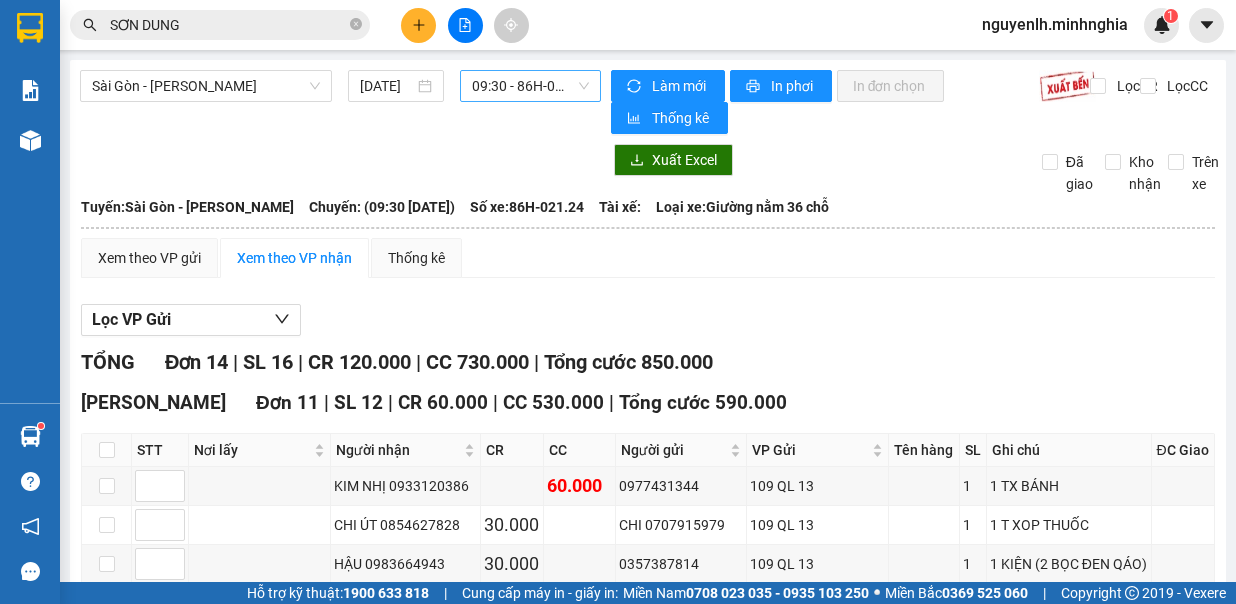 click on "09:30     - 86H-021.24" at bounding box center [530, 86] 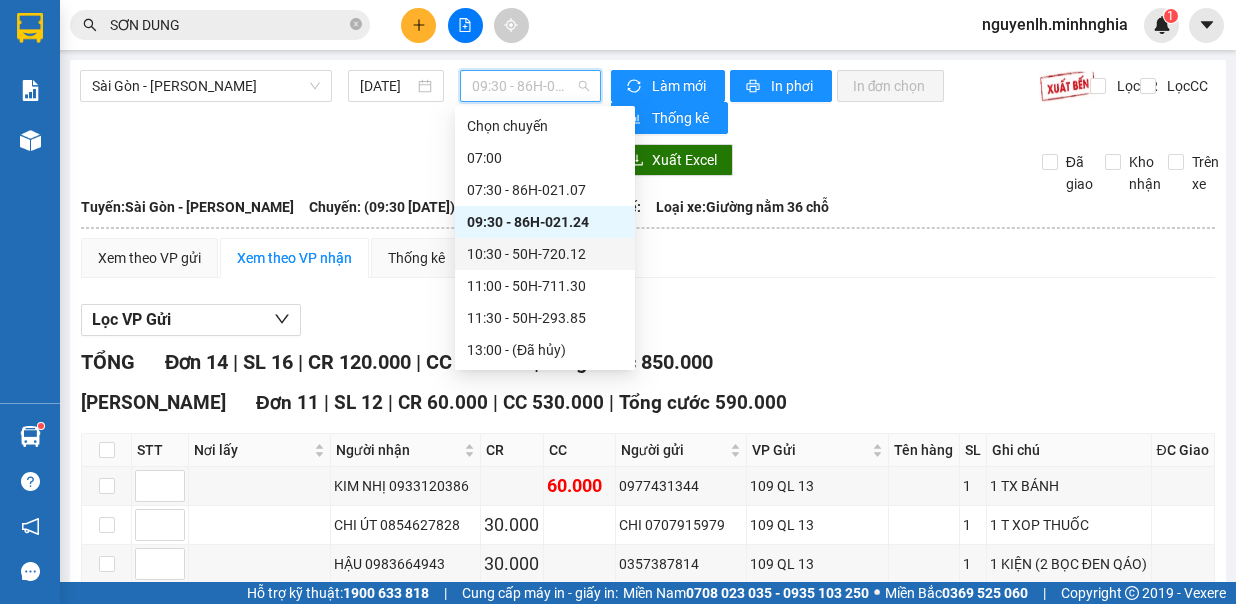 click on "10:30     - 50H-720.12" at bounding box center [545, 254] 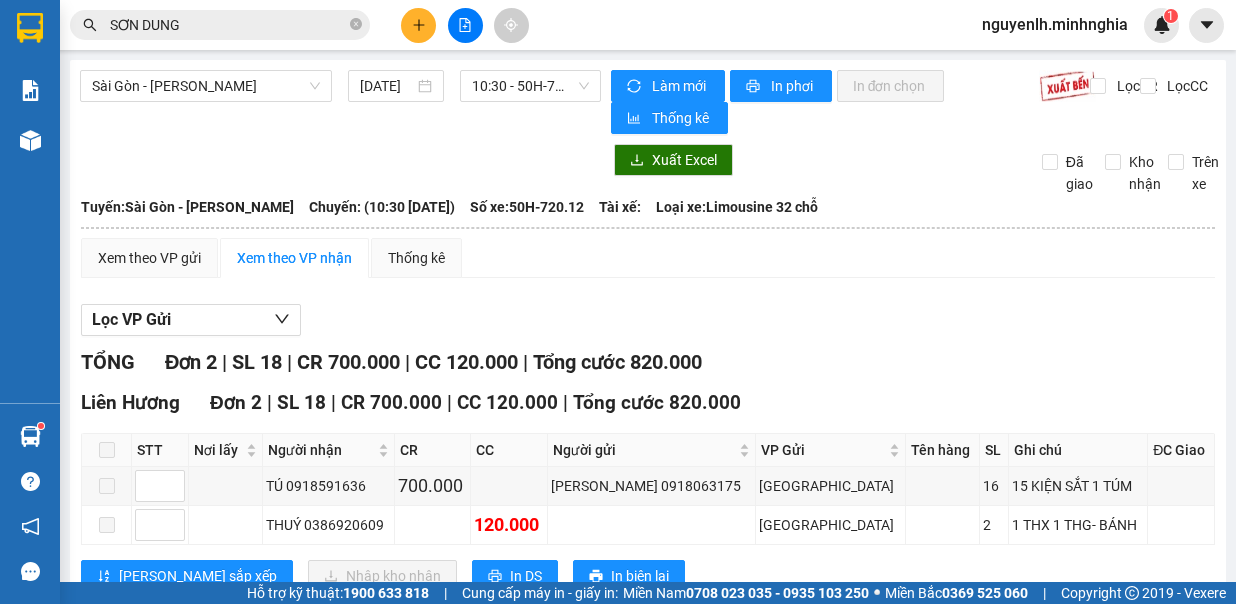 click on "[GEOGRAPHIC_DATA] - [PERSON_NAME] Rí [DATE] 10:30     - 50H-720.12  [PERSON_NAME] mới In phơi In [PERSON_NAME] Thống kê Lọc  CR Lọc  CC Xuất Excel Đã giao [PERSON_NAME] Trên xe [PERSON_NAME]   02523854854   01 Đinh [PERSON_NAME] [PERSON_NAME] HÀNG 21:55 [DATE] [GEOGRAPHIC_DATA]:  [GEOGRAPHIC_DATA] - [PERSON_NAME][GEOGRAPHIC_DATA] Chuyến:   (10:30 [DATE]) Số xe:  50H-720.12 Tài xế:  [PERSON_NAME] xe:  Limousine 32 [PERSON_NAME][GEOGRAPHIC_DATA]:  [GEOGRAPHIC_DATA] - [PERSON_NAME][GEOGRAPHIC_DATA]:   (10:30 [DATE]) Số xe:  50H-720.12 Tài xế:  [PERSON_NAME] xe:  Limousine 32 chỗ Xem theo VP gửi Xem theo [PERSON_NAME] Thống kê Lọc VP Gửi [PERSON_NAME]   2 | SL   18 | CR   700.000 | CC   120.000 | [PERSON_NAME]   820.000 [PERSON_NAME][GEOGRAPHIC_DATA]   2 | SL   18 | CR   700.000 | CC   120.000 | [PERSON_NAME]   820.000 STT Nơi lấy Người [PERSON_NAME] CC Người gửi VP Gửi Tên hàng SL Ghi chú ĐC Giao [PERSON_NAME]                           TÚ  0918591636 700.000 [PERSON_NAME] 0918063175 [GEOGRAPHIC_DATA]   16 15 KIỆN SẮT 1 [GEOGRAPHIC_DATA][PERSON_NAME] 120.000   [GEOGRAPHIC_DATA]   2 In DS" at bounding box center (648, 349) 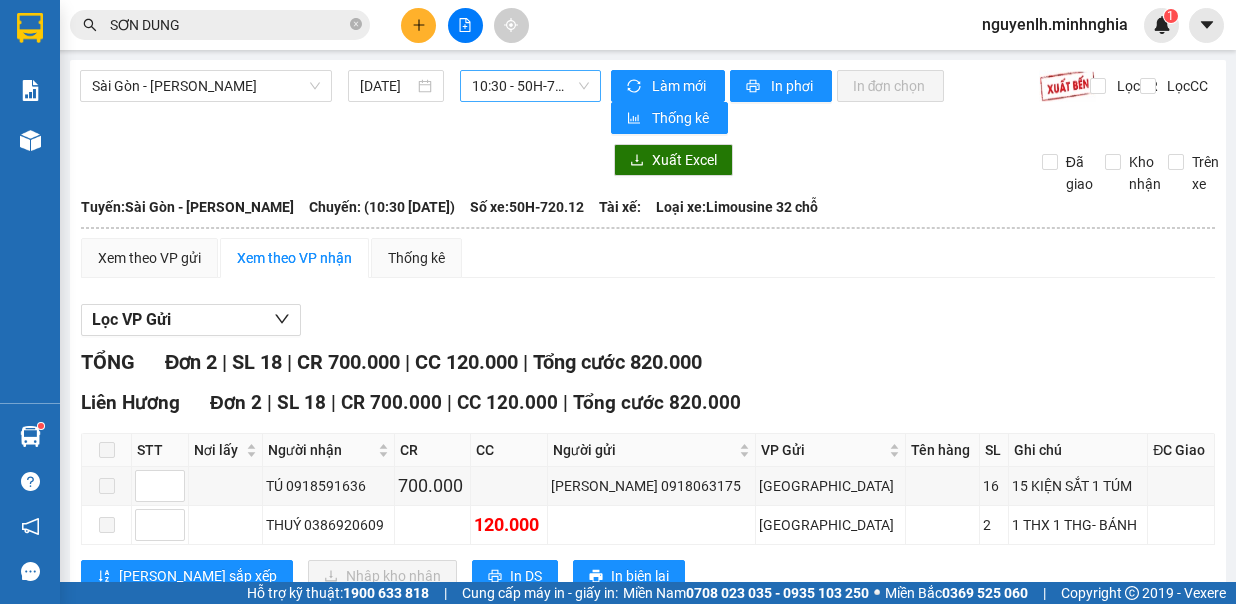 drag, startPoint x: 516, startPoint y: 72, endPoint x: 516, endPoint y: 89, distance: 17 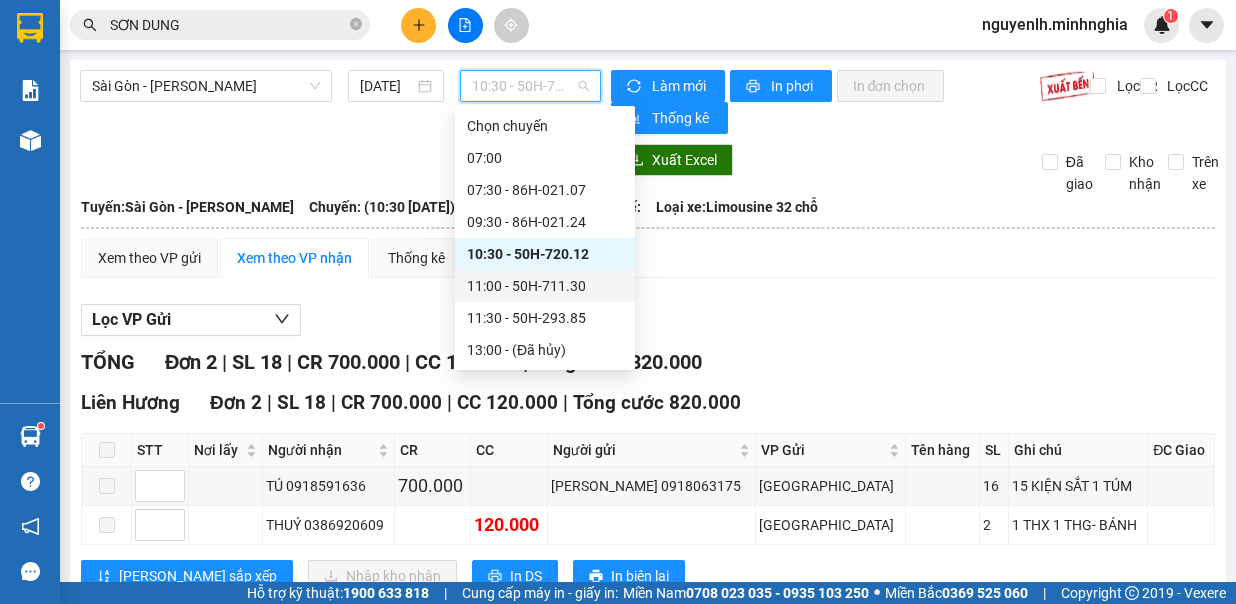 click on "11:00     - 50H-711.30" at bounding box center [545, 286] 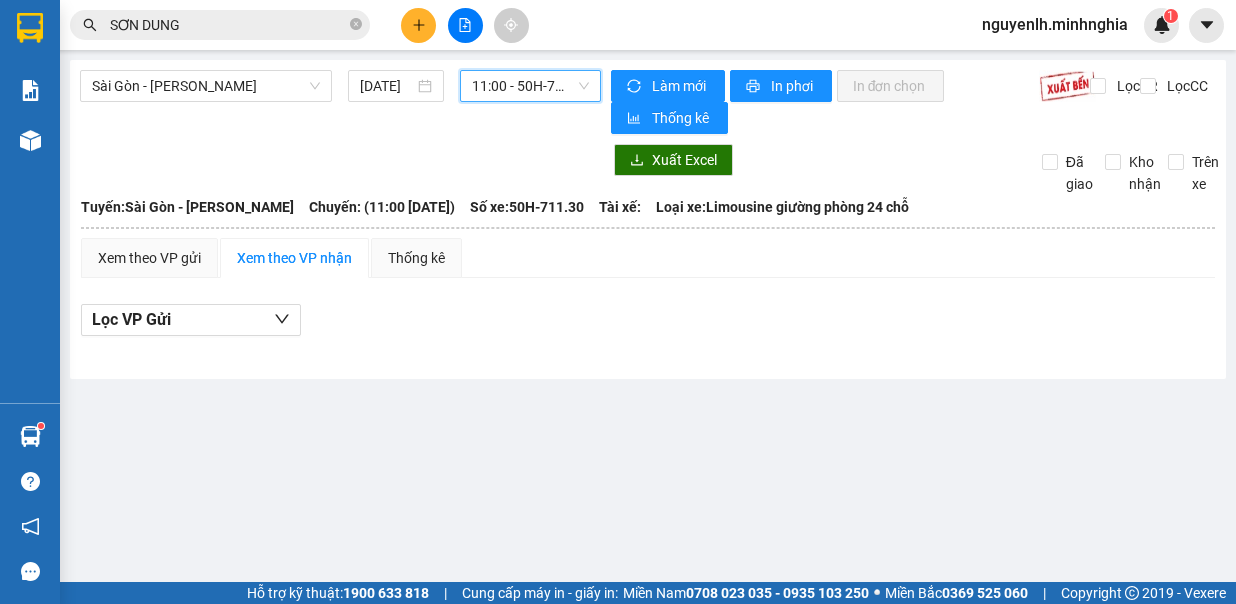 drag, startPoint x: 578, startPoint y: 91, endPoint x: 569, endPoint y: 113, distance: 23.769728 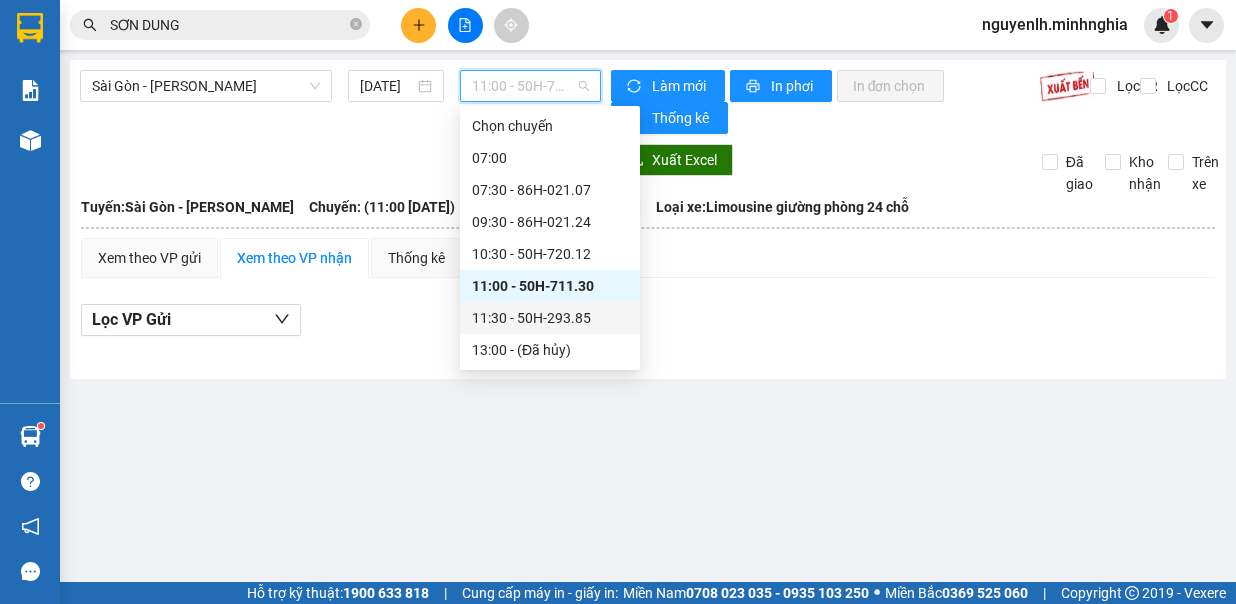 click on "11:30     - 50H-293.85" at bounding box center [550, 318] 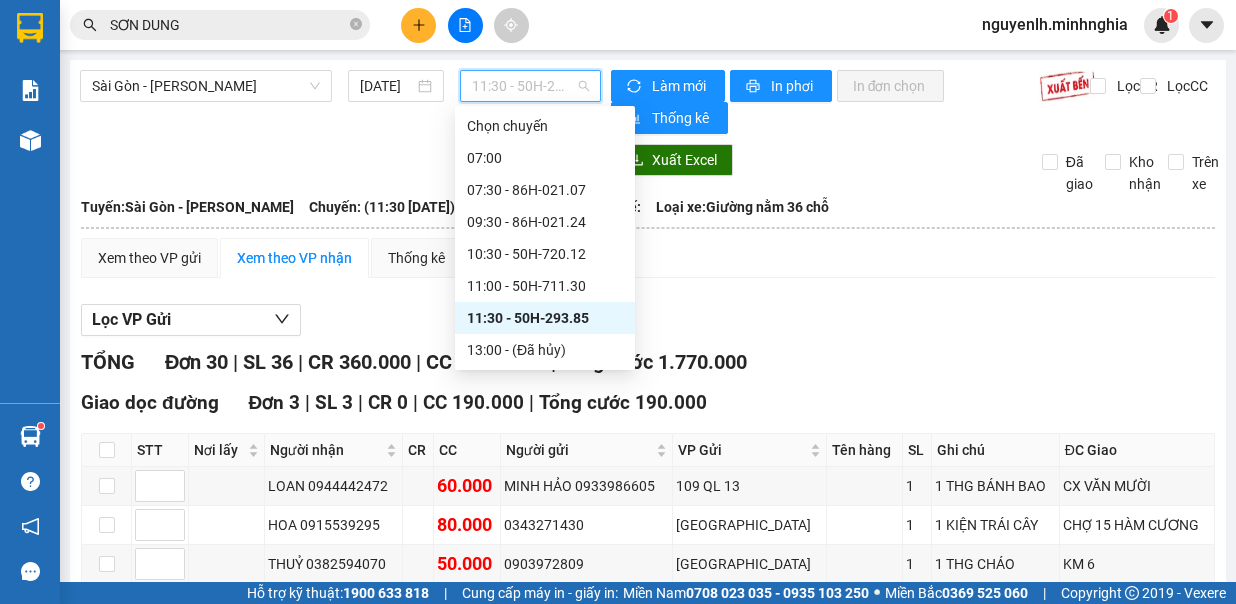 click on "11:30     - 50H-293.85" at bounding box center (530, 86) 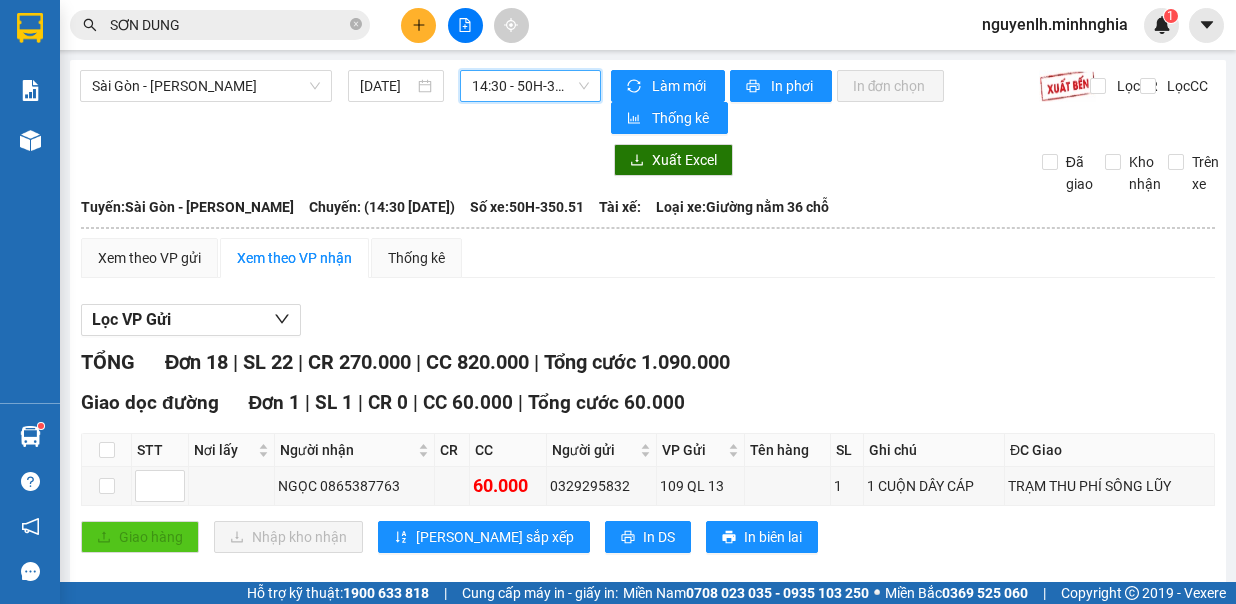 click on "14:30     - 50H-350.51" at bounding box center (530, 86) 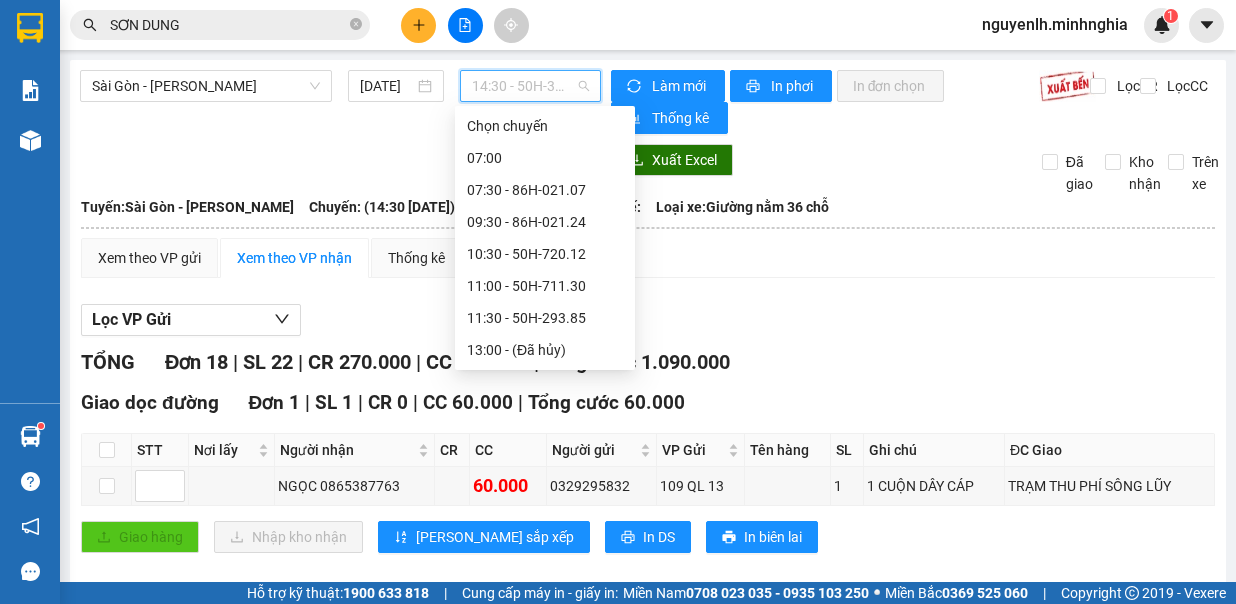 click on "16:00     - 86B-009.80" at bounding box center (545, 414) 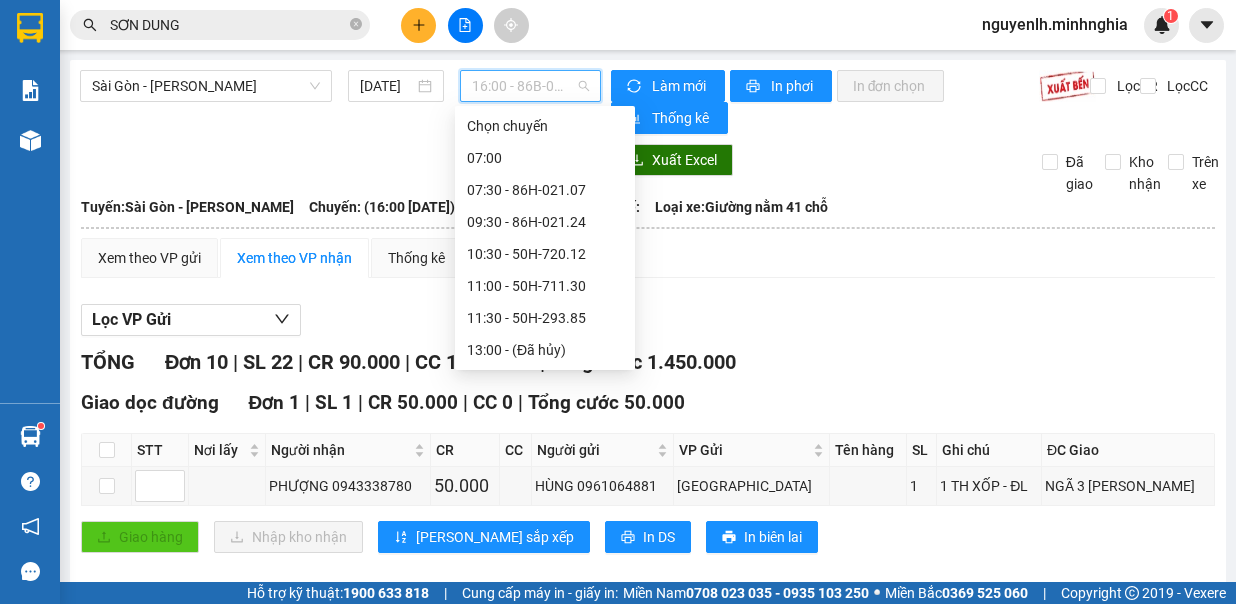 drag, startPoint x: 520, startPoint y: 92, endPoint x: 567, endPoint y: 198, distance: 115.952576 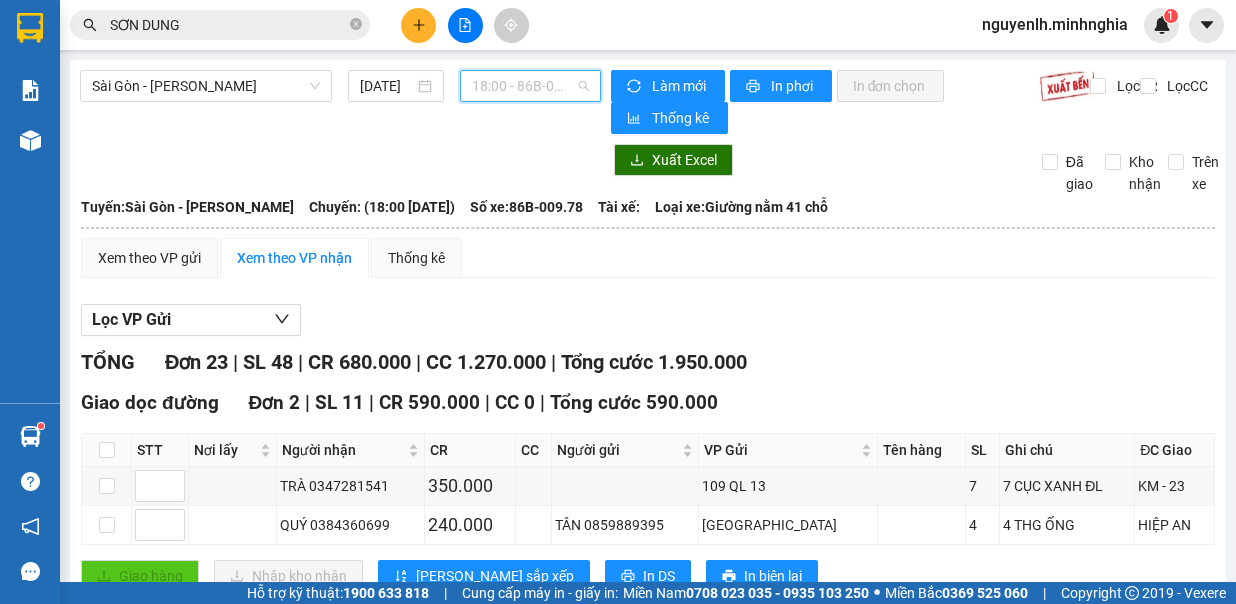 click on "18:00     - 86B-009.78" at bounding box center [530, 86] 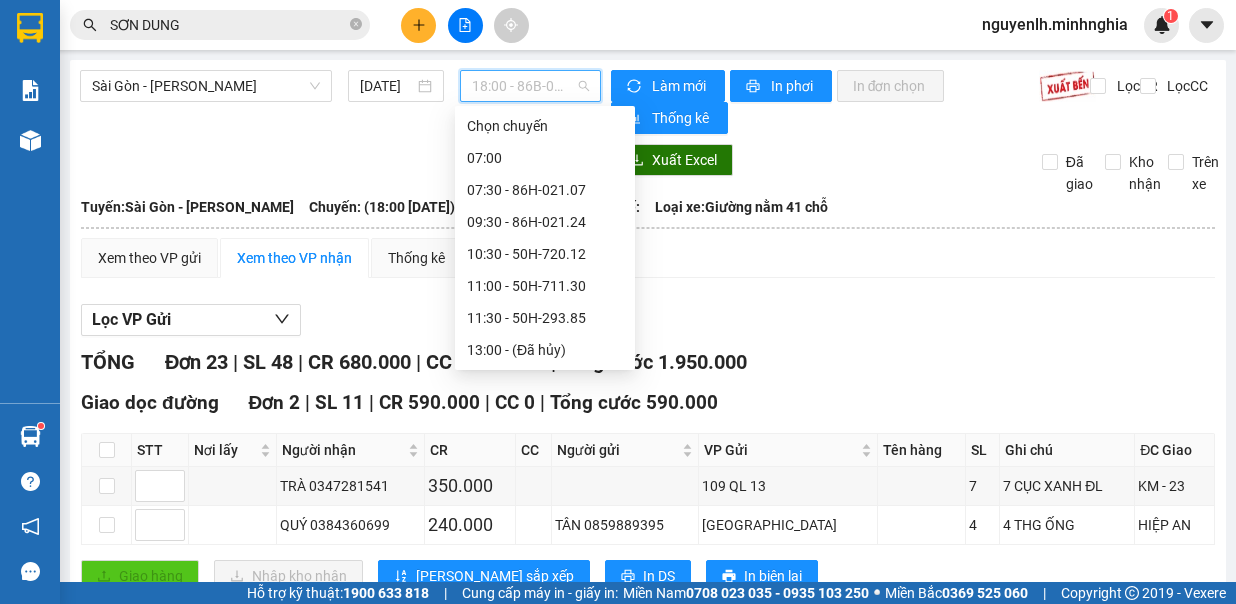 click on "21:00     - 50H-302.50" at bounding box center (545, 478) 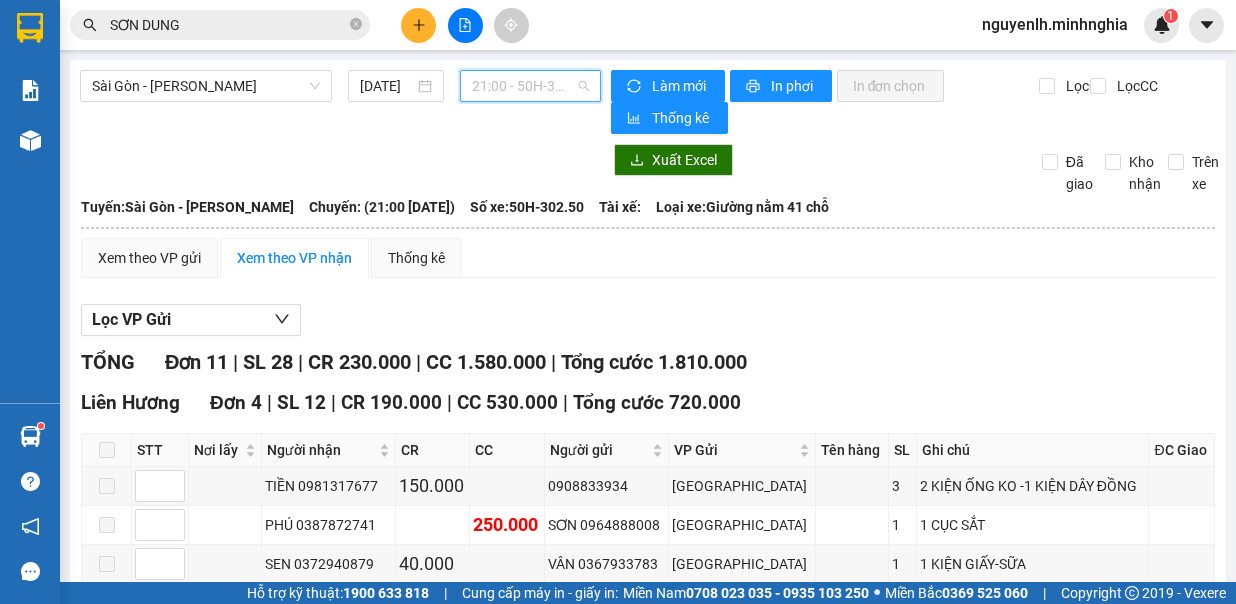 click on "21:00     - 50H-302.50" at bounding box center [530, 86] 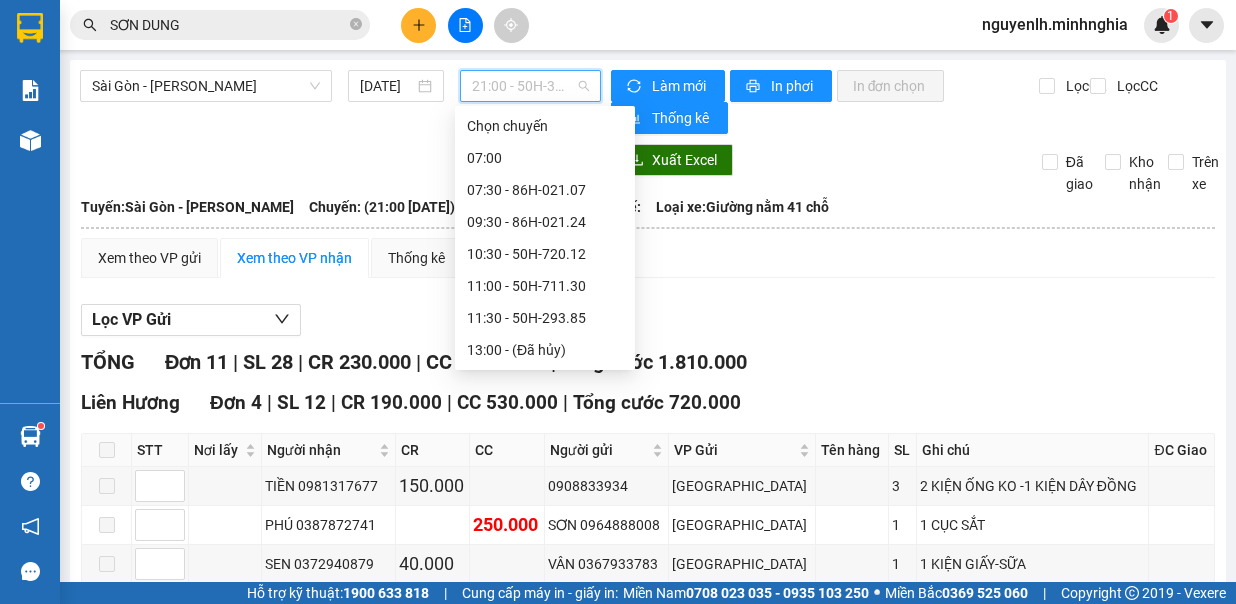 click on "21:30     - 50H-300.42" at bounding box center (545, 510) 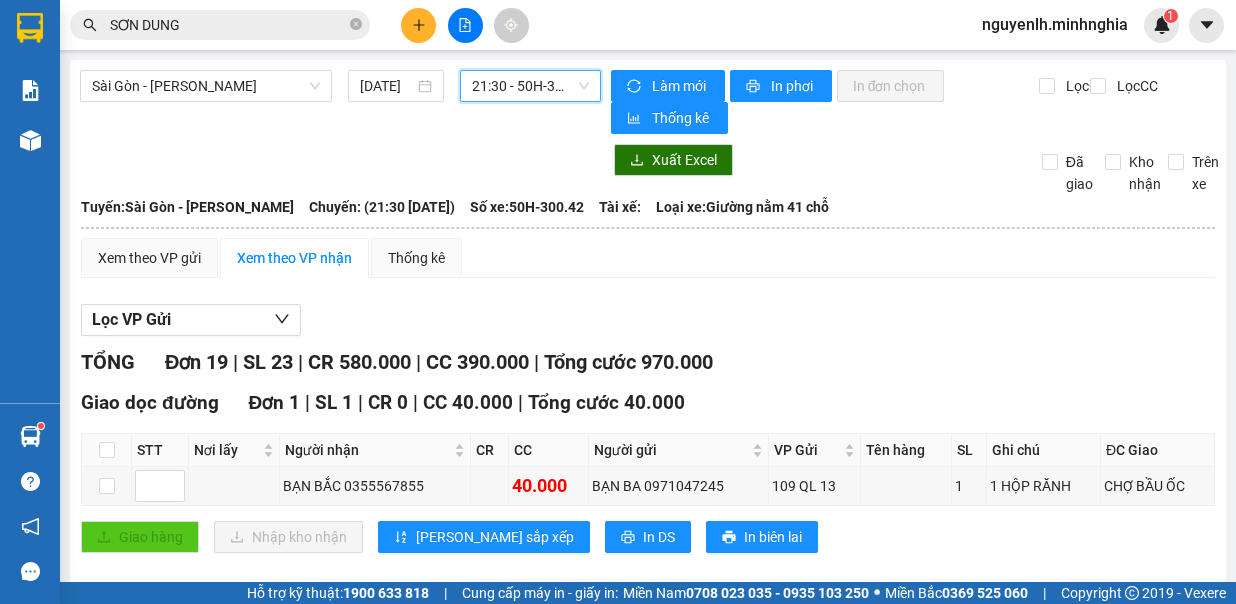click on "21:30     - 50H-300.42" at bounding box center (530, 86) 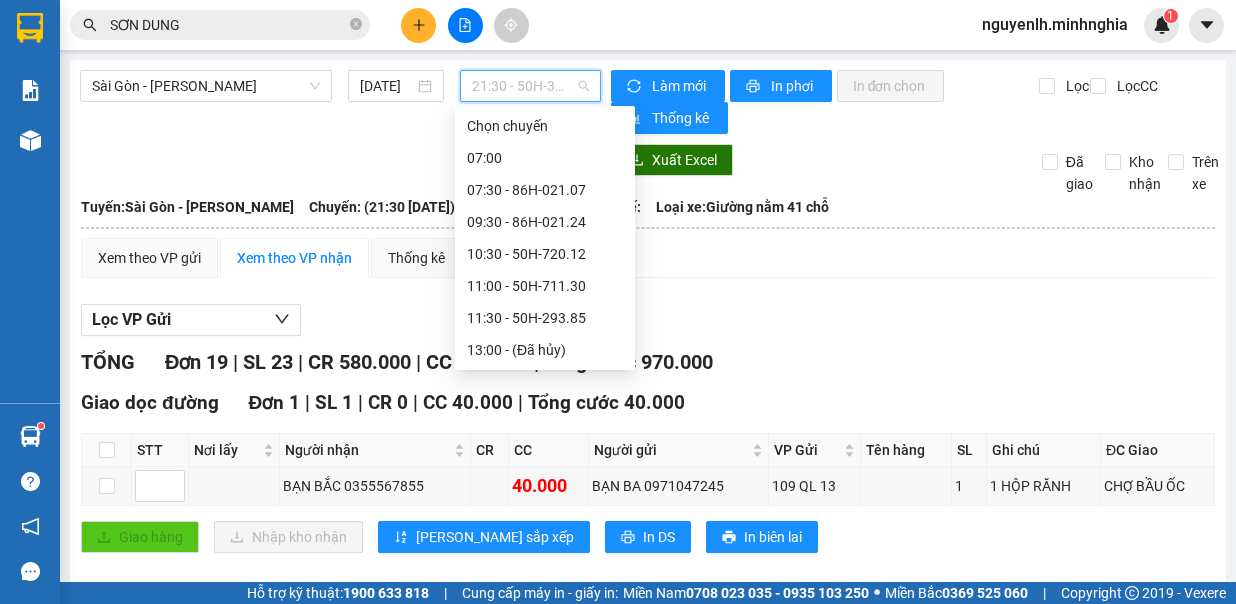 click on "21:45   (TC)   - 50H-368.19" at bounding box center [545, 542] 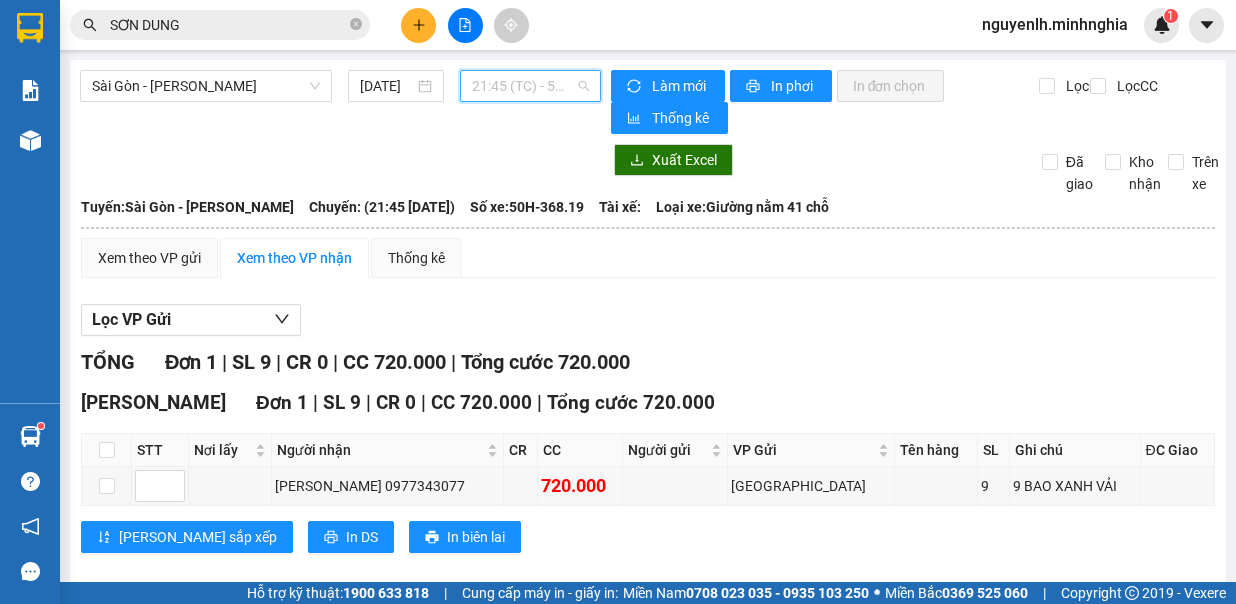 drag, startPoint x: 542, startPoint y: 75, endPoint x: 594, endPoint y: 177, distance: 114.49017 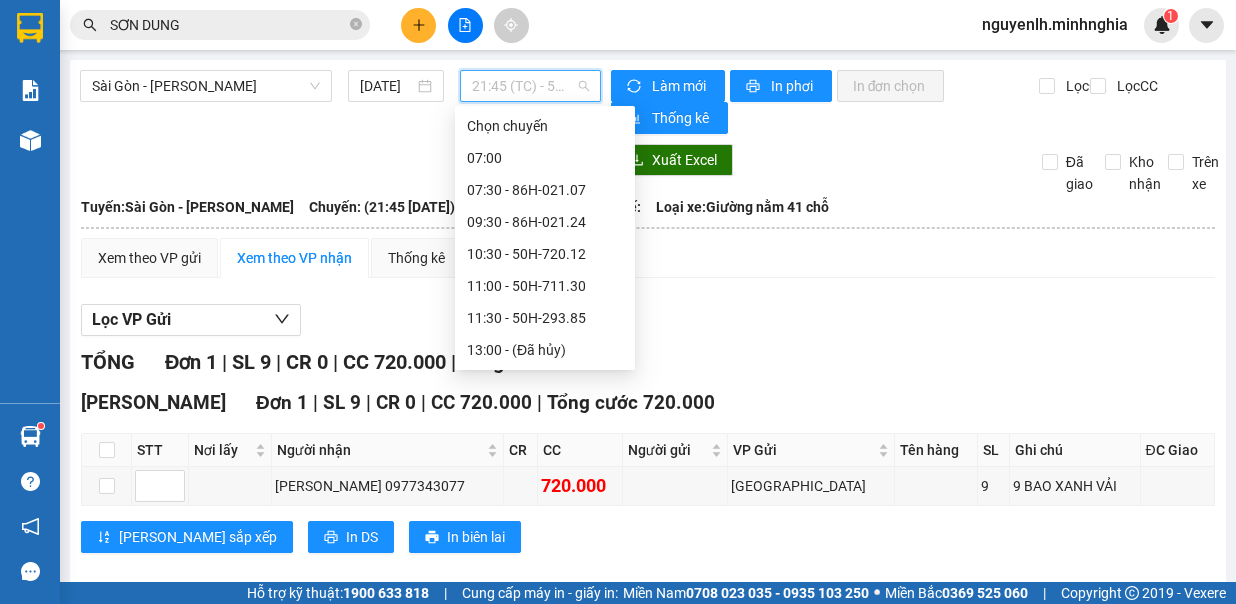 click on "22:00     - 50H-363.64" at bounding box center [545, 574] 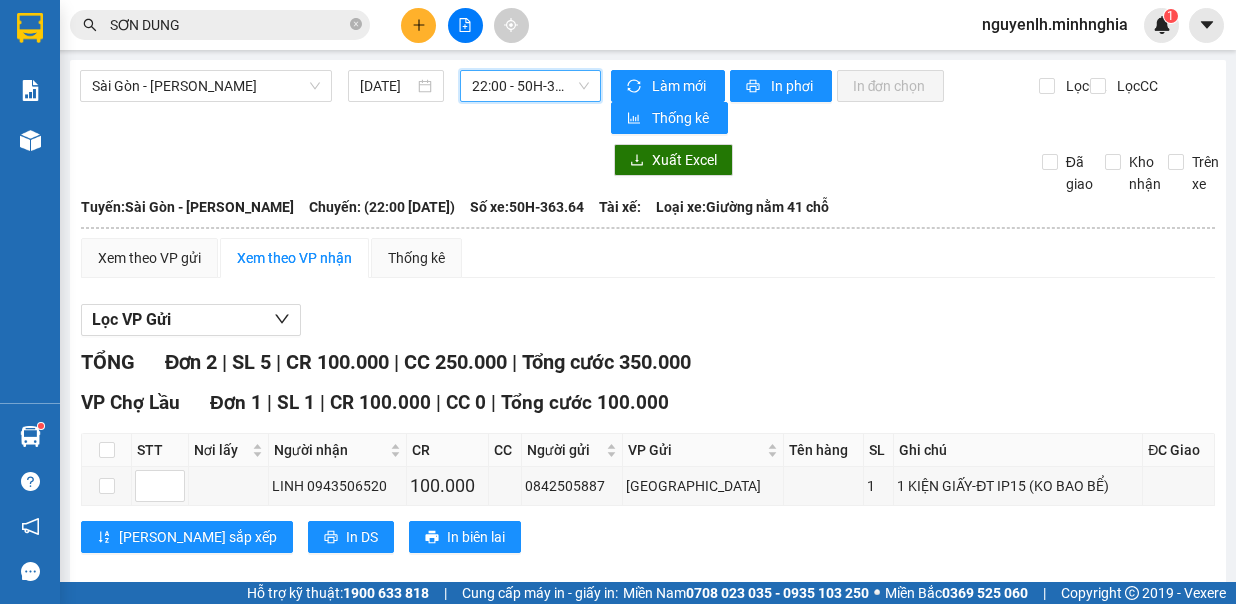 drag, startPoint x: 540, startPoint y: 80, endPoint x: 576, endPoint y: 153, distance: 81.394104 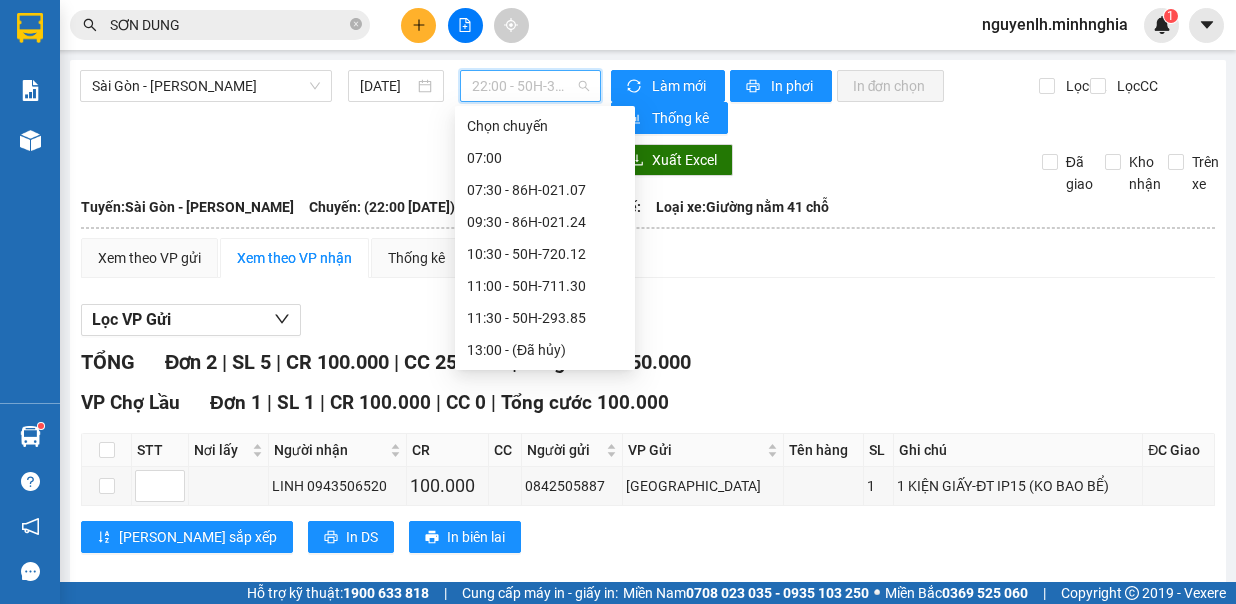click on "22:15   (TC)   - 86H-021.07" at bounding box center [545, 606] 